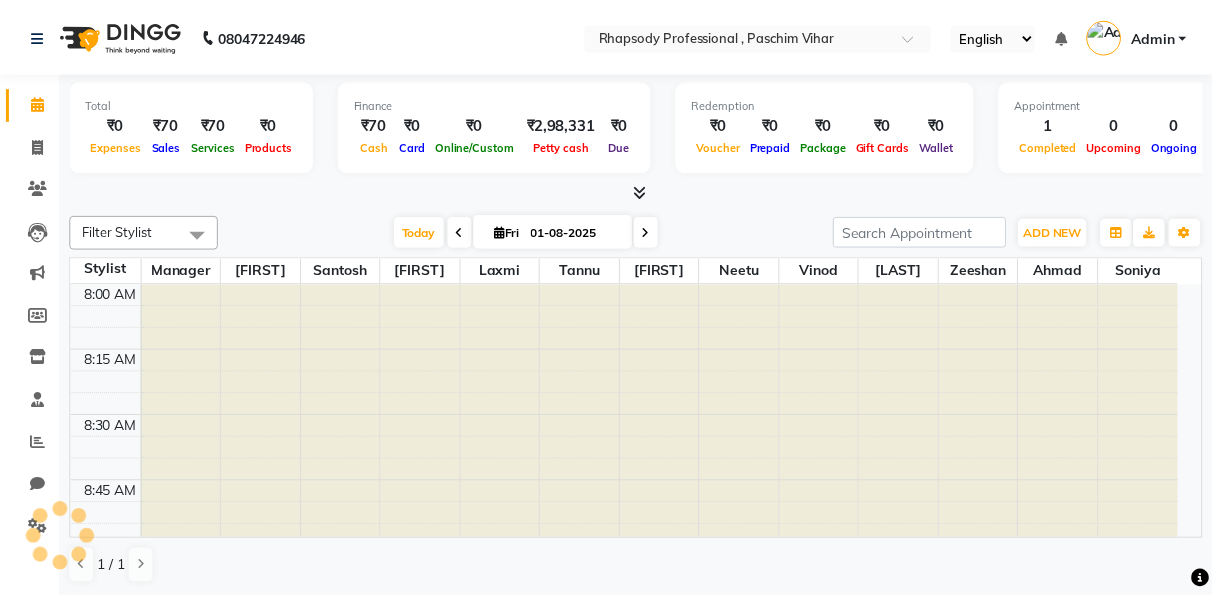 scroll, scrollTop: 0, scrollLeft: 0, axis: both 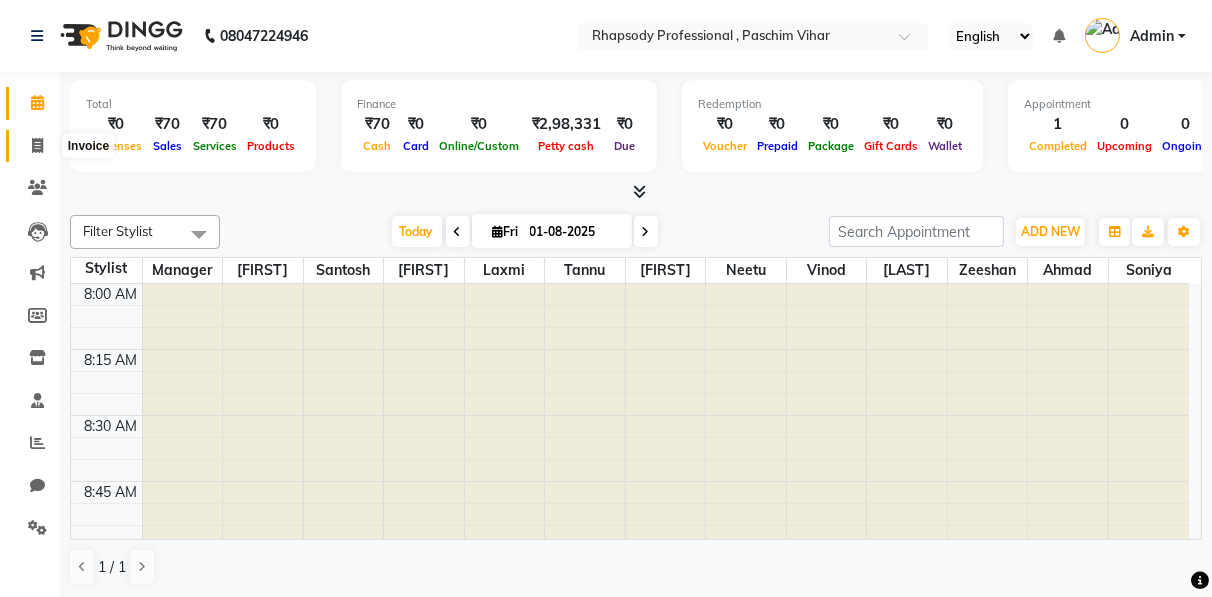 click 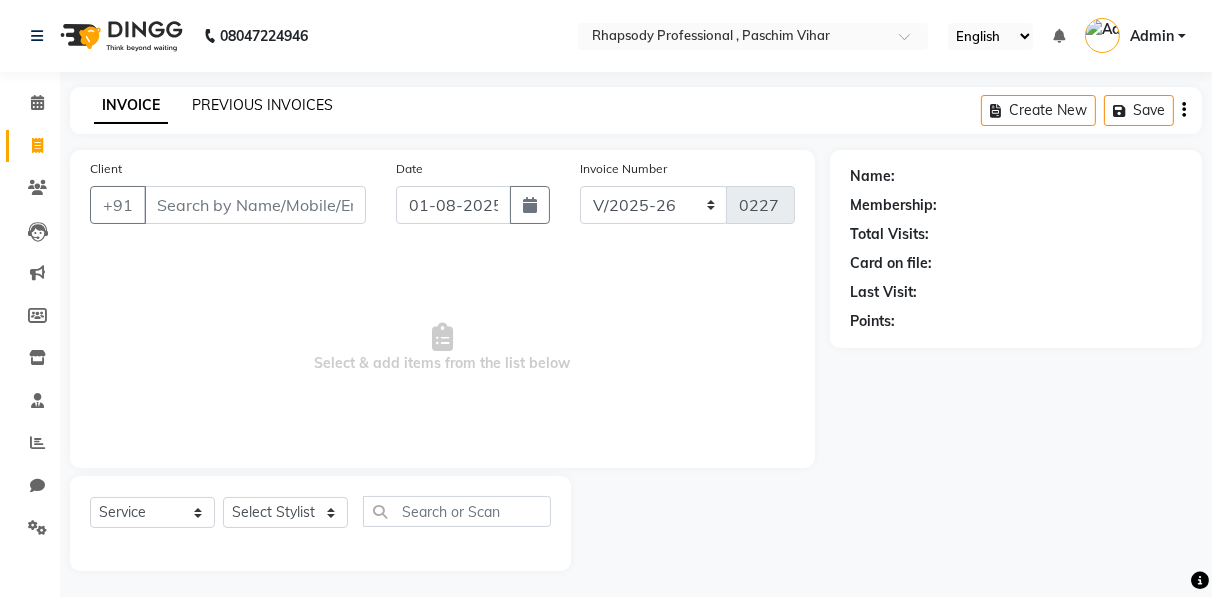 click on "PREVIOUS INVOICES" 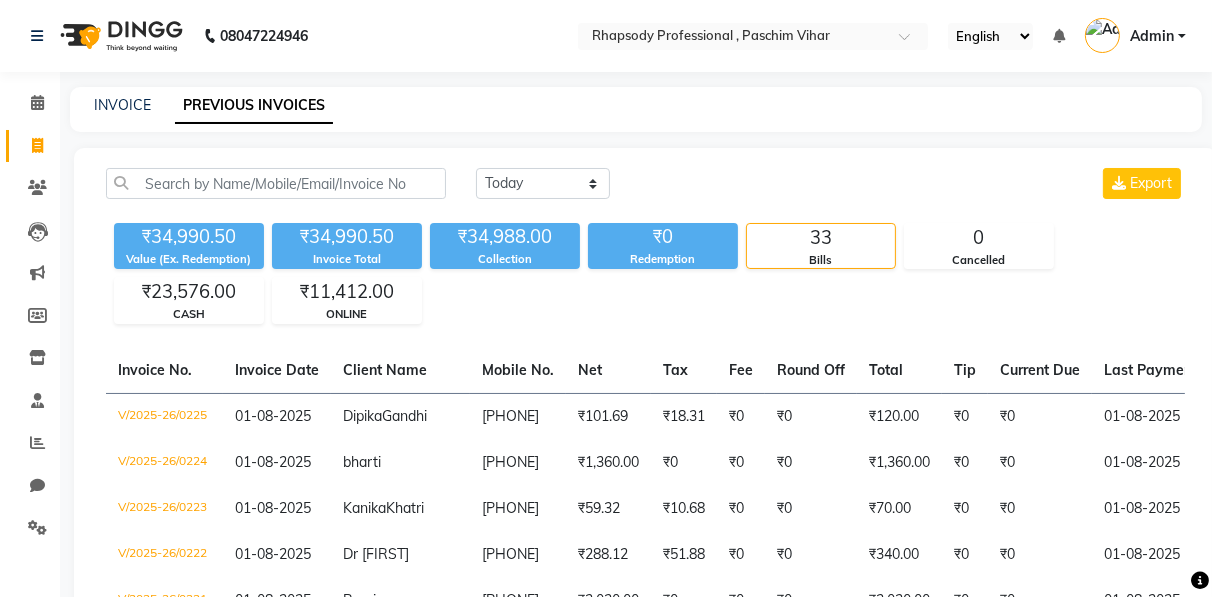 click on "₹34,990.50" 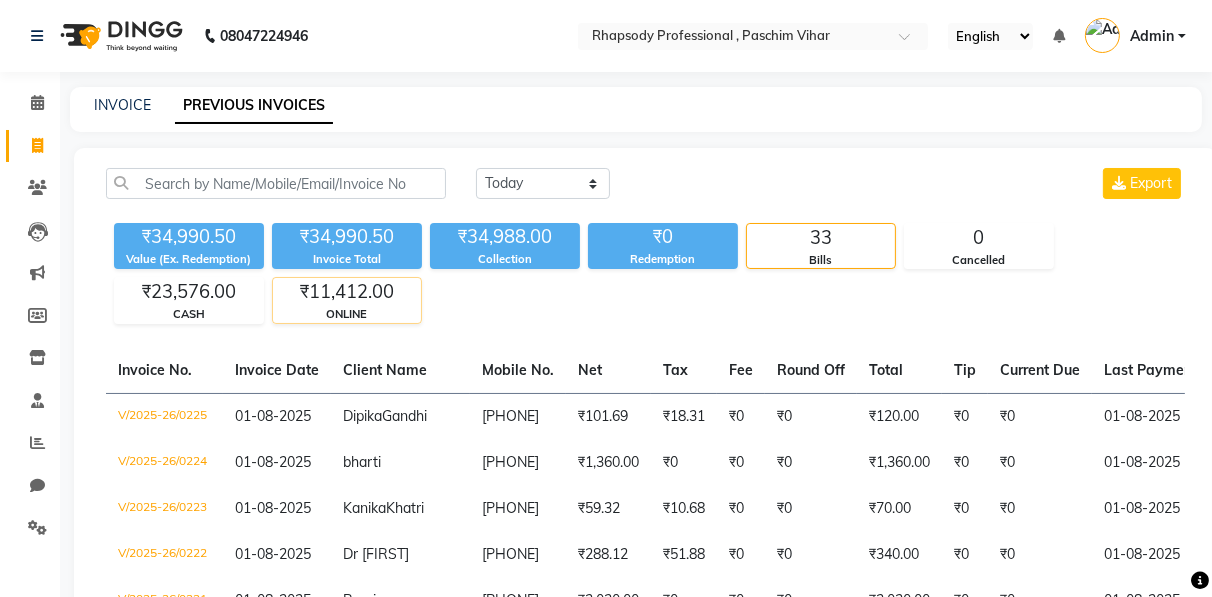 click on "₹11,412.00" 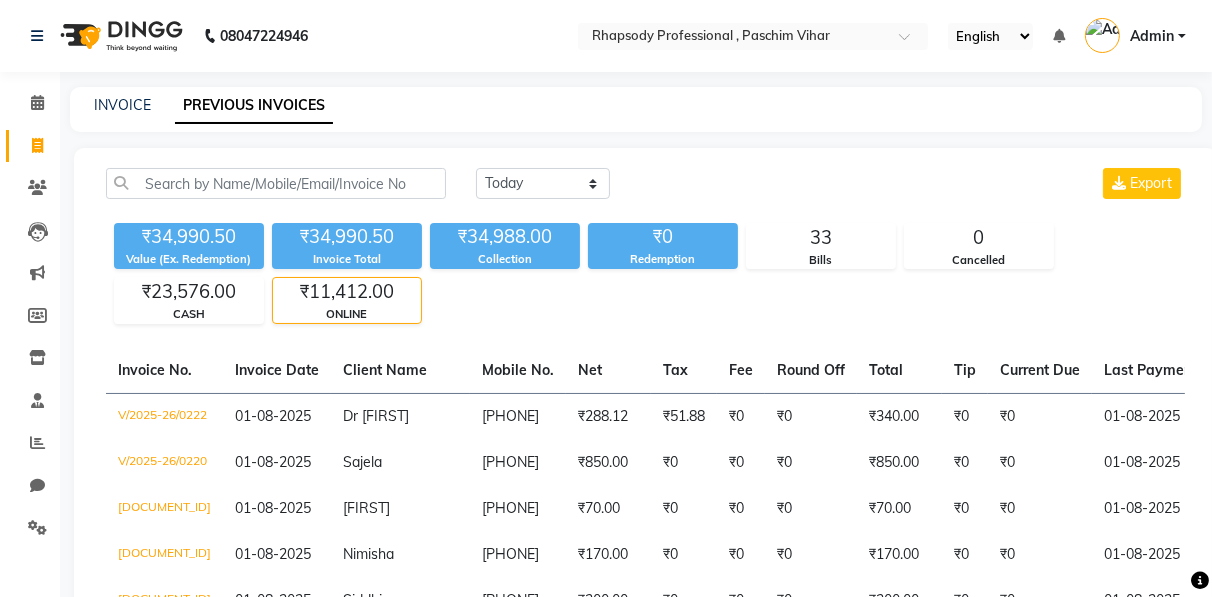 scroll, scrollTop: 522, scrollLeft: 0, axis: vertical 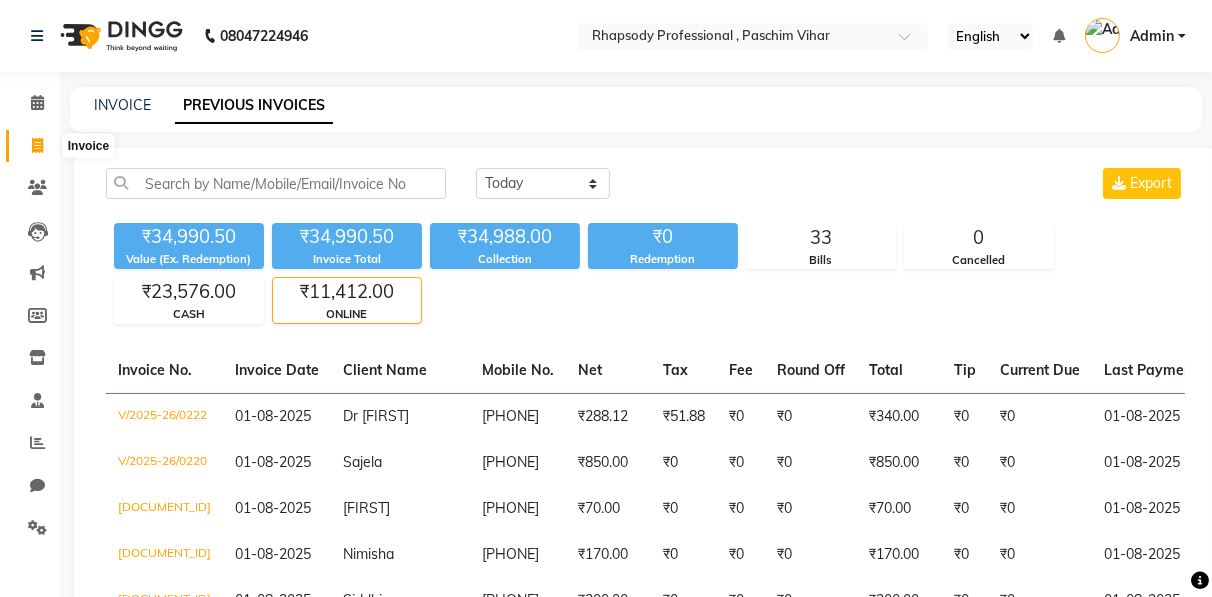 click 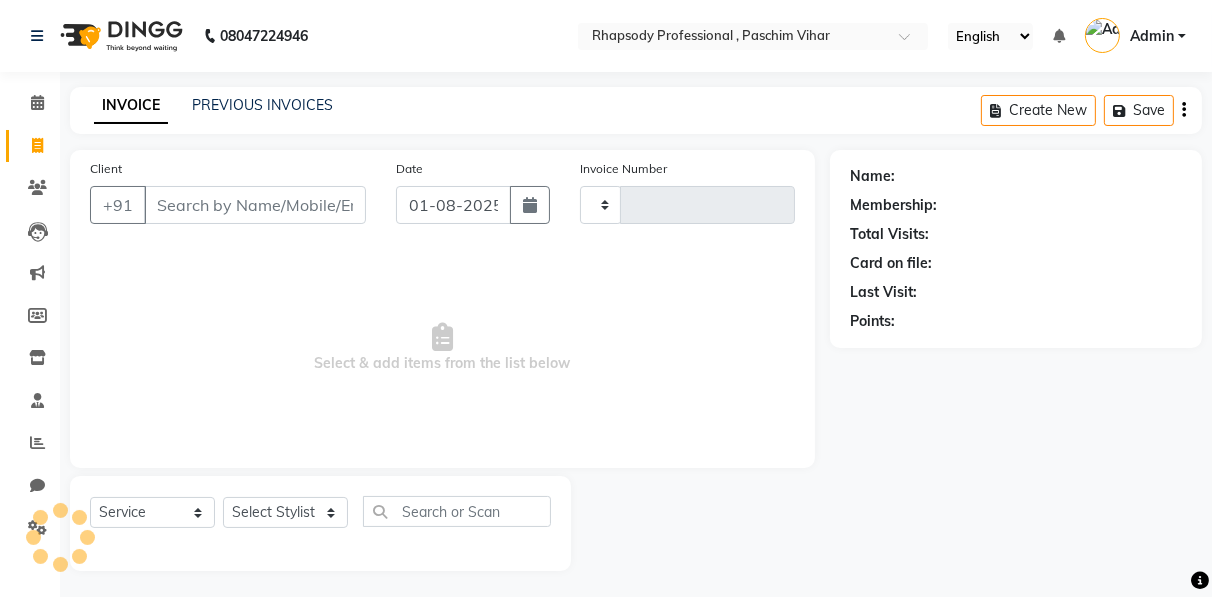 scroll, scrollTop: 3, scrollLeft: 0, axis: vertical 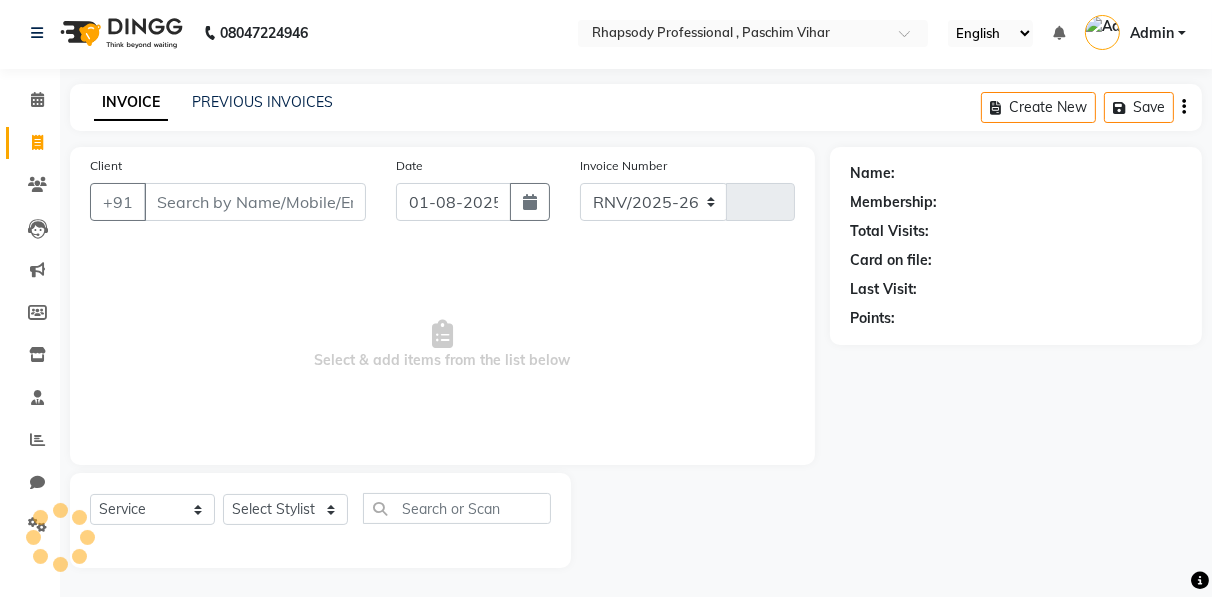 select on "8581" 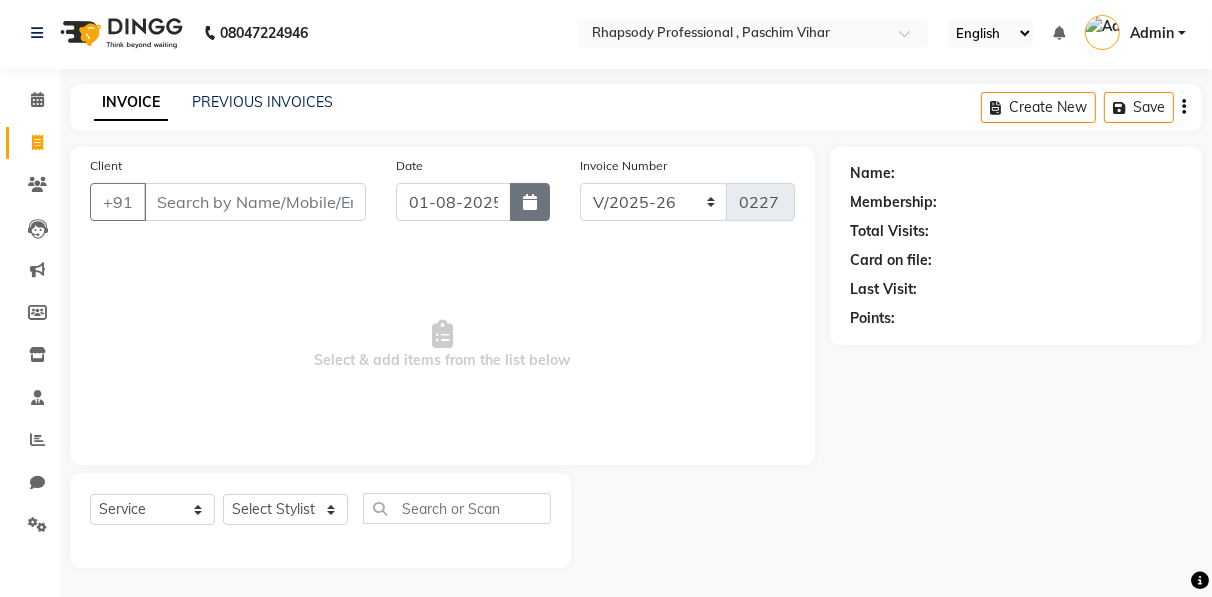 click 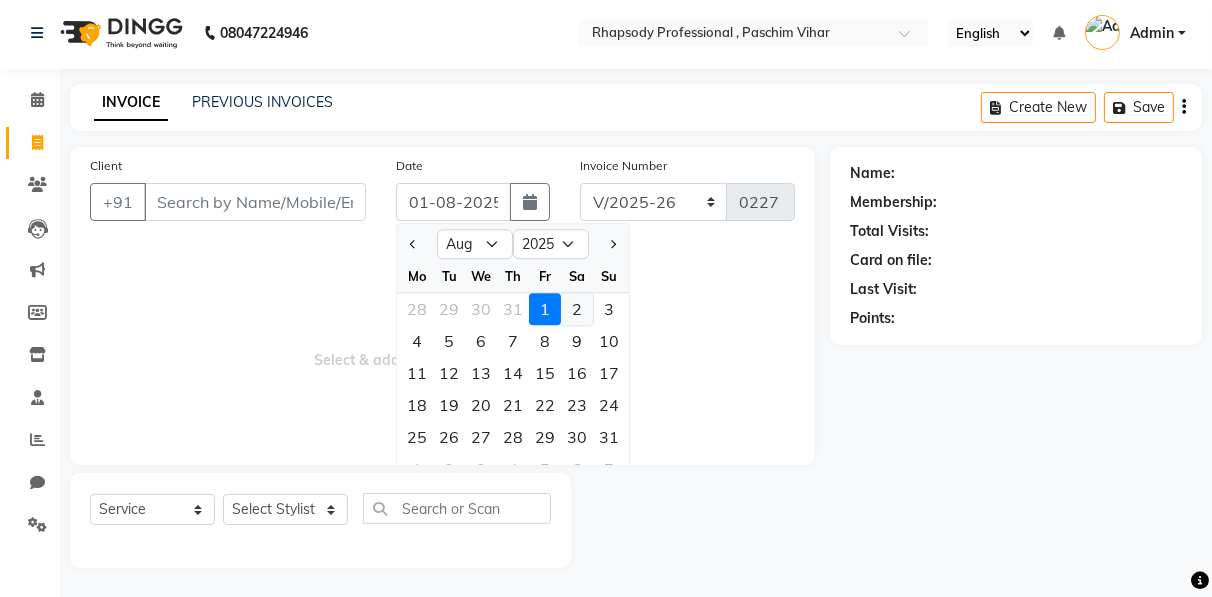 click on "2" 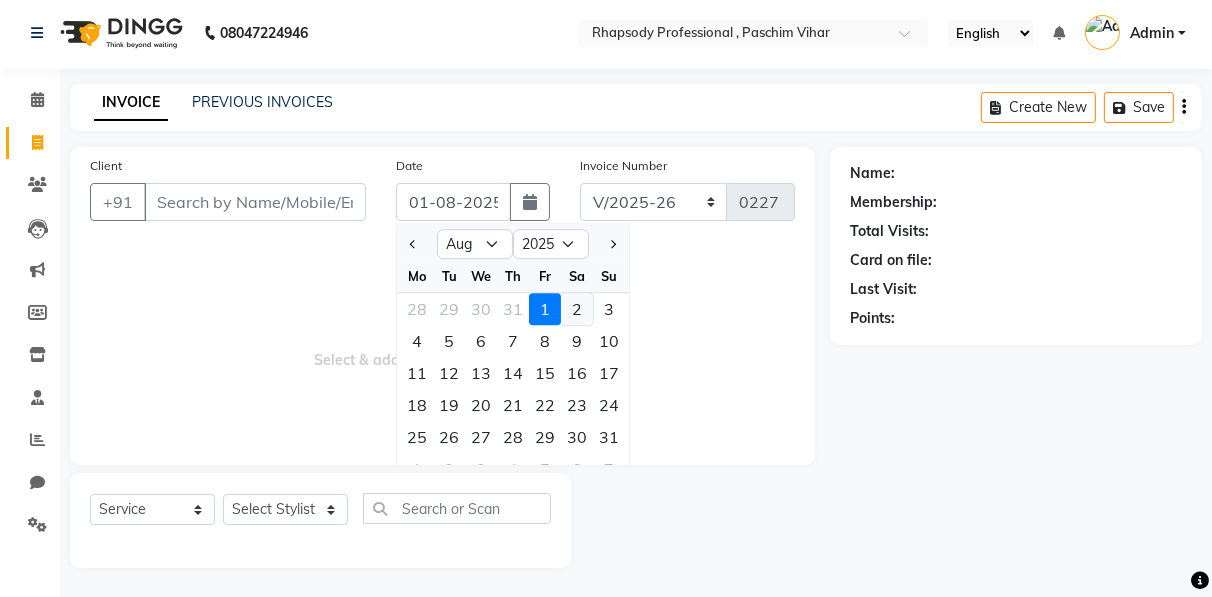 type on "02-08-2025" 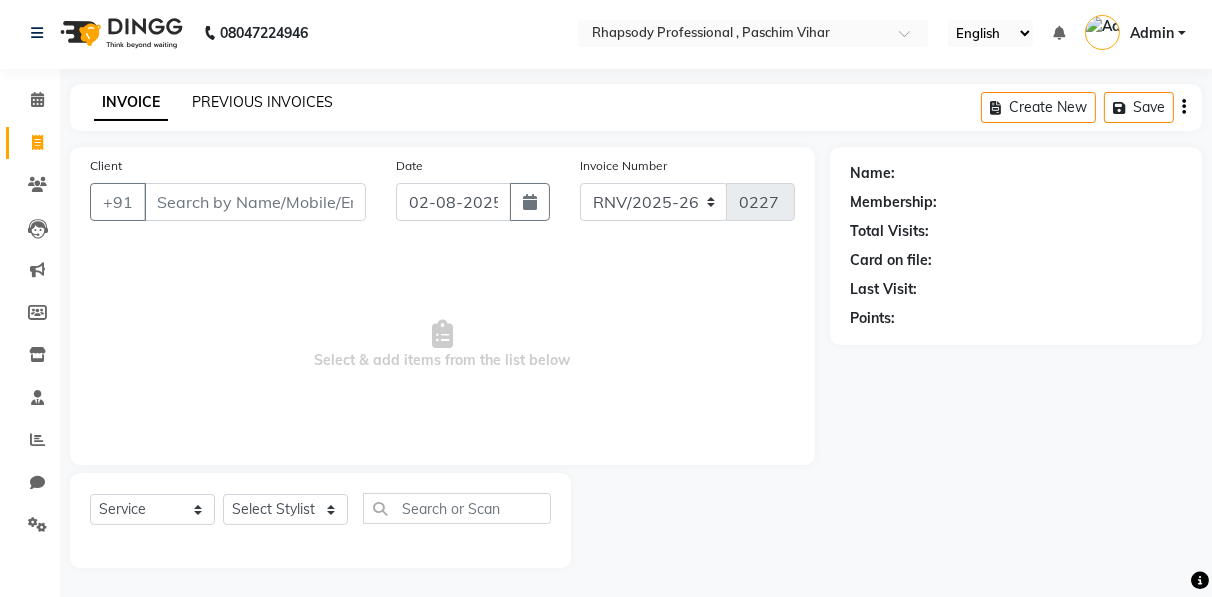 click on "PREVIOUS INVOICES" 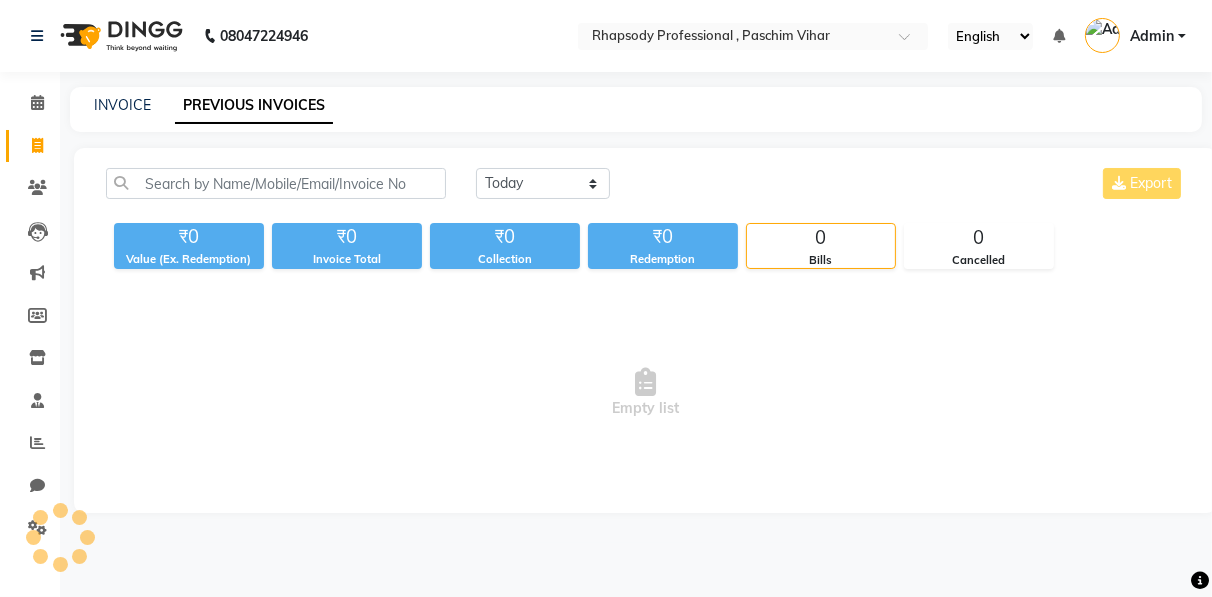 scroll, scrollTop: 0, scrollLeft: 0, axis: both 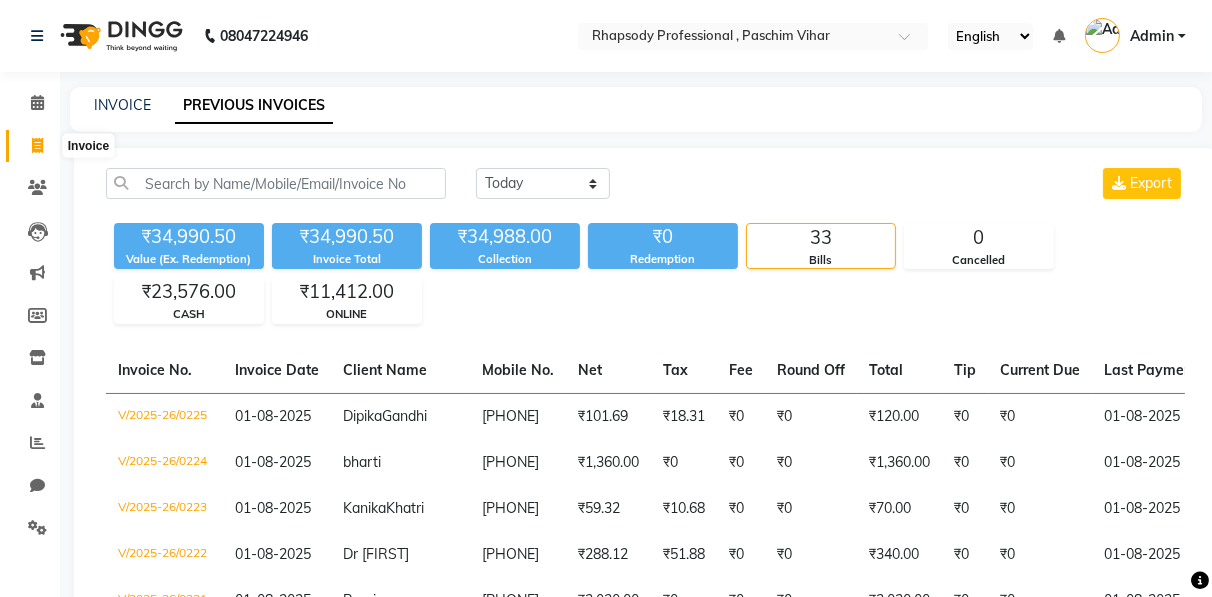 click 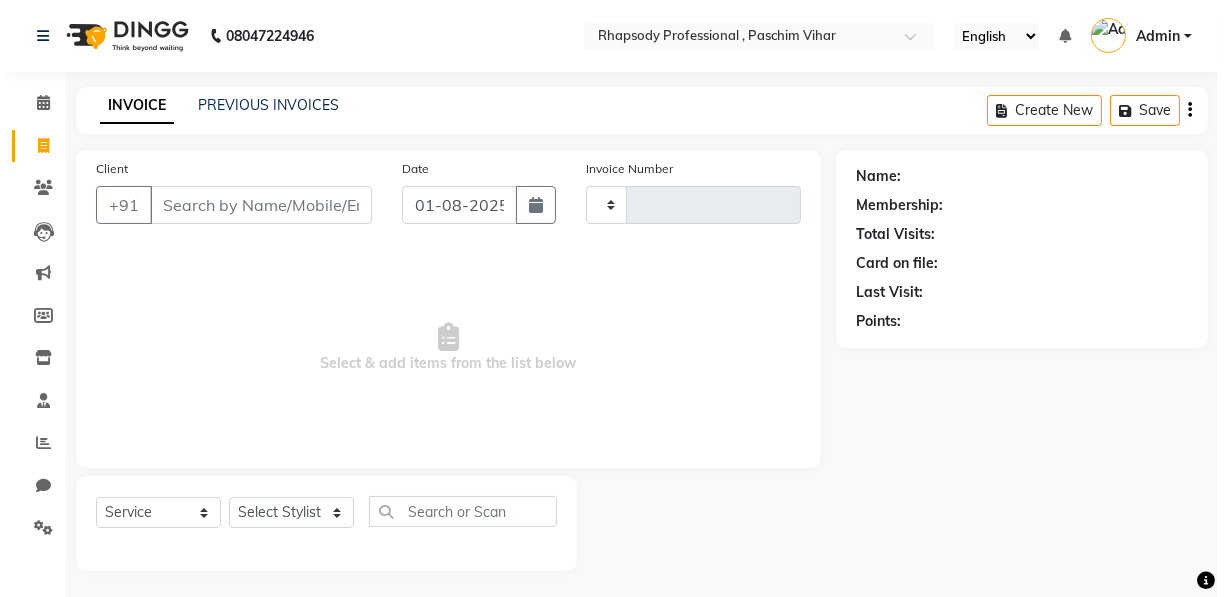 scroll, scrollTop: 3, scrollLeft: 0, axis: vertical 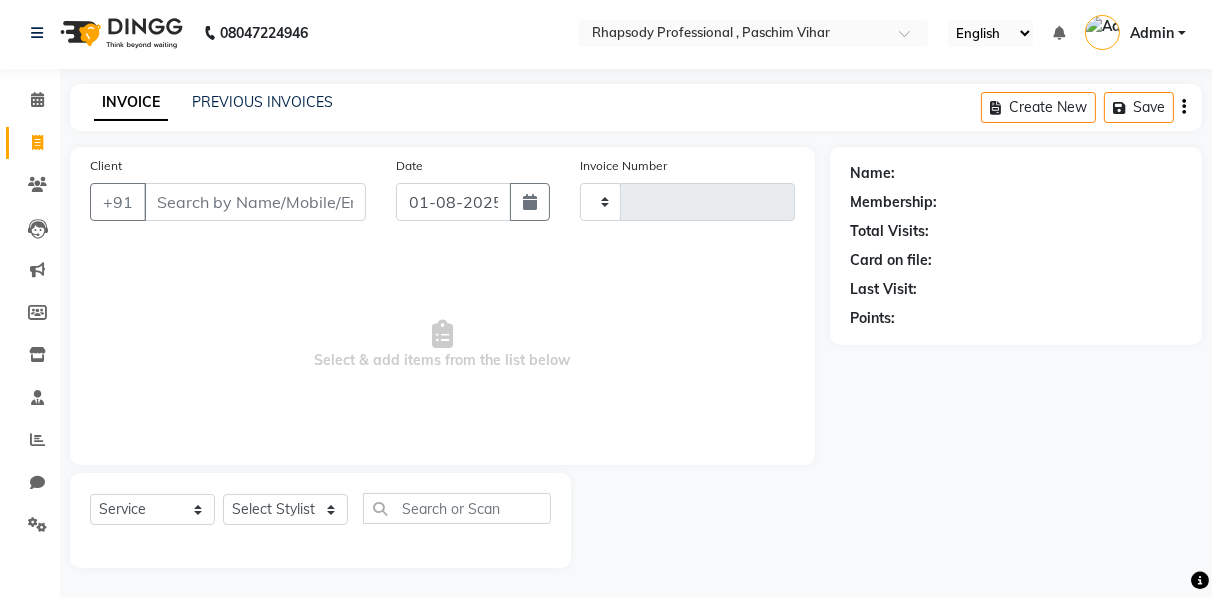 type on "0227" 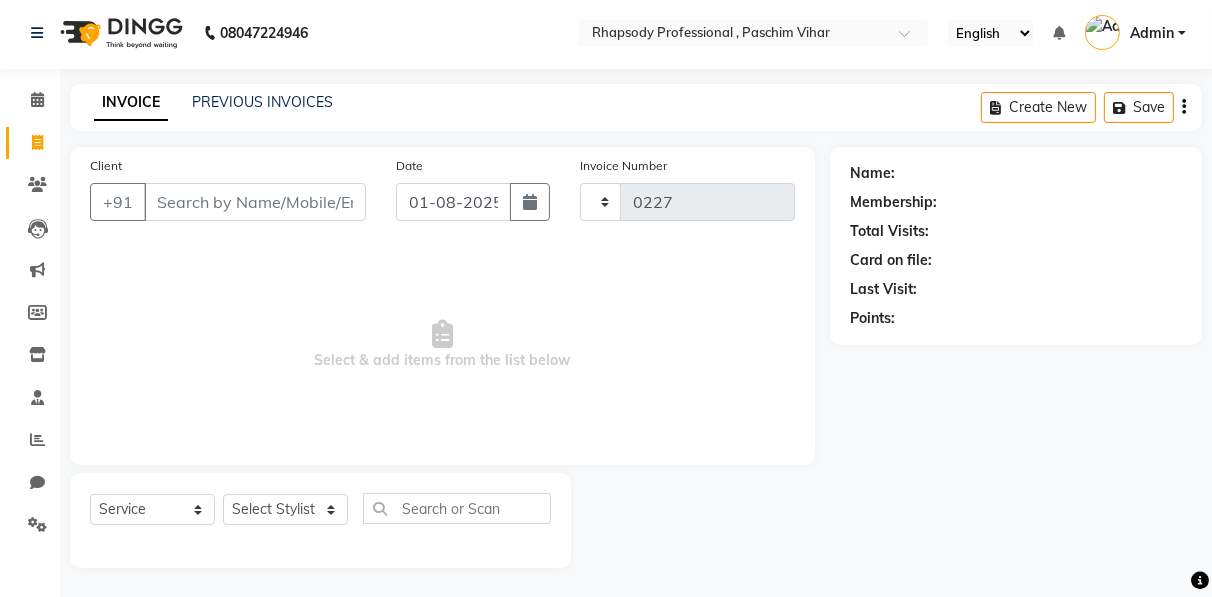 select on "8581" 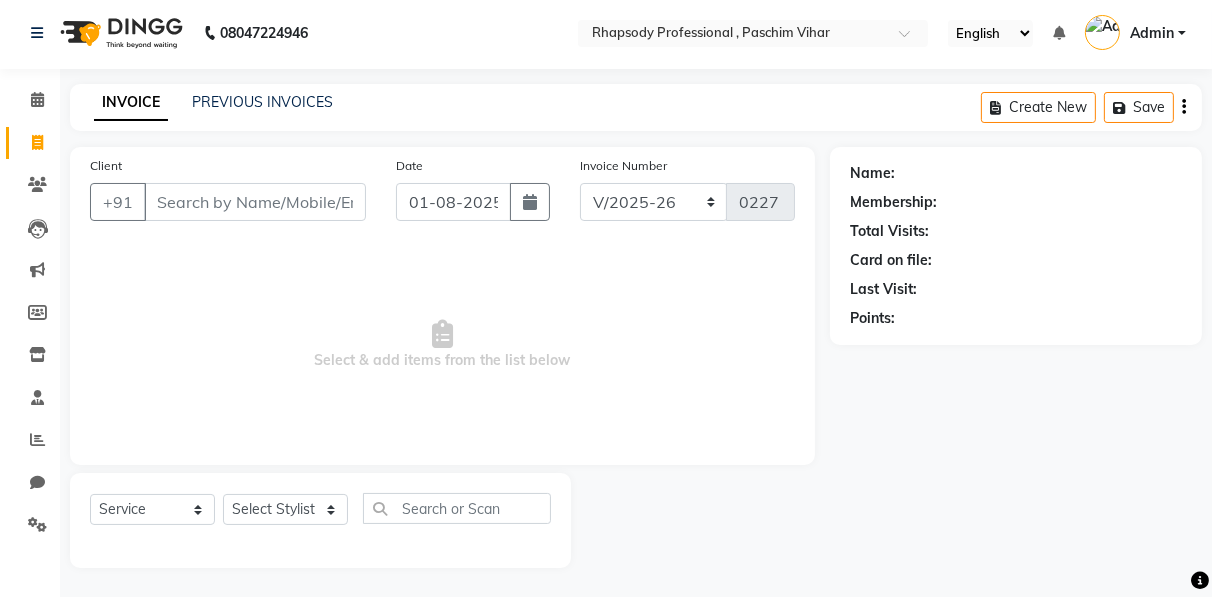click on "Client" at bounding box center [255, 202] 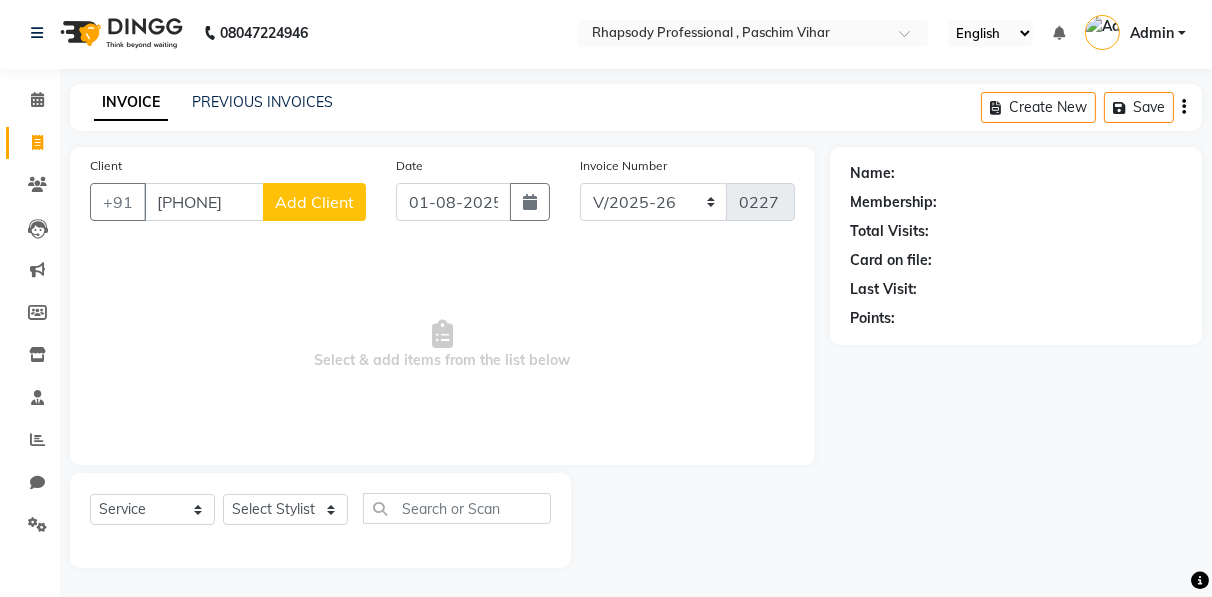type on "[PHONE]" 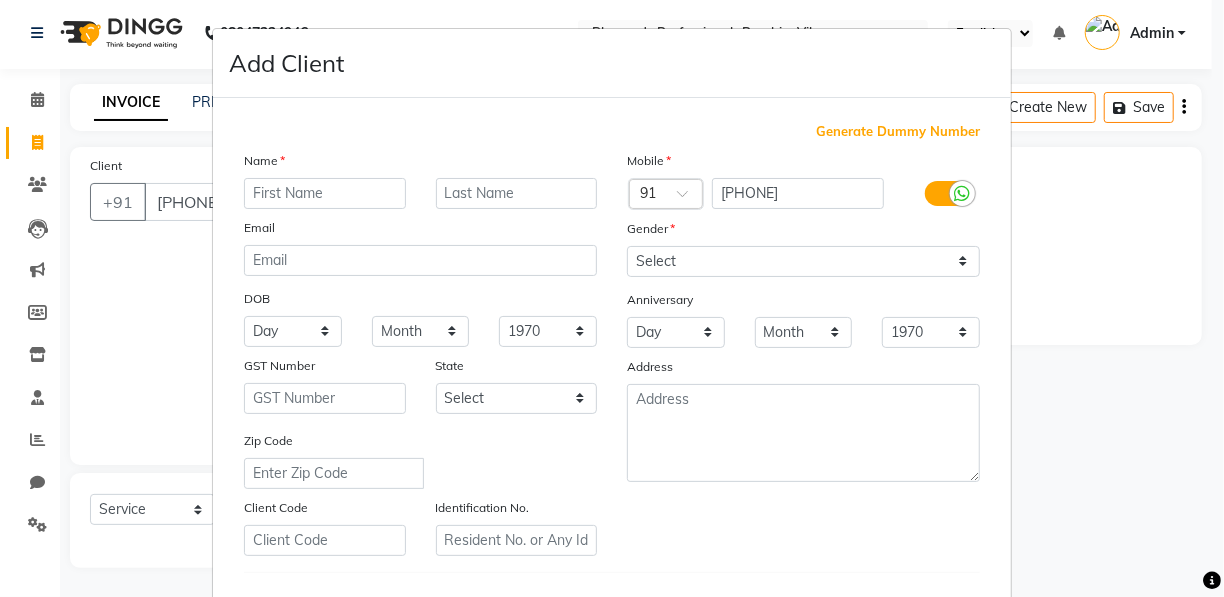 click at bounding box center [325, 193] 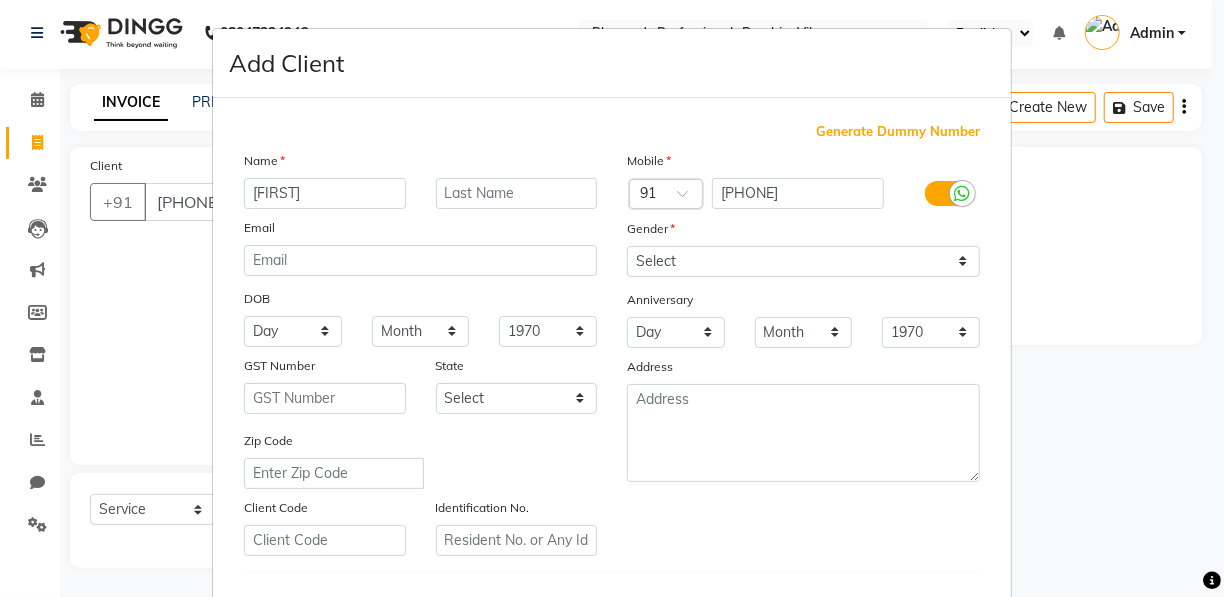 type on "[FIRST]" 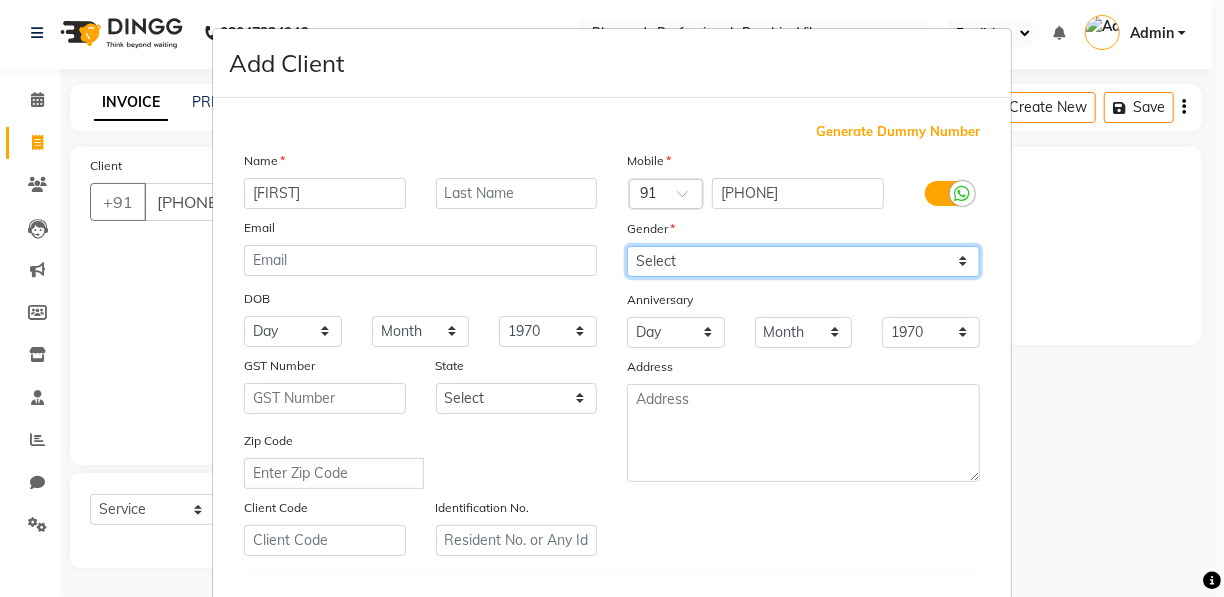 click on "Select Male Female Other Prefer Not To Say" at bounding box center (803, 261) 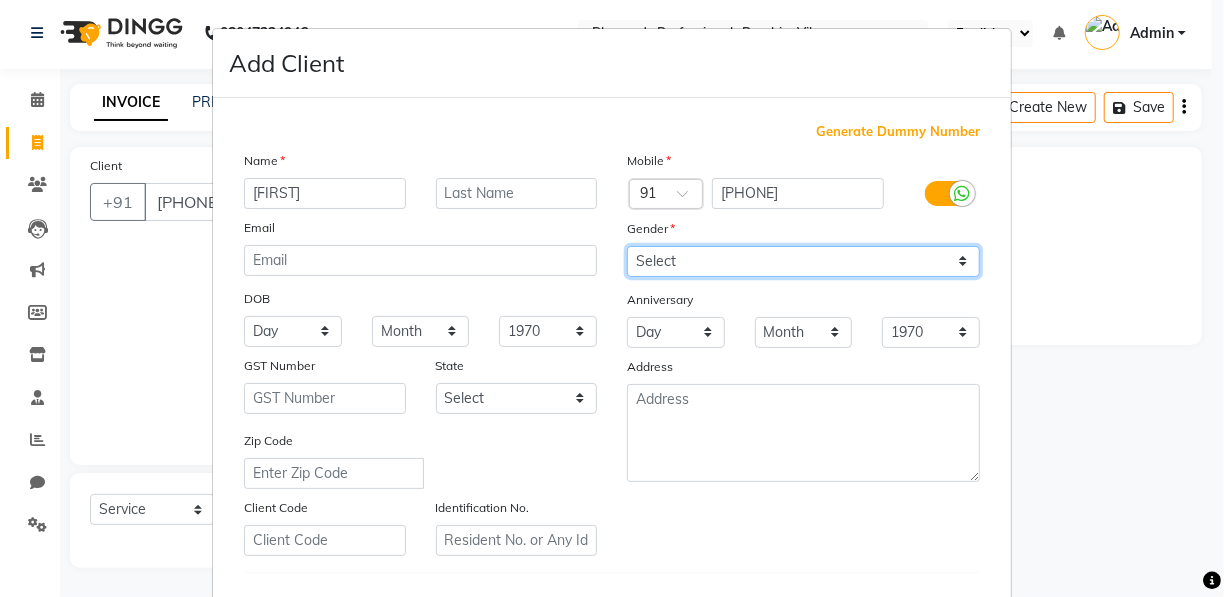 select on "female" 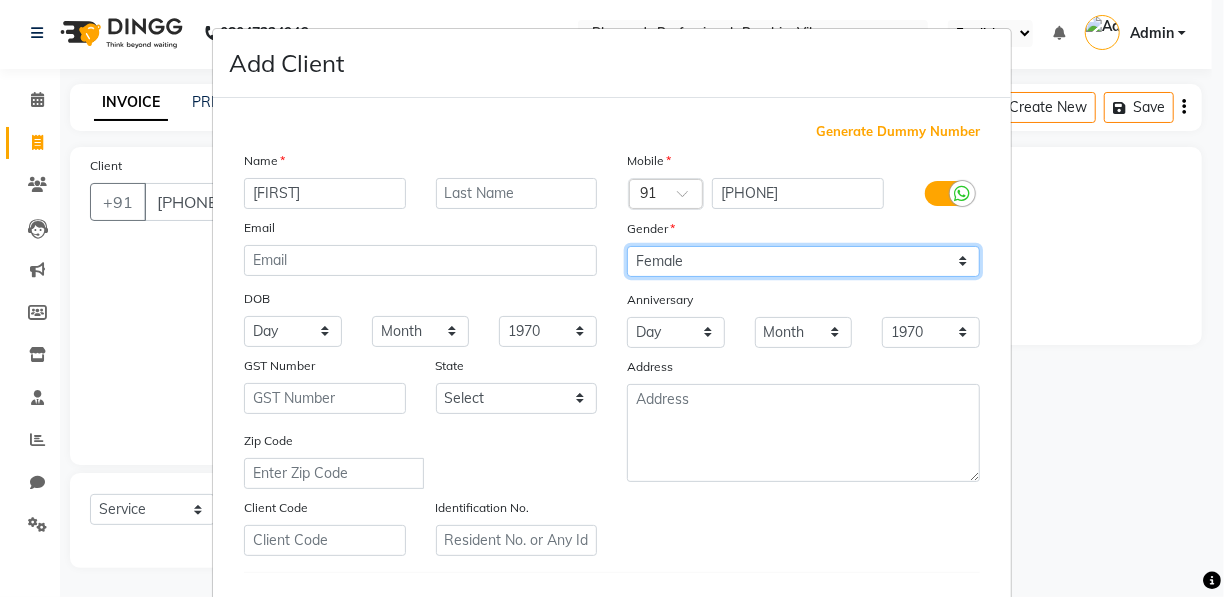 click on "Select Male Female Other Prefer Not To Say" at bounding box center [803, 261] 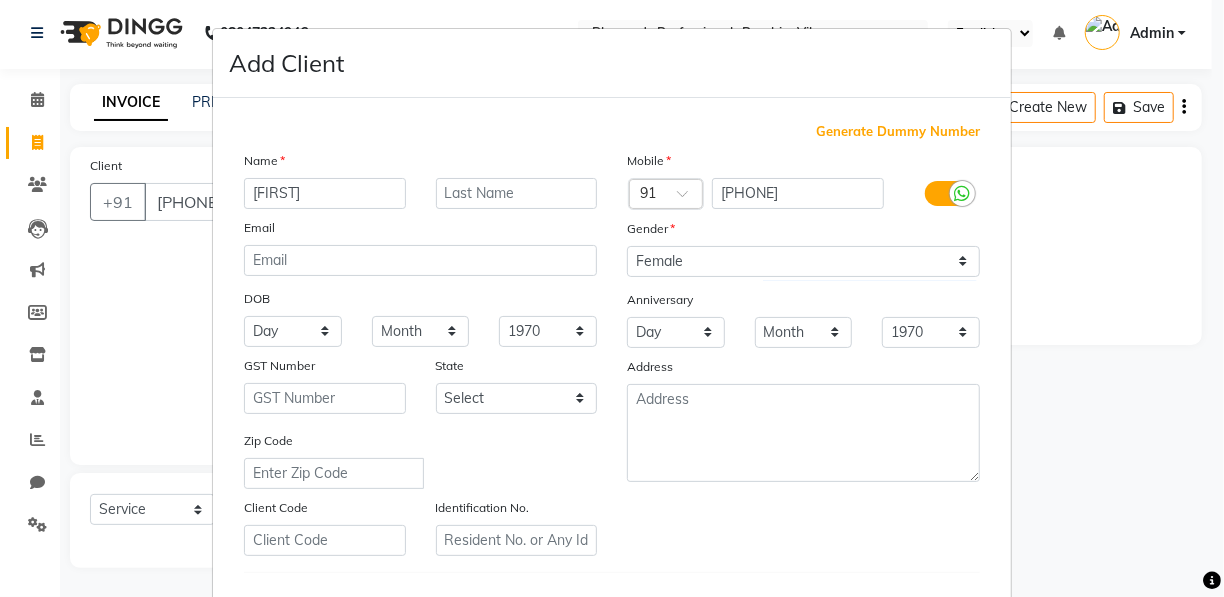 scroll, scrollTop: 206, scrollLeft: 0, axis: vertical 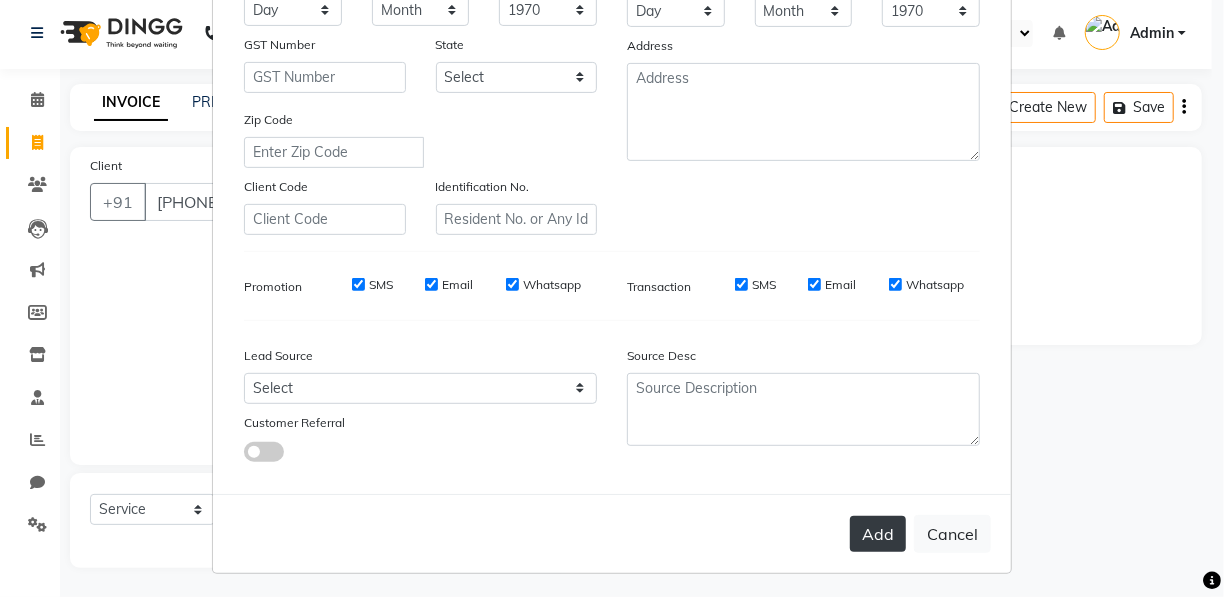 click on "Add" at bounding box center (878, 534) 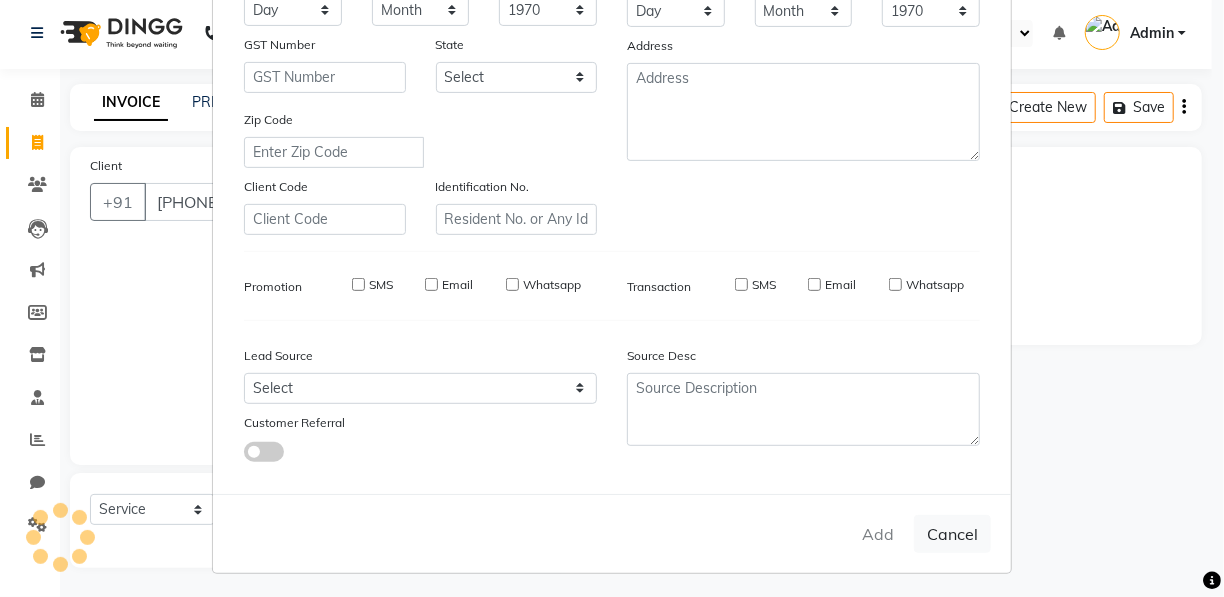type 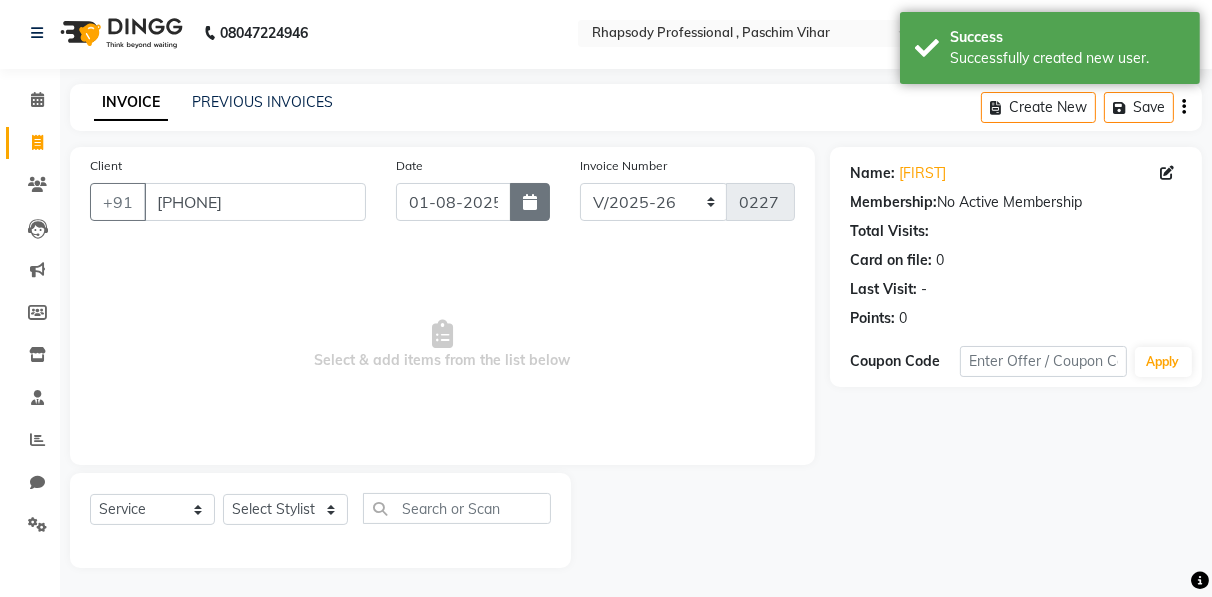 click 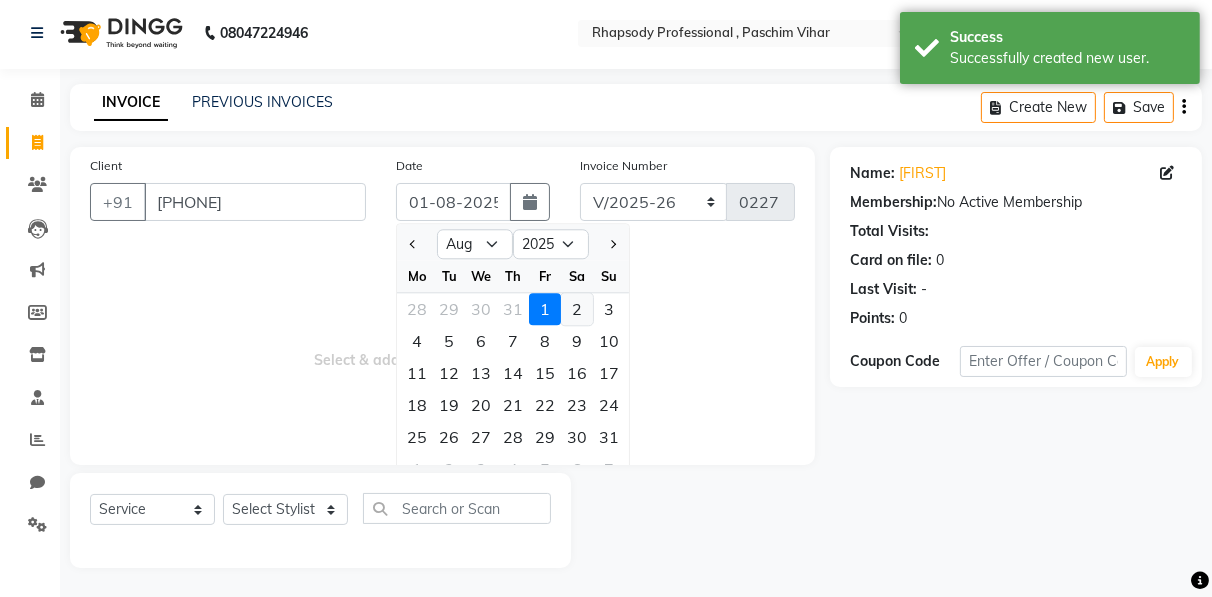 click on "2" 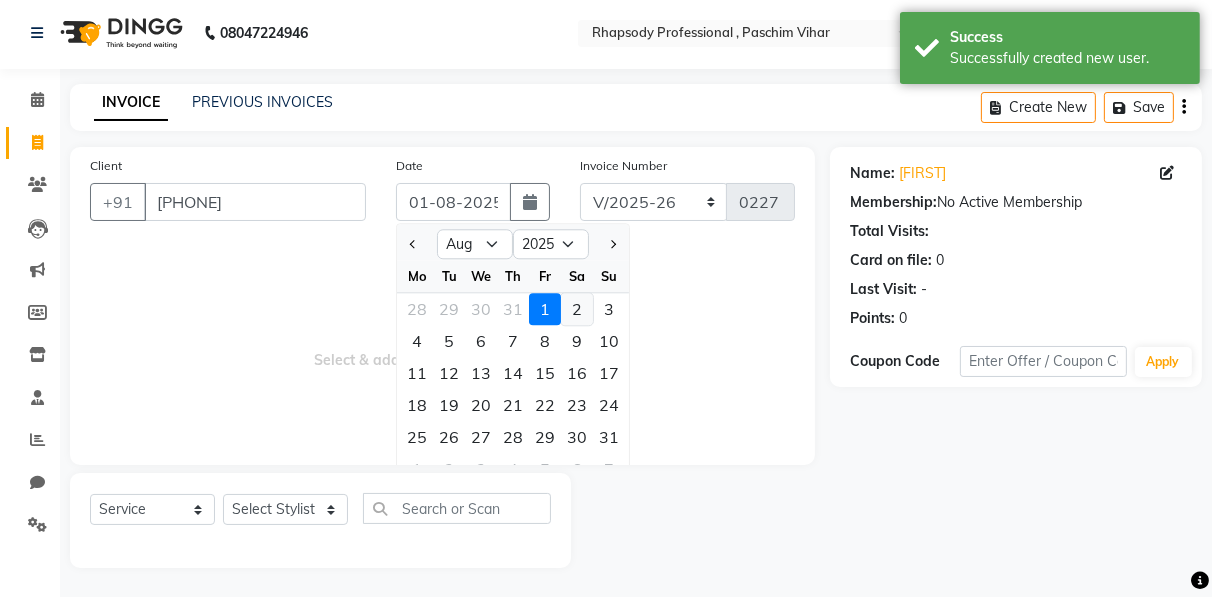 type on "02-08-2025" 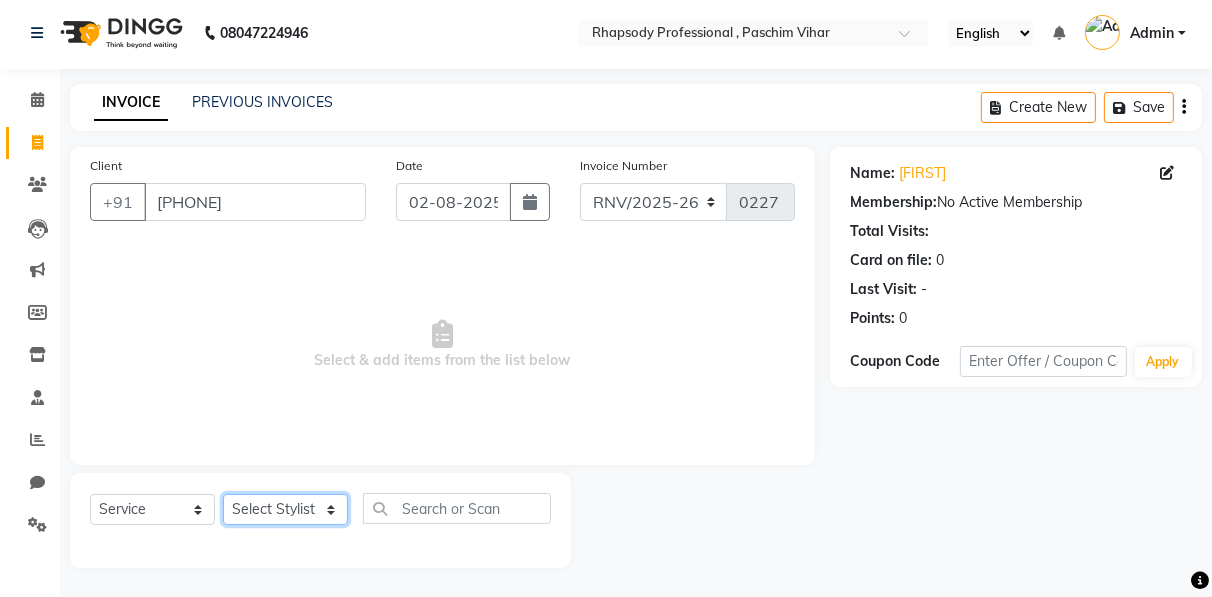 click on "Select Stylist [FIRST] [FIRST] [FIRST] [FIRST] [FIRST] [FIRST] [FIRST] [FIRST] [FIRST] [FIRST] [FIRST] [FIRST]" 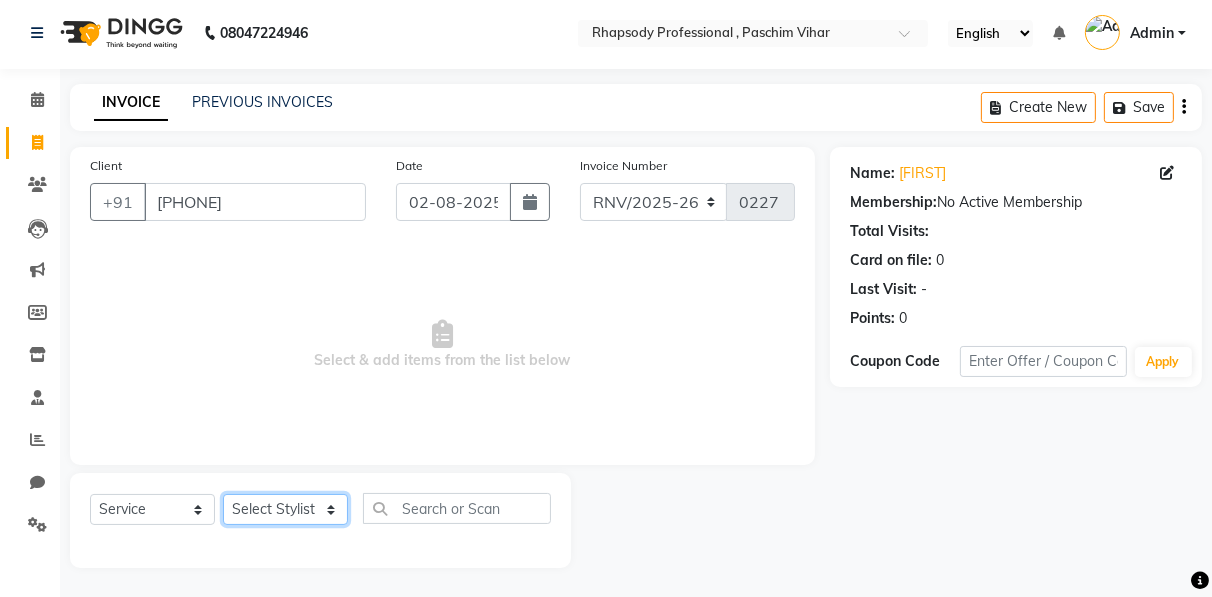 select on "85667" 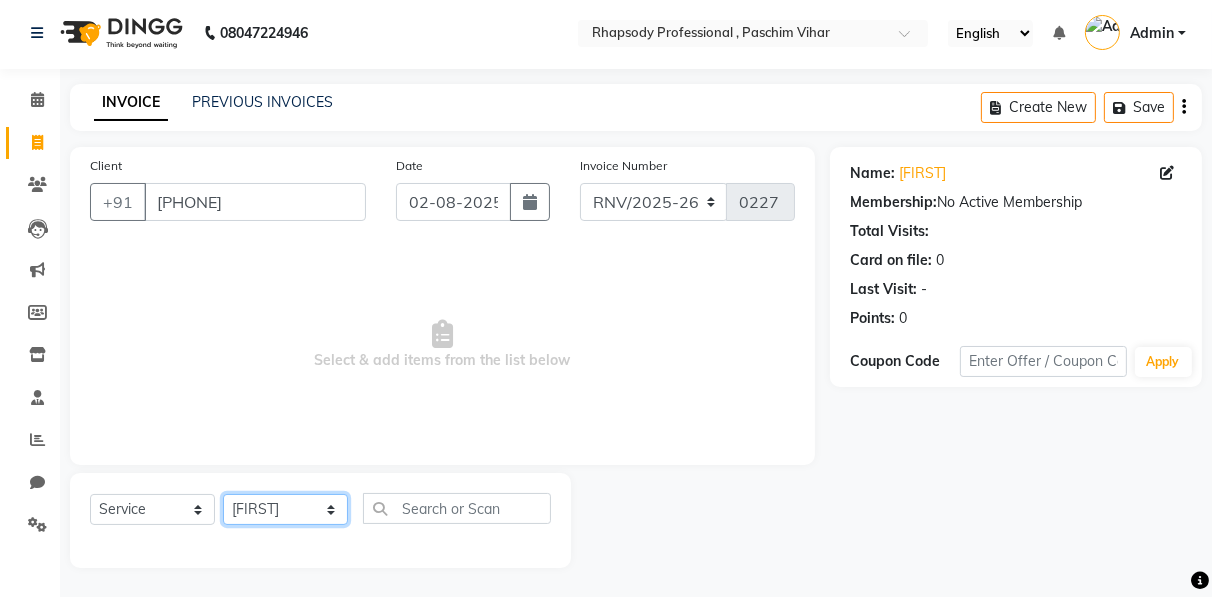 click on "Select Stylist [FIRST] [FIRST] [FIRST] [FIRST] [FIRST] [FIRST] [FIRST] [FIRST] [FIRST] [FIRST] [FIRST] [FIRST]" 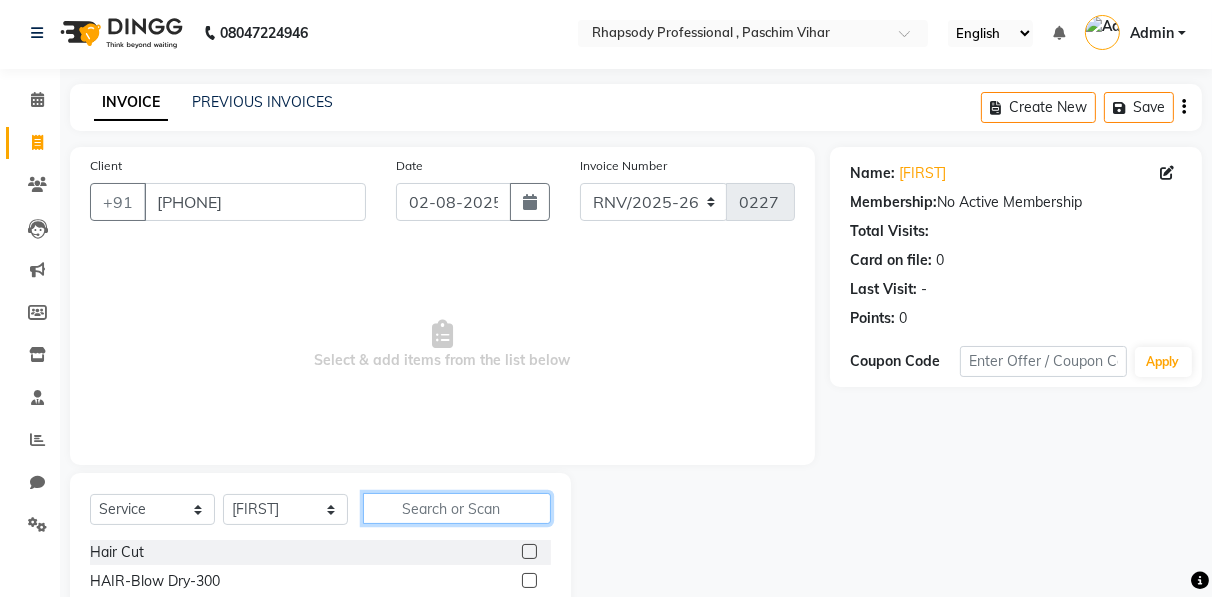 click 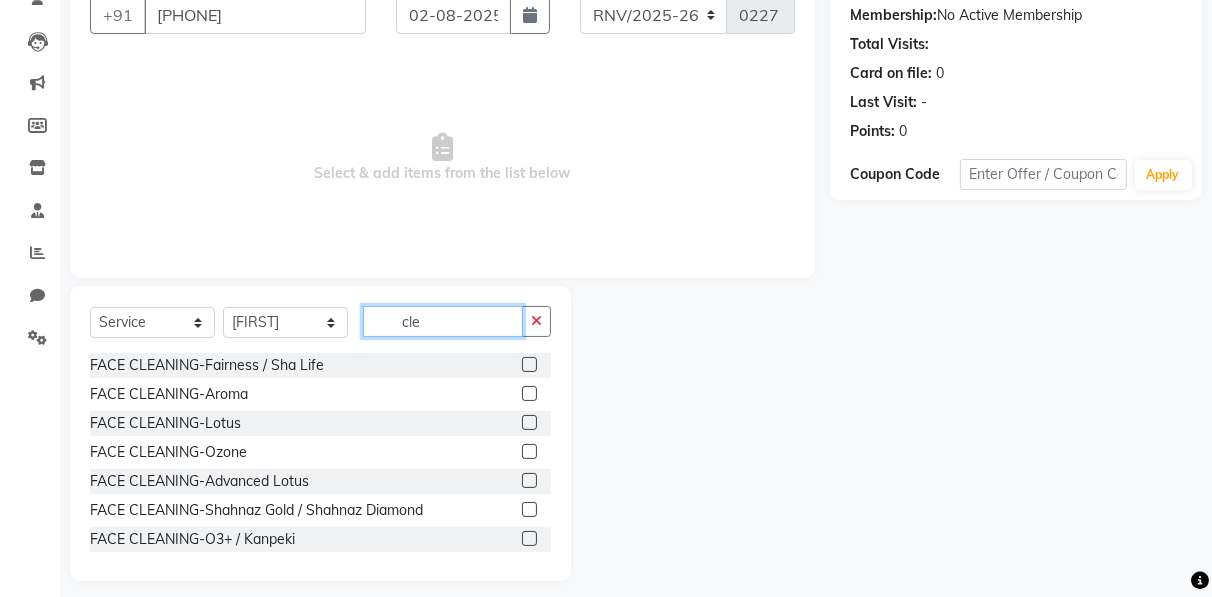 scroll, scrollTop: 202, scrollLeft: 0, axis: vertical 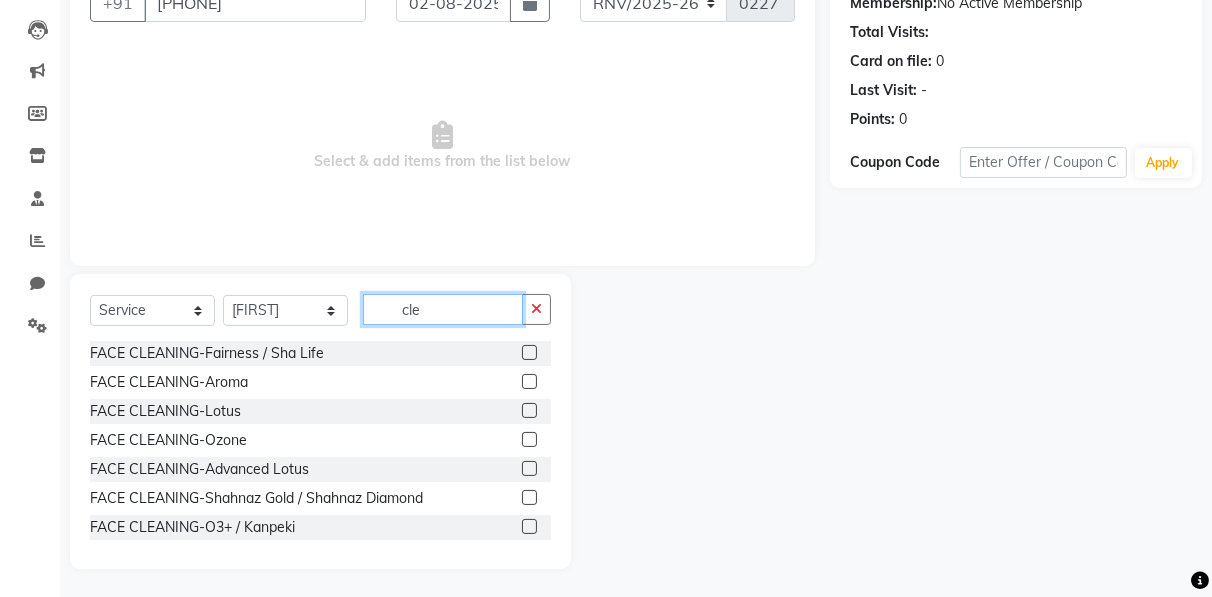 type on "cle" 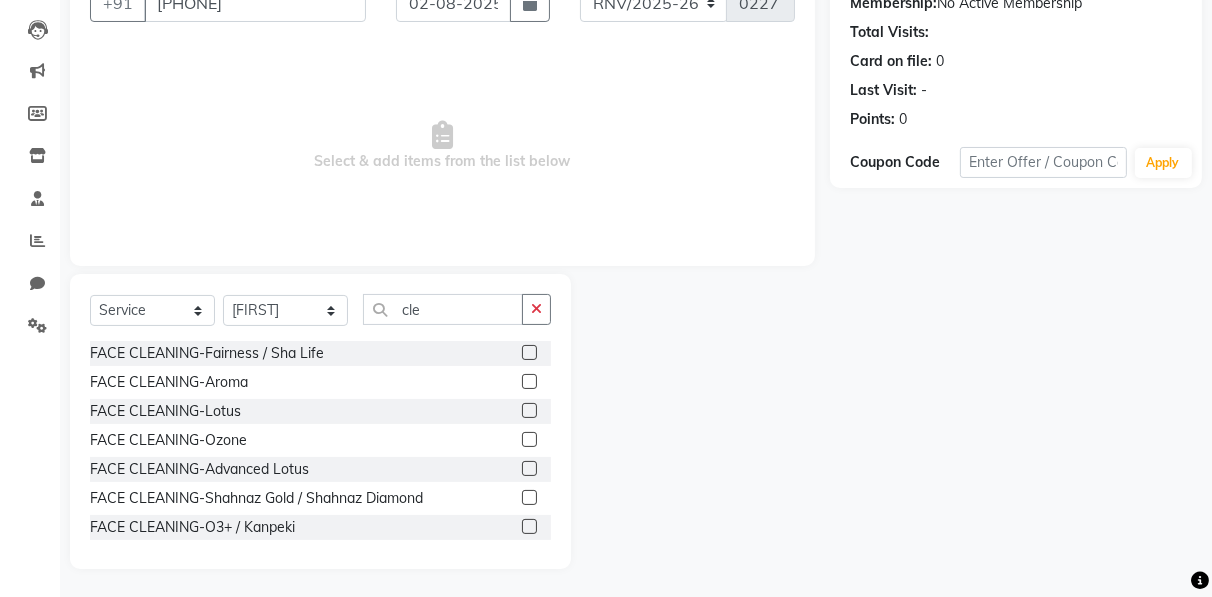 click 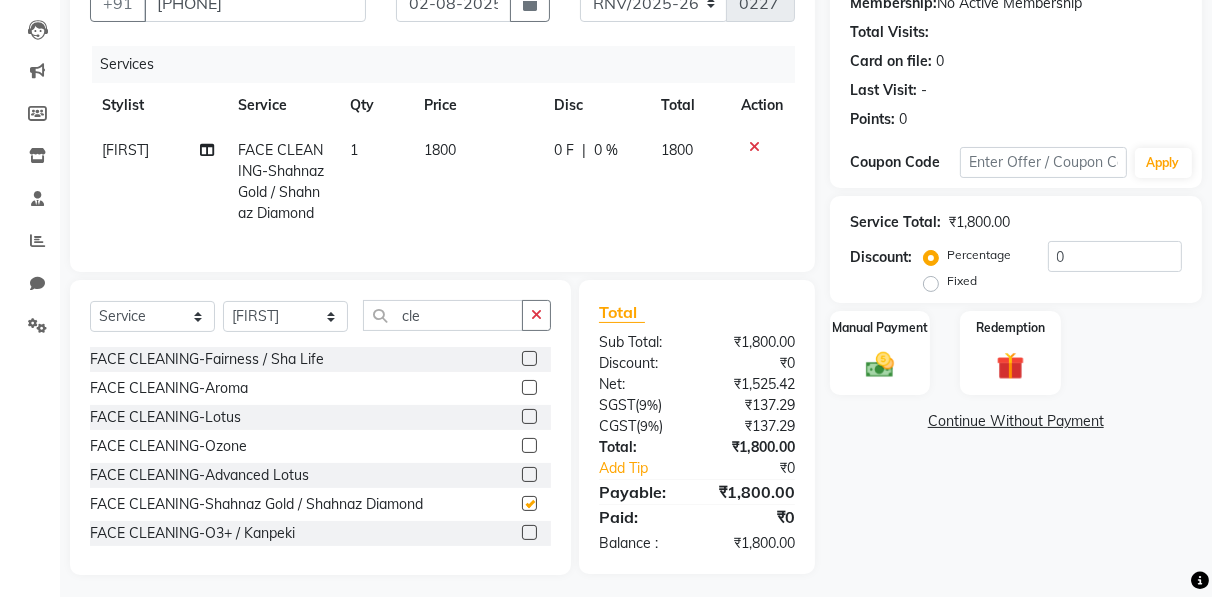 checkbox on "false" 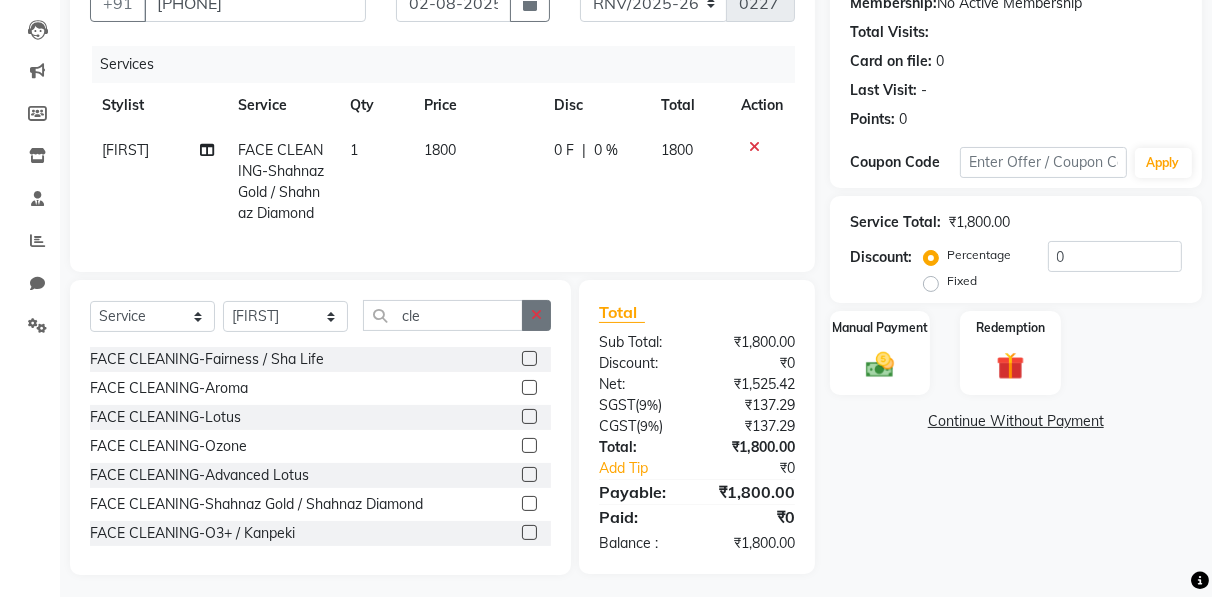 click 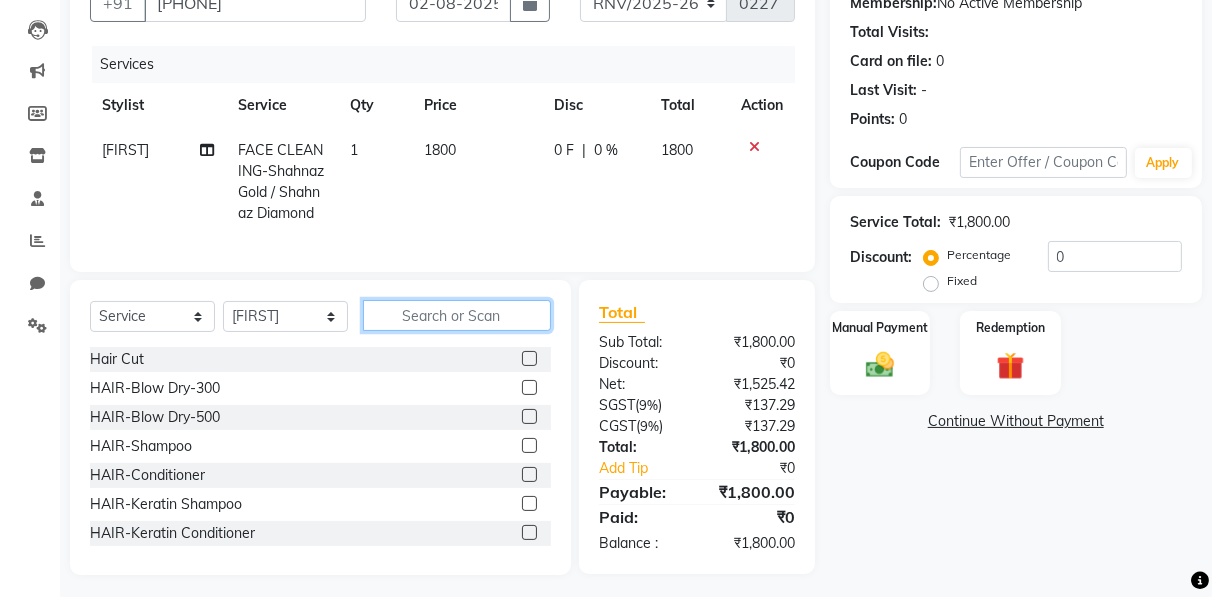 click 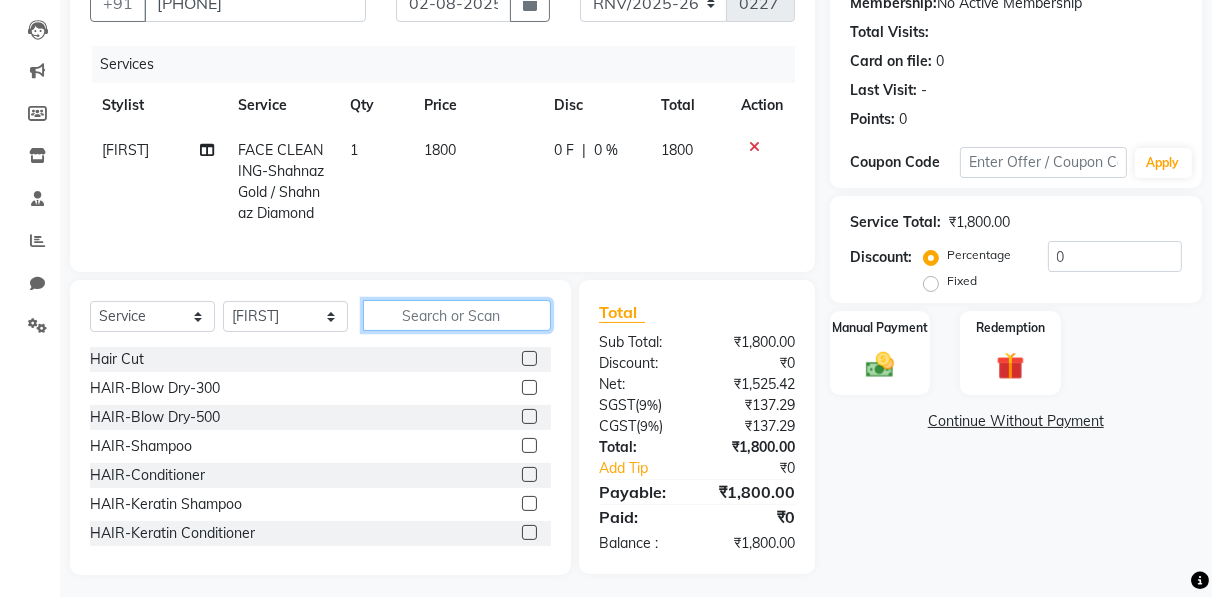 click 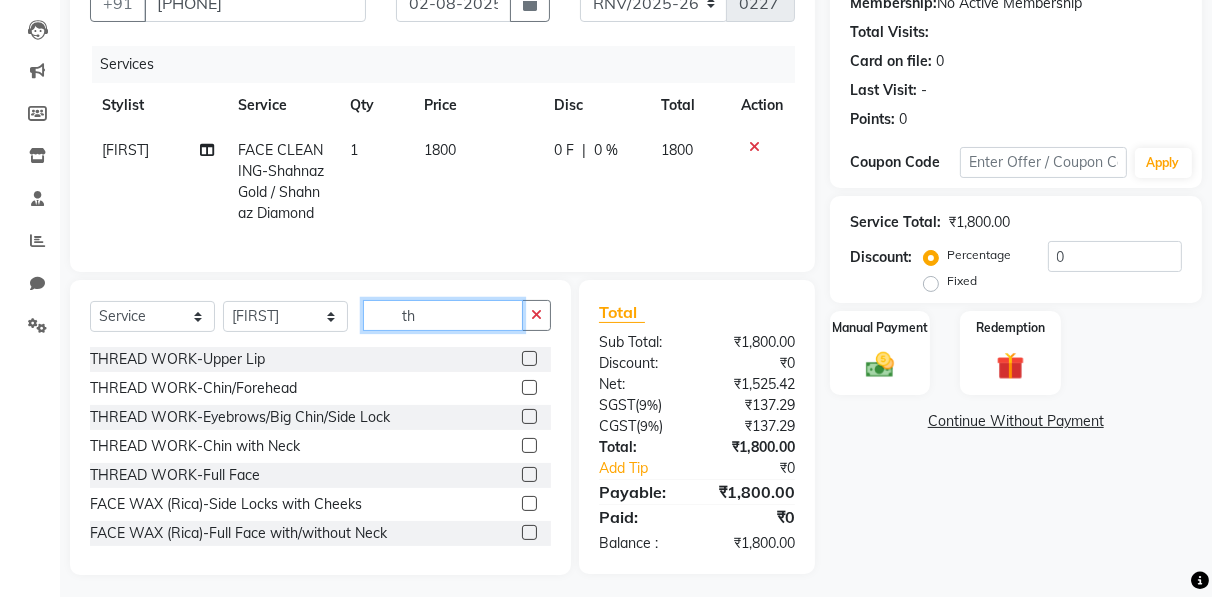 type on "th" 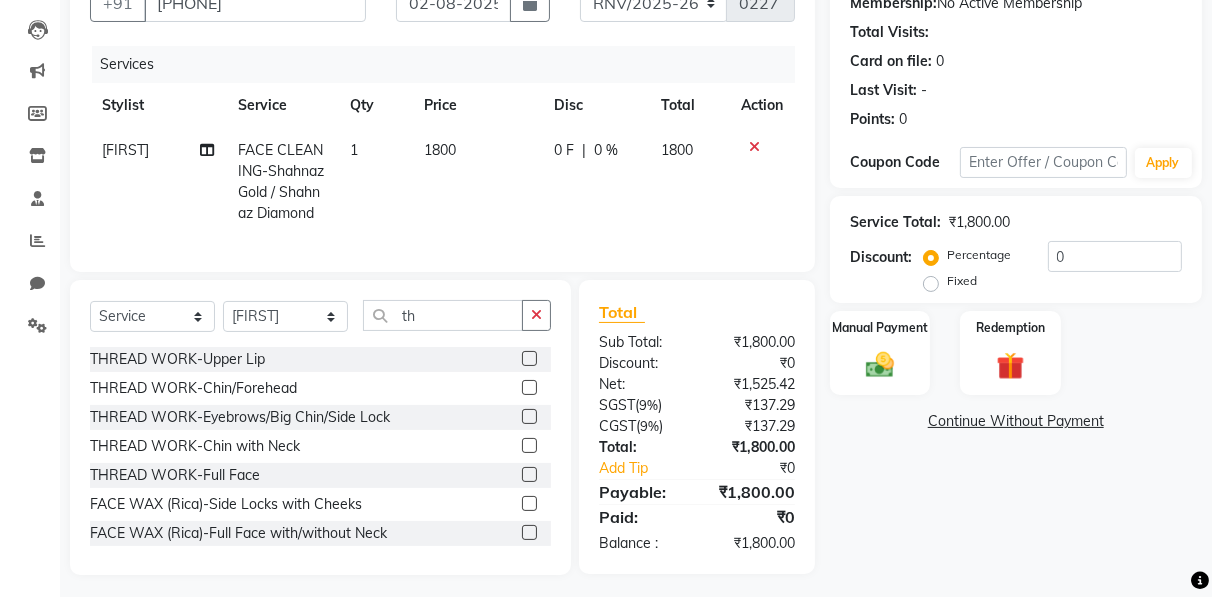 click 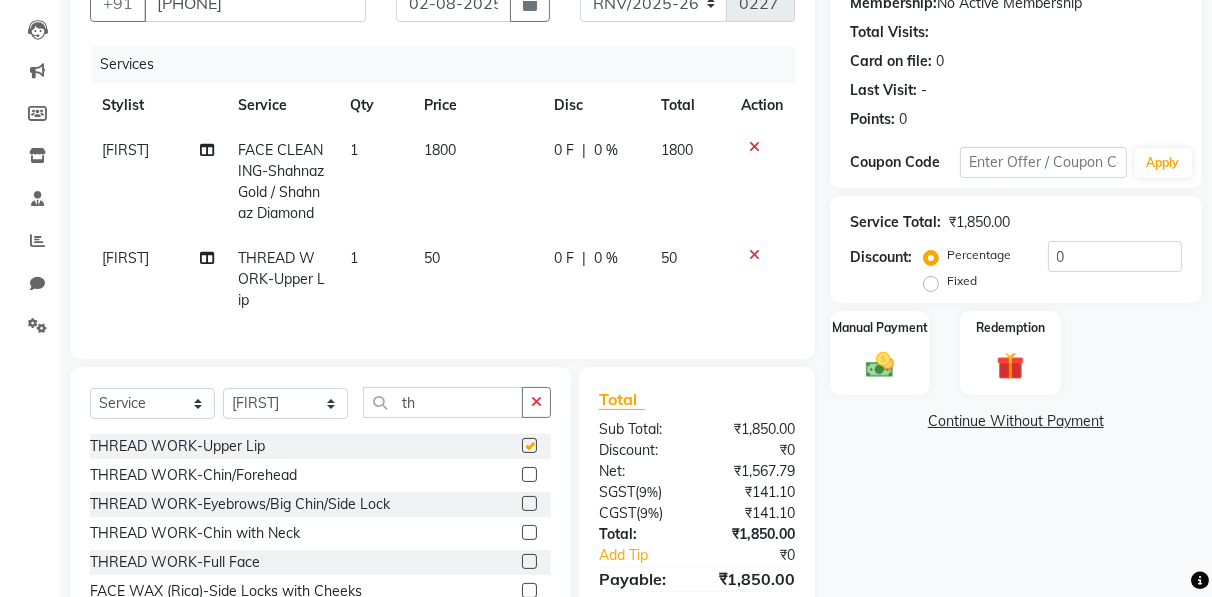 checkbox on "false" 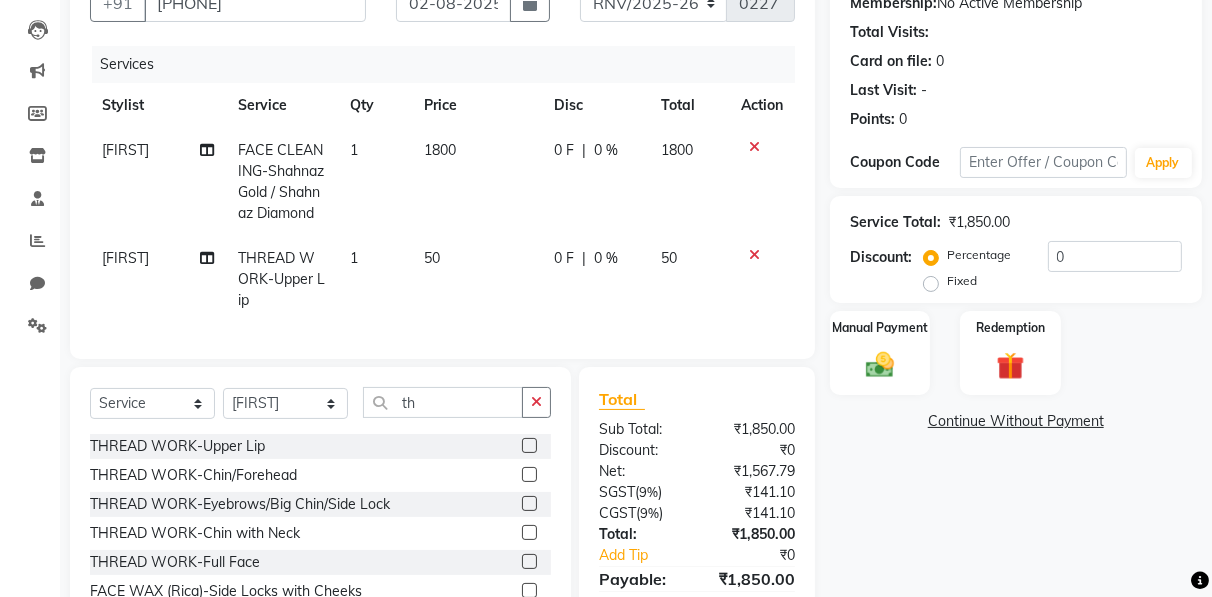 click 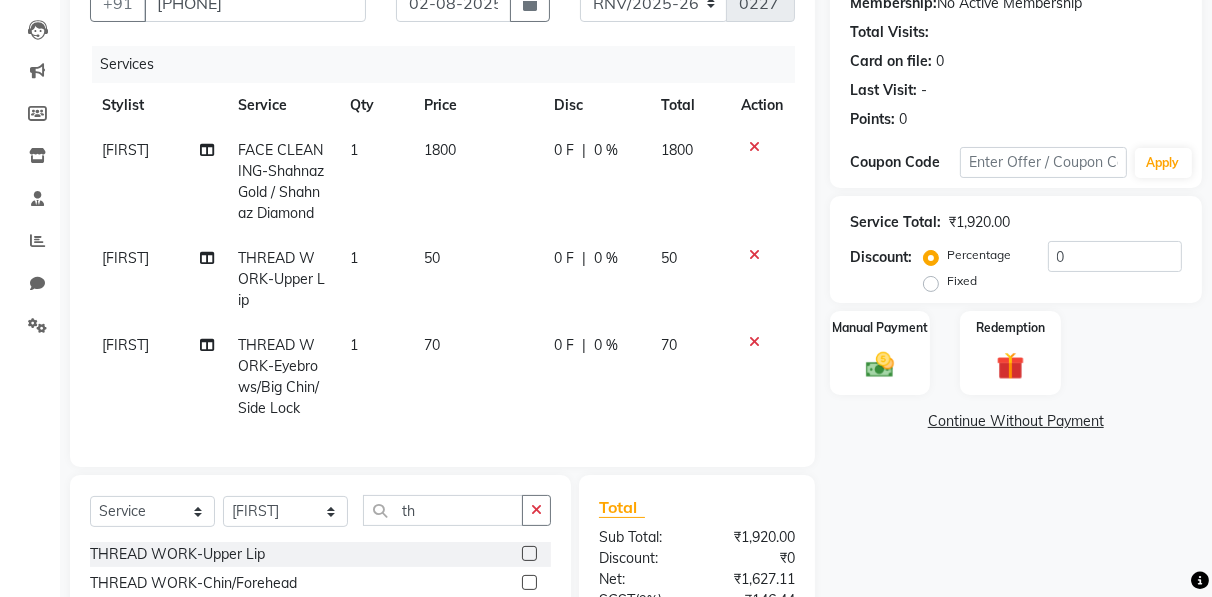 checkbox on "false" 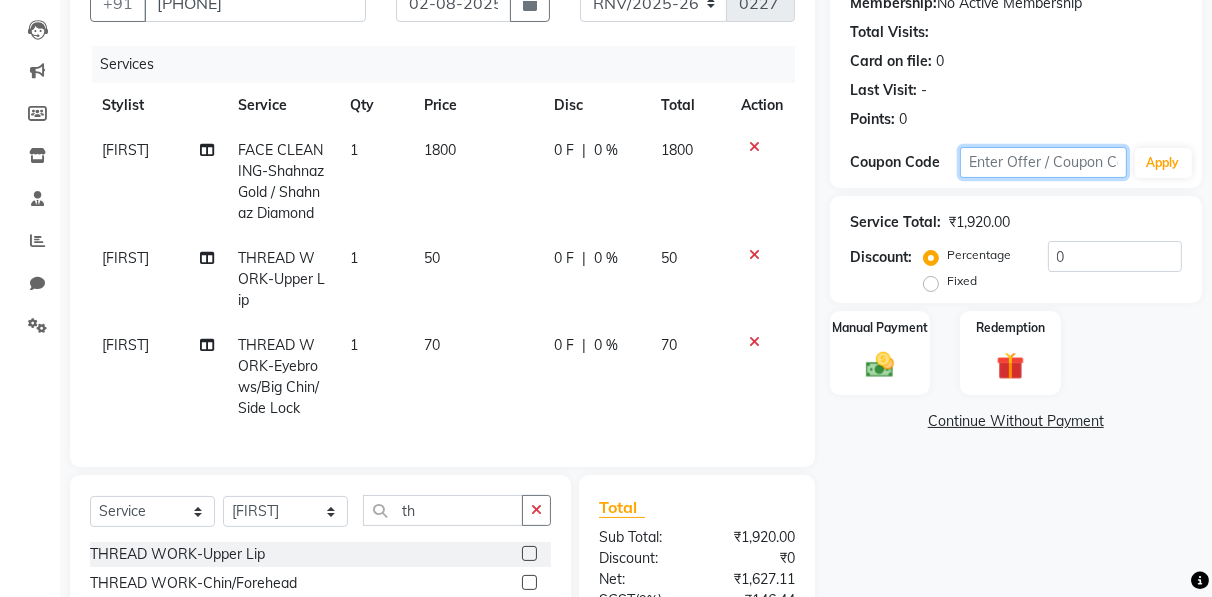 click 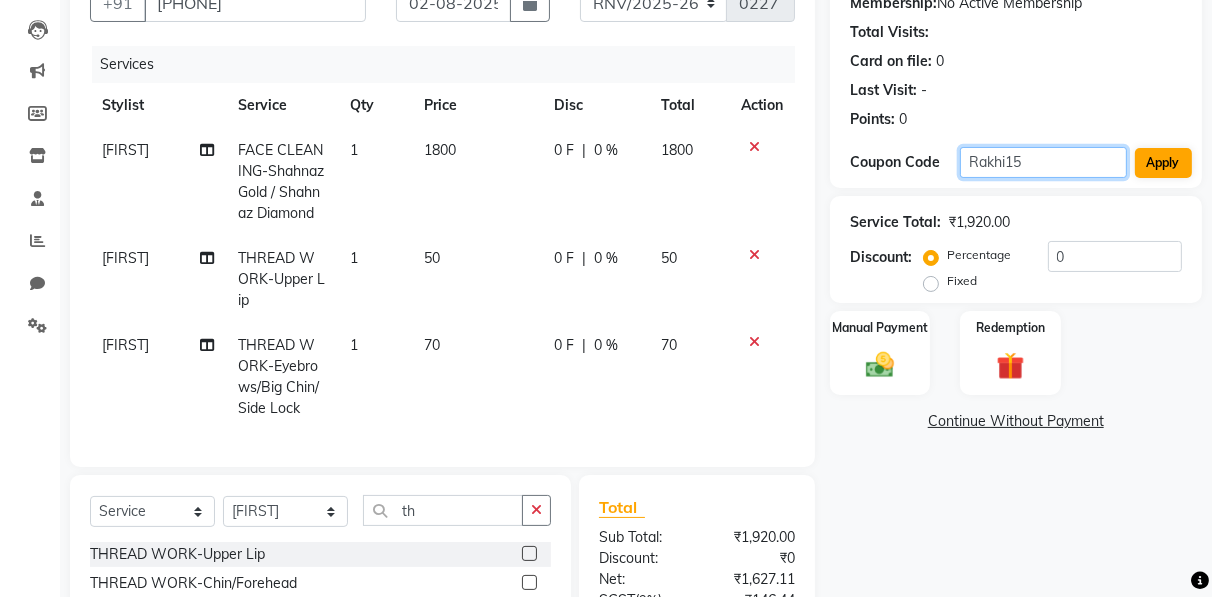 type on "[FIRST]15" 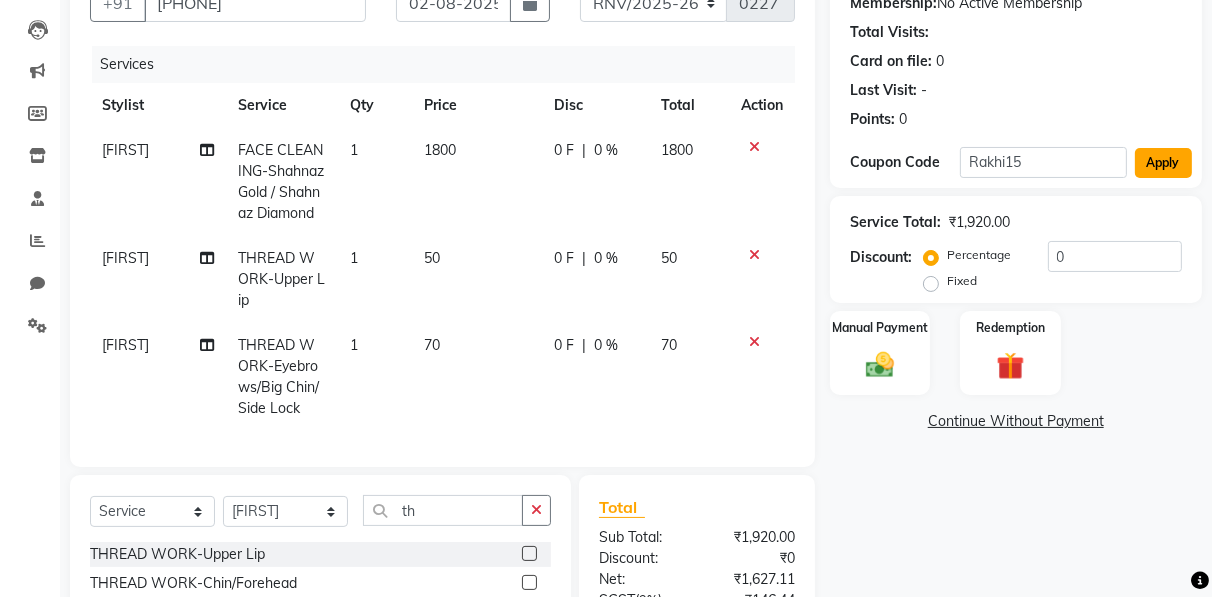 click on "Apply" 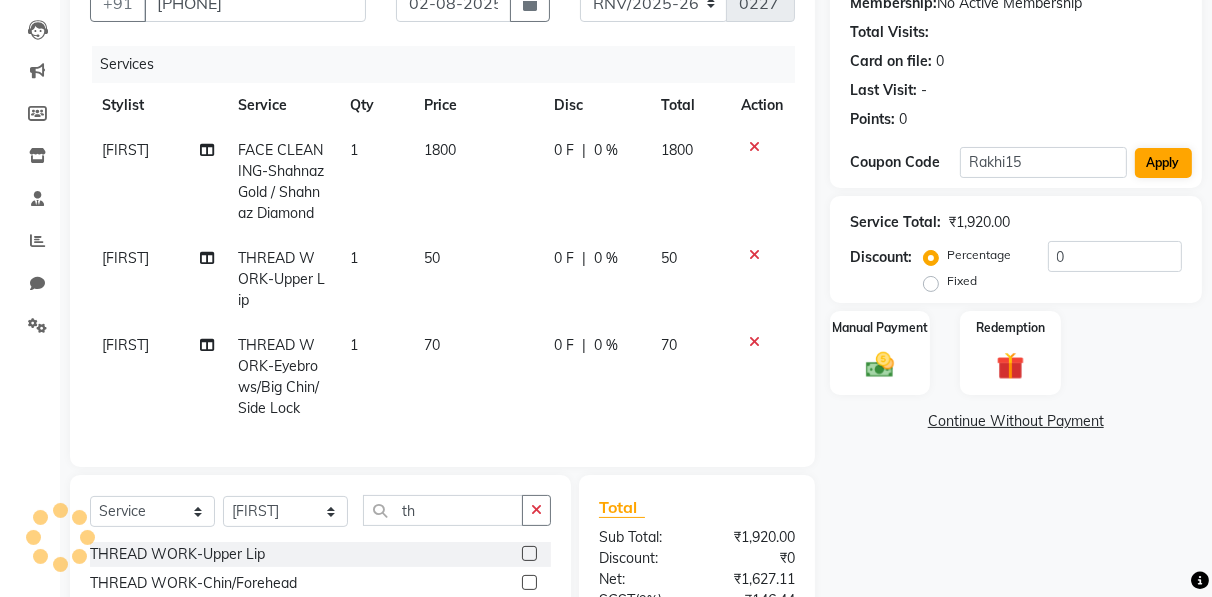 type on "15" 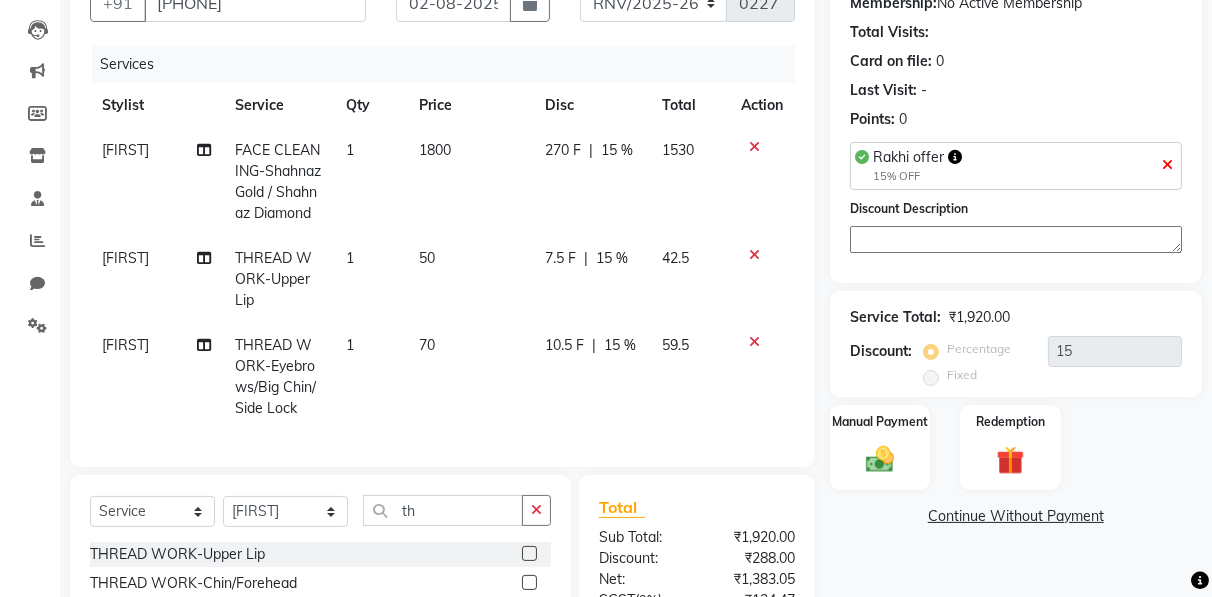 scroll, scrollTop: 0, scrollLeft: 0, axis: both 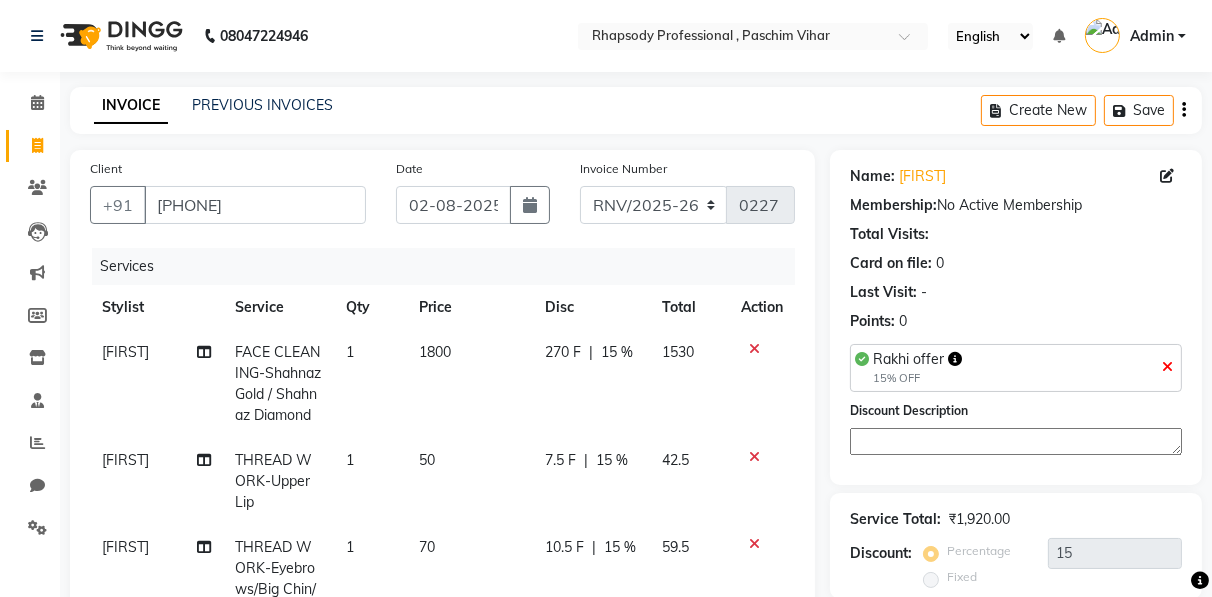 click on "Create New   Save" 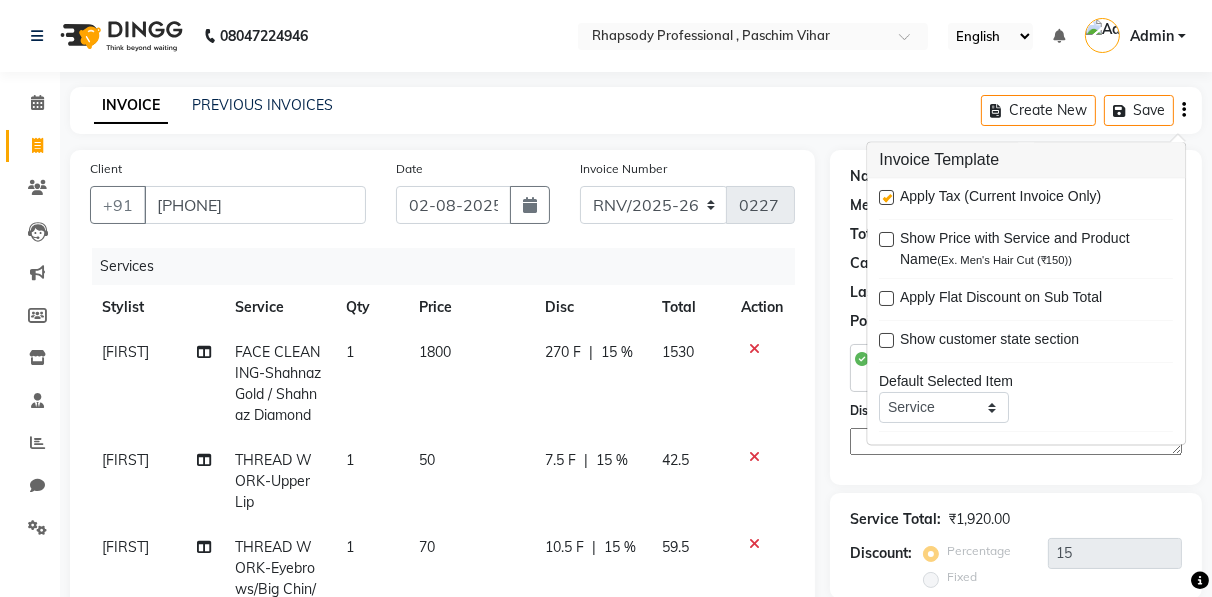 click at bounding box center (886, 198) 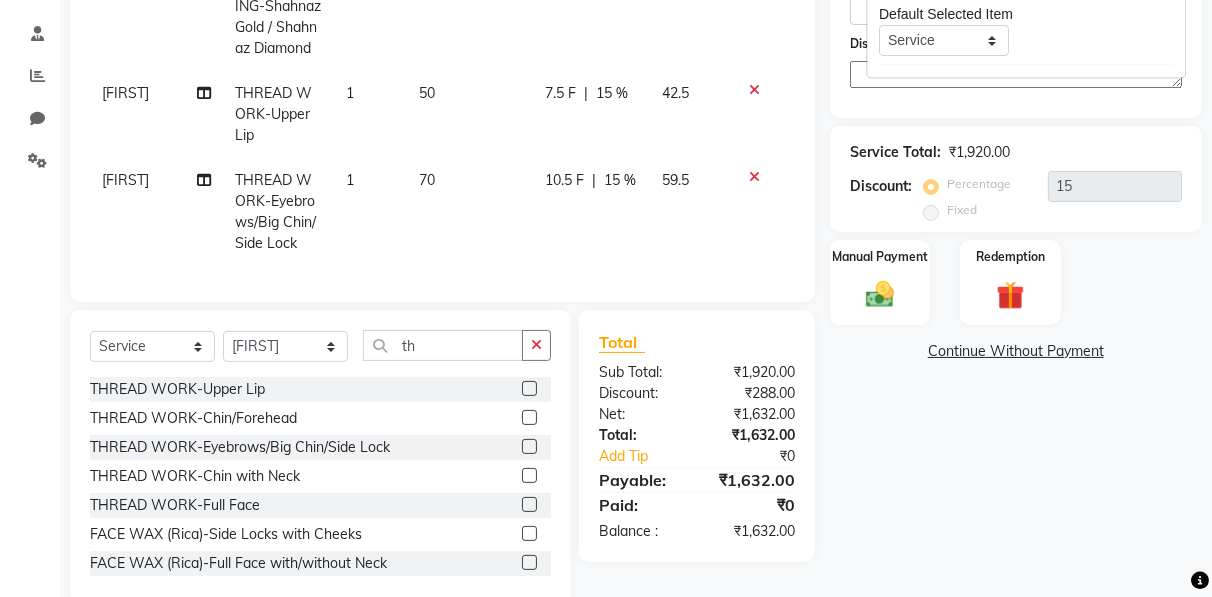 scroll, scrollTop: 437, scrollLeft: 0, axis: vertical 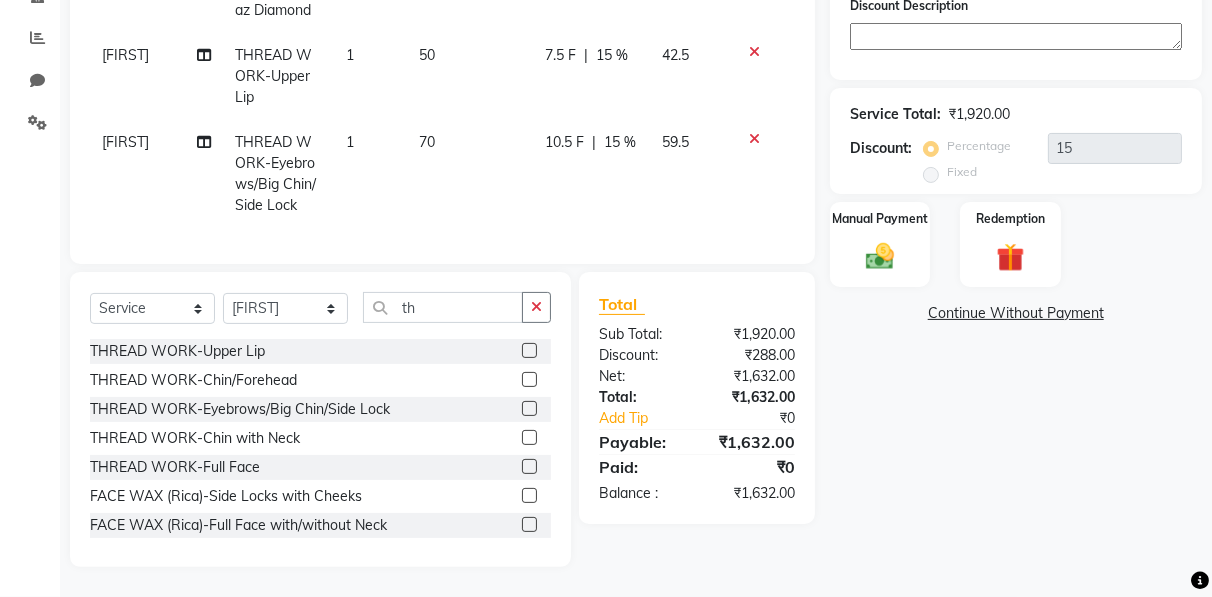 click on "Name: Vandna  Membership:  No Active Membership  Total Visits:   Card on file:  0 Last Visit:   - Points:   0  Rakhi offer  15% OFF  Discount Description Service Total:  ₹1,920.00  Discount:  Percentage   Fixed  15 Manual Payment Redemption  Continue Without Payment" 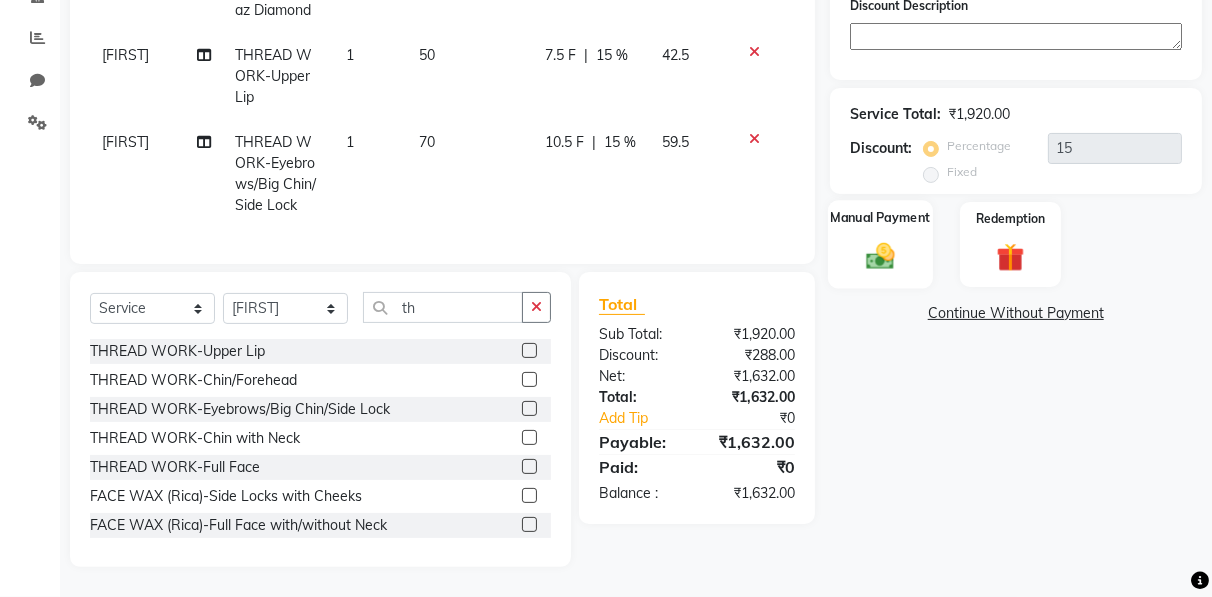 click 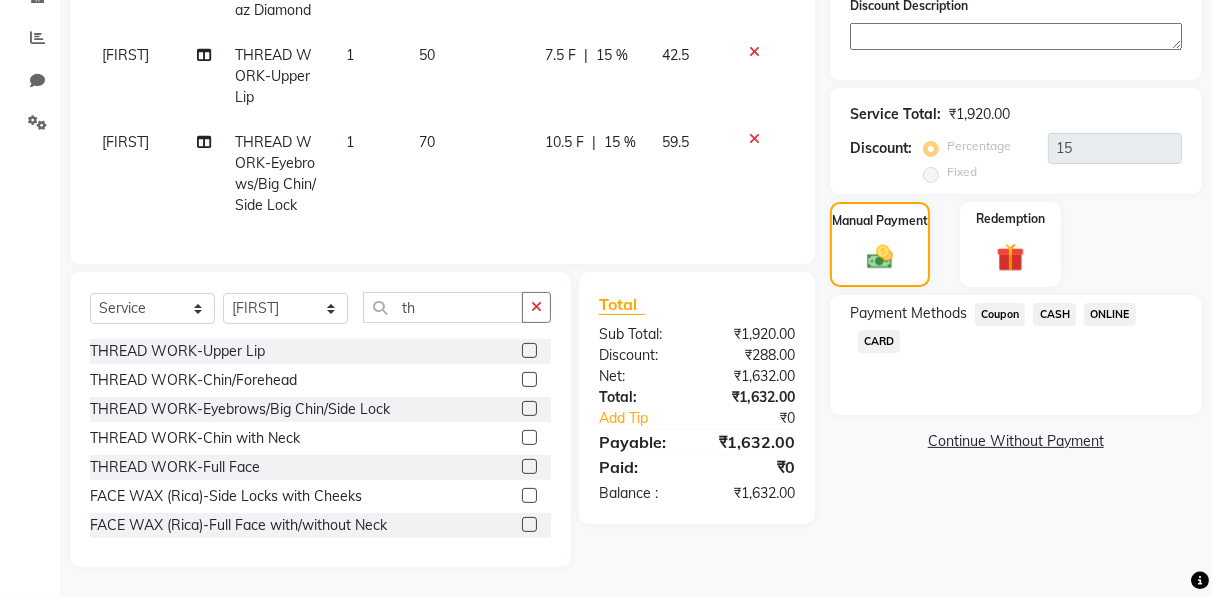 click on "CASH" 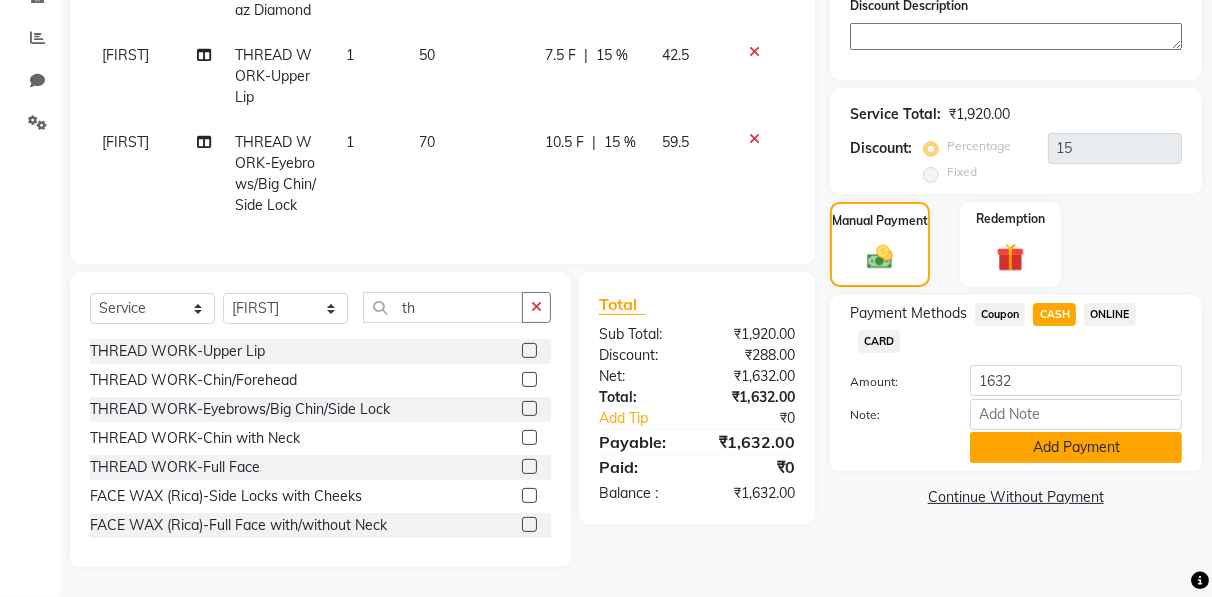 click on "Add Payment" 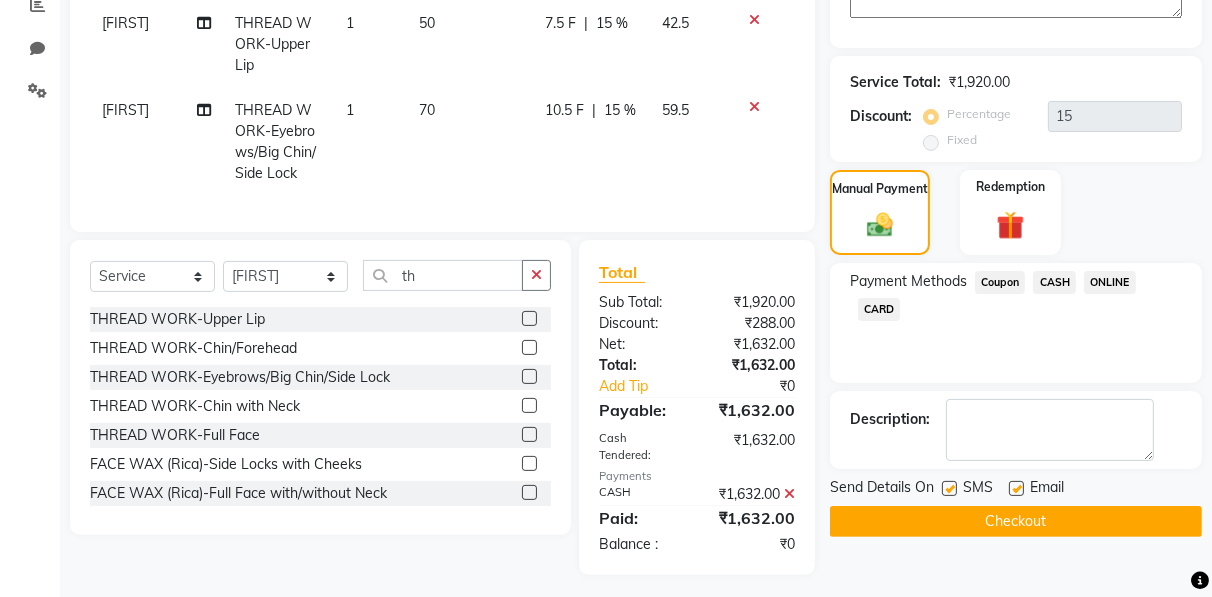 click on "Checkout" 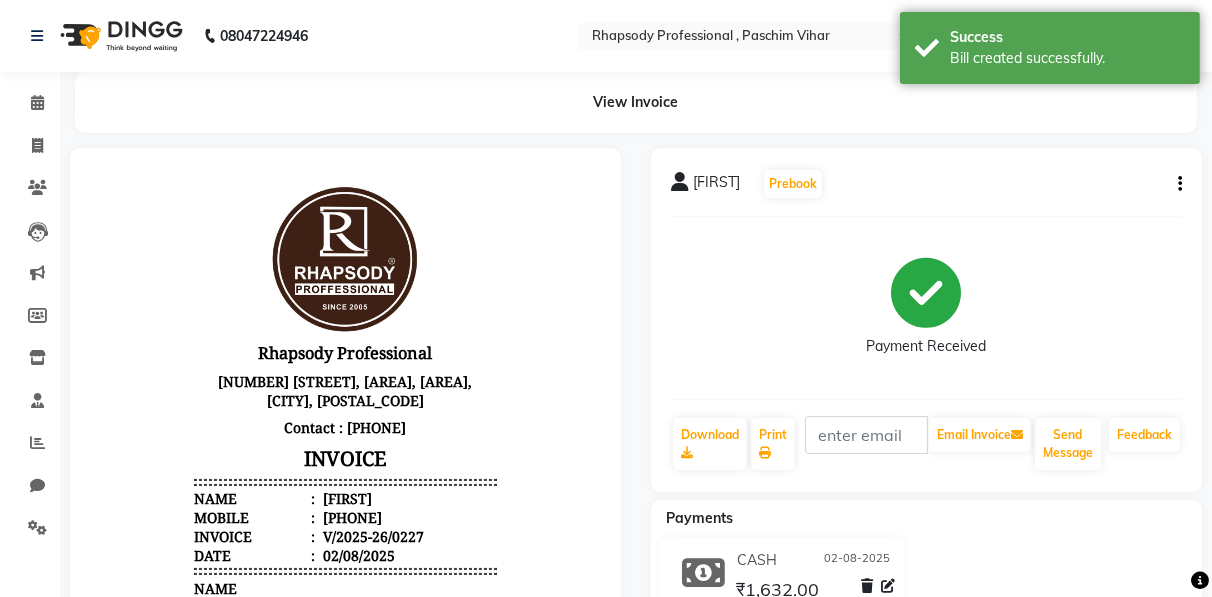 scroll, scrollTop: 0, scrollLeft: 0, axis: both 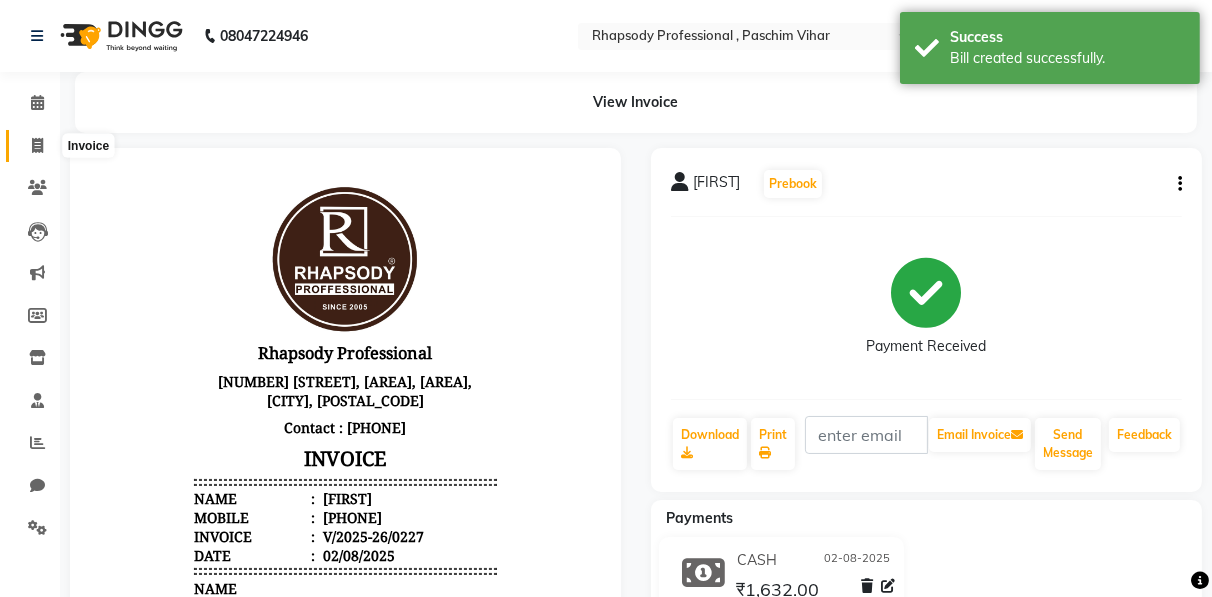 click 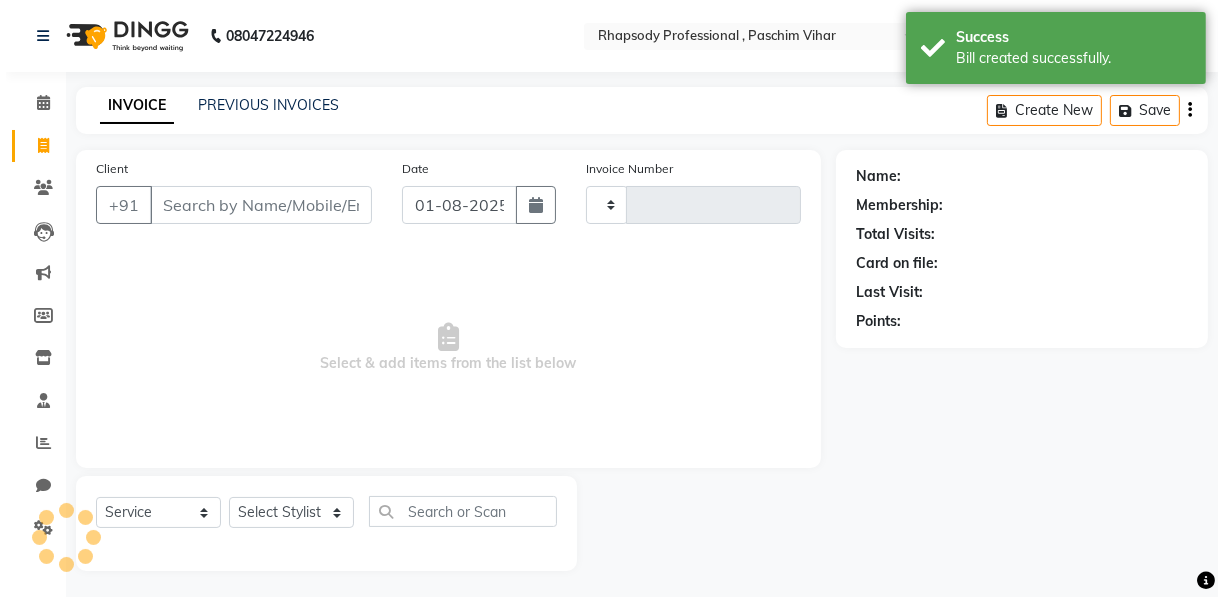 scroll, scrollTop: 3, scrollLeft: 0, axis: vertical 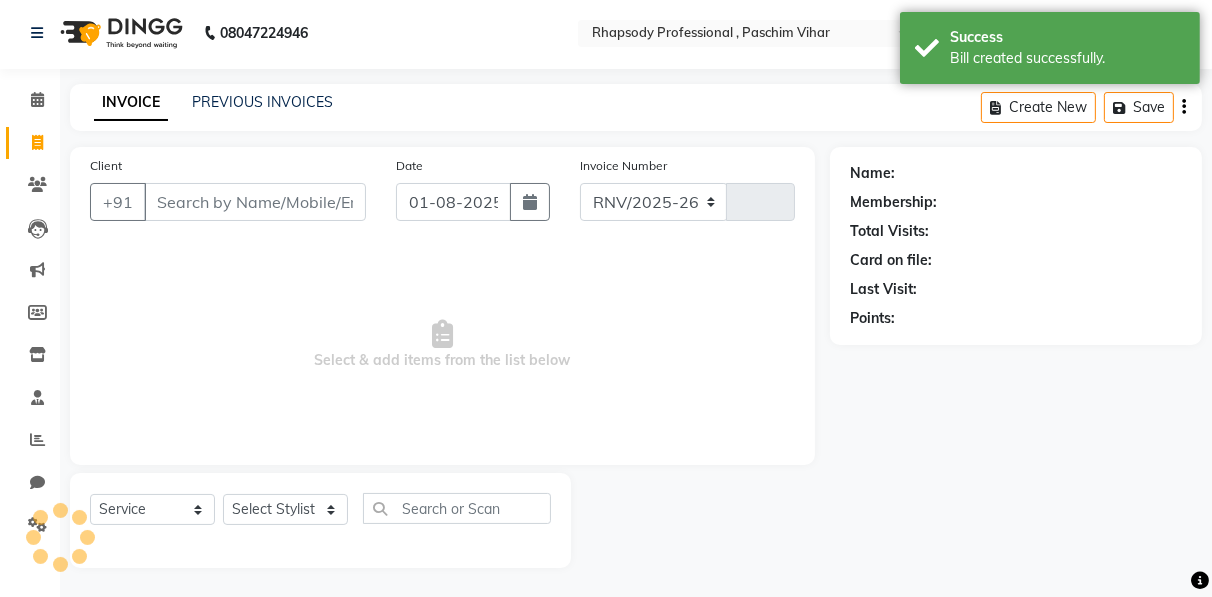 select on "8581" 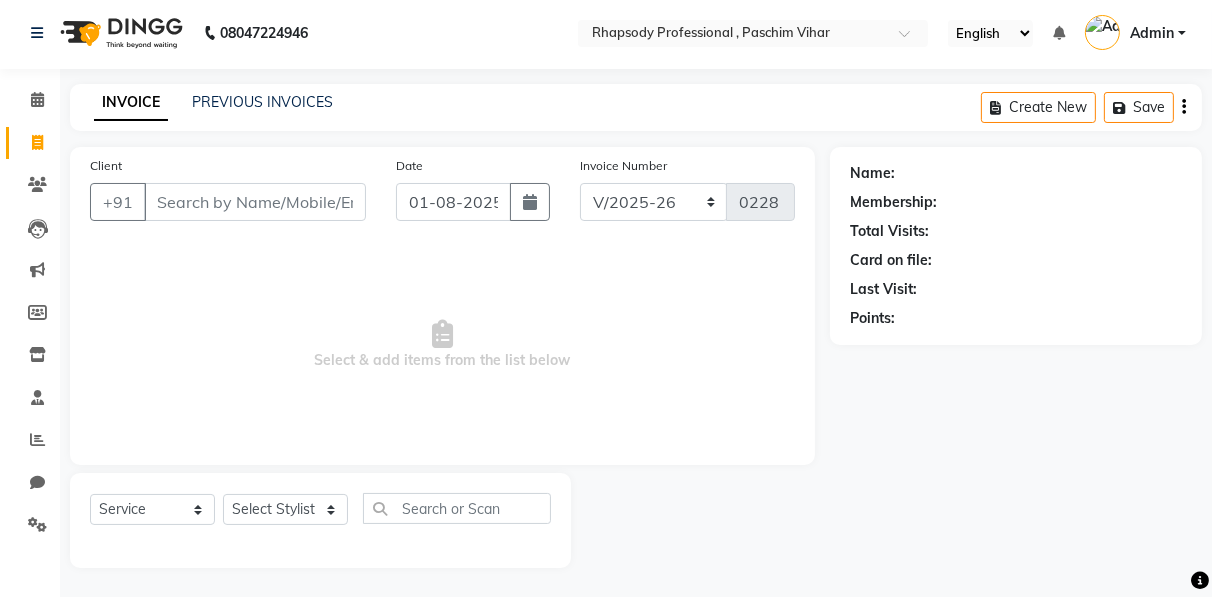 click on "Client" at bounding box center (255, 202) 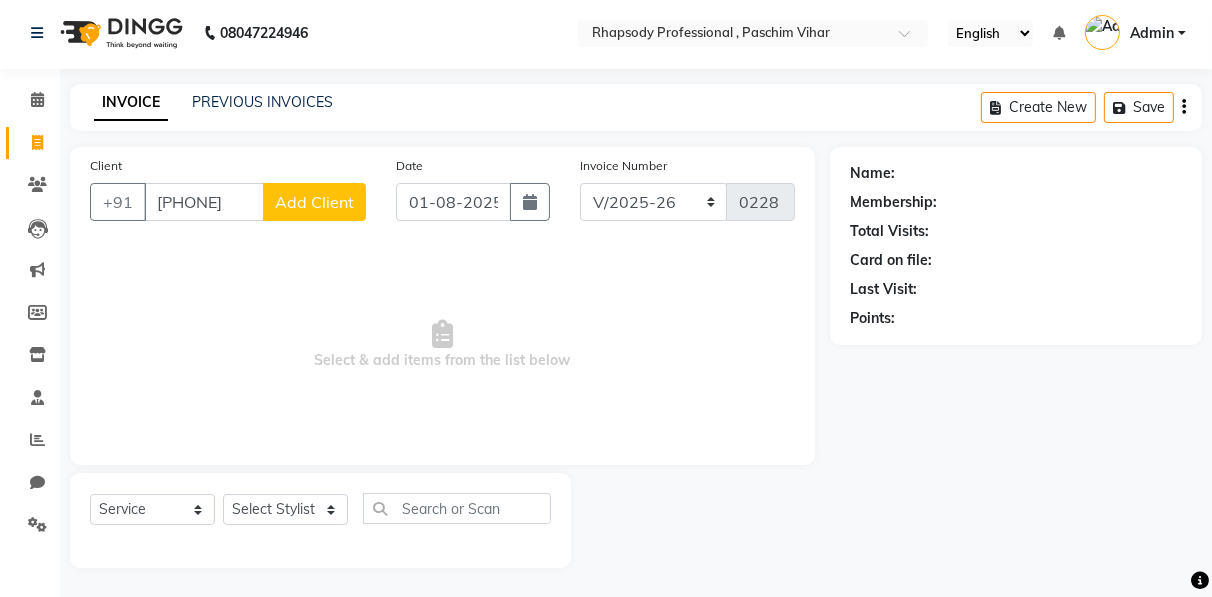 type on "[PHONE]" 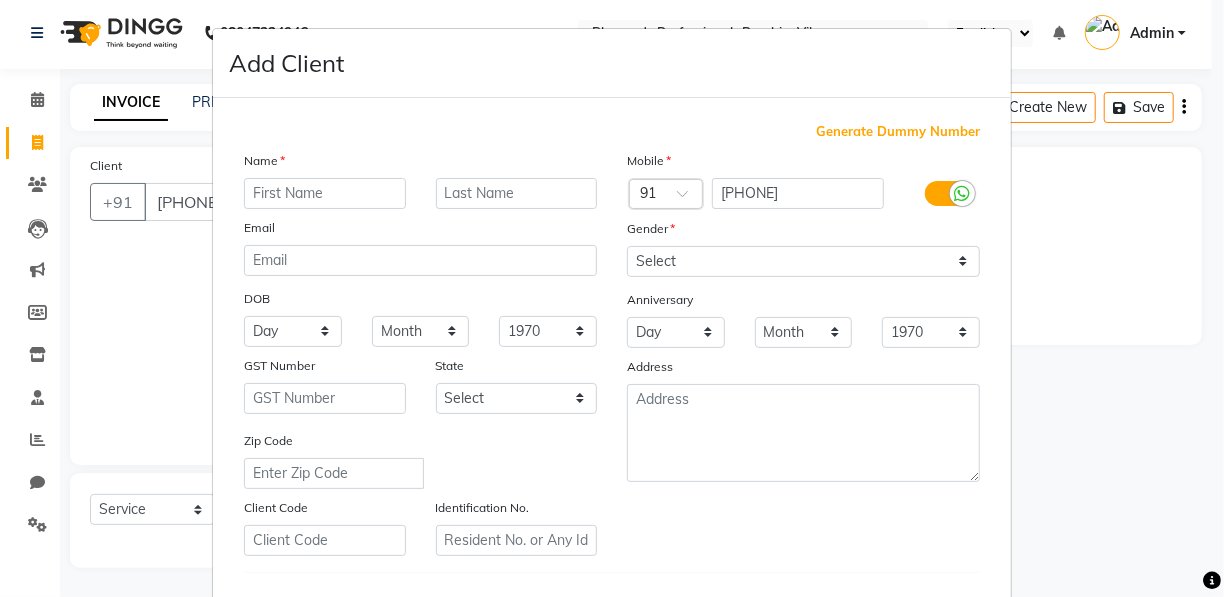 click at bounding box center [325, 193] 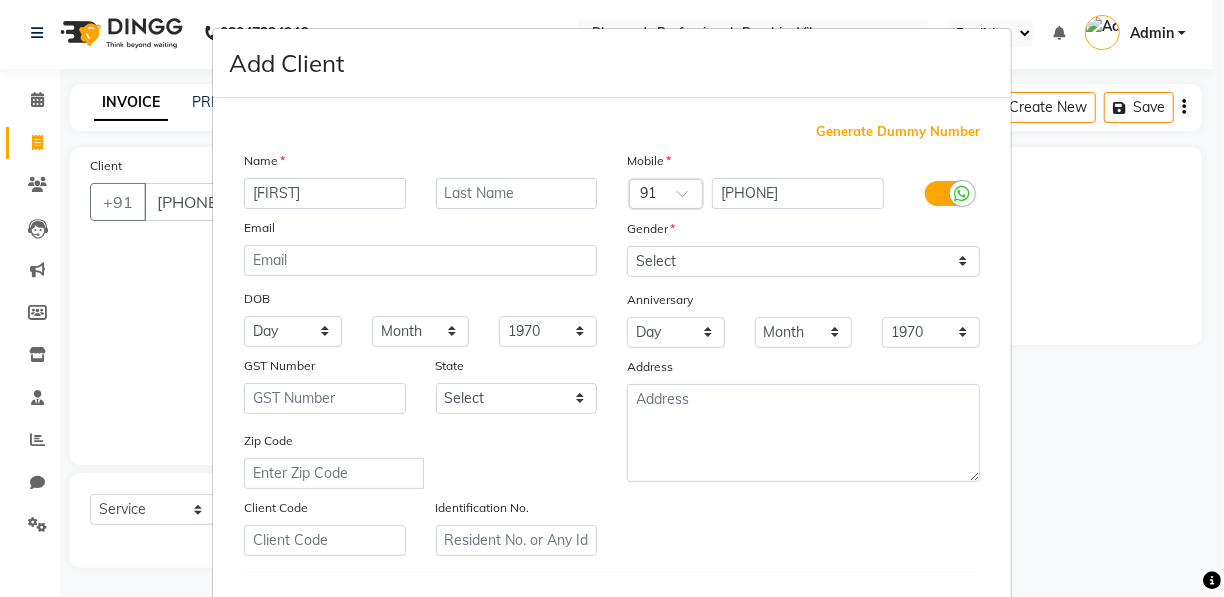 type on "[FIRST]" 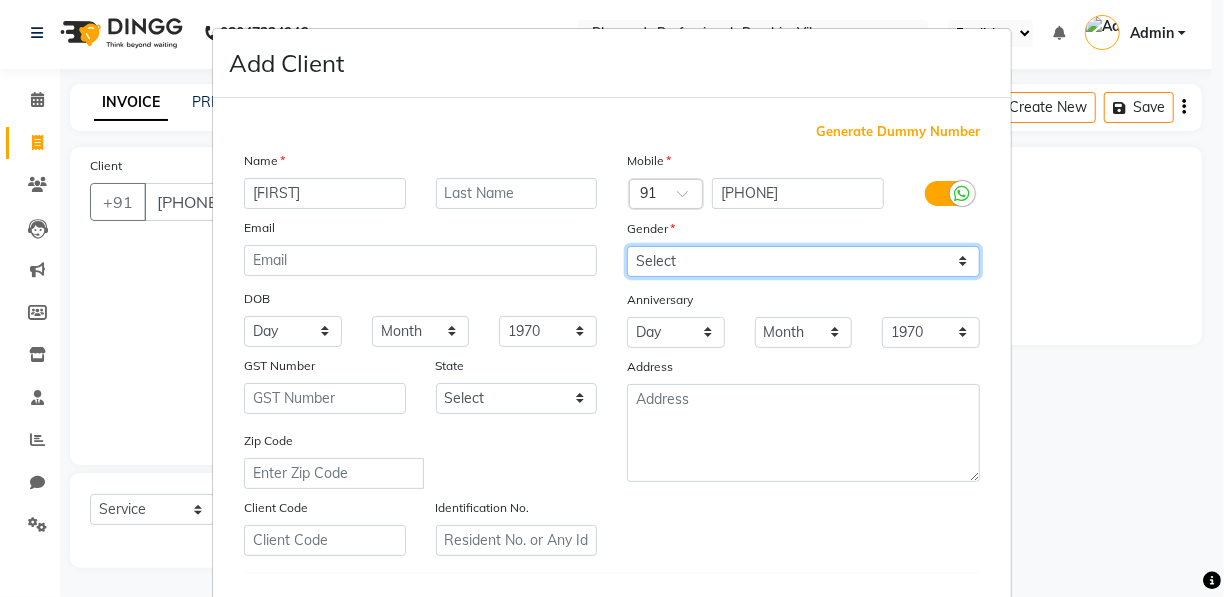 click on "Select Male Female Other Prefer Not To Say" at bounding box center (803, 261) 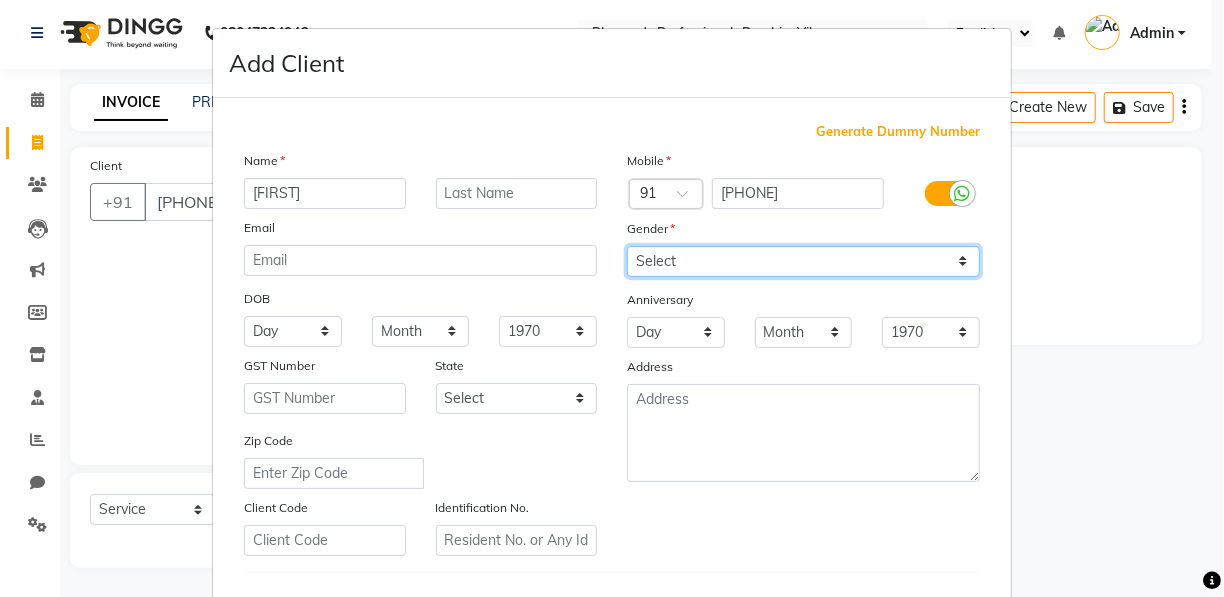 select on "female" 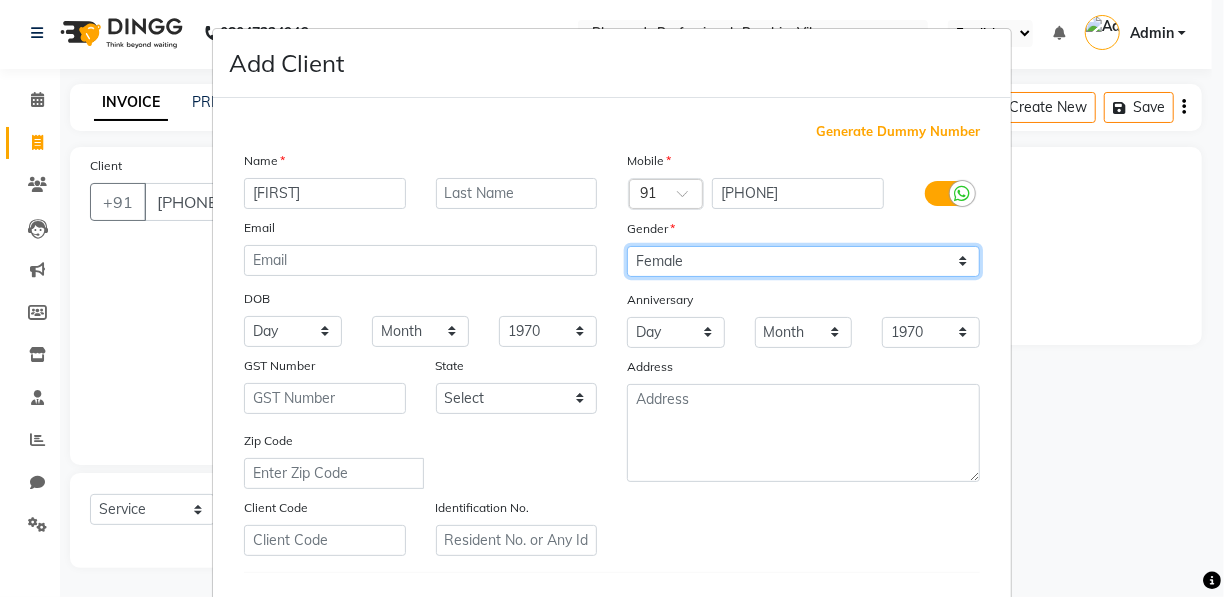 click on "Select Male Female Other Prefer Not To Say" at bounding box center [803, 261] 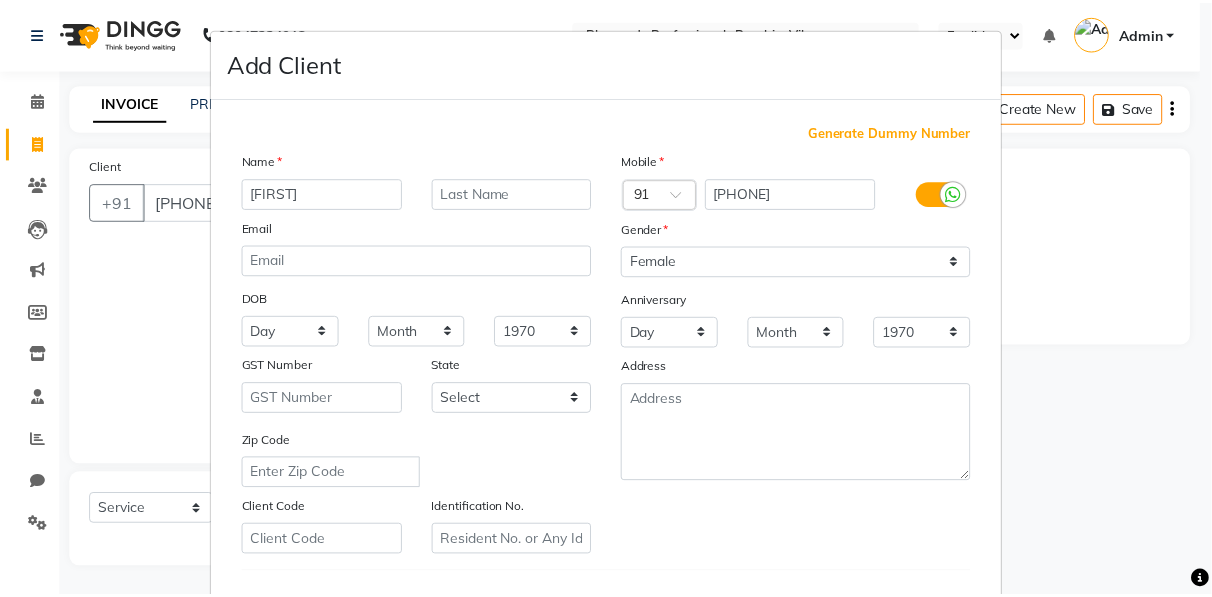 scroll, scrollTop: 321, scrollLeft: 0, axis: vertical 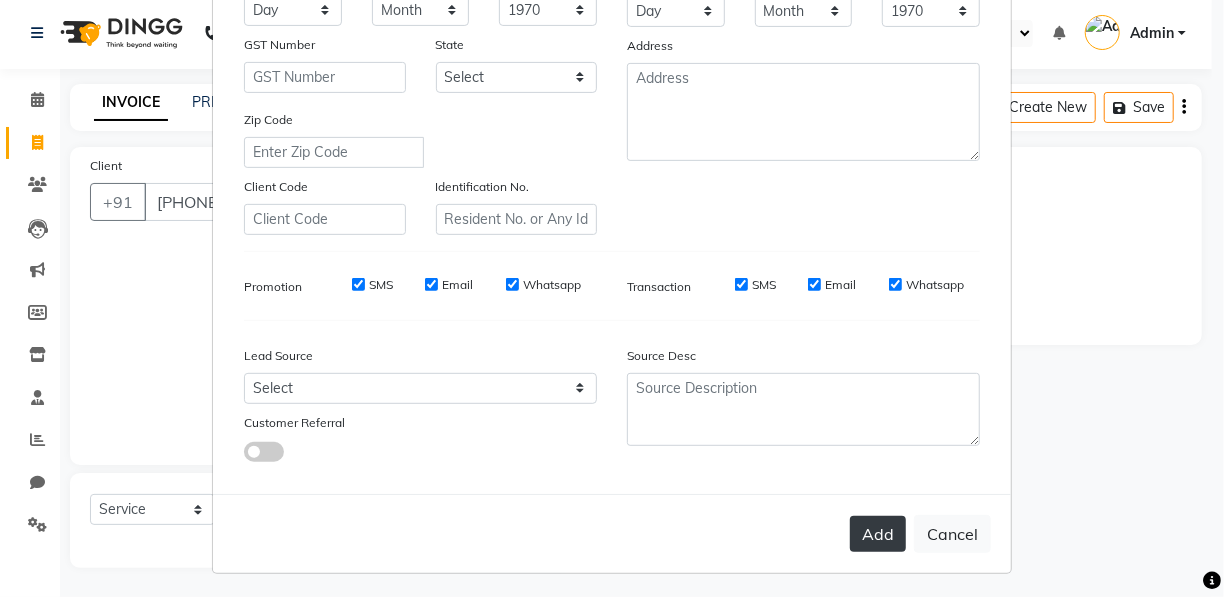 click on "Add" at bounding box center [878, 534] 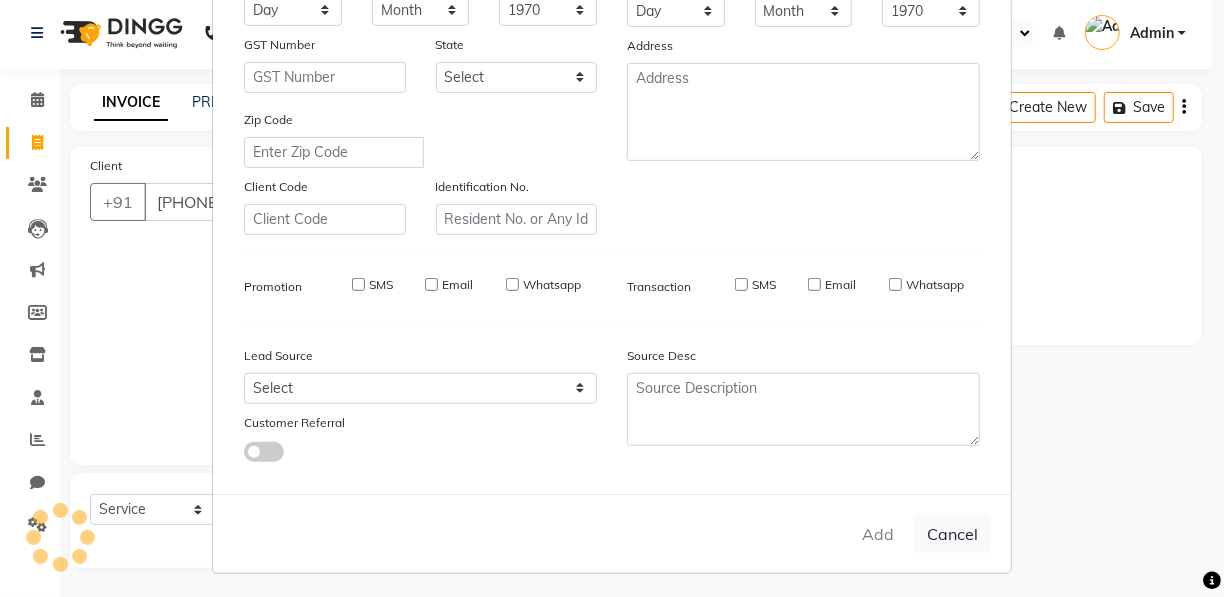 type 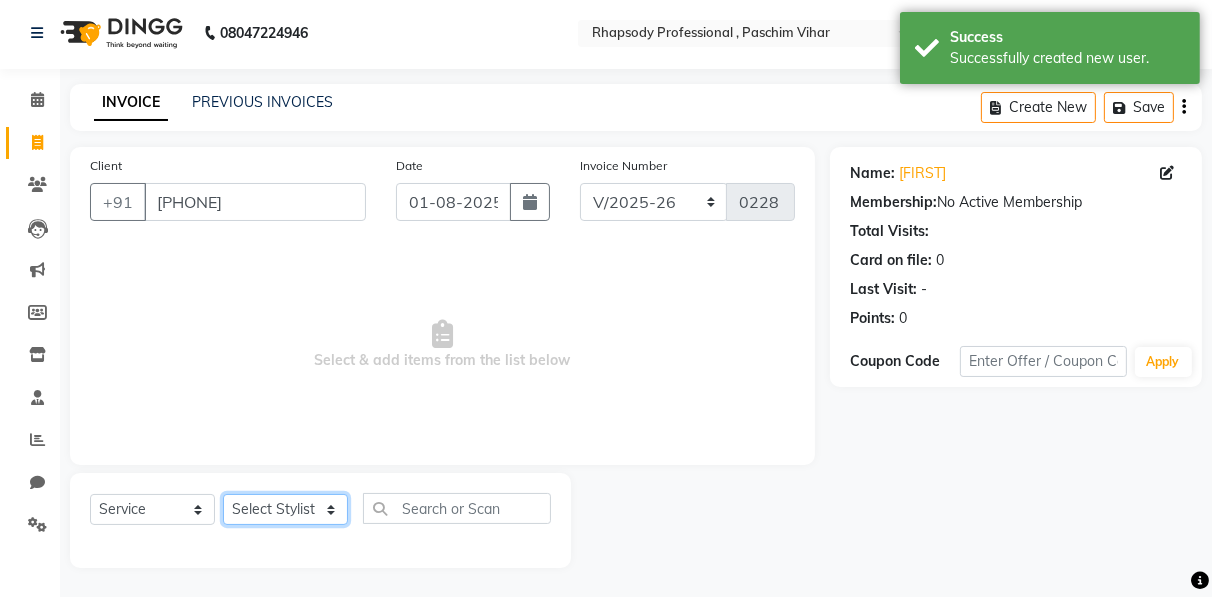 click on "Select Stylist [FIRST] [FIRST] [FIRST] [FIRST] [FIRST] [FIRST] [FIRST] [FIRST] [FIRST] [FIRST] [FIRST] [FIRST]" 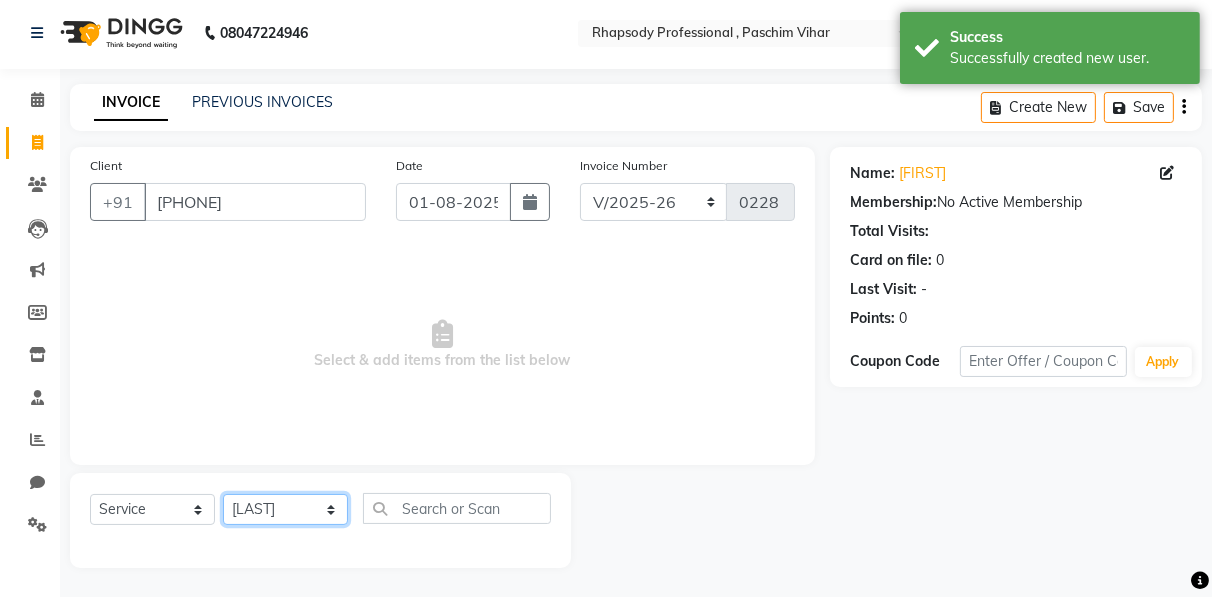 click on "Select Stylist [FIRST] [FIRST] [FIRST] [FIRST] [FIRST] [FIRST] [FIRST] [FIRST] [FIRST] [FIRST] [FIRST] [FIRST]" 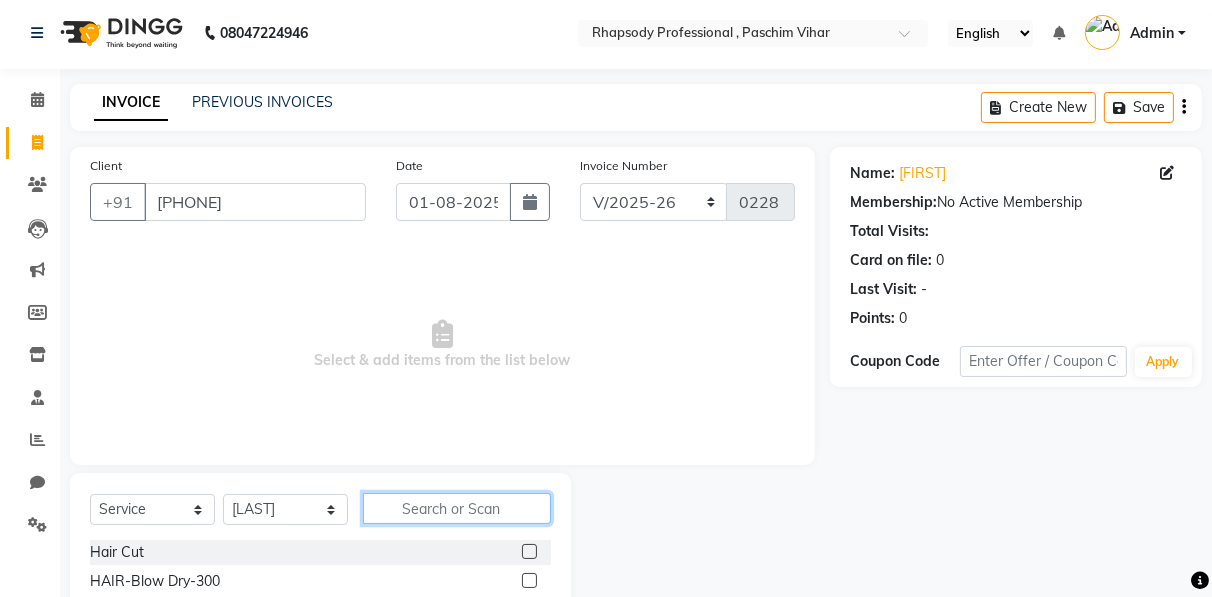 click 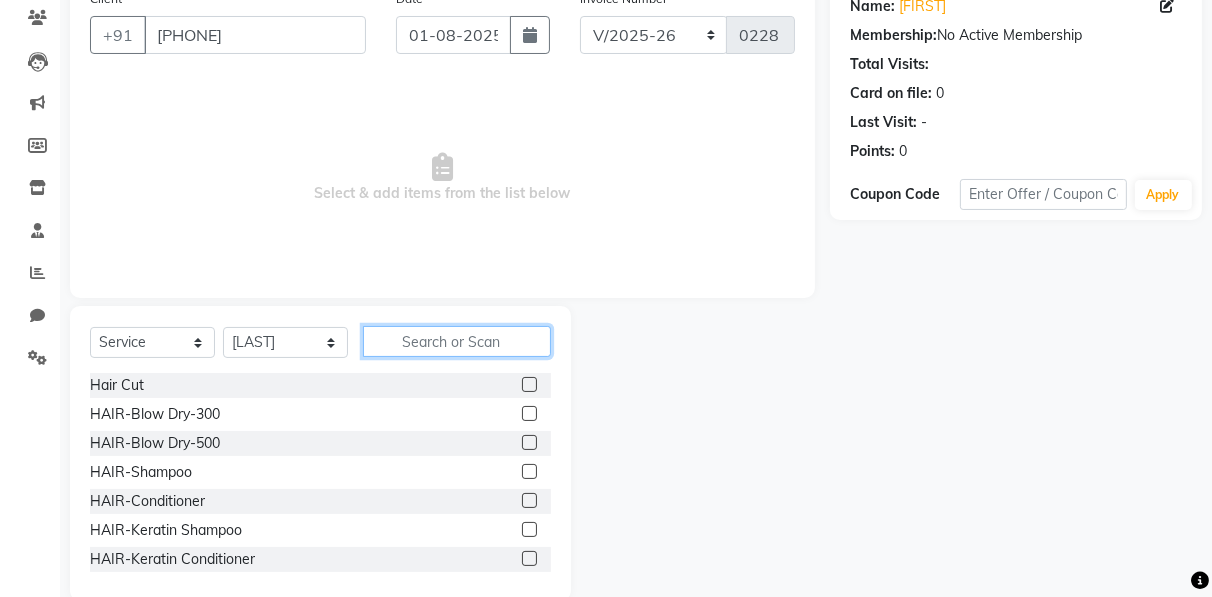 scroll, scrollTop: 202, scrollLeft: 0, axis: vertical 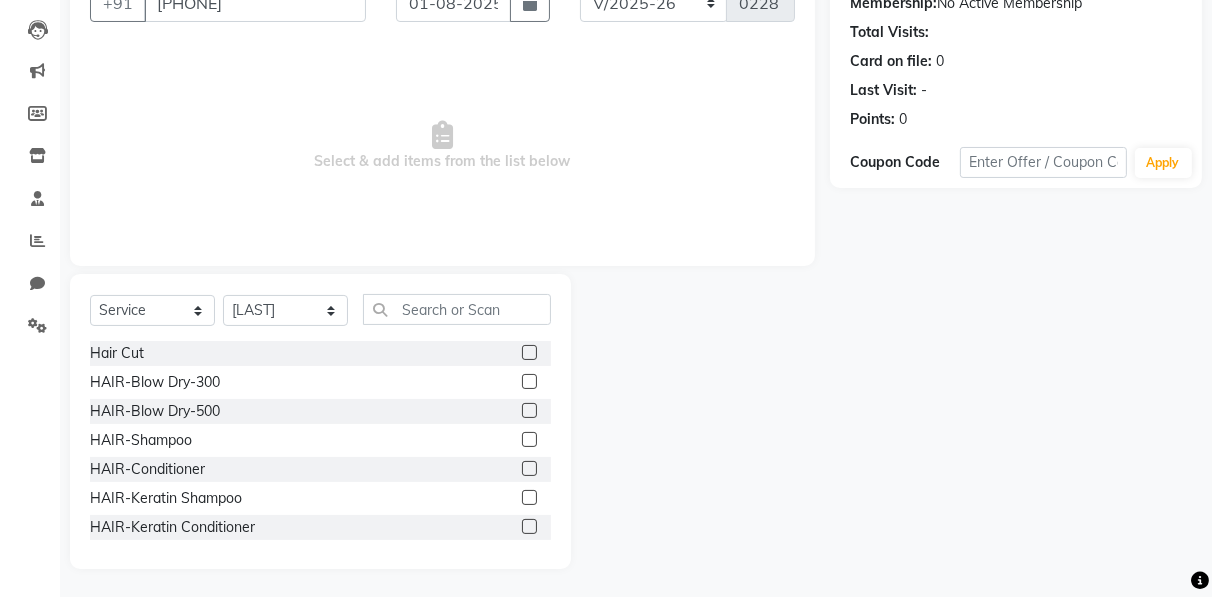 click 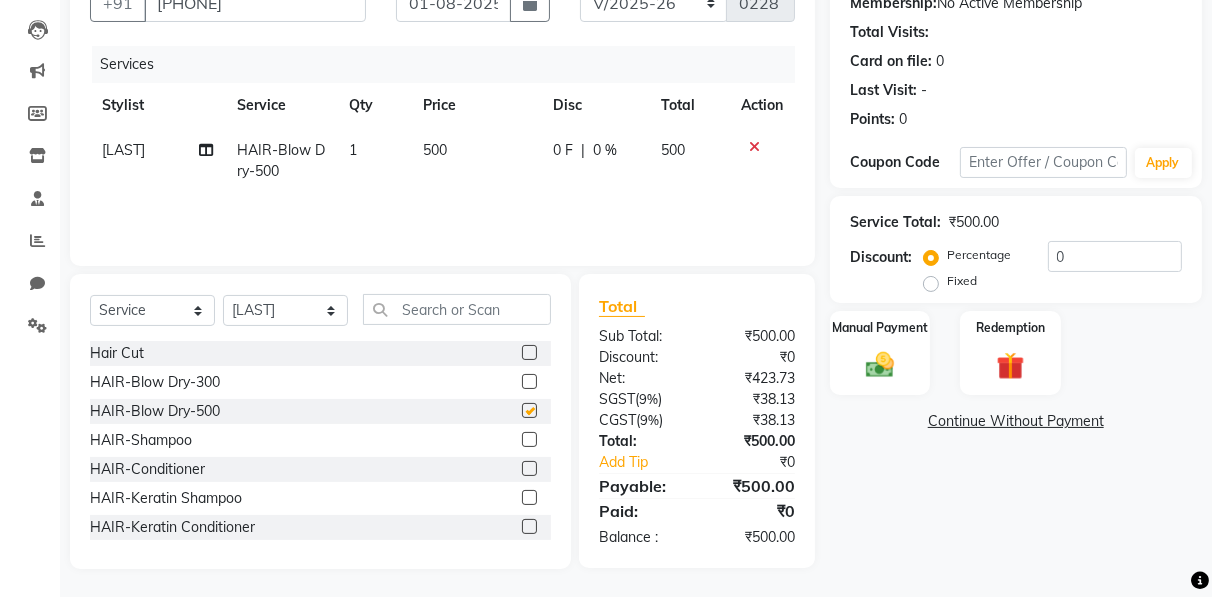 checkbox on "false" 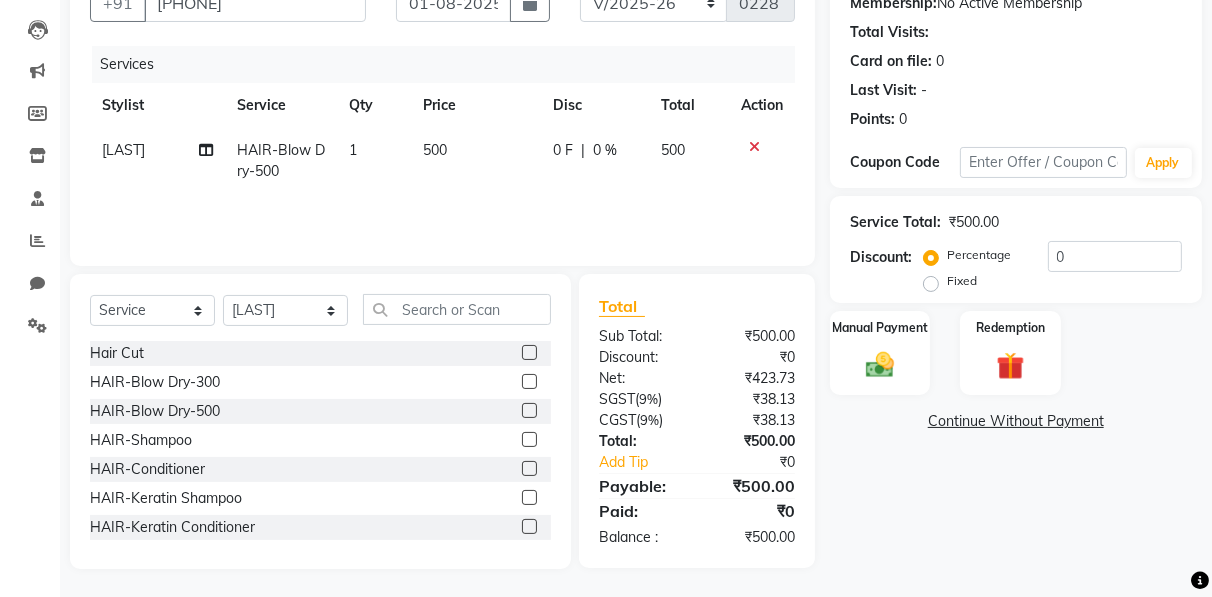 click 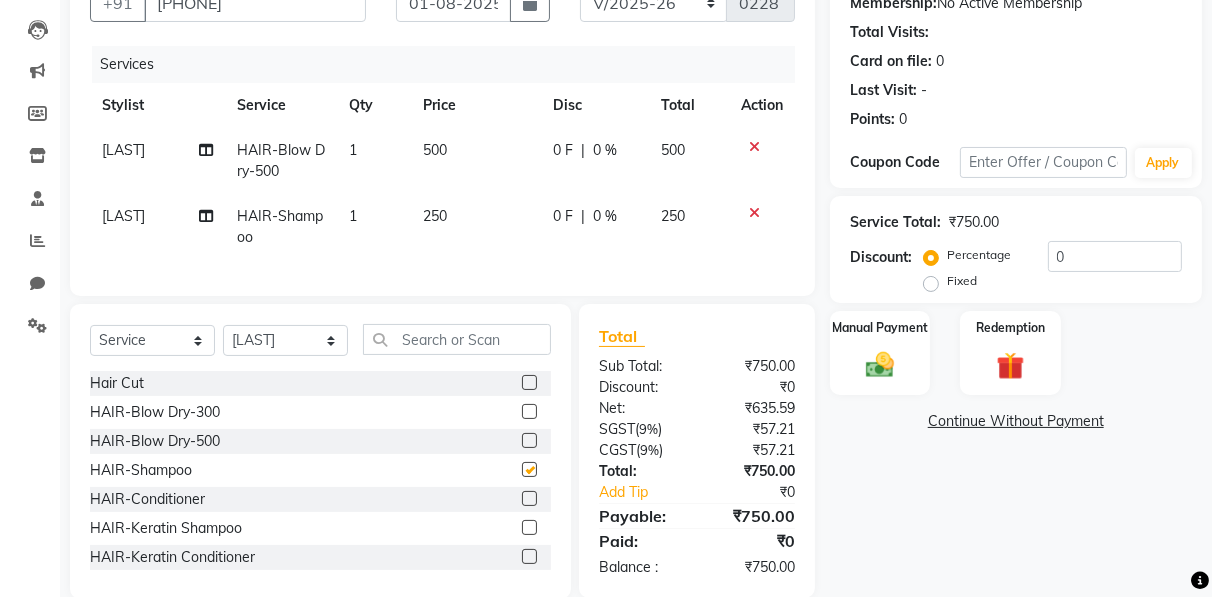 checkbox on "false" 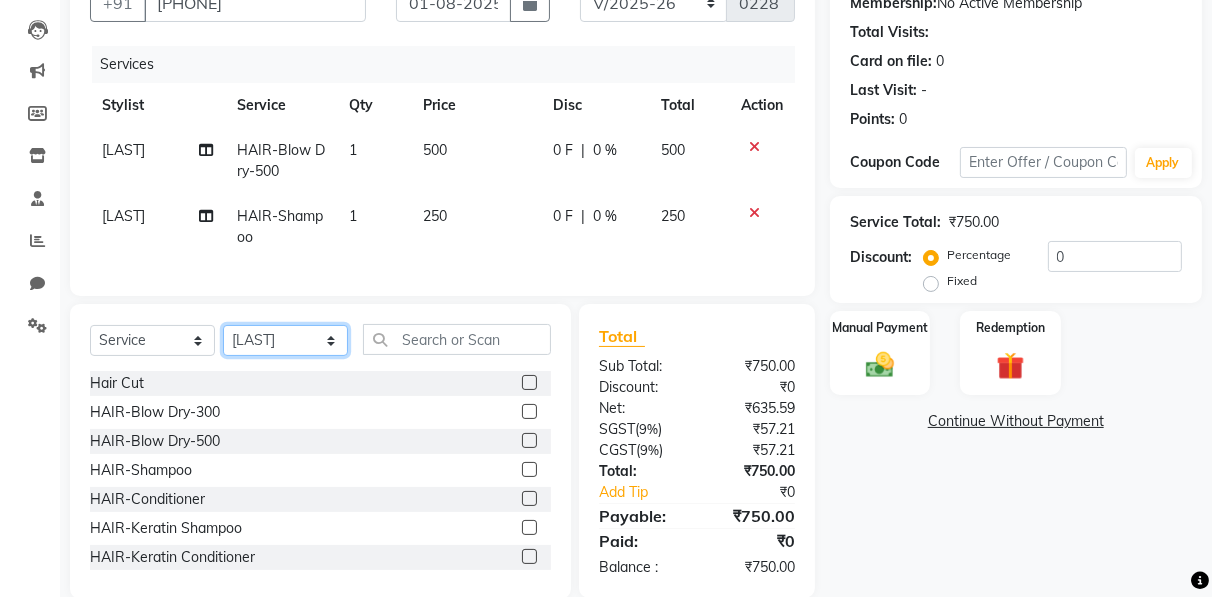 click on "Select Stylist [FIRST] [FIRST] [FIRST] [FIRST] [FIRST] [FIRST] [FIRST] [FIRST] [FIRST] [FIRST] [FIRST] [FIRST]" 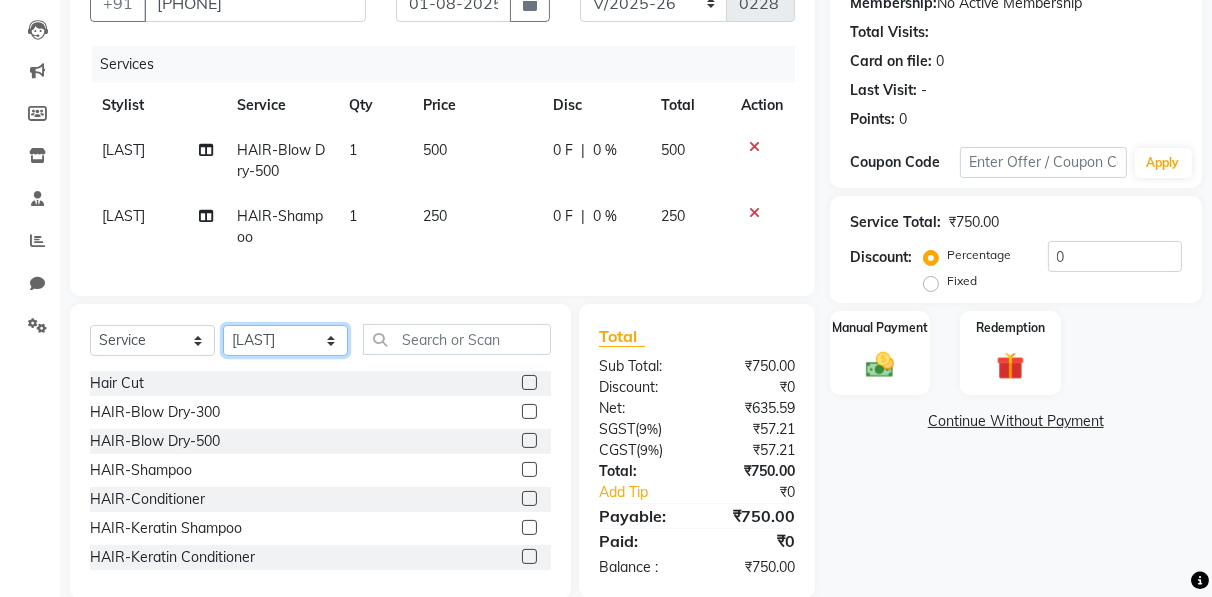 select on "85671" 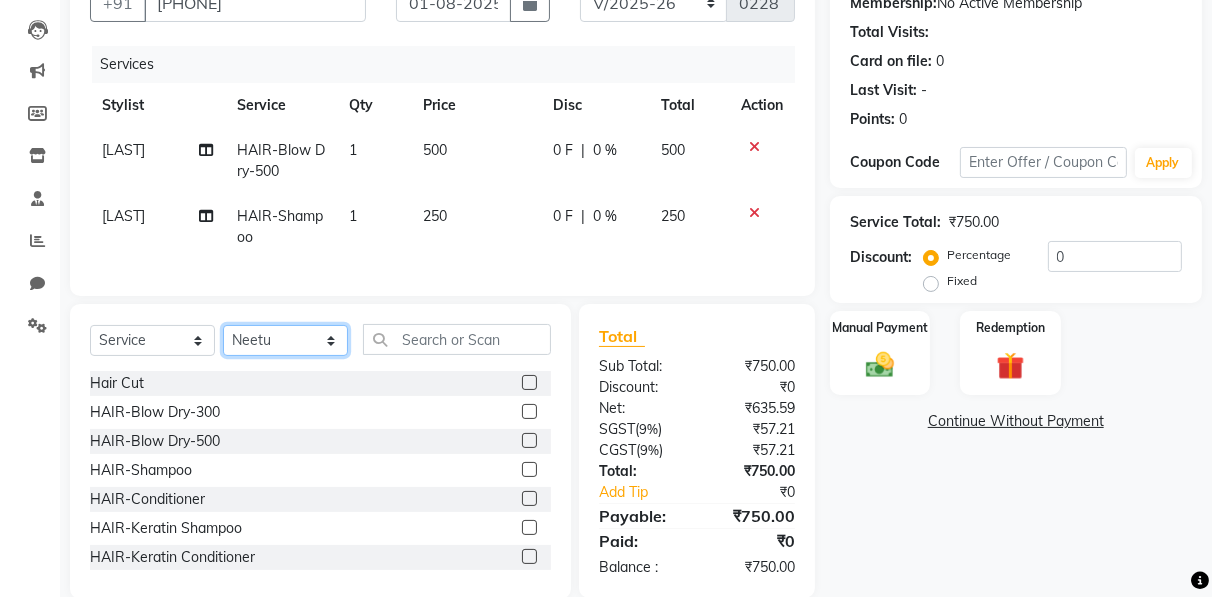 click on "Select Stylist [FIRST] [FIRST] [FIRST] [FIRST] [FIRST] [FIRST] [FIRST] [FIRST] [FIRST] [FIRST] [FIRST] [FIRST]" 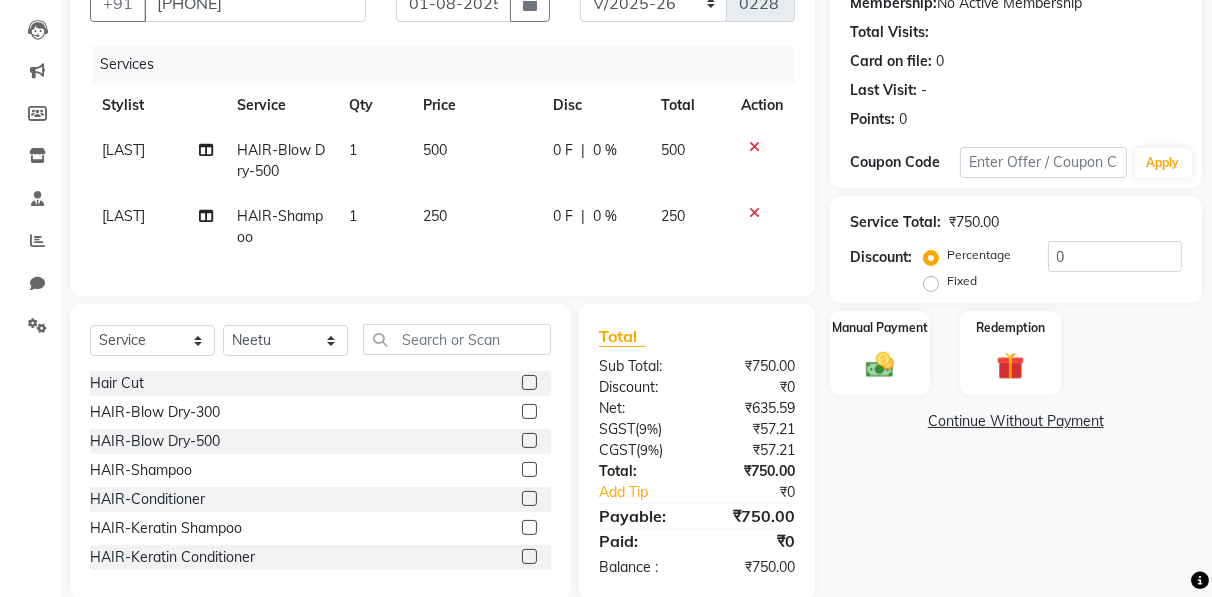 click on "Select  Service  Product  Membership  Package Voucher Prepaid Gift Card  Select Stylist Ahmad Anajli Laxmi Manager Neetu Reetu Ruma Santosh Soniya Tannu Tilak Vinod Zeeshan" 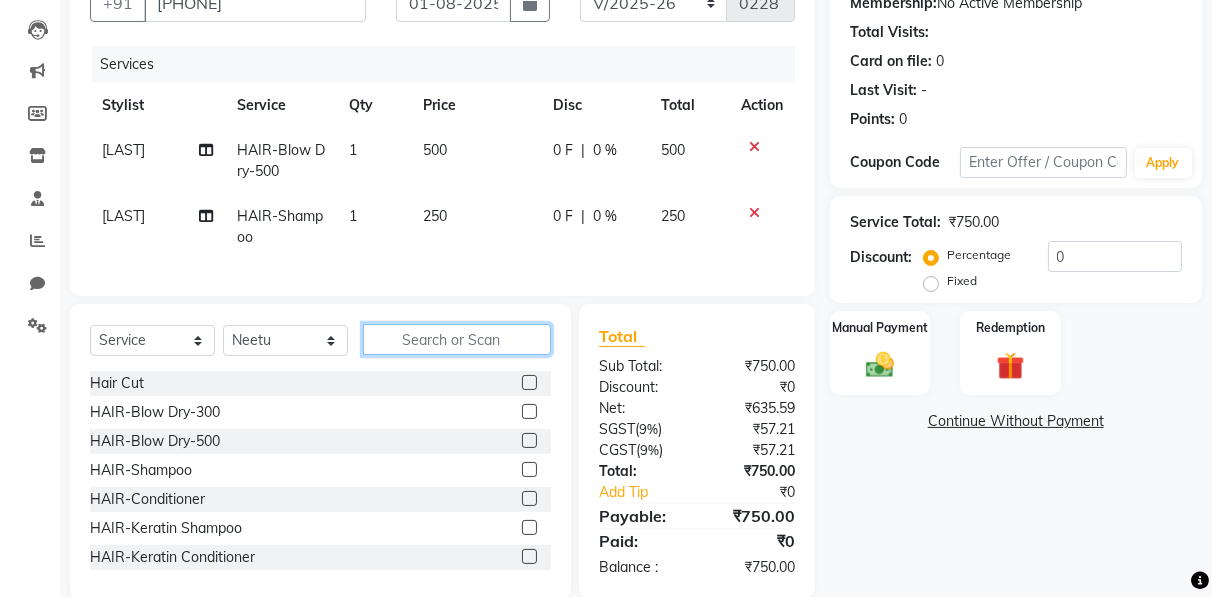 click 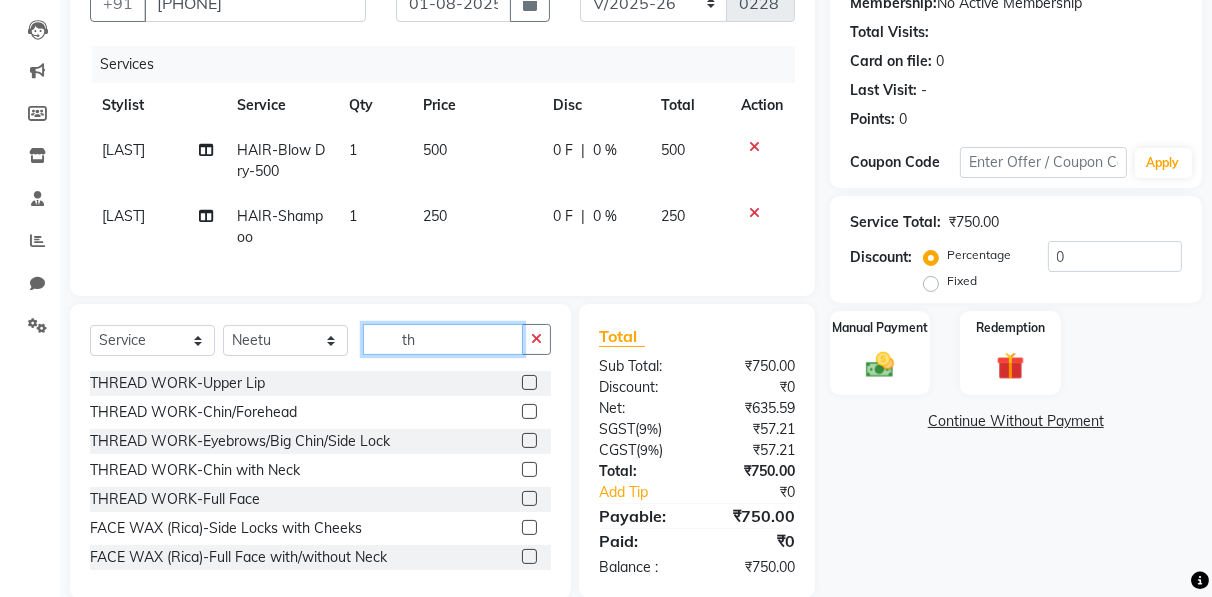 type on "th" 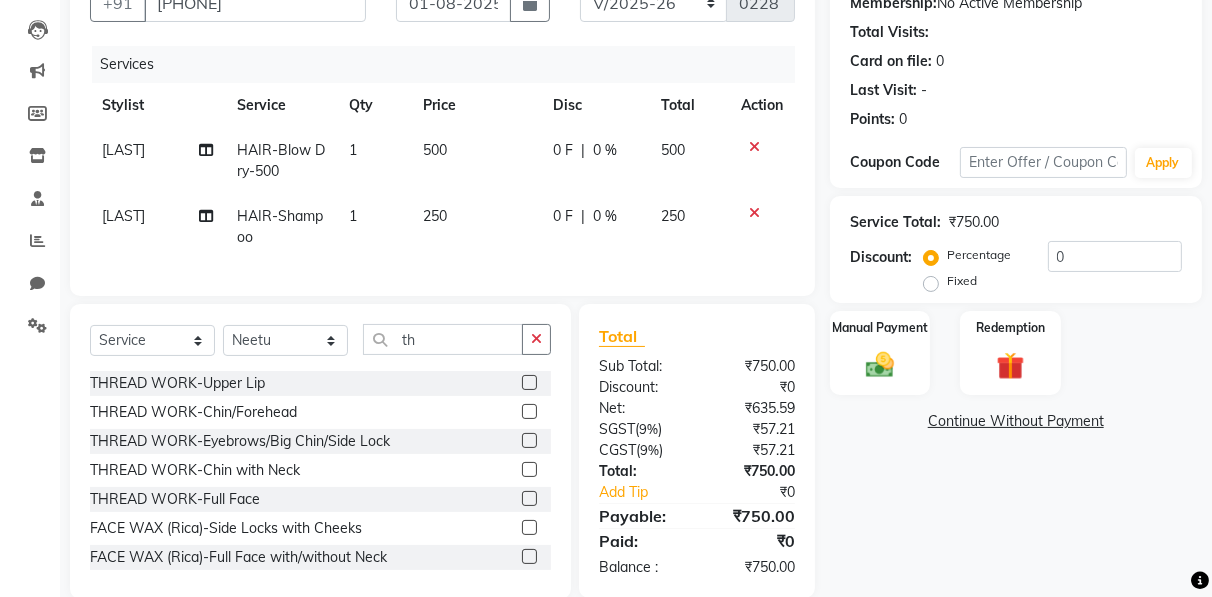 click 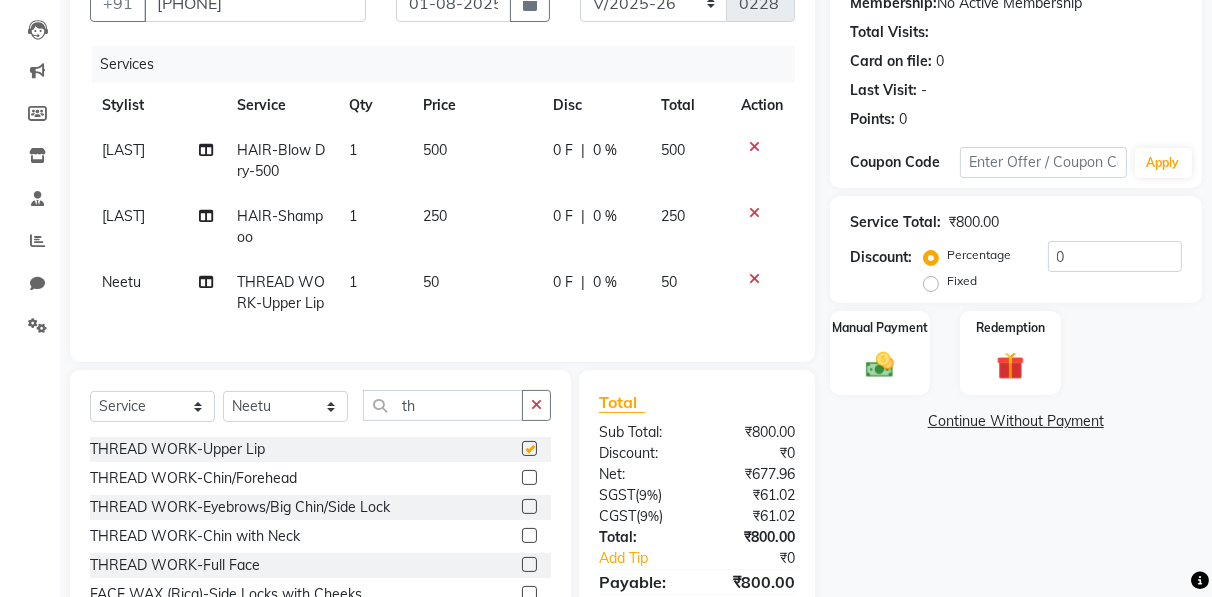 checkbox on "false" 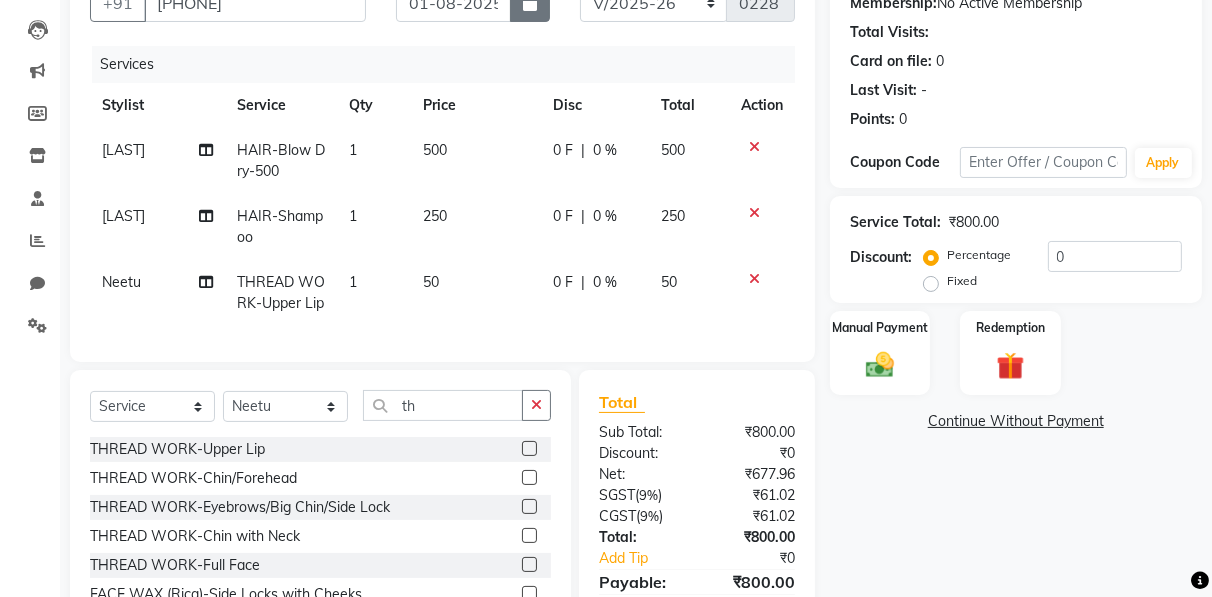 click 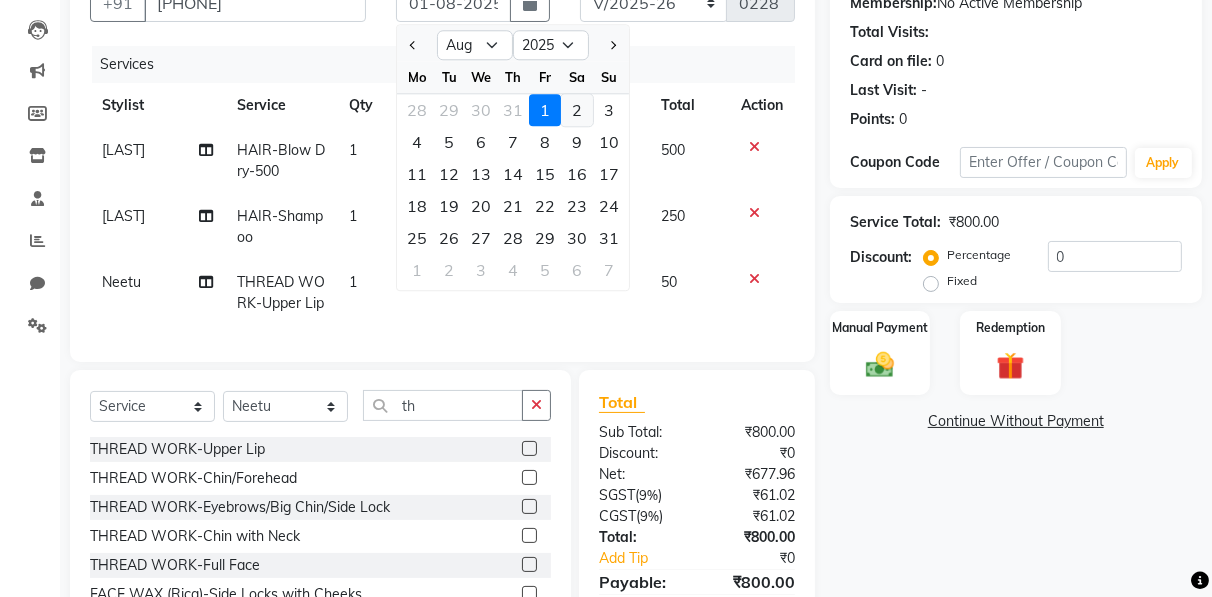 click on "2" 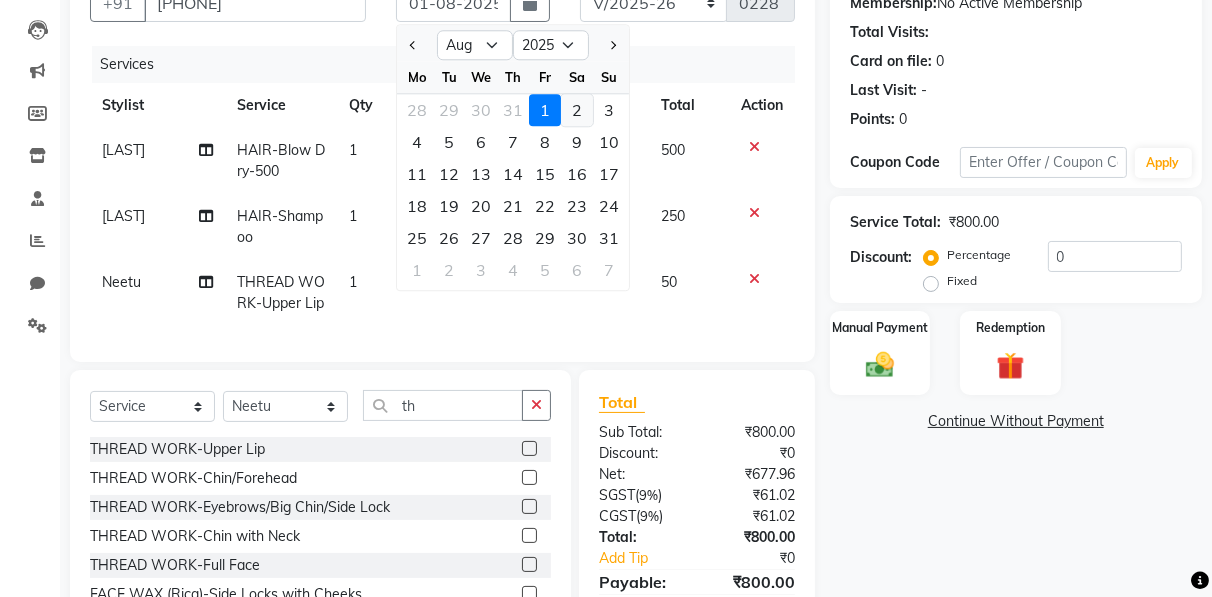 type on "02-08-2025" 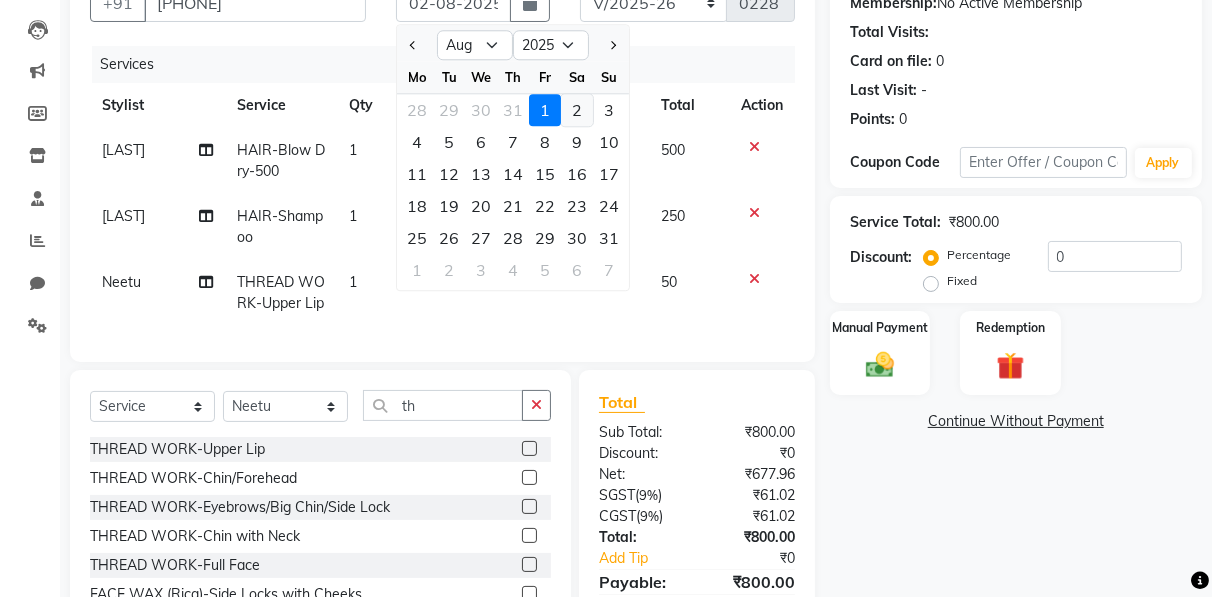 scroll, scrollTop: 184, scrollLeft: 0, axis: vertical 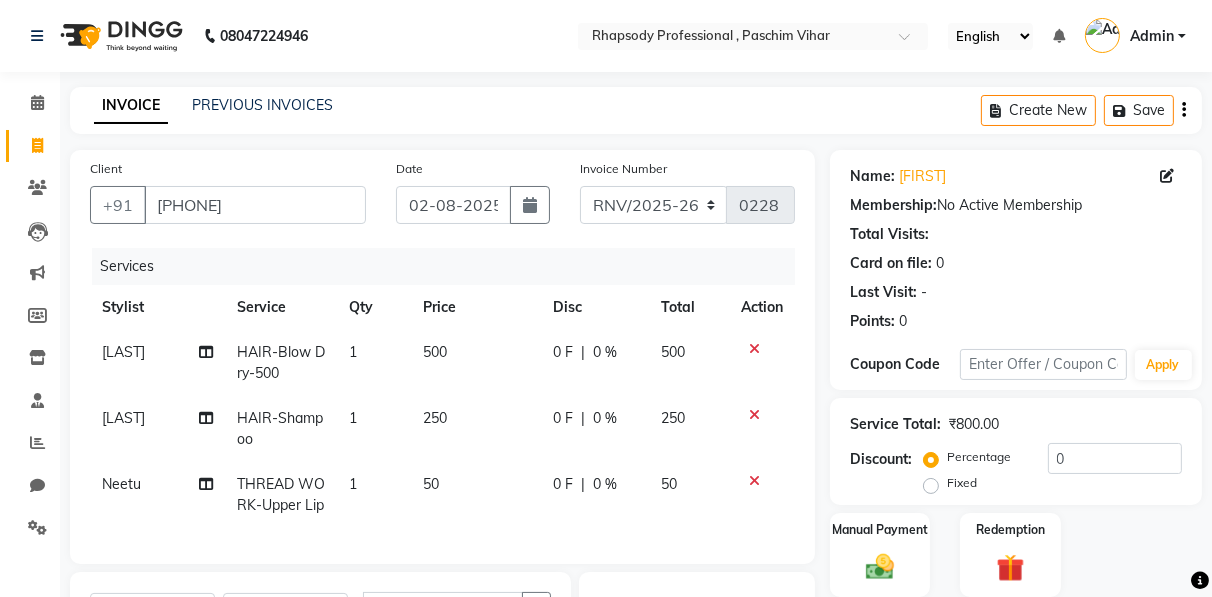 click 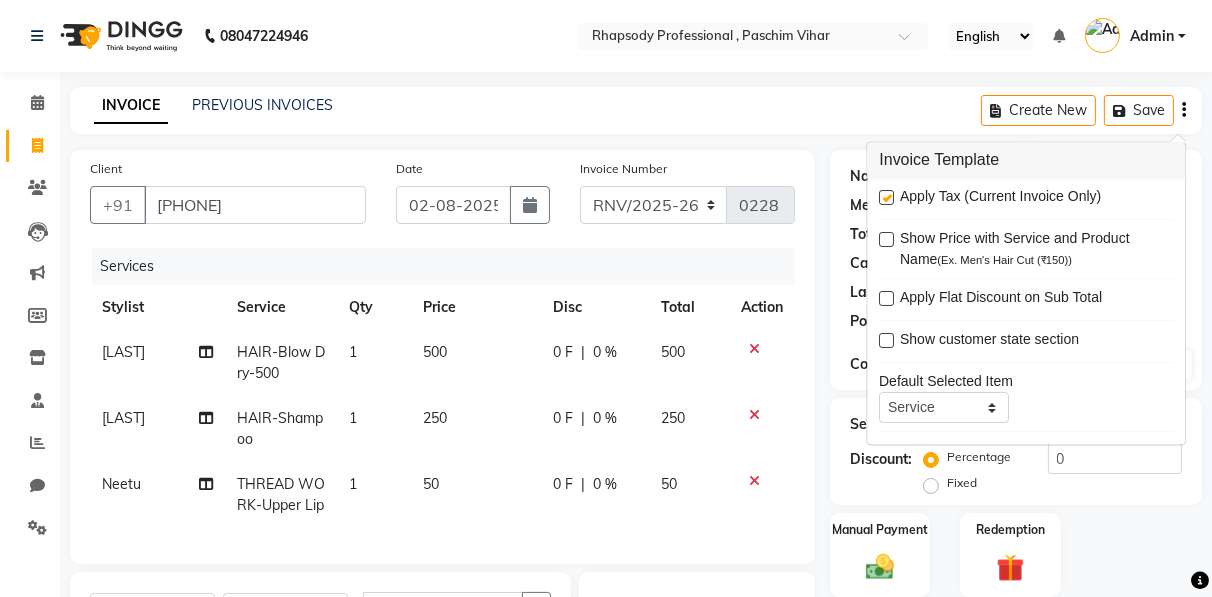click at bounding box center (886, 198) 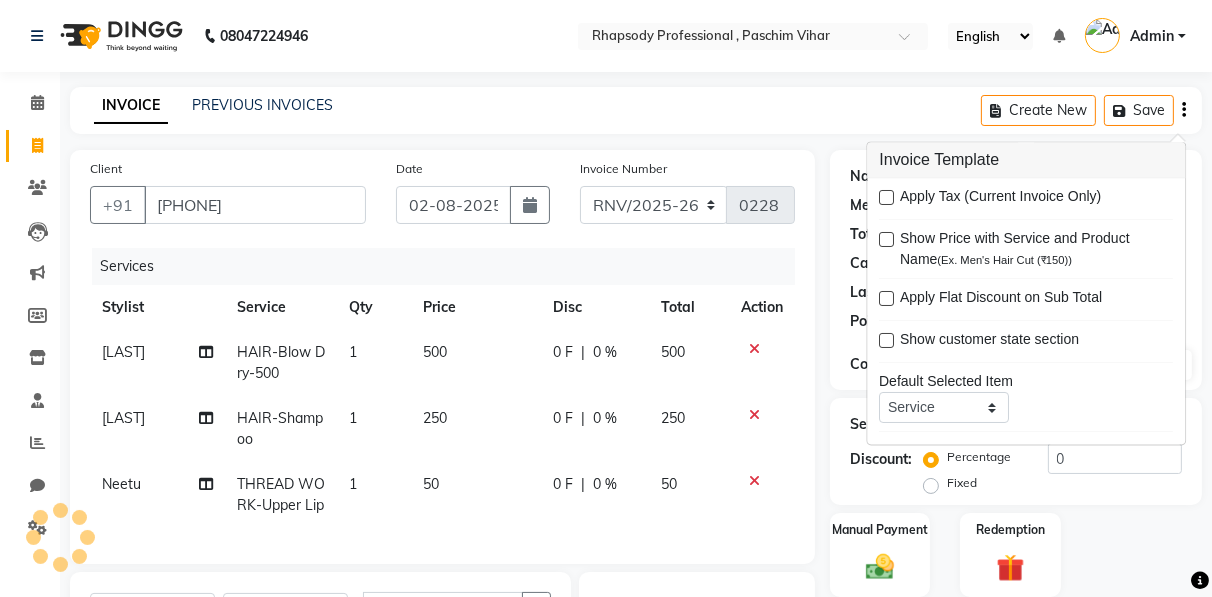 scroll, scrollTop: 311, scrollLeft: 0, axis: vertical 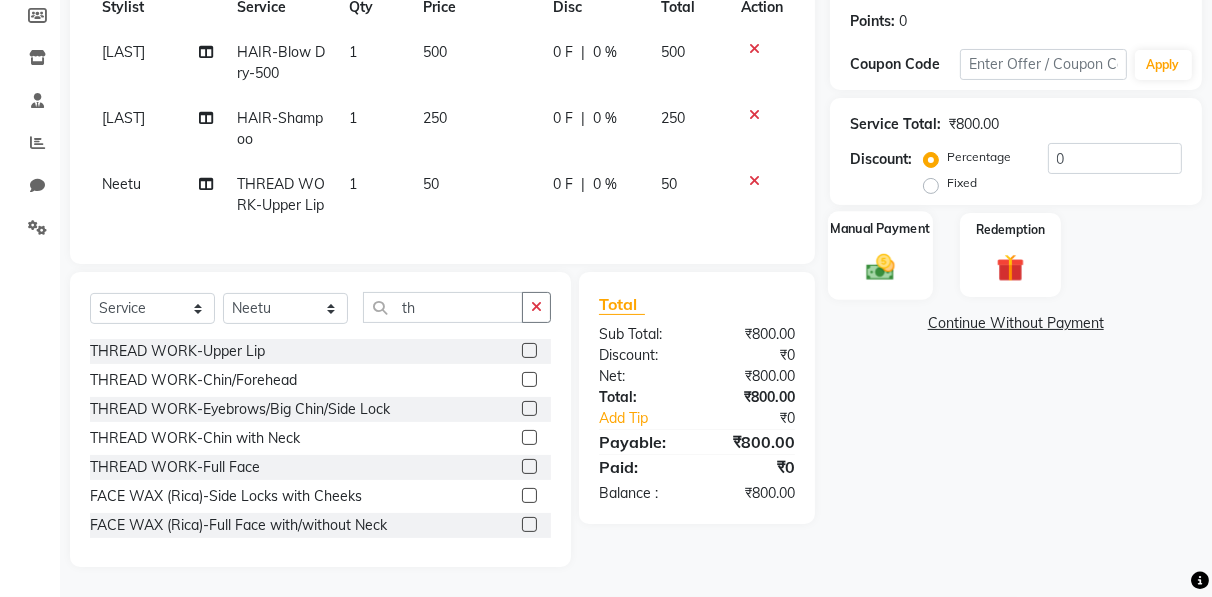 click 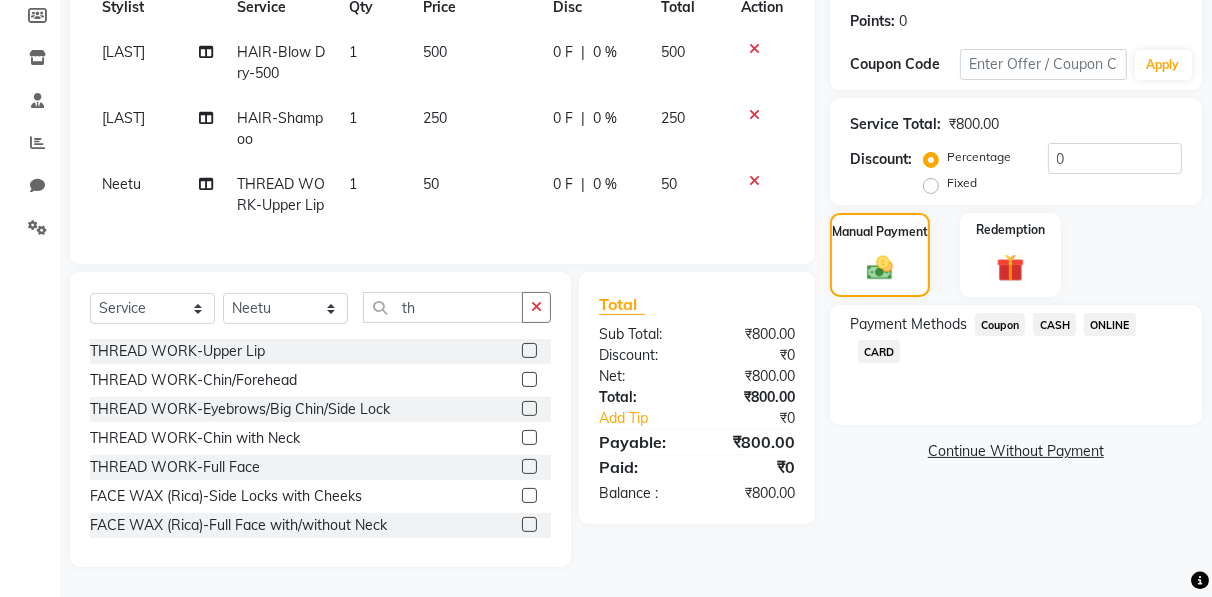 click on "CASH" 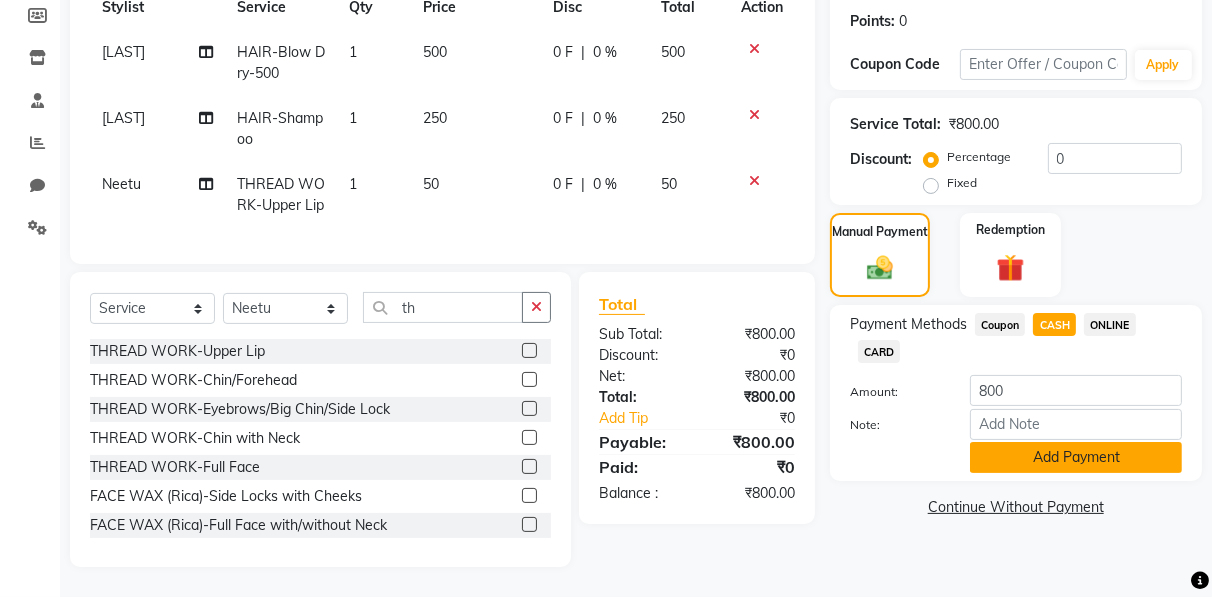 click on "Add Payment" 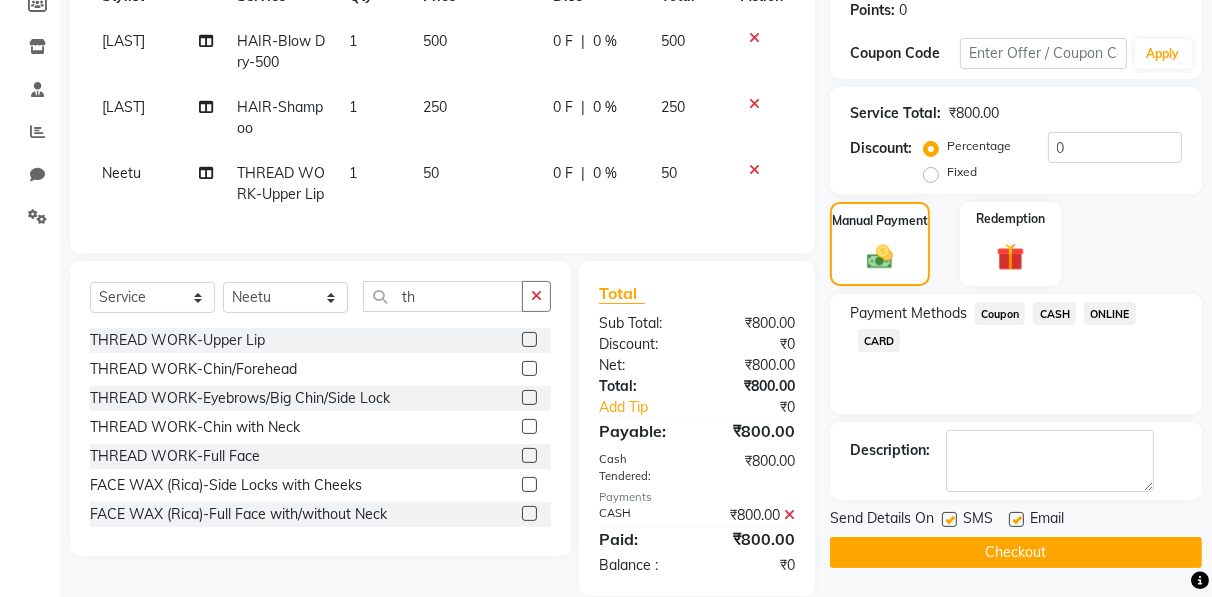 click on "Checkout" 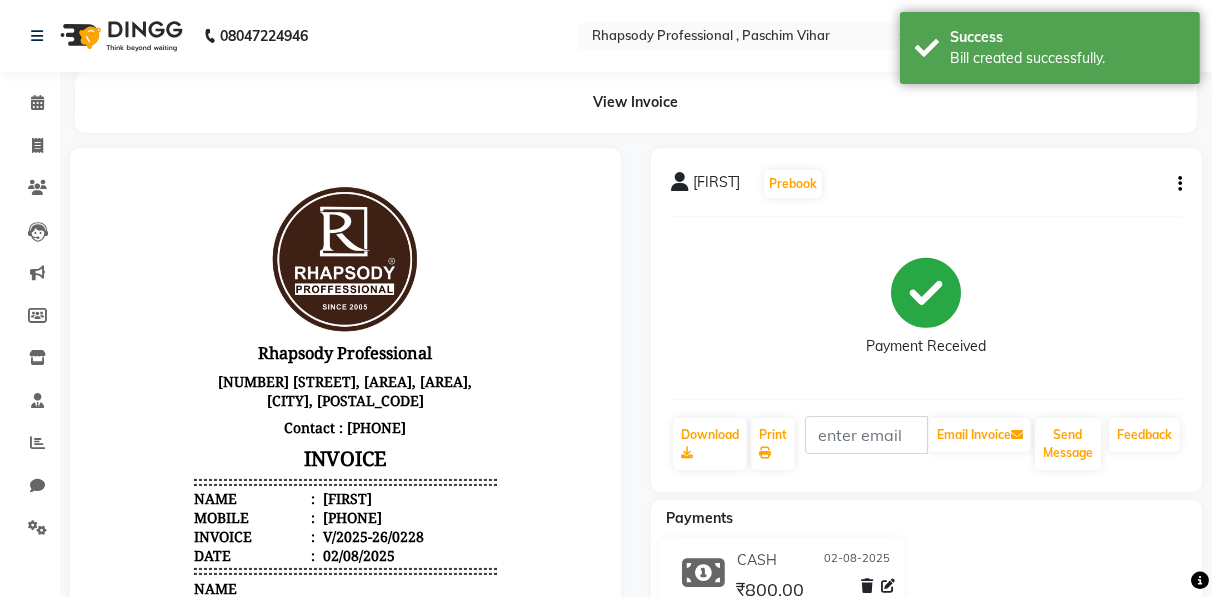 scroll, scrollTop: 0, scrollLeft: 0, axis: both 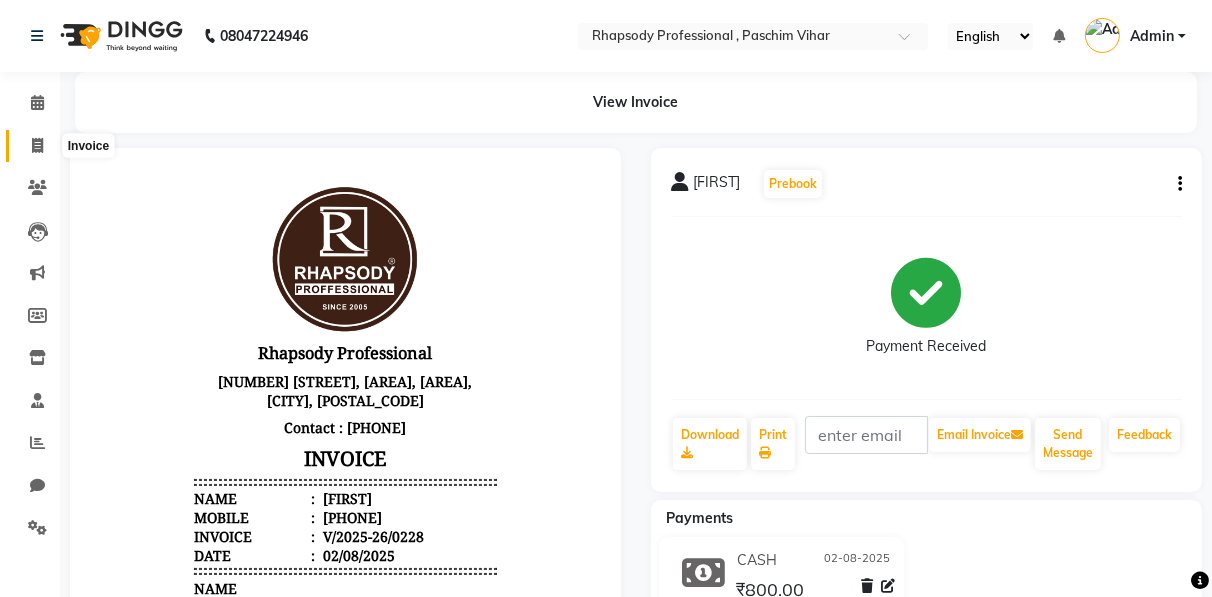 click 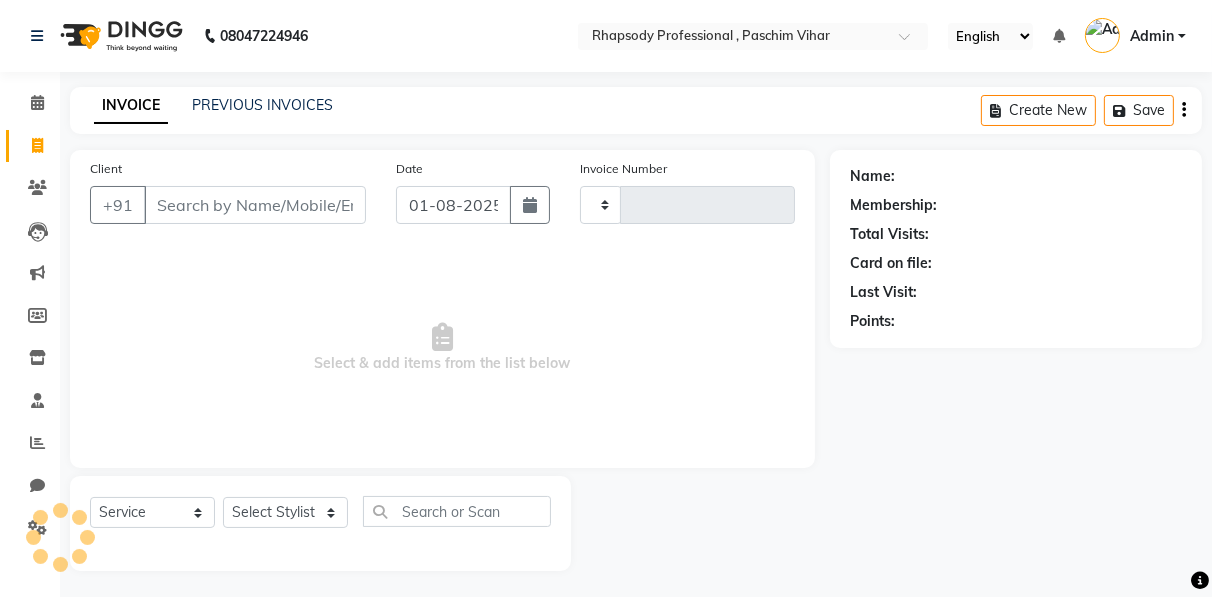scroll, scrollTop: 3, scrollLeft: 0, axis: vertical 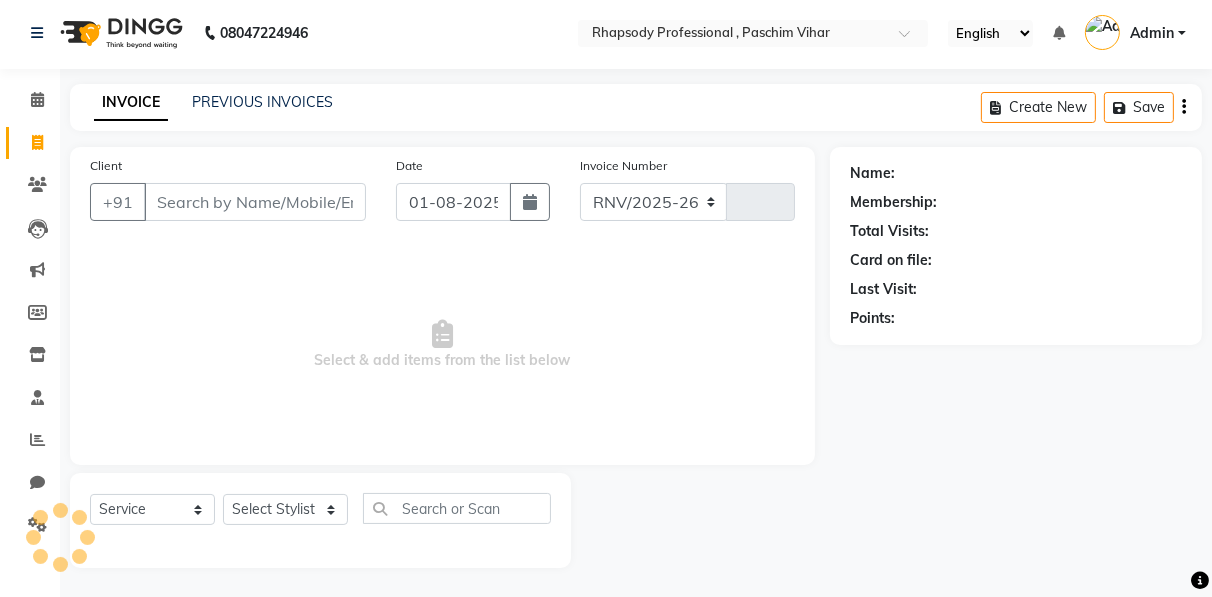 select on "8581" 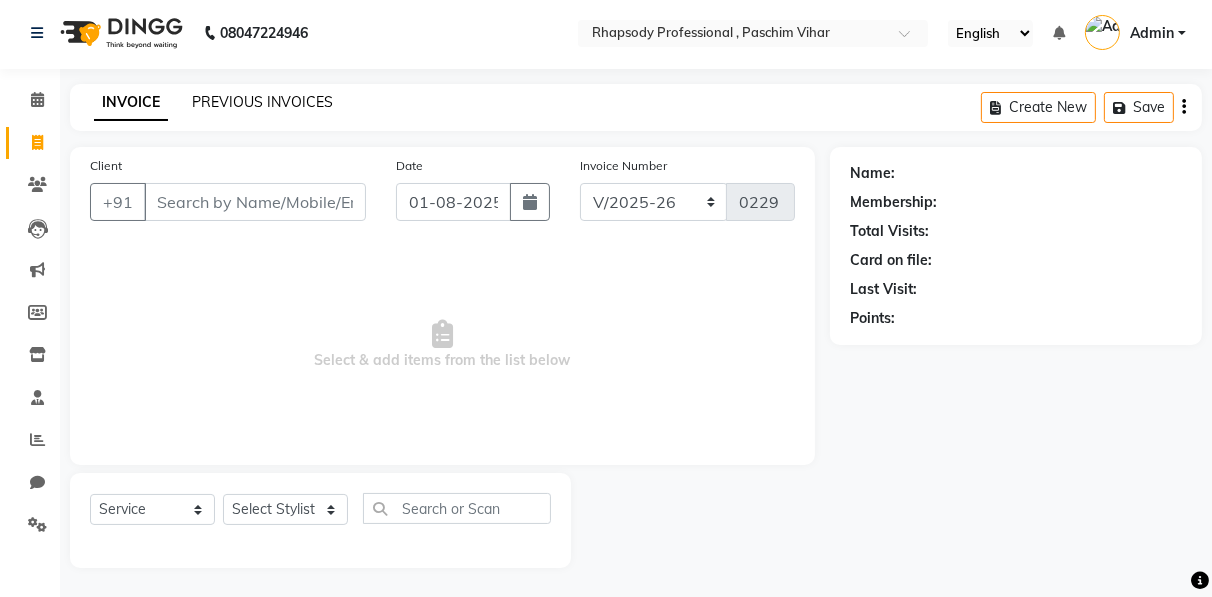 click on "PREVIOUS INVOICES" 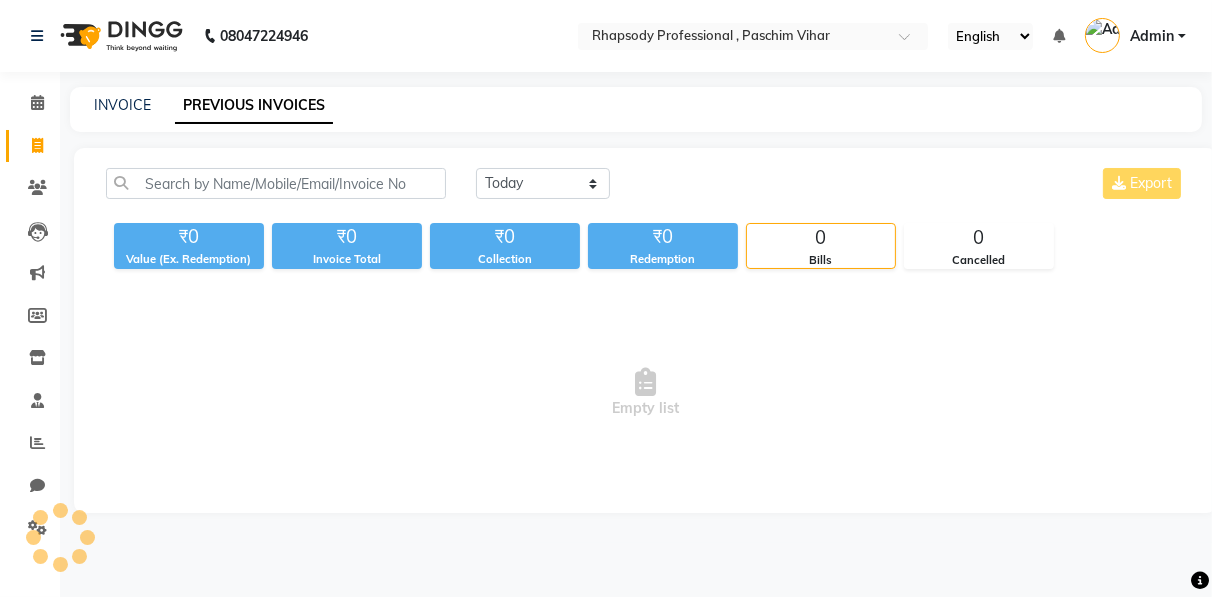 scroll, scrollTop: 0, scrollLeft: 0, axis: both 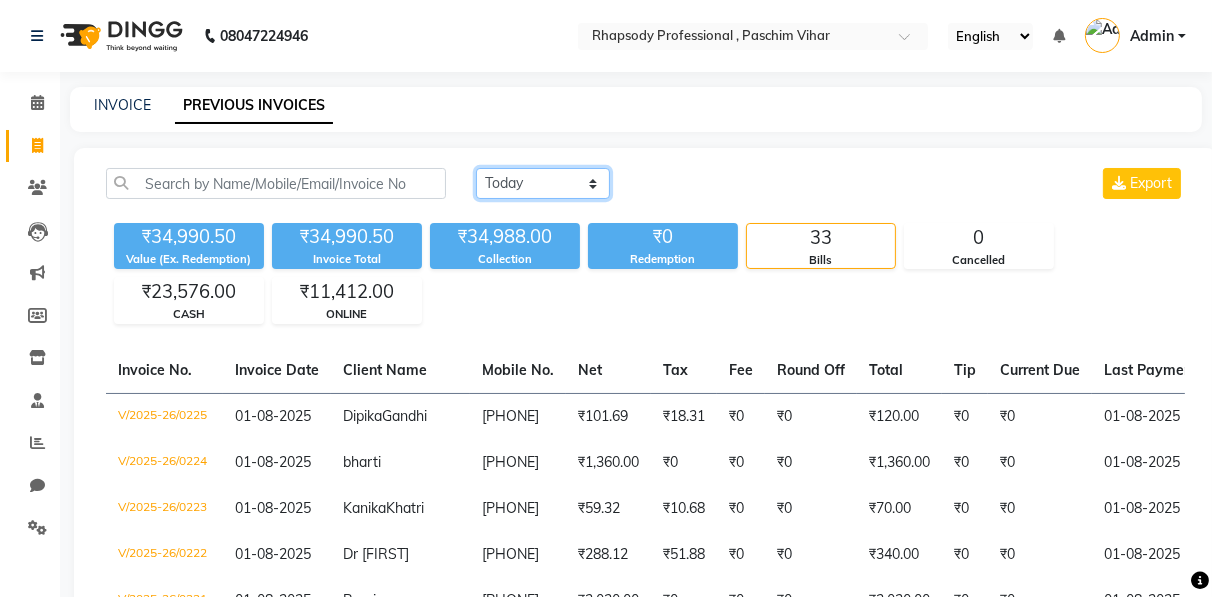 click on "Today Yesterday Custom Range" 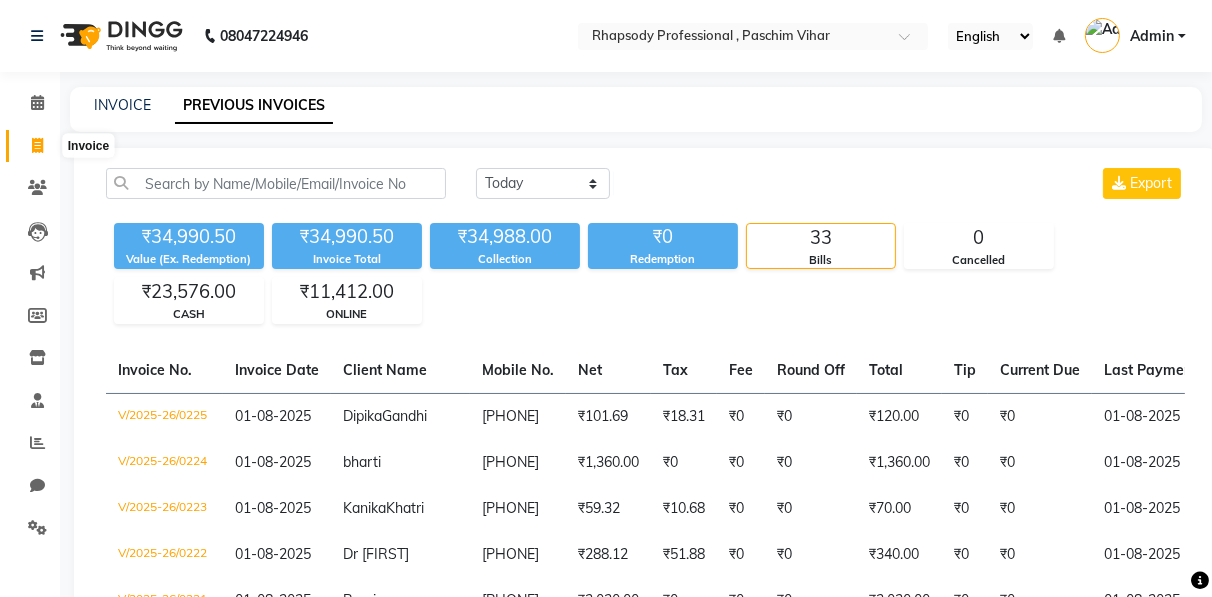 click 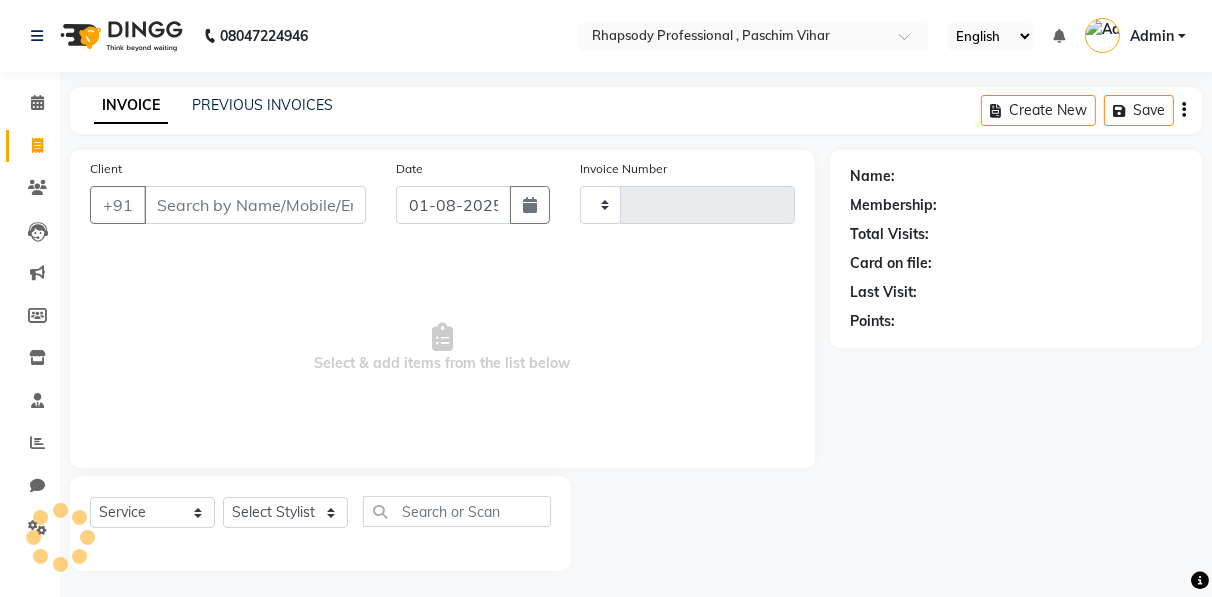 scroll, scrollTop: 3, scrollLeft: 0, axis: vertical 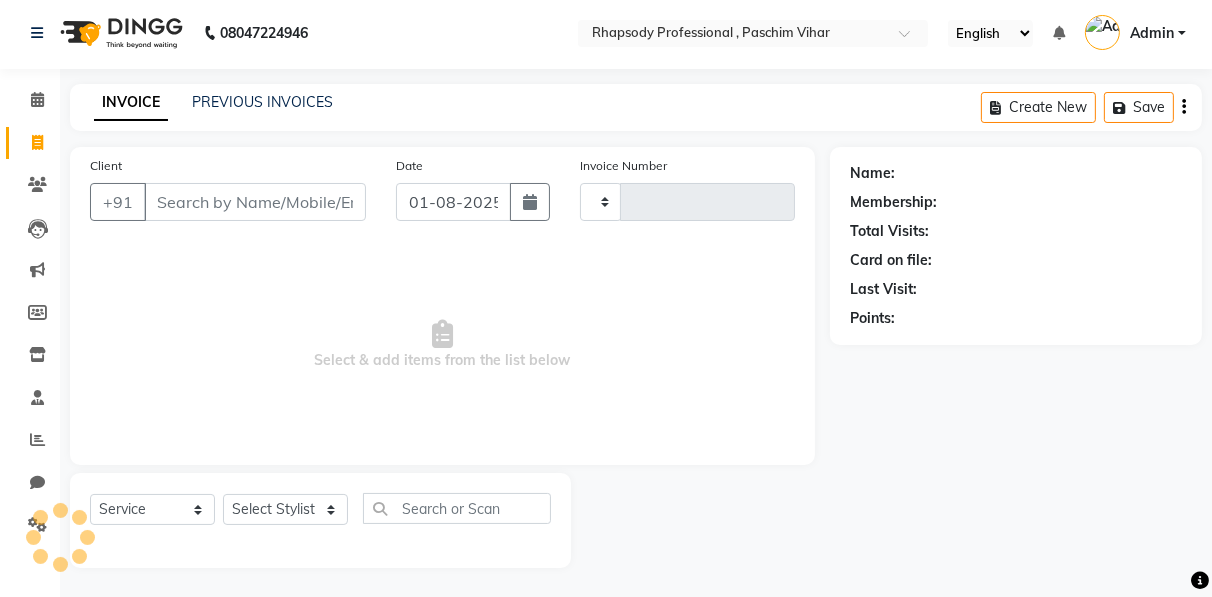 type on "0229" 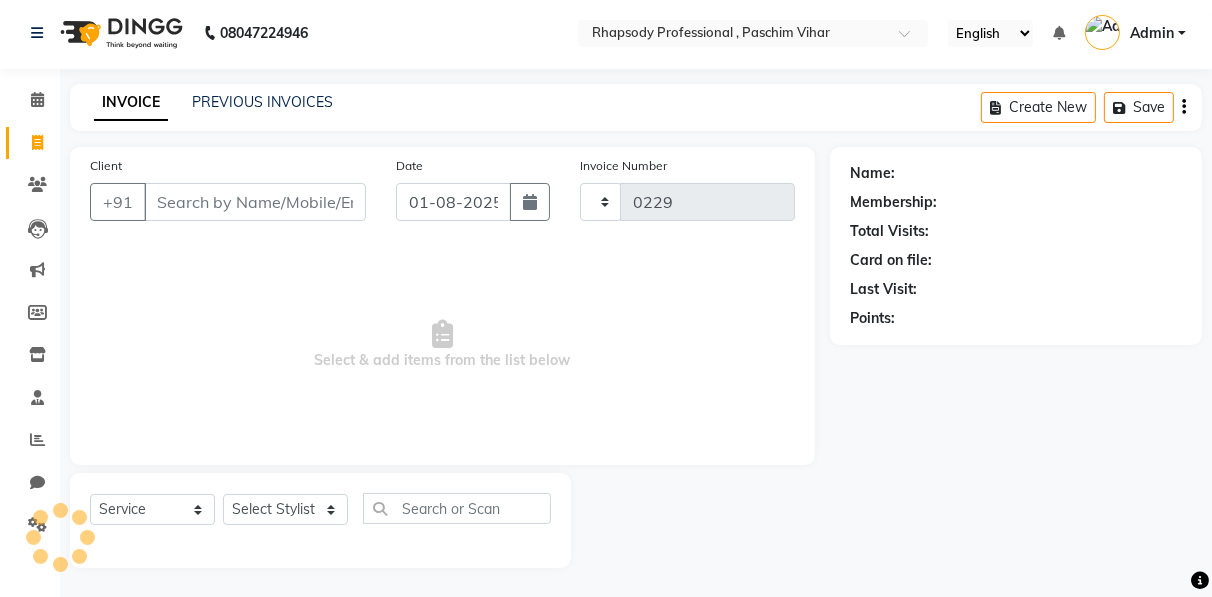select on "8581" 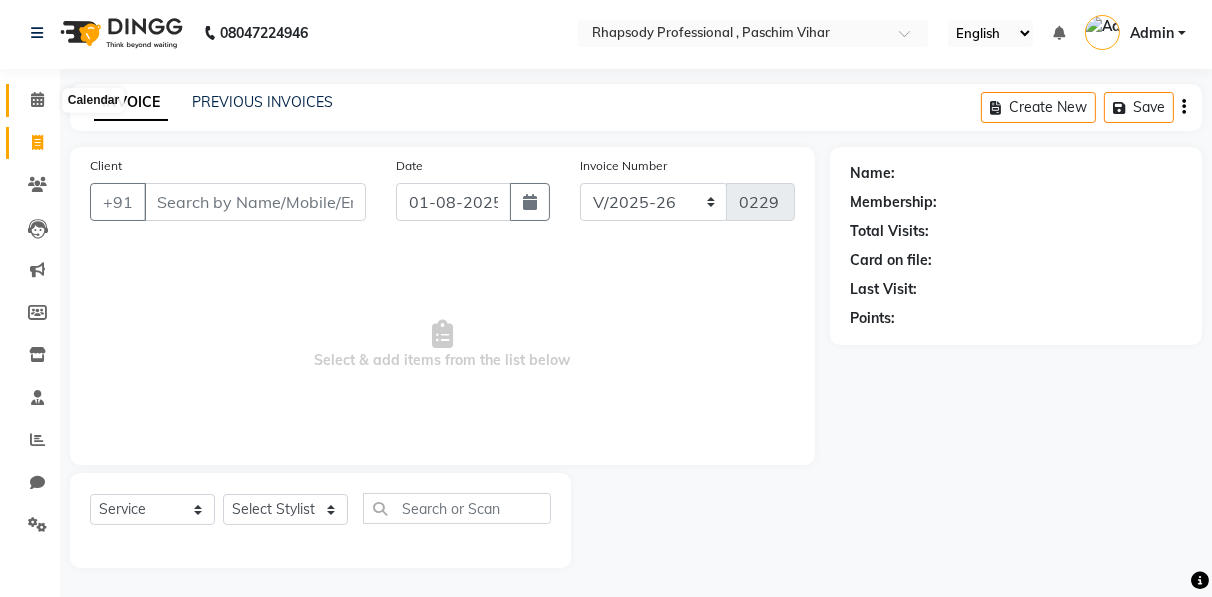 click 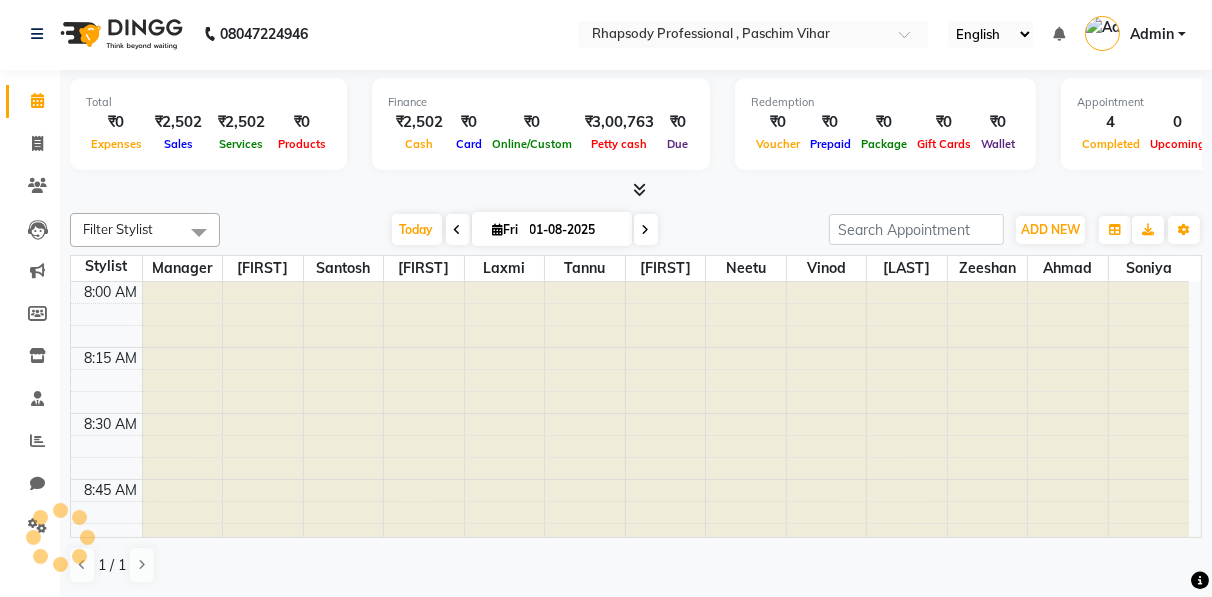 scroll, scrollTop: 0, scrollLeft: 0, axis: both 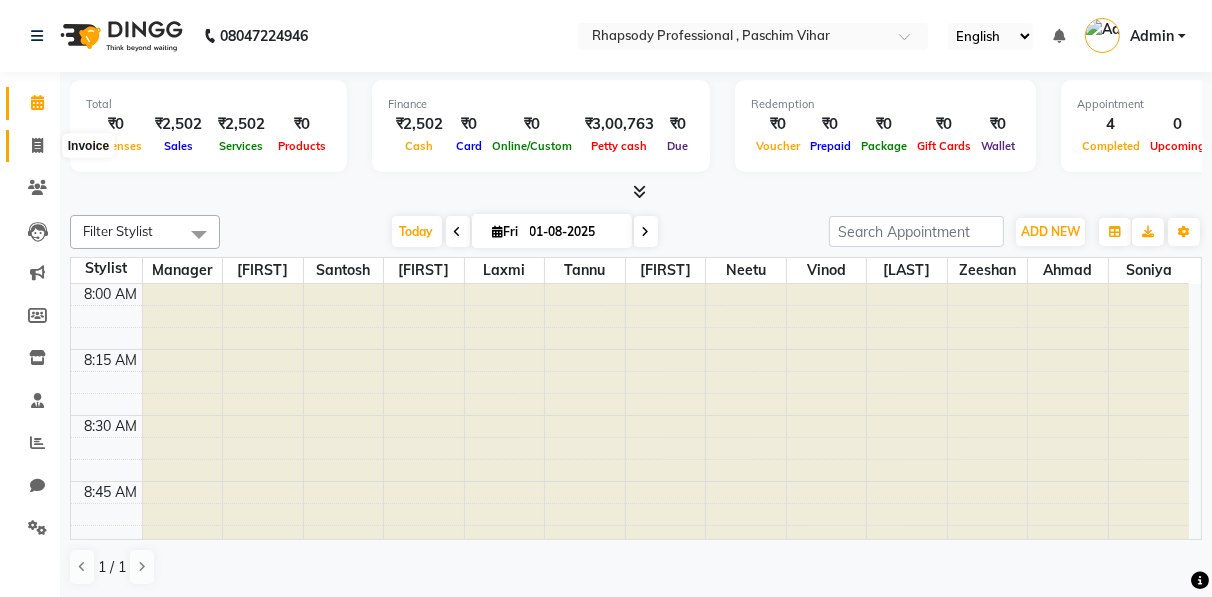 click 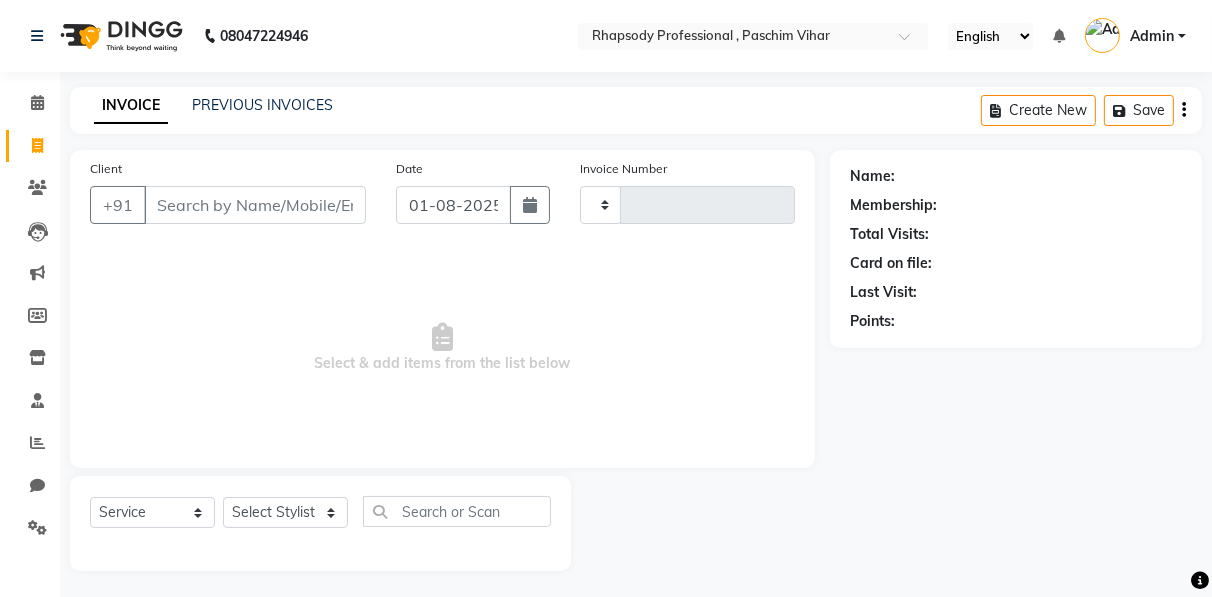 type on "0229" 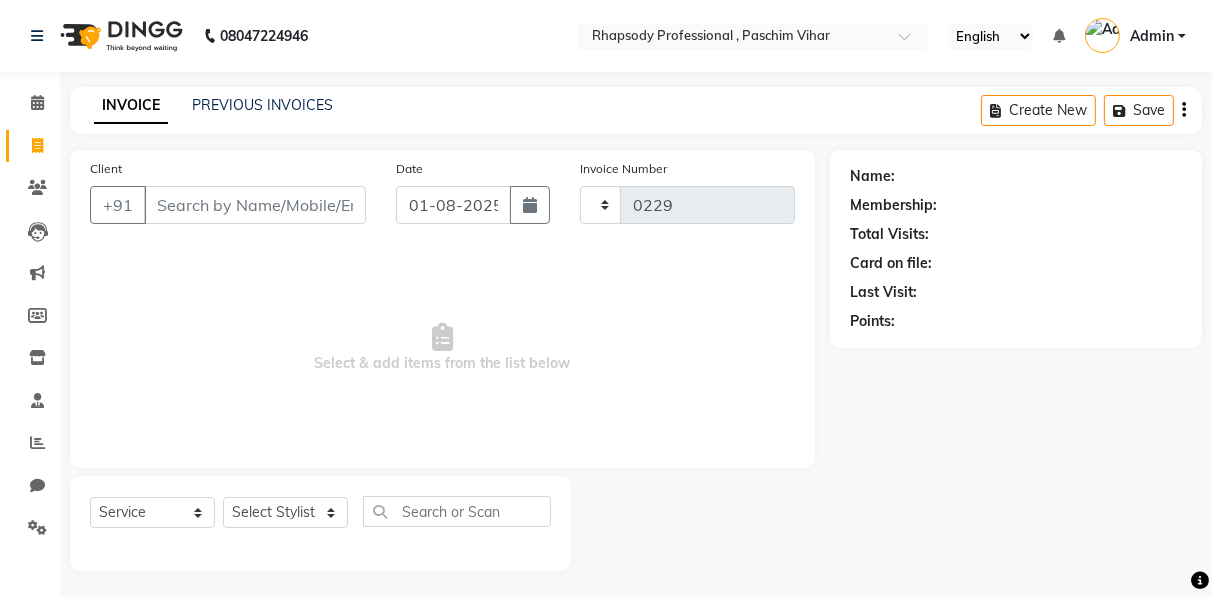 select on "8581" 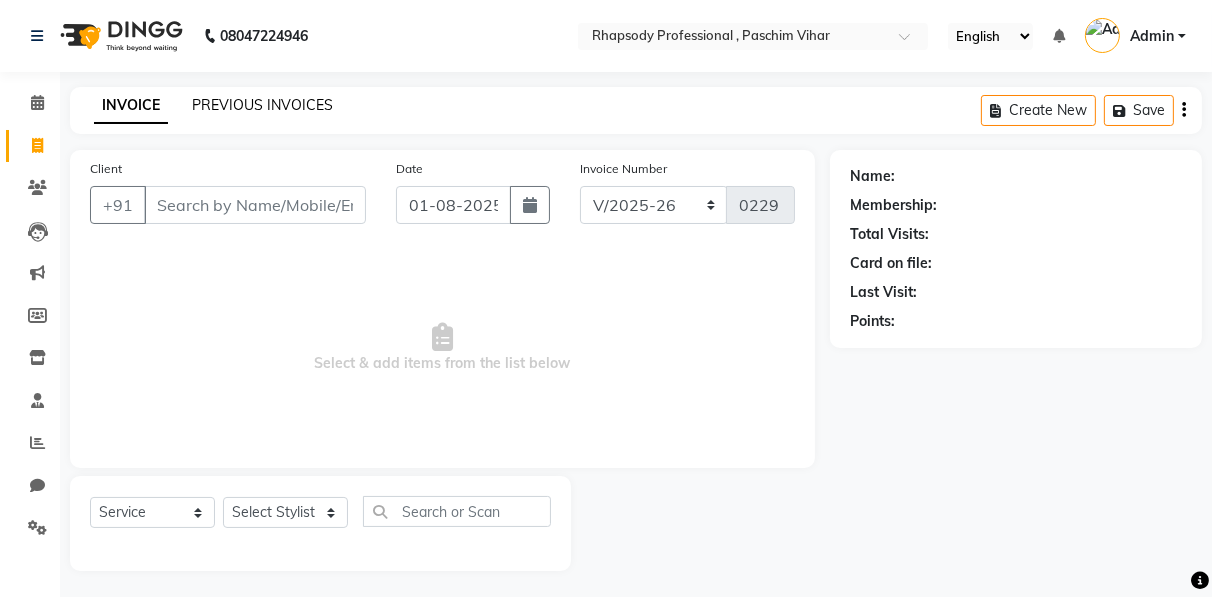 click on "PREVIOUS INVOICES" 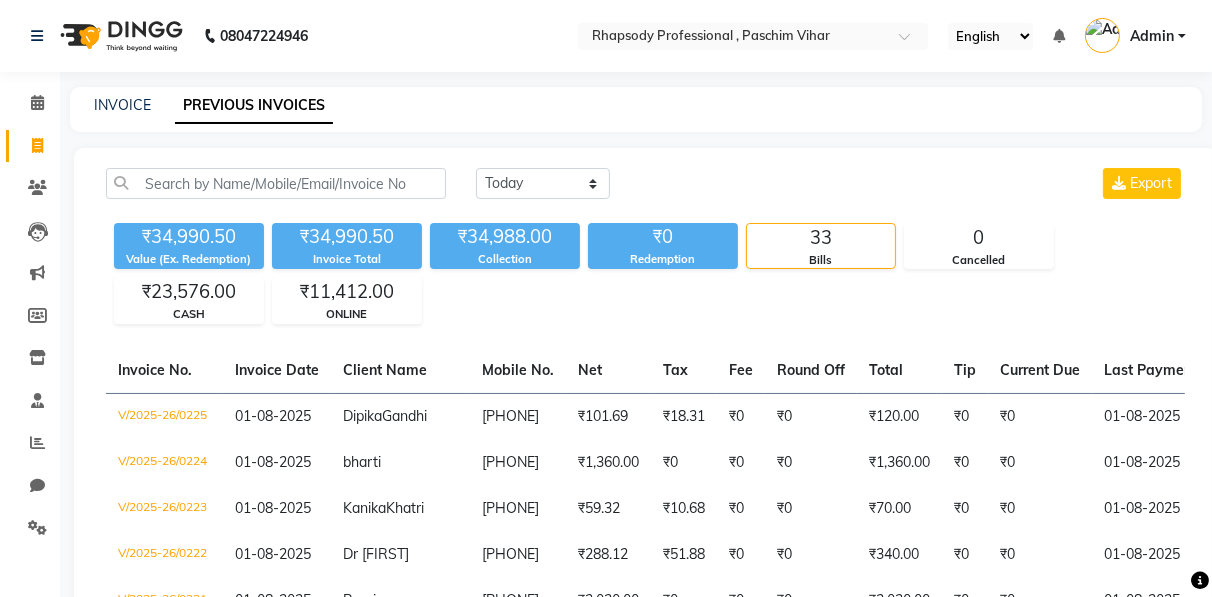 click 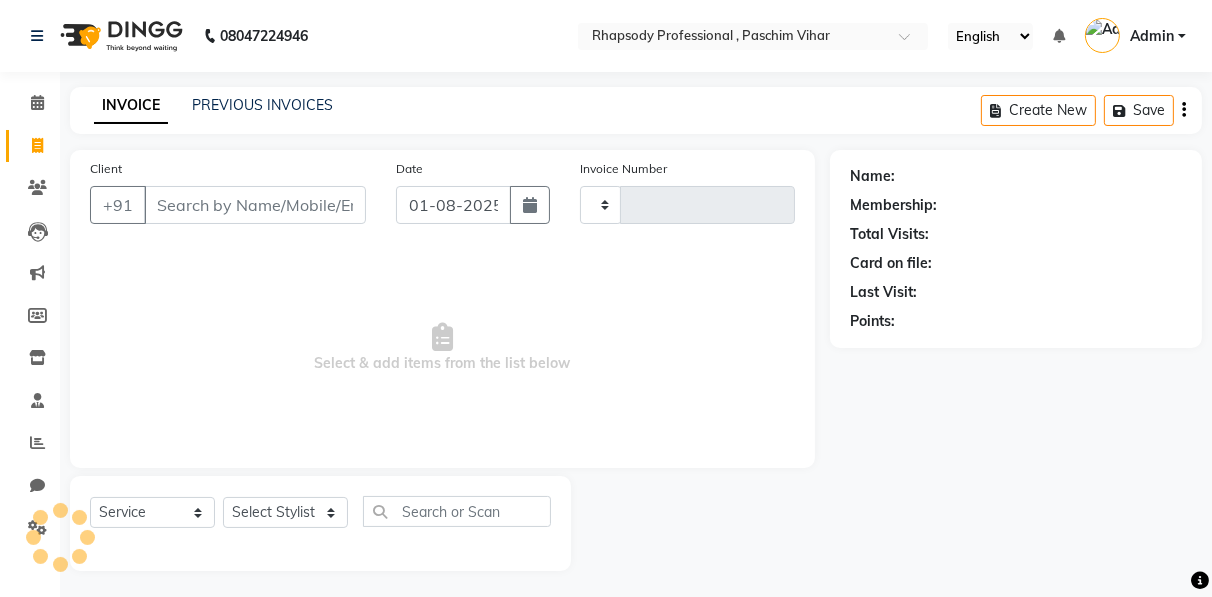 scroll, scrollTop: 3, scrollLeft: 0, axis: vertical 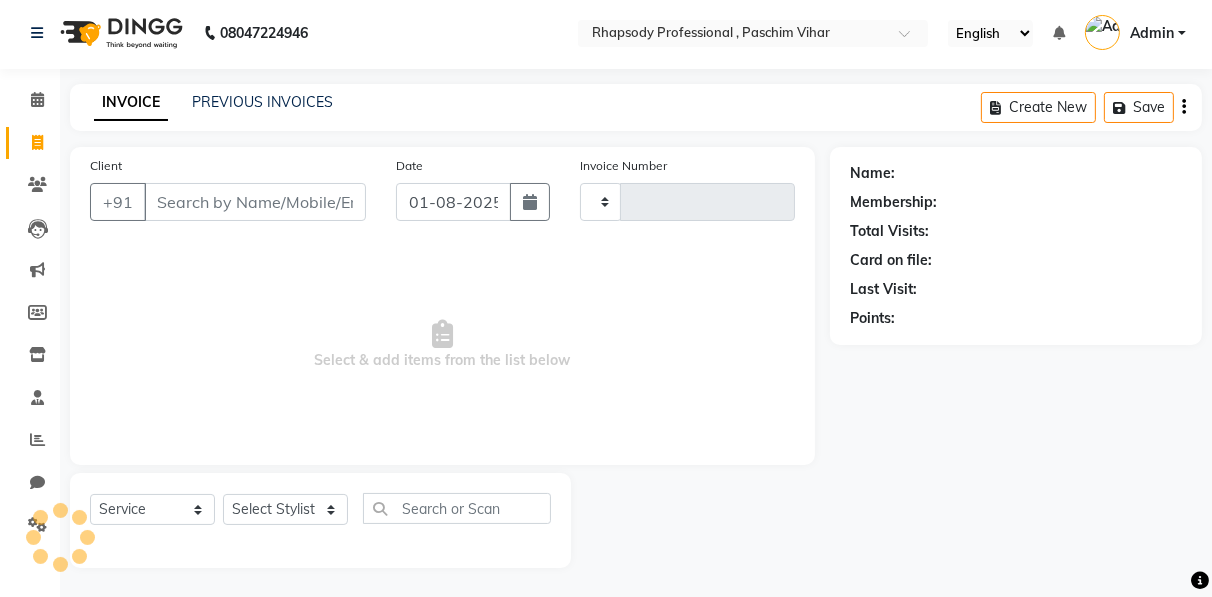 type on "0229" 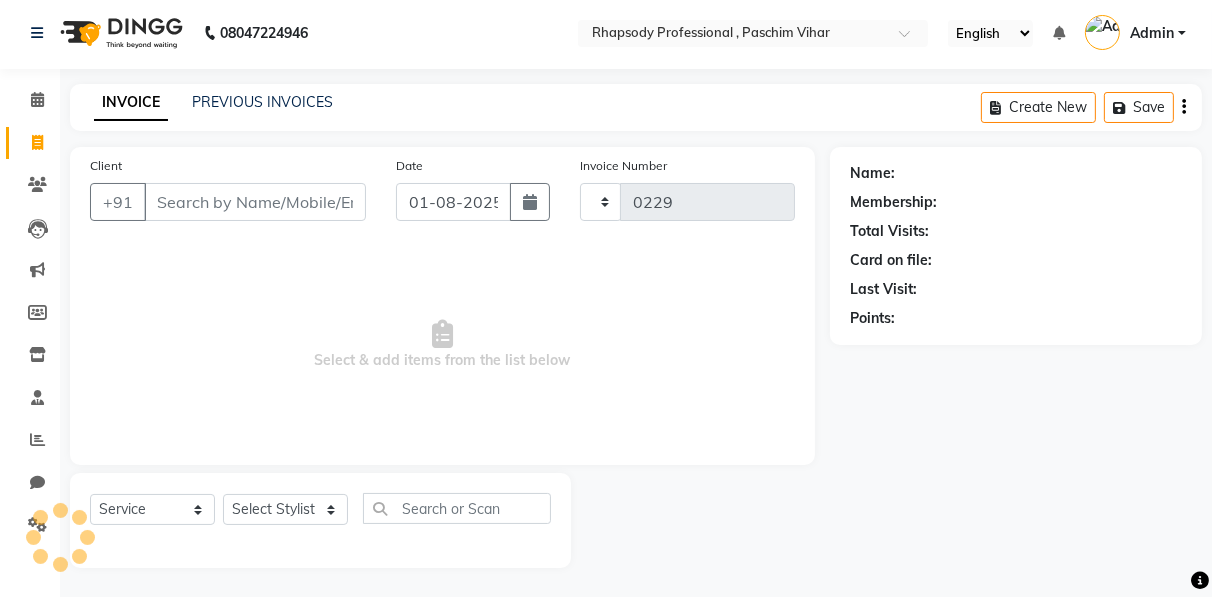 select on "8581" 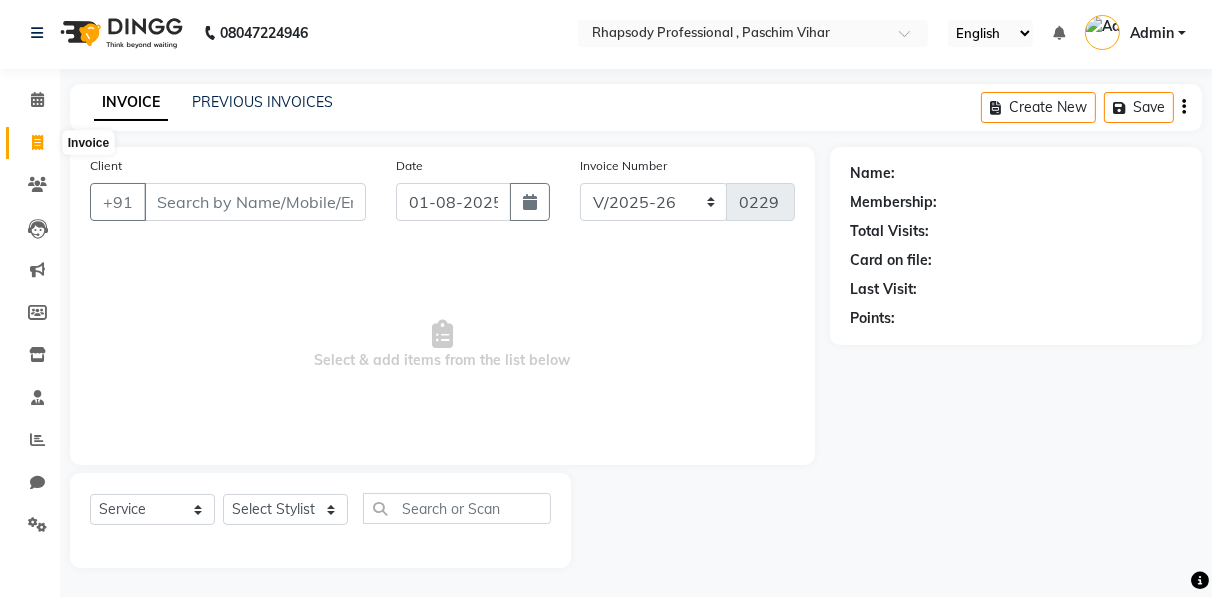 click 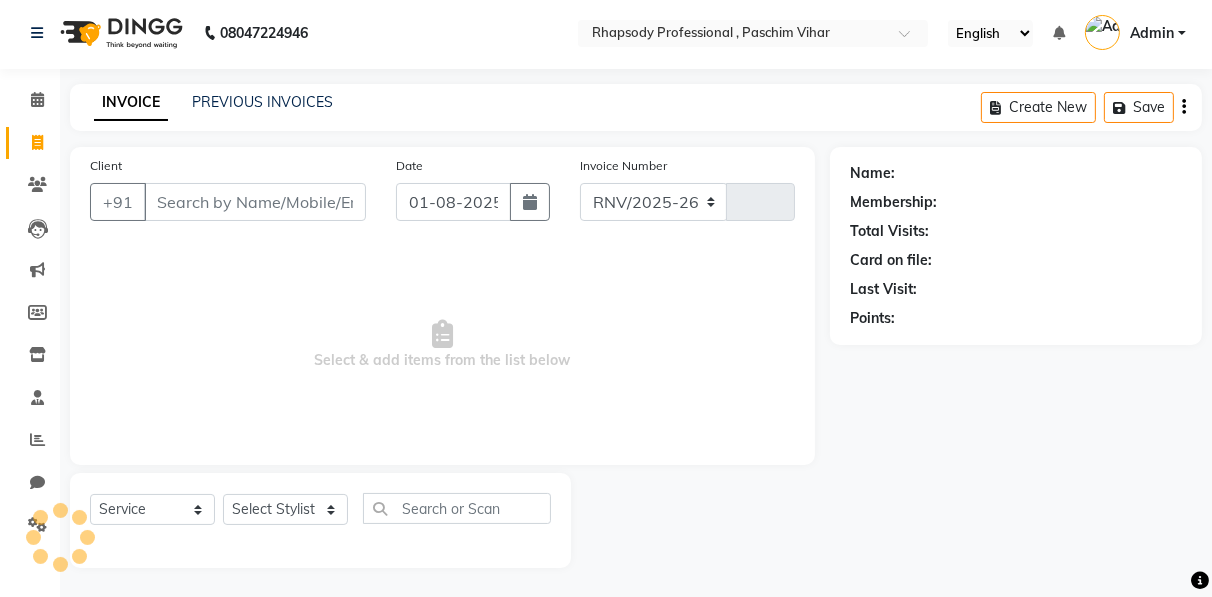 select on "8581" 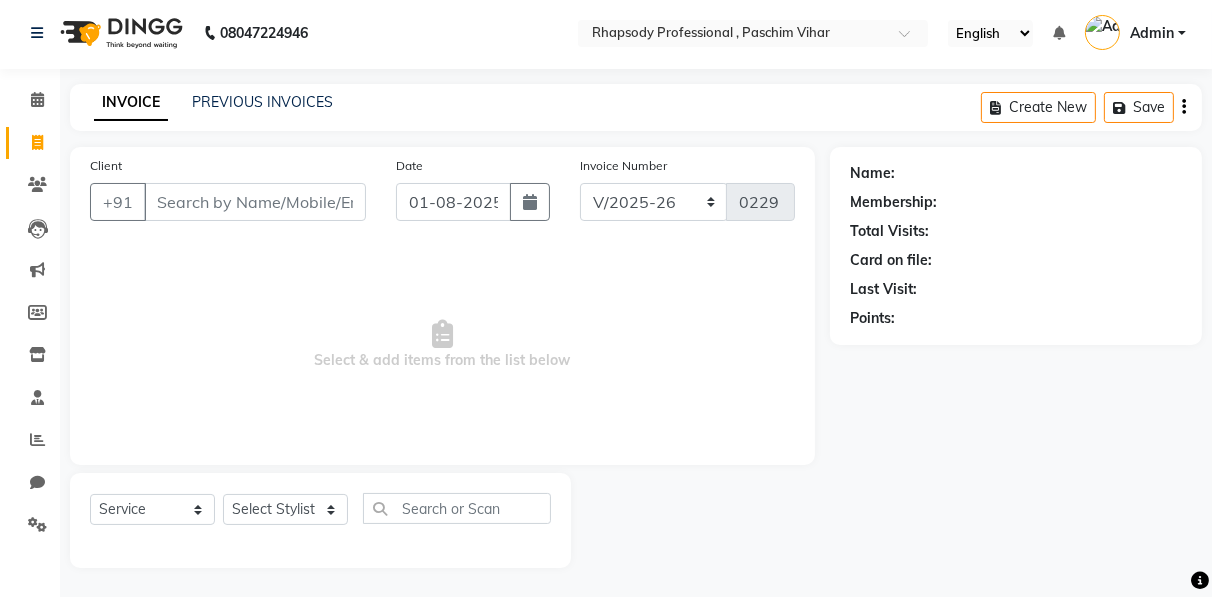 click 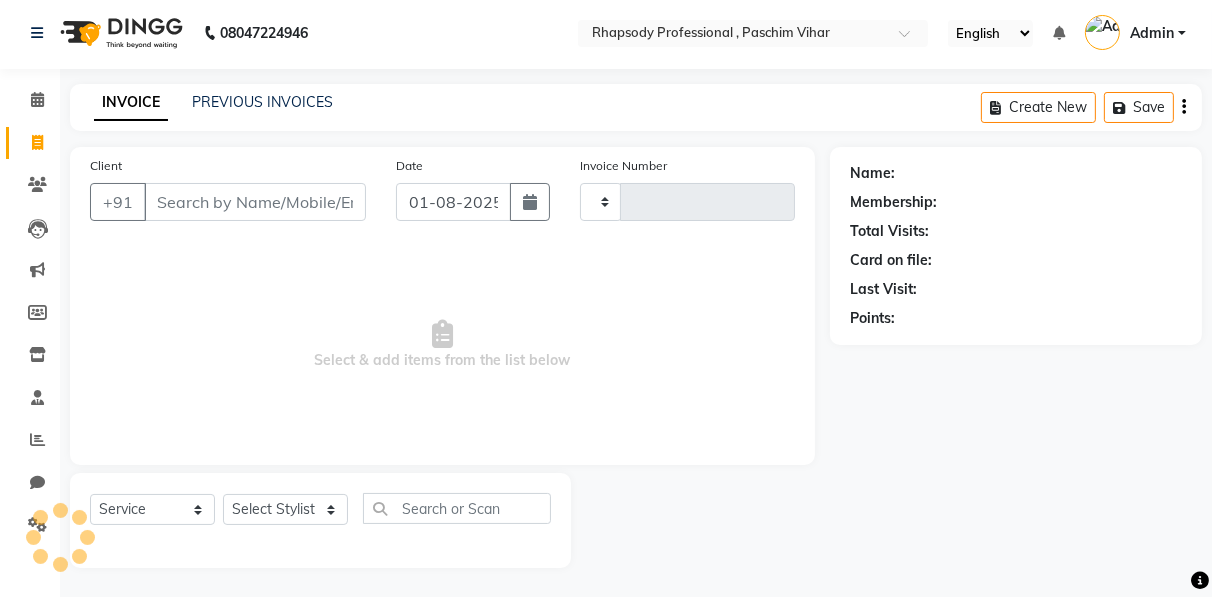type on "0229" 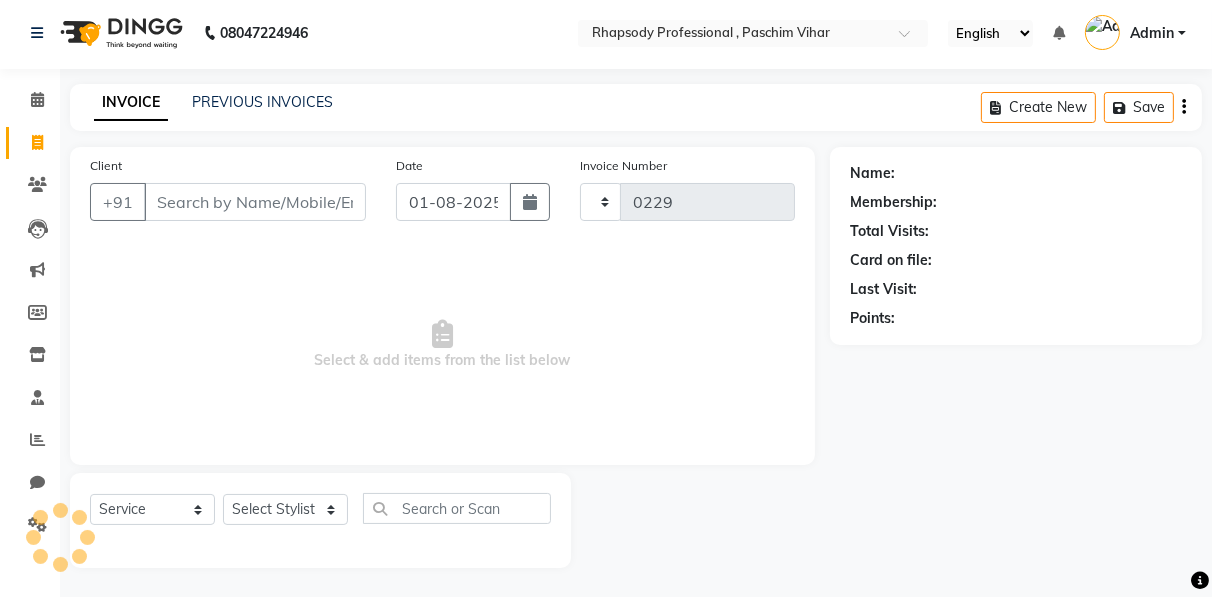 select on "8581" 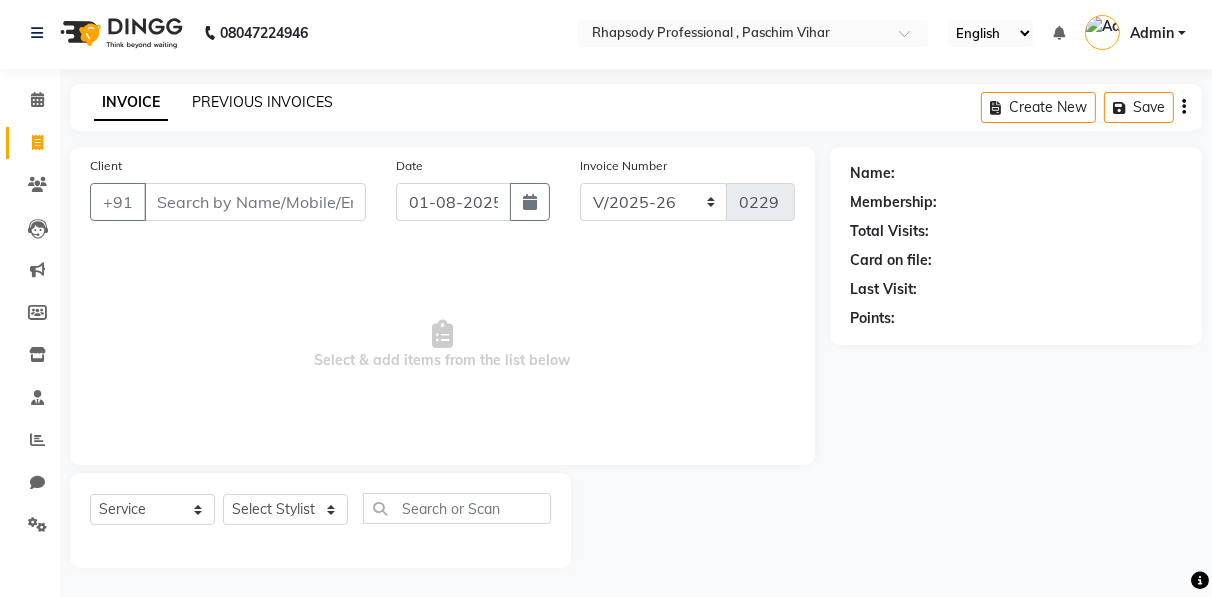 click on "PREVIOUS INVOICES" 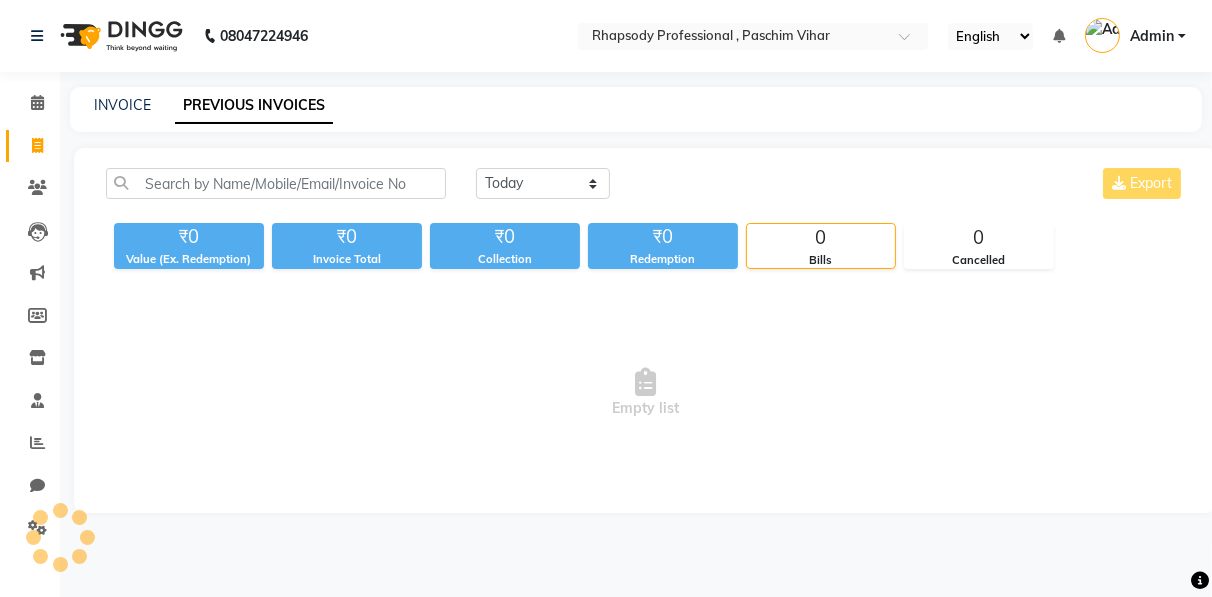 scroll, scrollTop: 0, scrollLeft: 0, axis: both 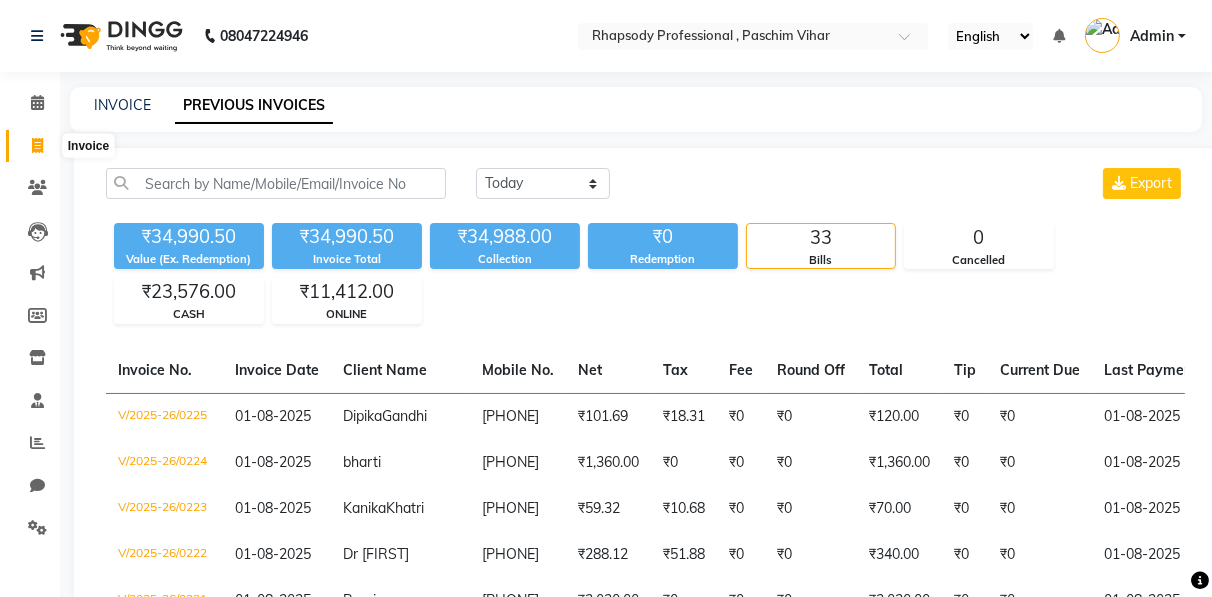 click 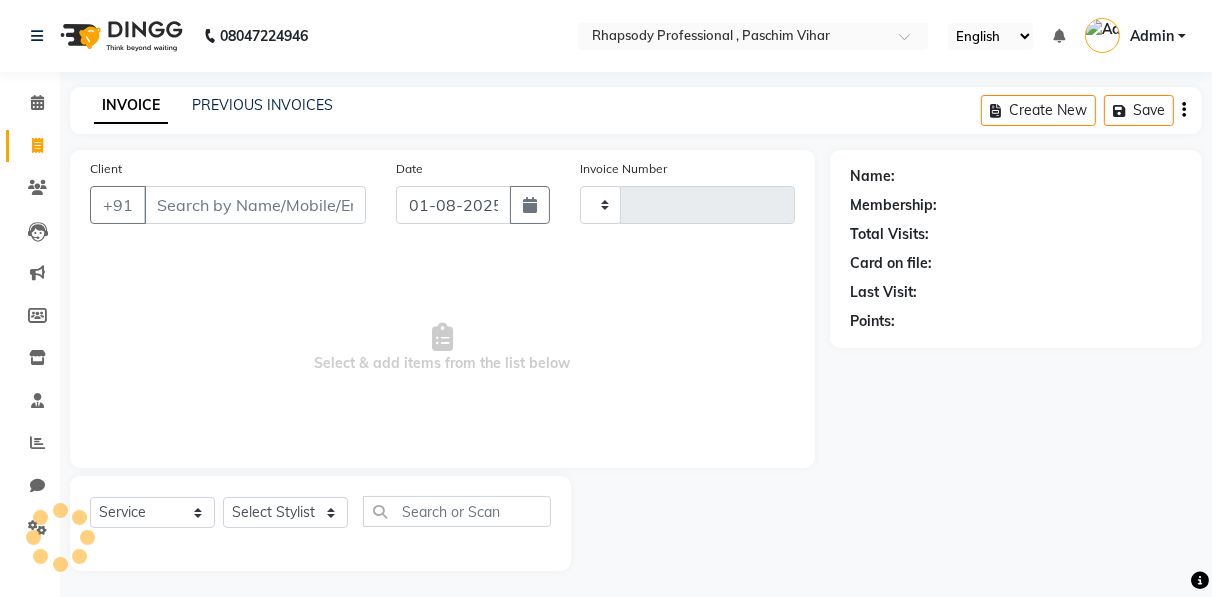 scroll, scrollTop: 3, scrollLeft: 0, axis: vertical 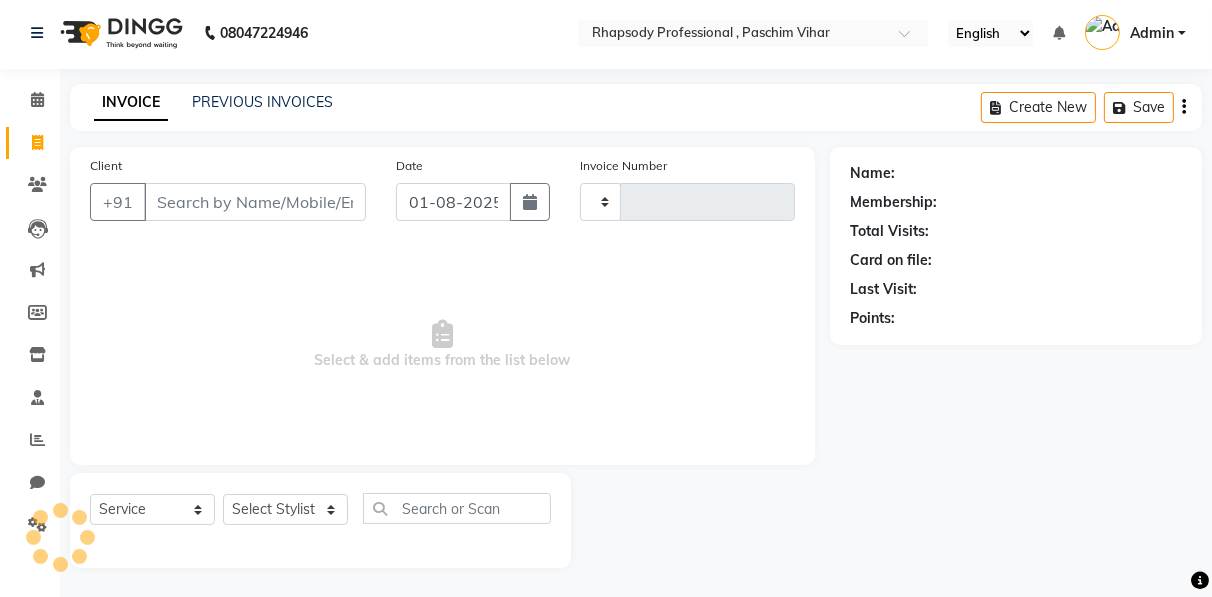 type on "0229" 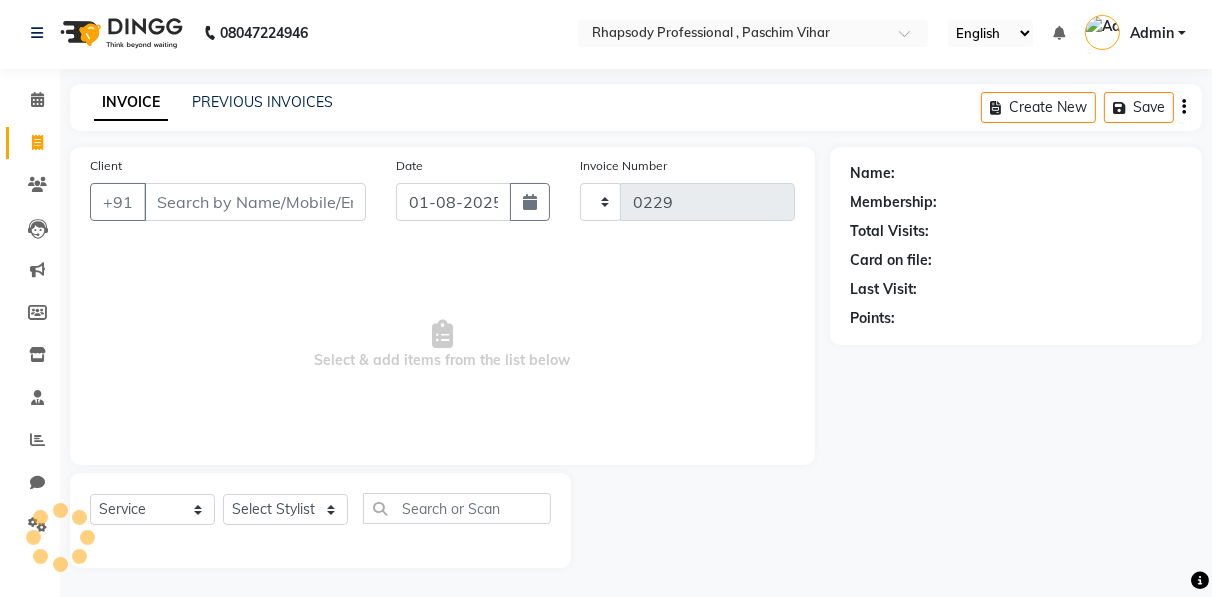 select on "8581" 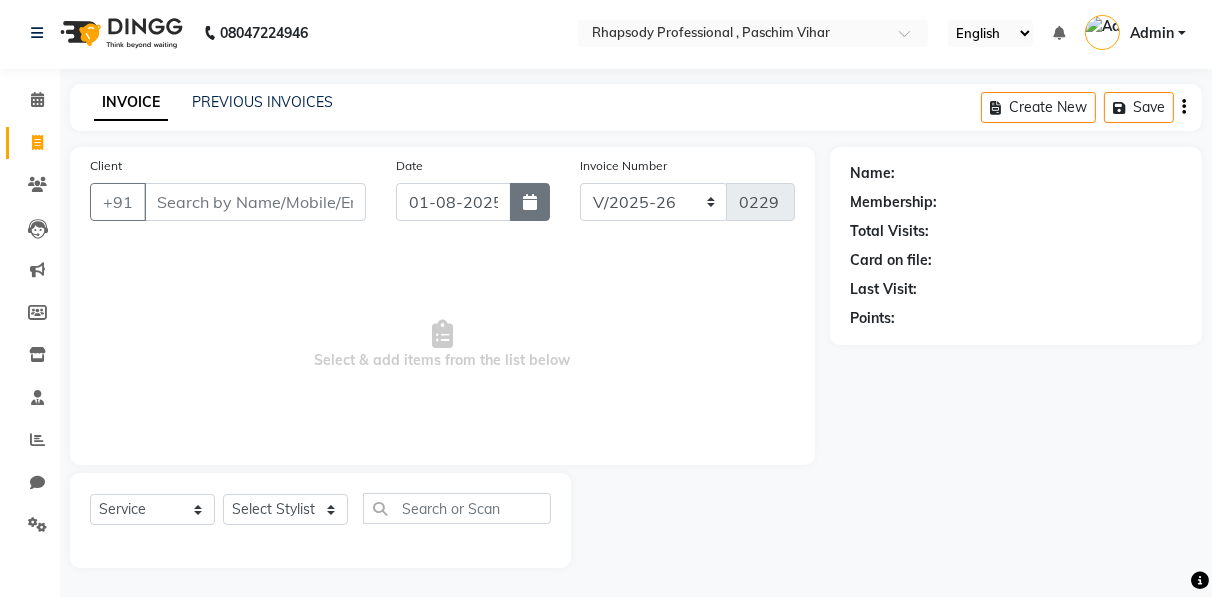 click 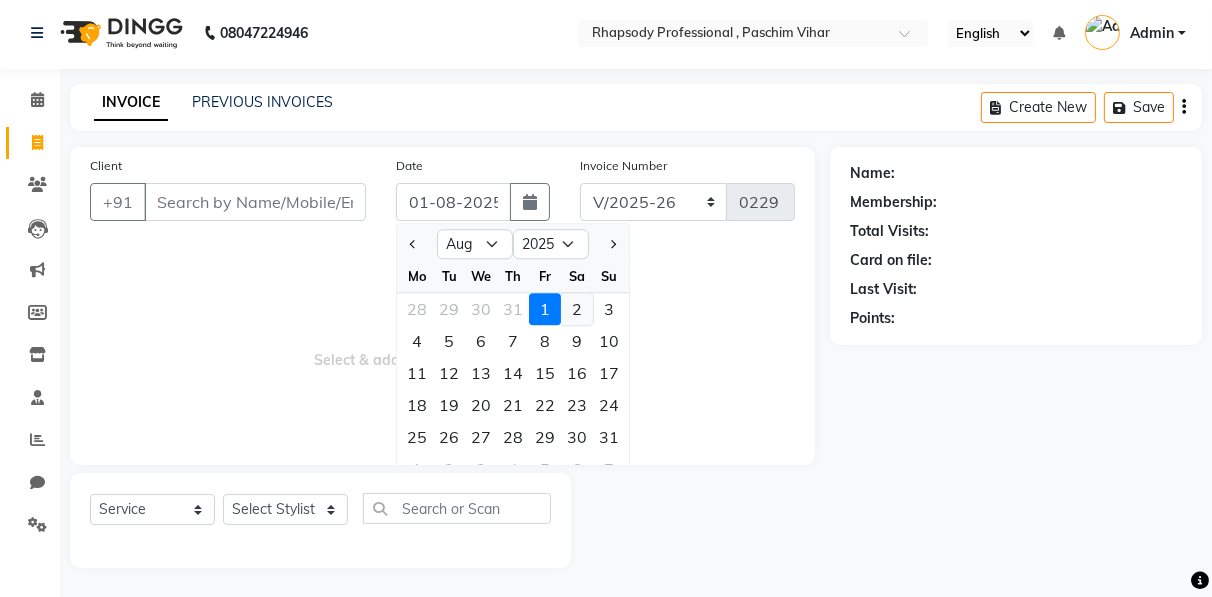 click on "2" 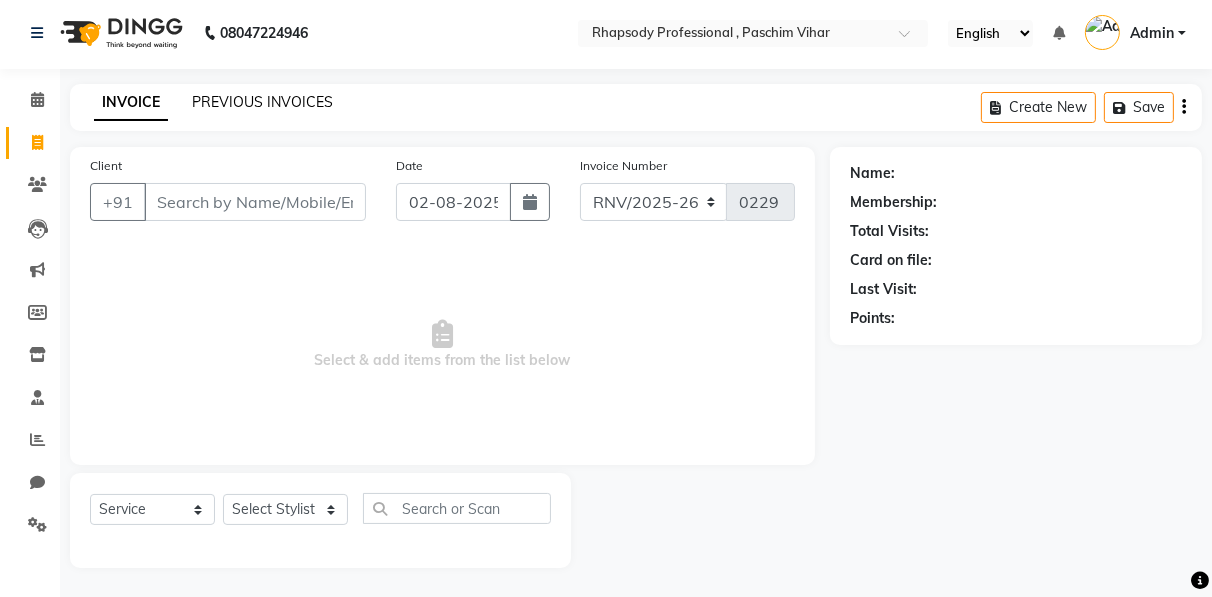 click on "PREVIOUS INVOICES" 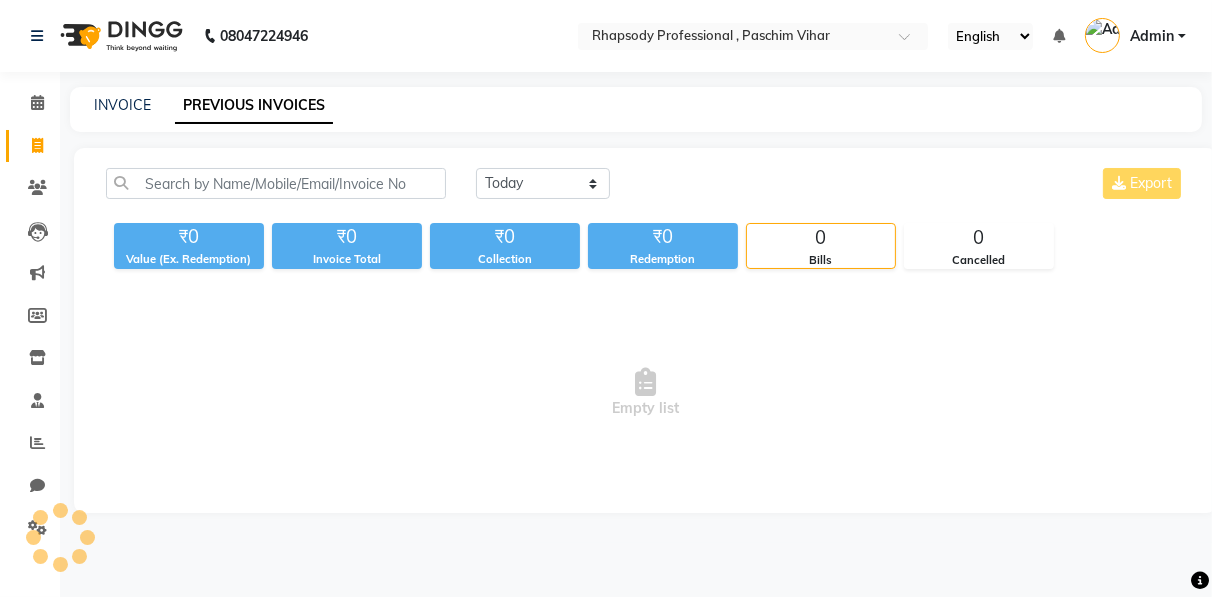 scroll, scrollTop: 0, scrollLeft: 0, axis: both 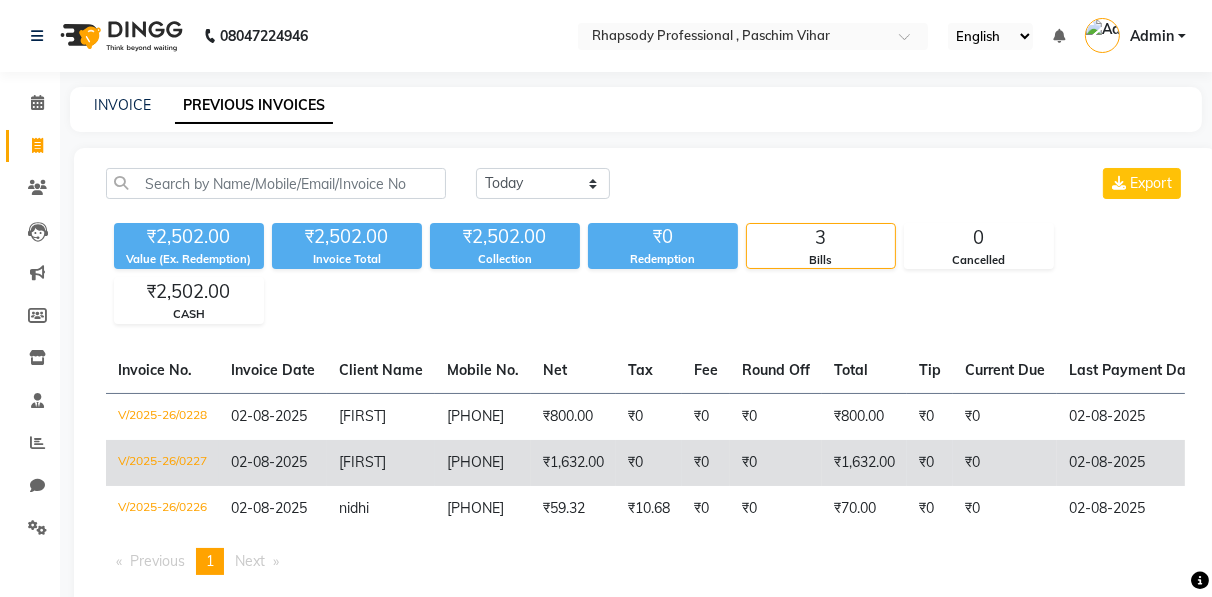 click on "[PHONE]" 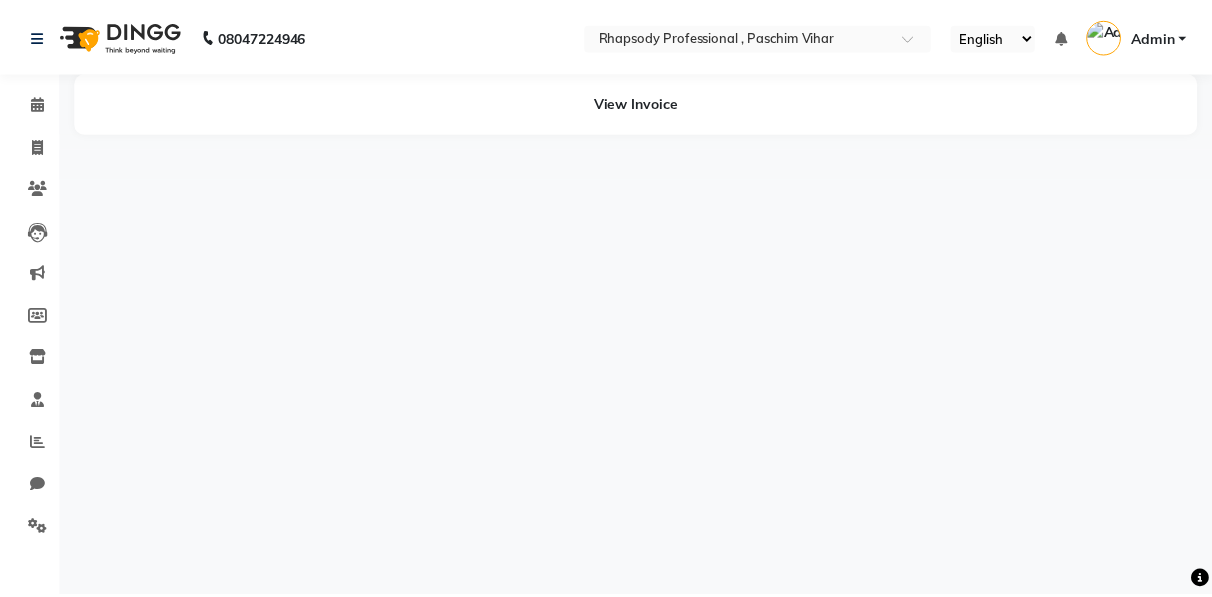 scroll, scrollTop: 0, scrollLeft: 0, axis: both 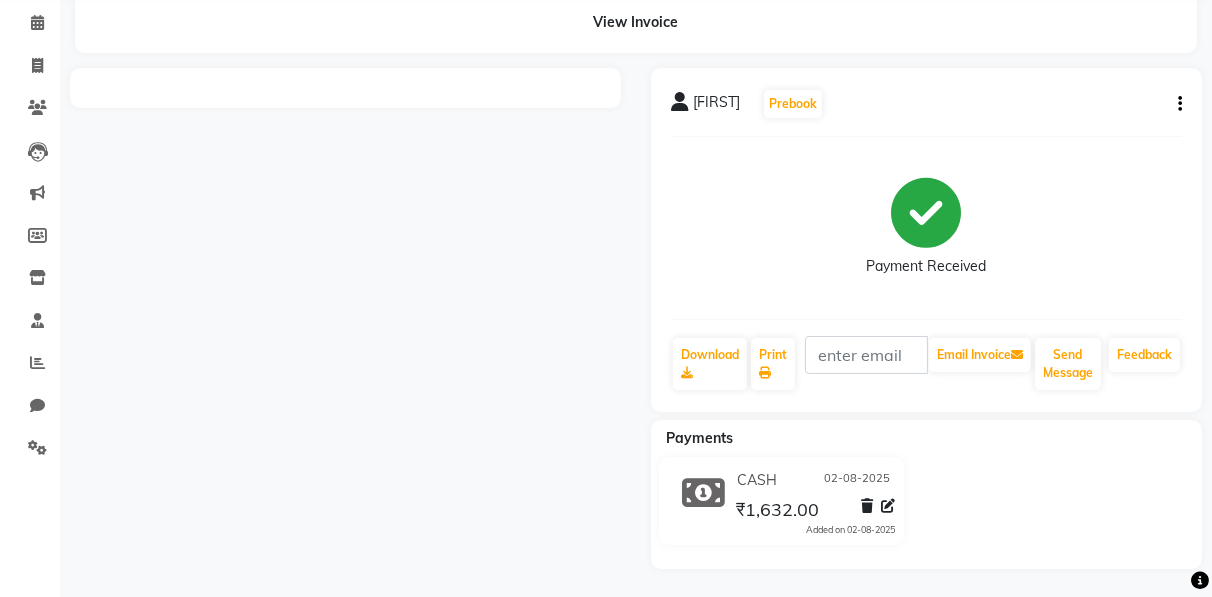 click 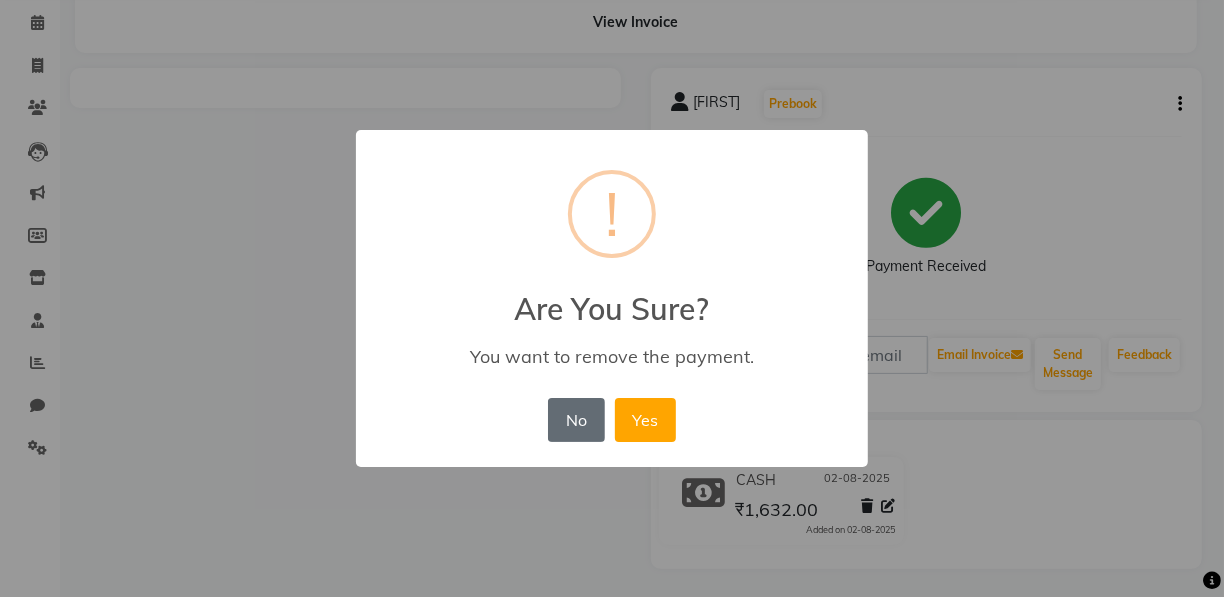 click on "No" at bounding box center [576, 420] 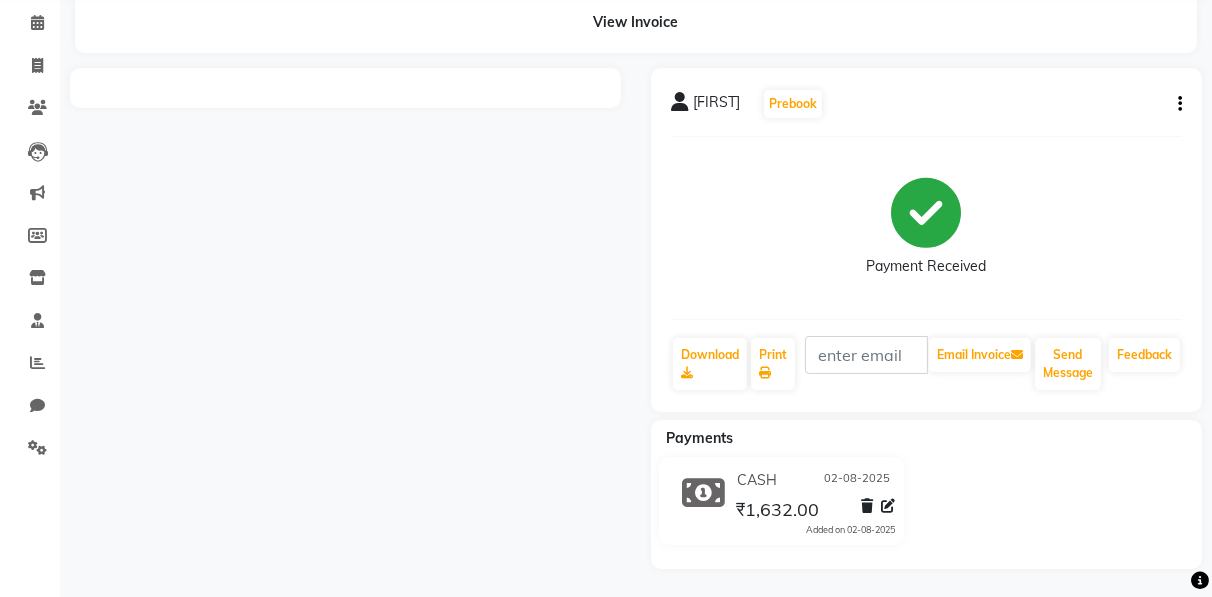 click on "Payments CASH 02-08-2025 ₹1,632.00 Added on 02-08-2025" 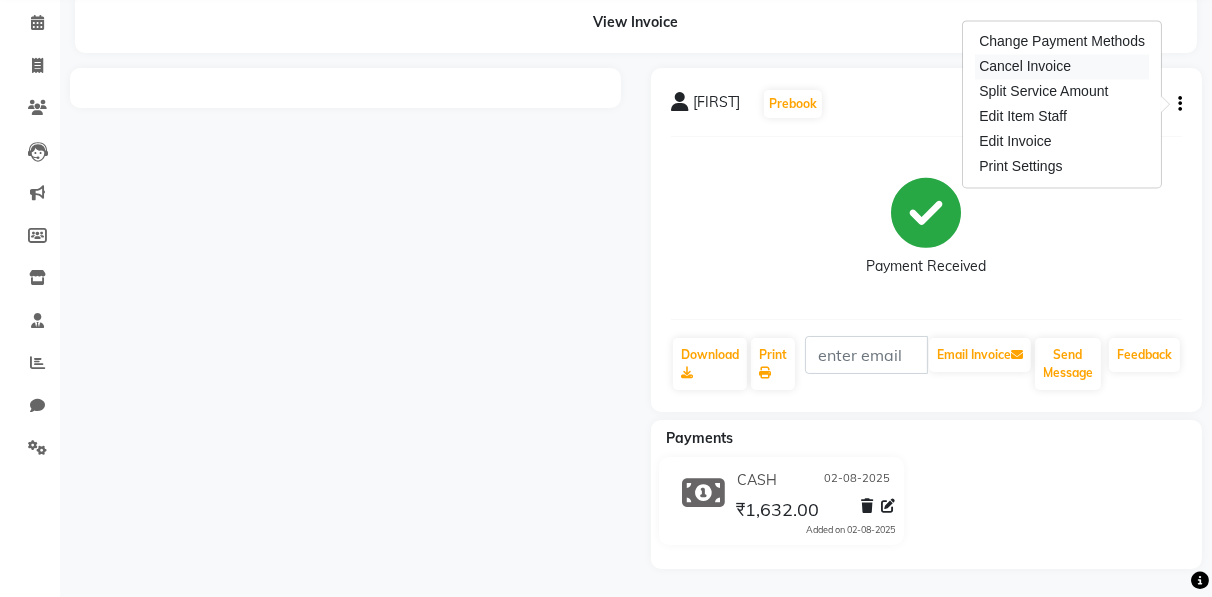 click on "Cancel Invoice" at bounding box center [1062, 66] 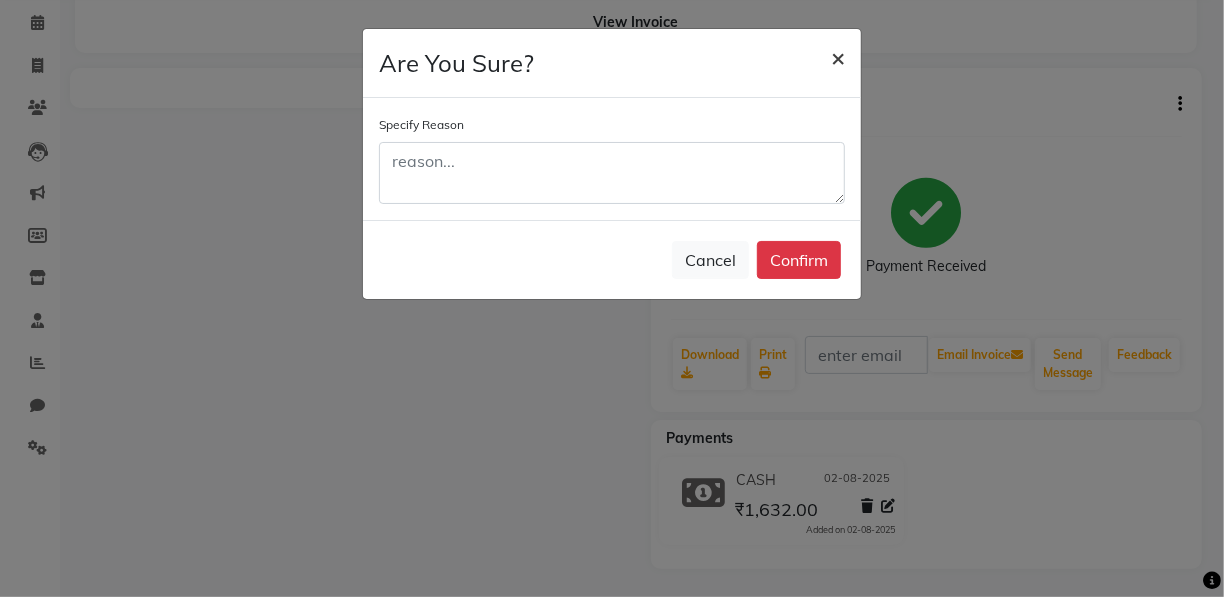click on "×" 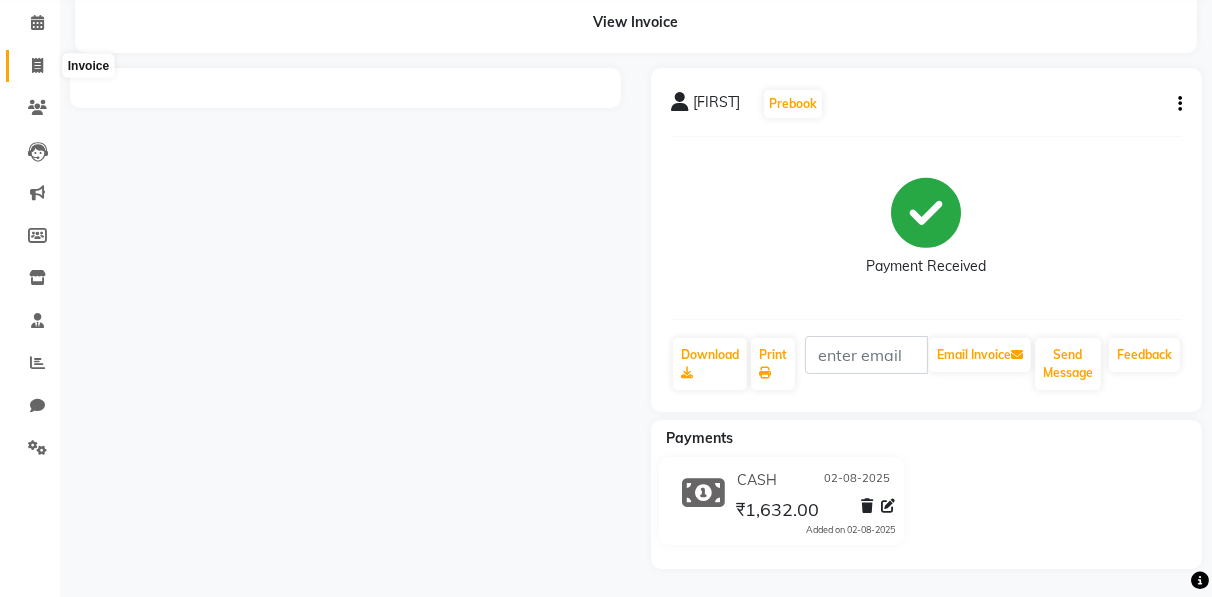 click 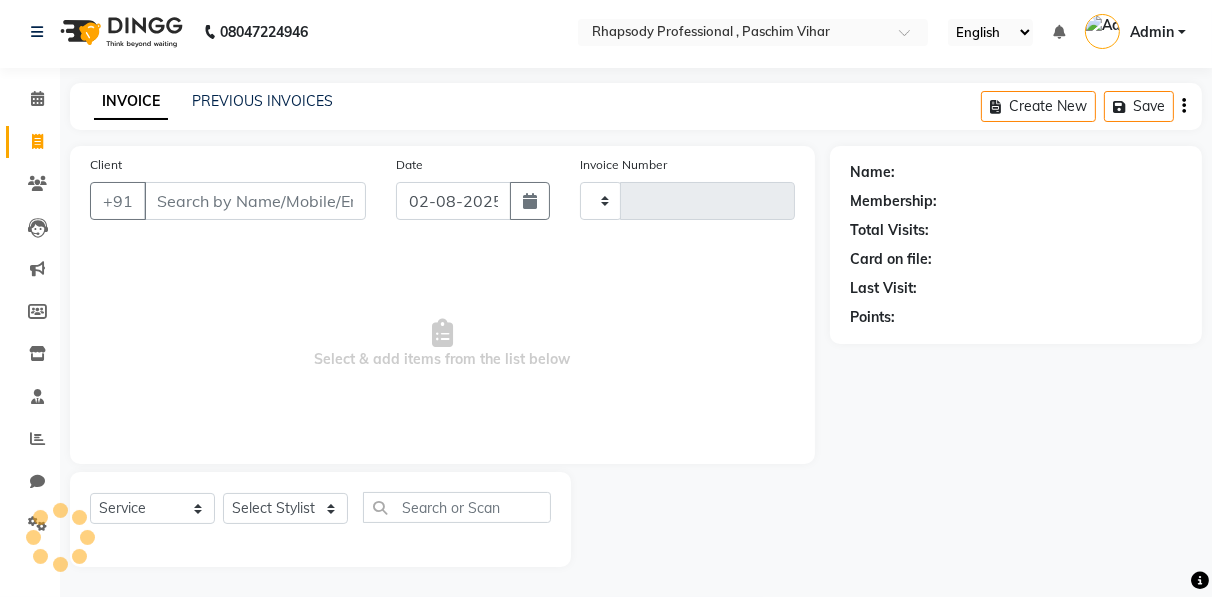 scroll, scrollTop: 3, scrollLeft: 0, axis: vertical 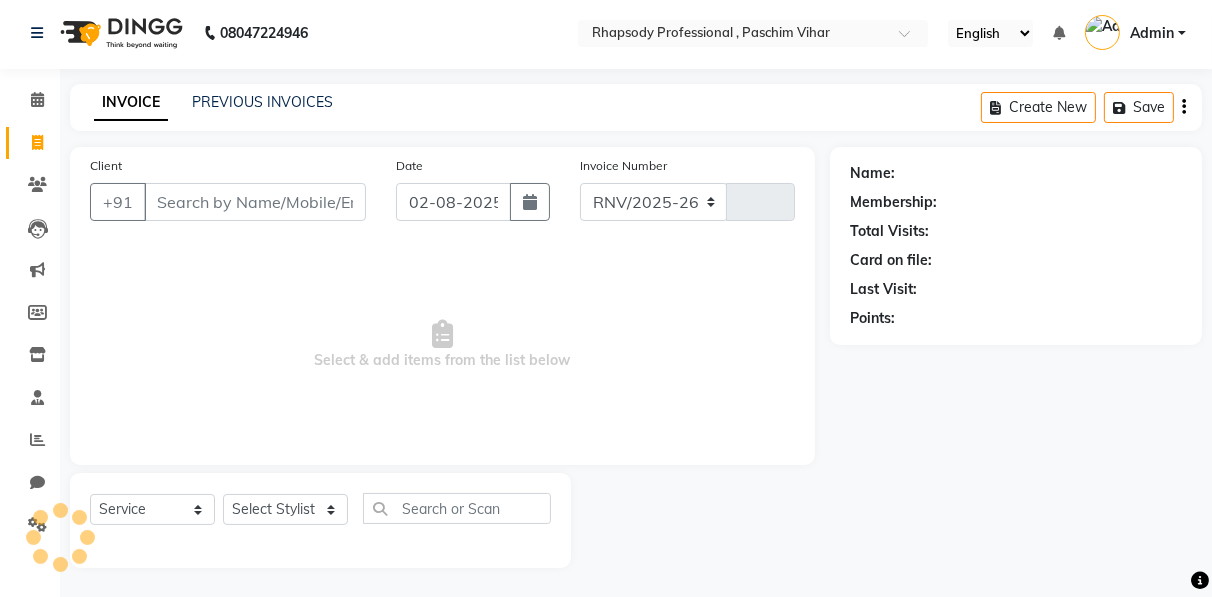 select on "8581" 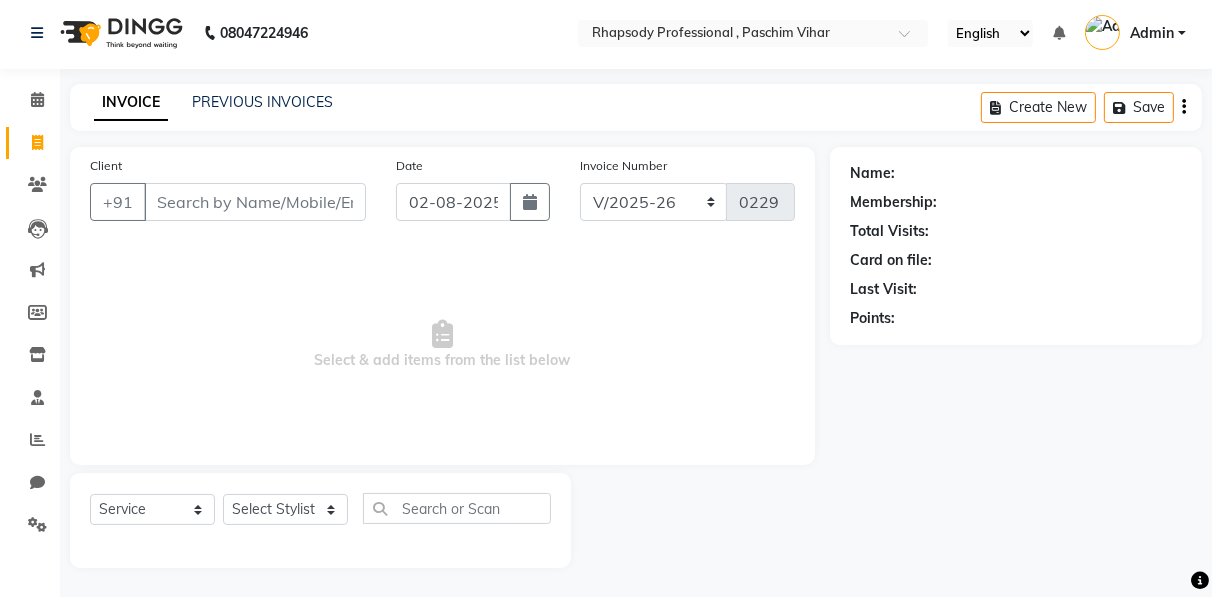 click on "Client" at bounding box center [255, 202] 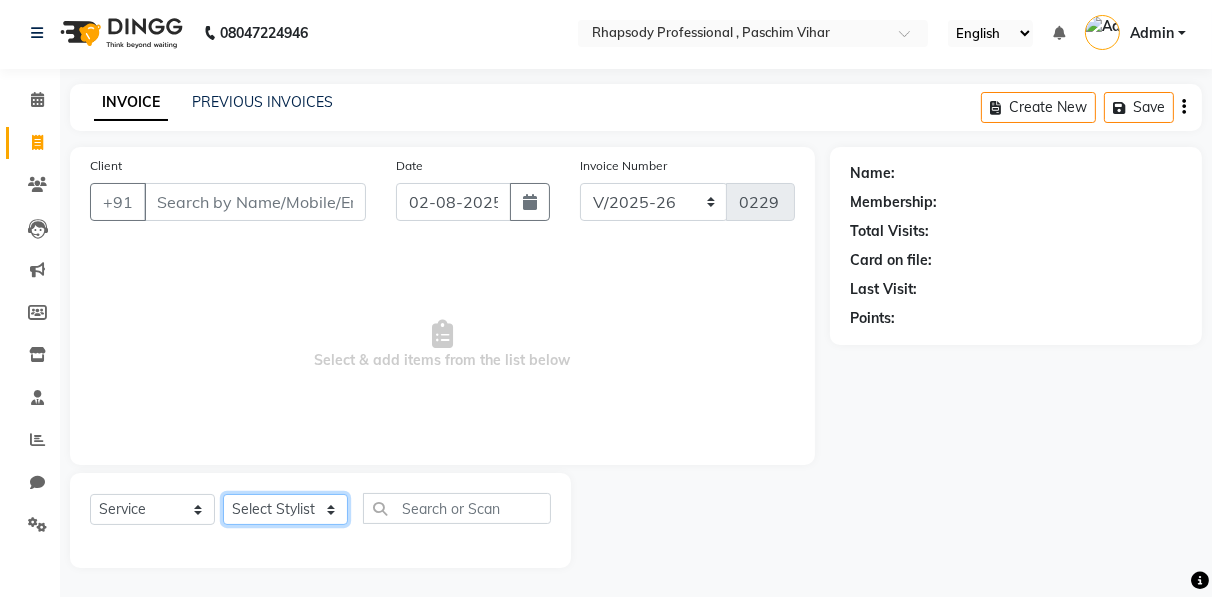 click on "Select Stylist [FIRST] [FIRST] [FIRST] [FIRST] [FIRST] [FIRST] [FIRST] [FIRST] [FIRST] [FIRST] [FIRST] [FIRST]" 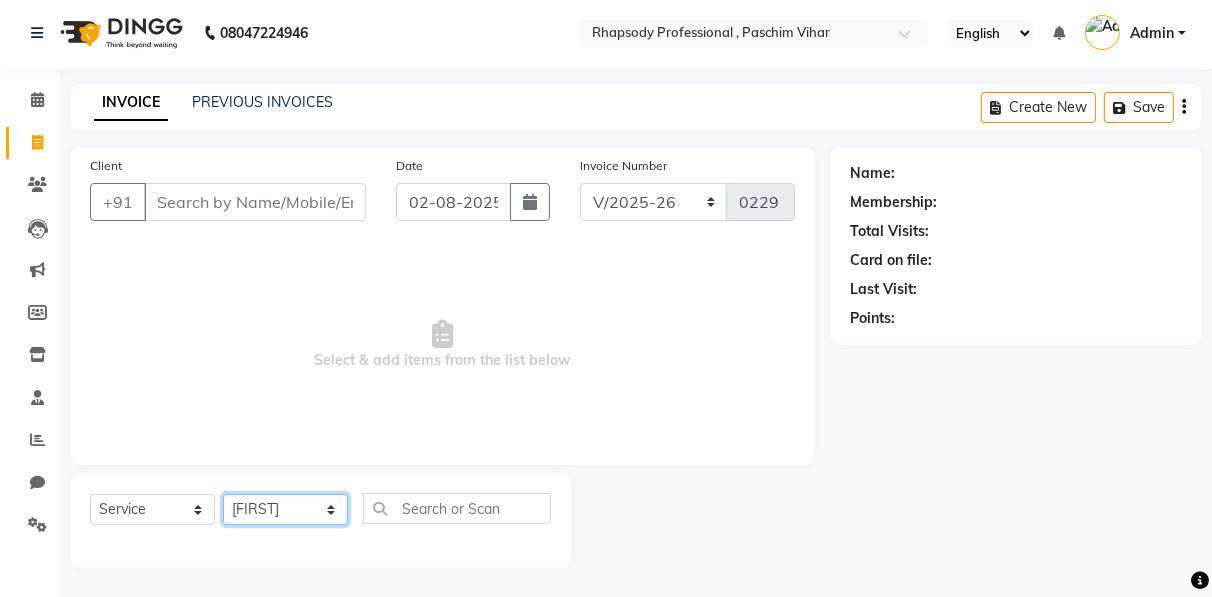 click on "Select Stylist [FIRST] [FIRST] [FIRST] [FIRST] [FIRST] [FIRST] [FIRST] [FIRST] [FIRST] [FIRST] [FIRST] [FIRST]" 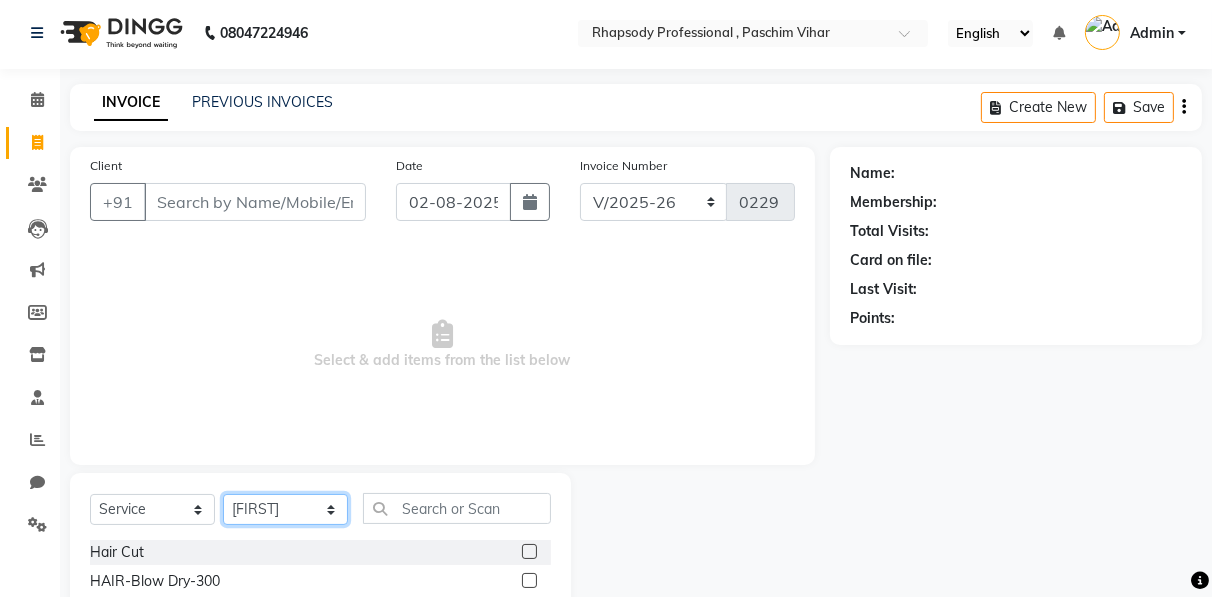 select on "85672" 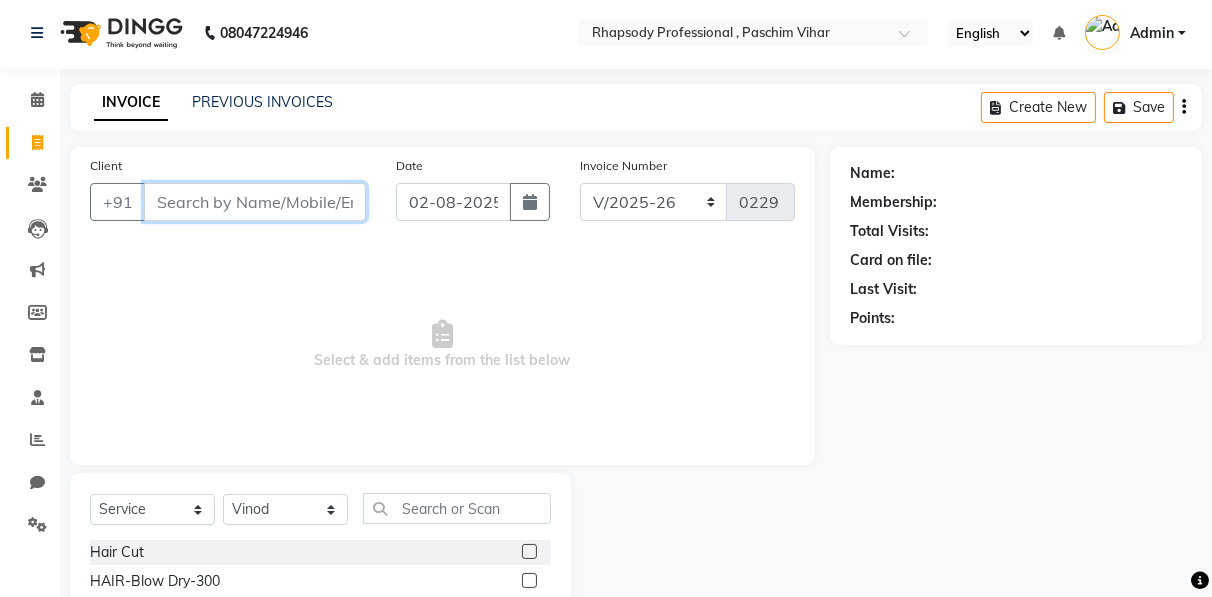 click on "Client" at bounding box center (255, 202) 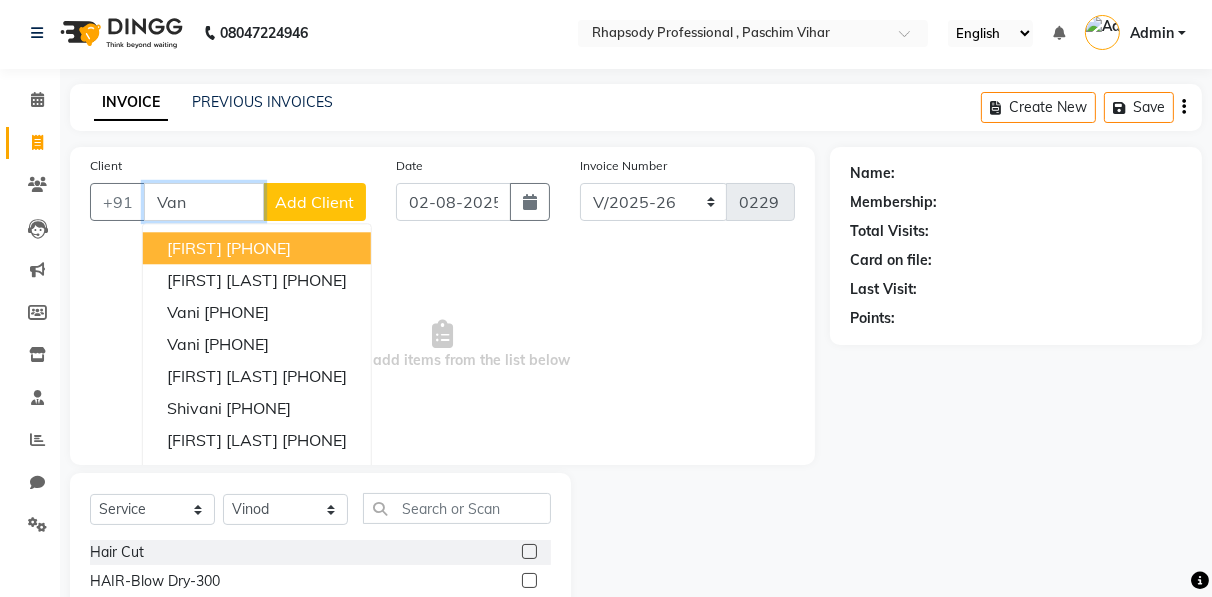 click on "[PHONE]" at bounding box center [258, 248] 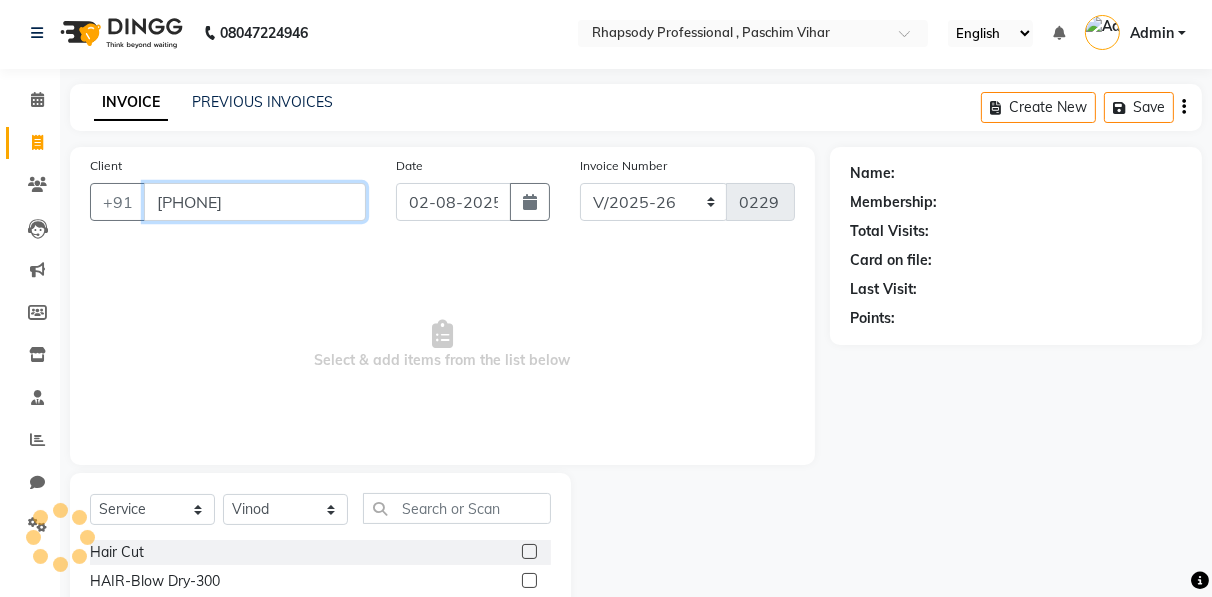 type on "[PHONE]" 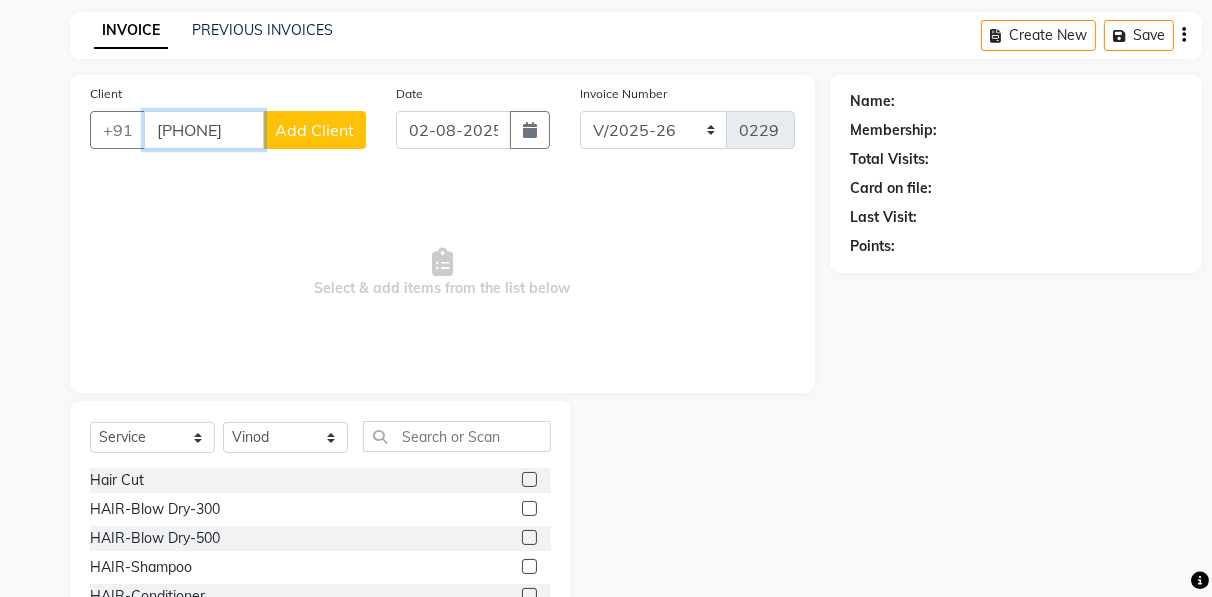 scroll, scrollTop: 0, scrollLeft: 0, axis: both 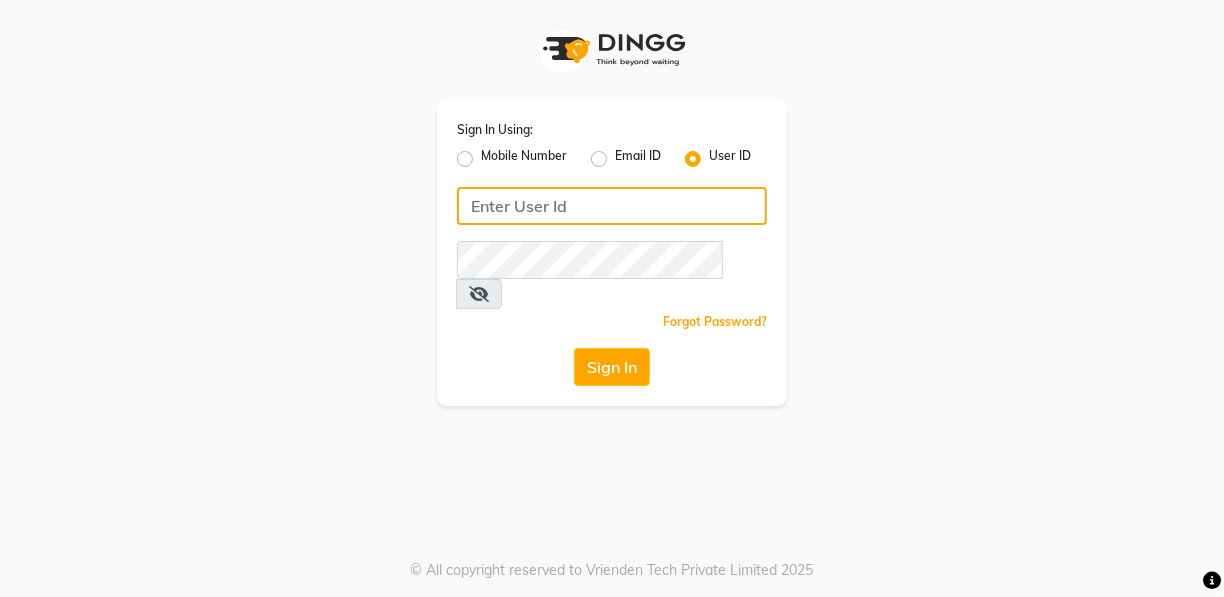 type on "rhapsody" 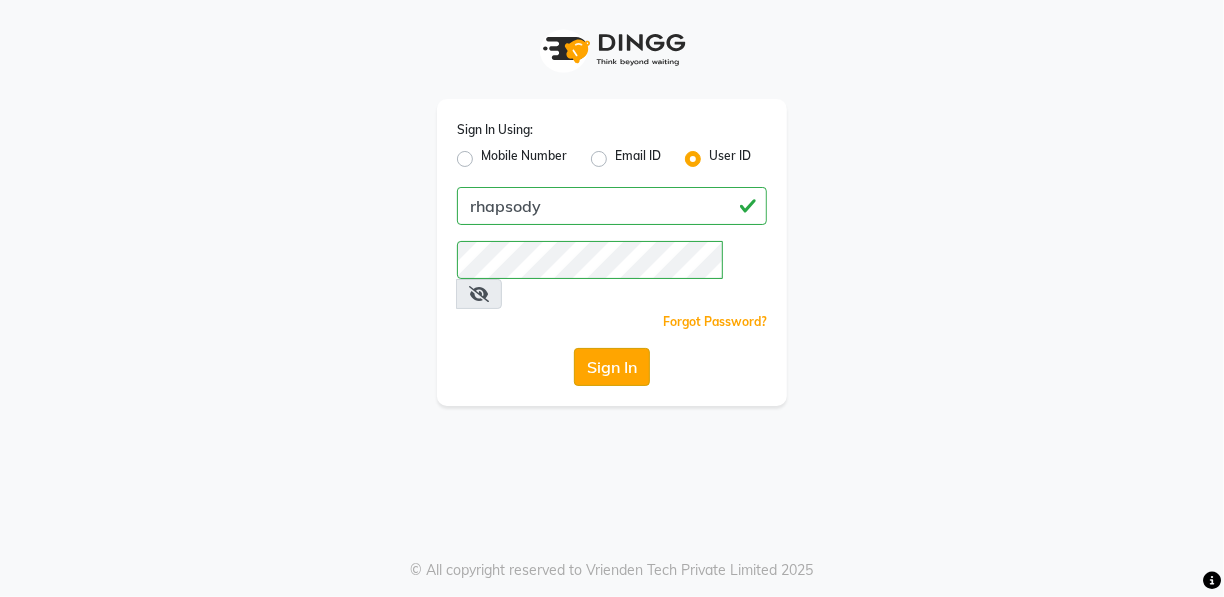 click on "Sign In" 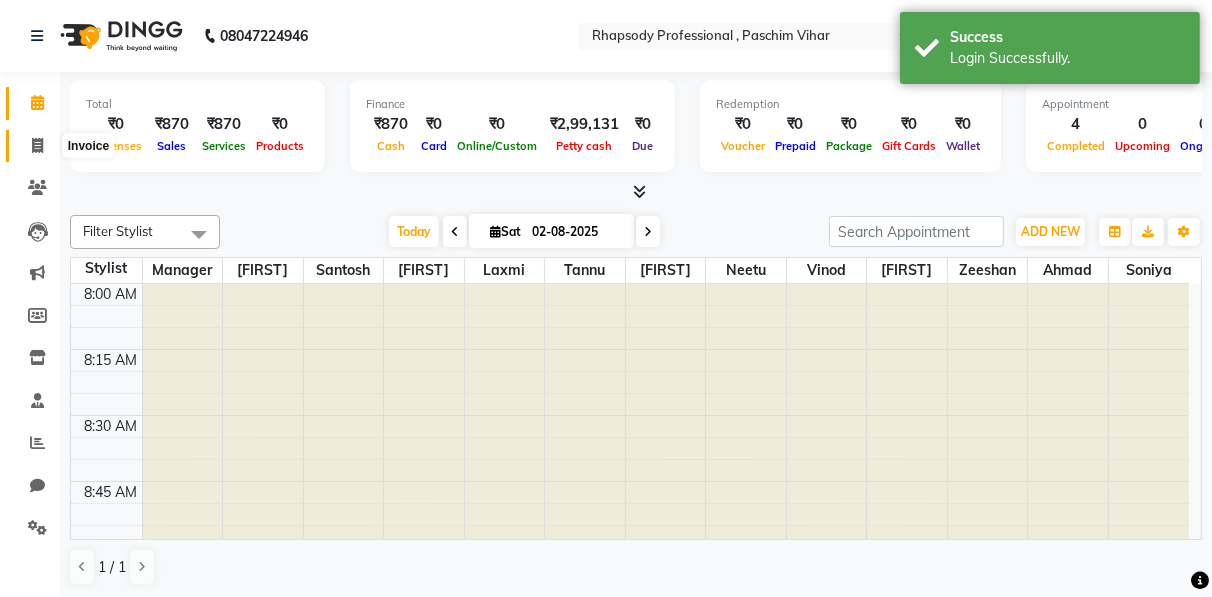 click 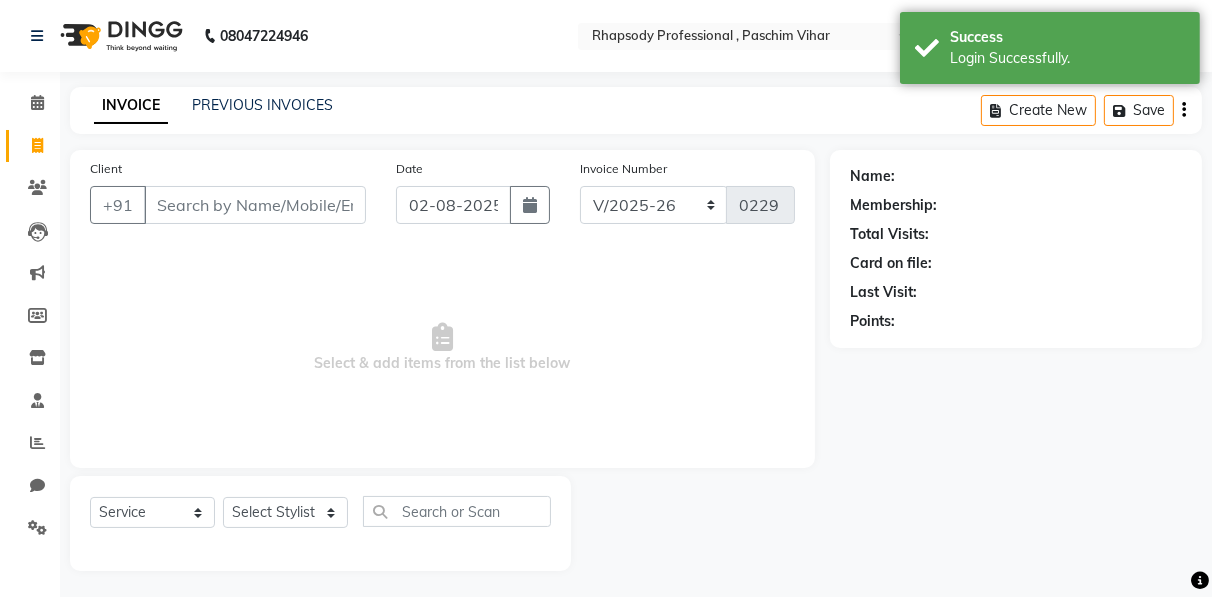 click on "Client" at bounding box center (255, 205) 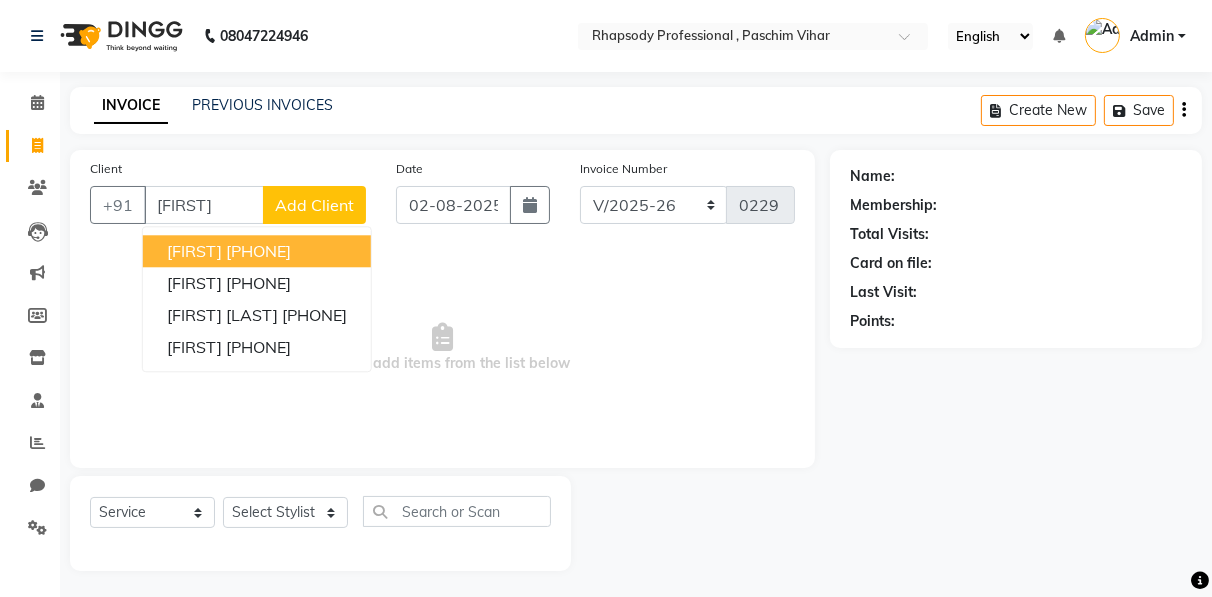 click on "[PHONE]" at bounding box center [258, 251] 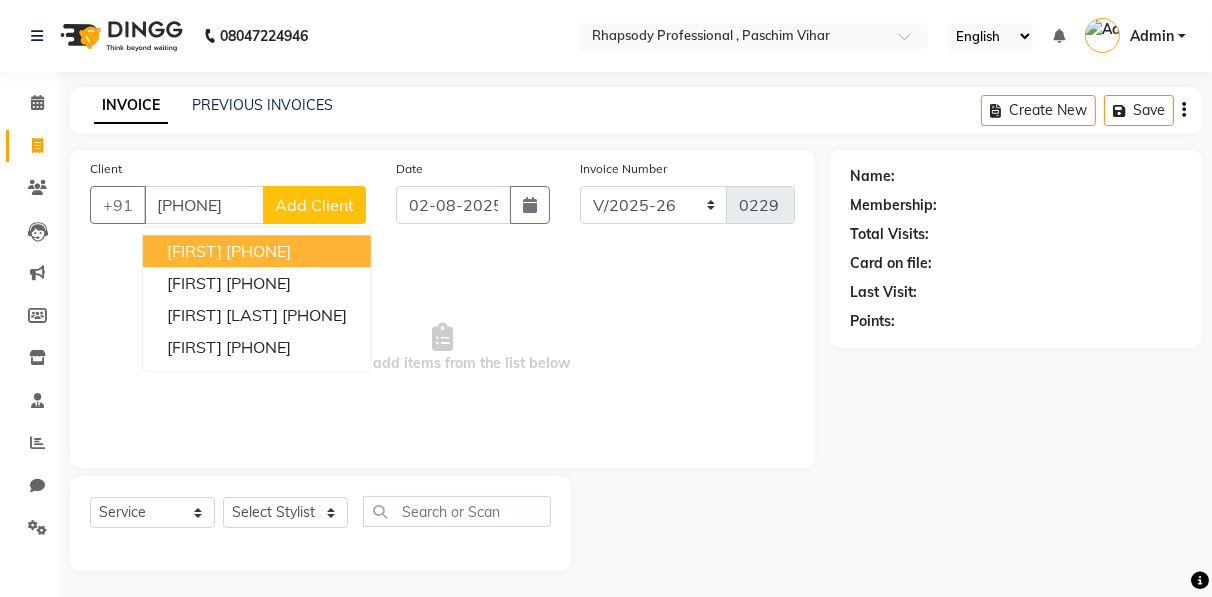 type on "[PHONE]" 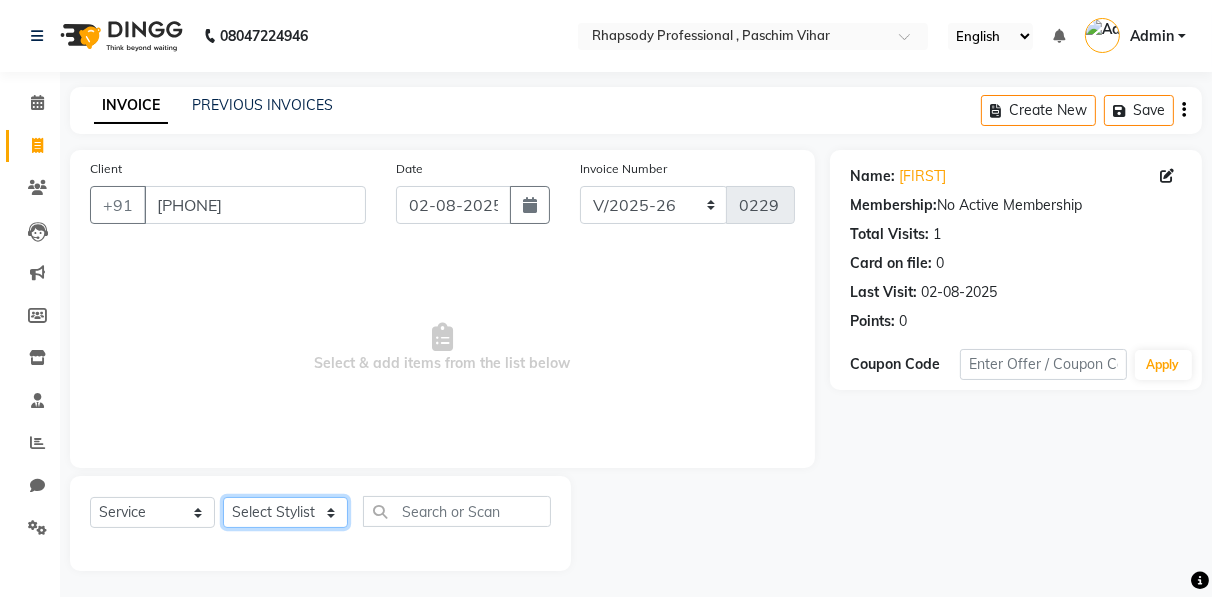 click on "Select Stylist [FIRST] [FIRST] [FIRST] [FIRST] [FIRST] [FIRST] [FIRST] [FIRST] [FIRST] [FIRST] [FIRST] [FIRST]" 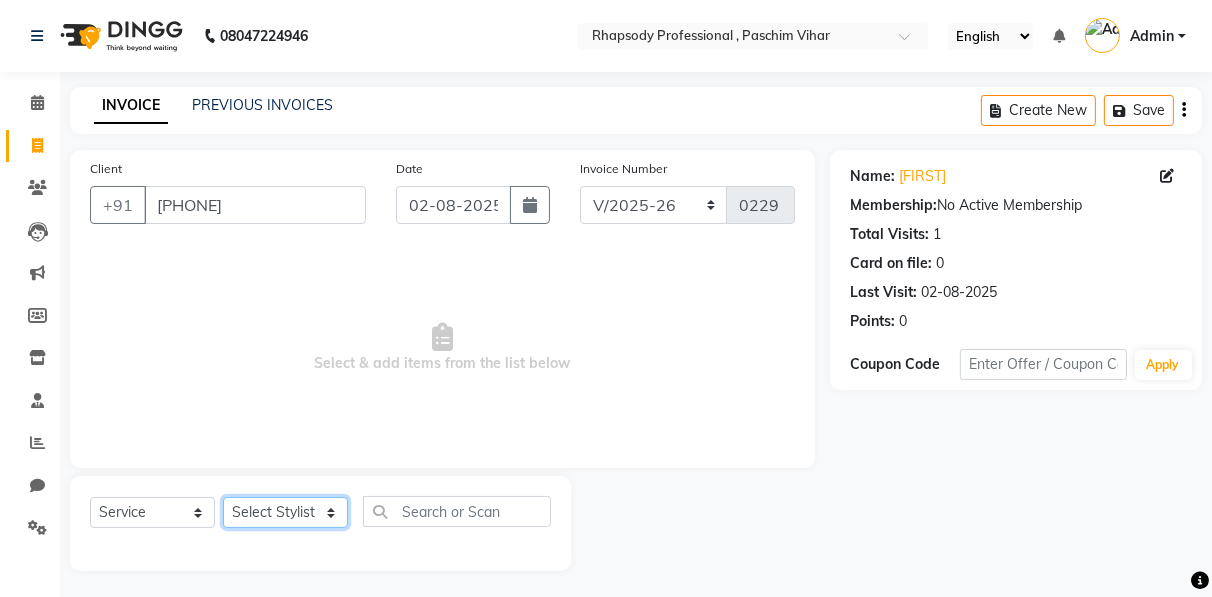 select on "85667" 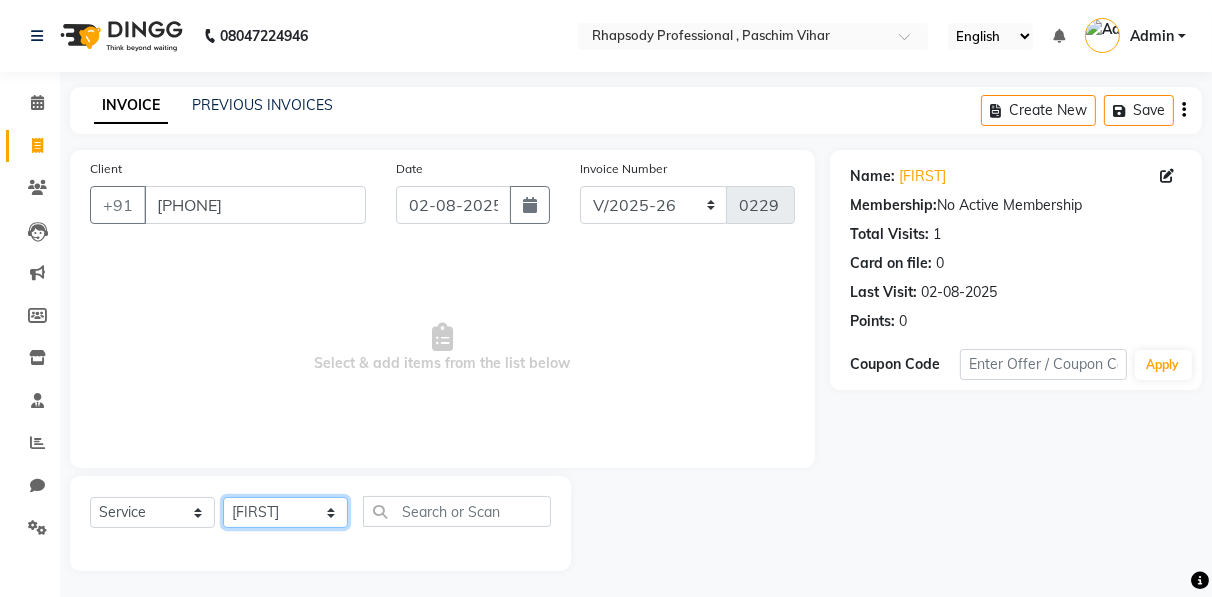click on "Select Stylist [FIRST] [FIRST] [FIRST] [FIRST] [FIRST] [FIRST] [FIRST] [FIRST] [FIRST] [FIRST] [FIRST] [FIRST]" 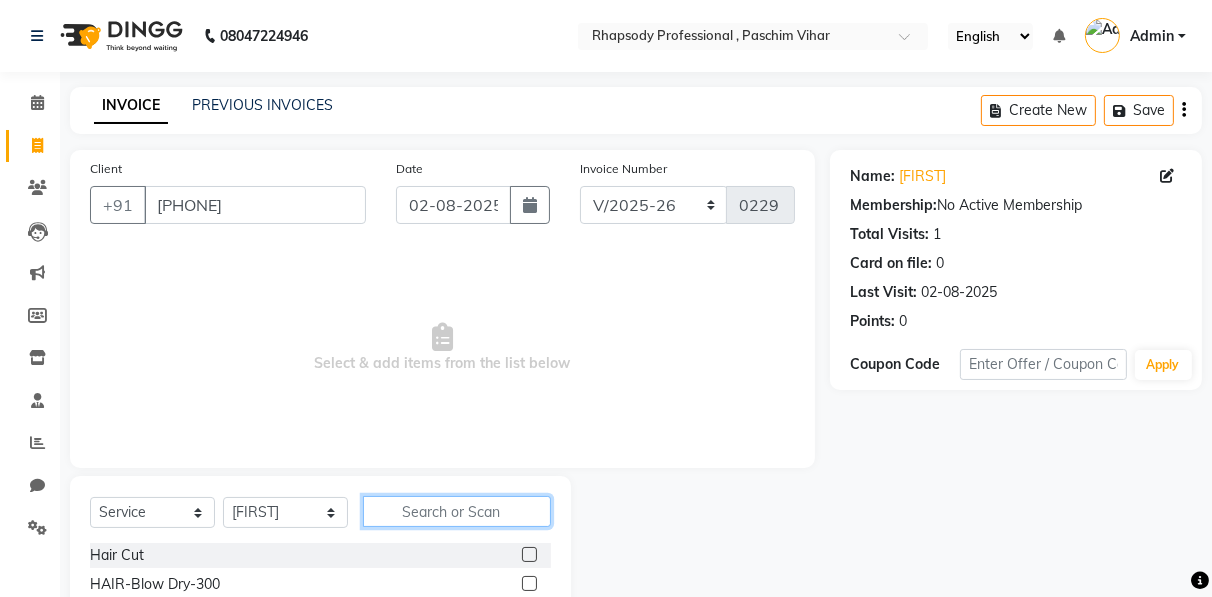 click 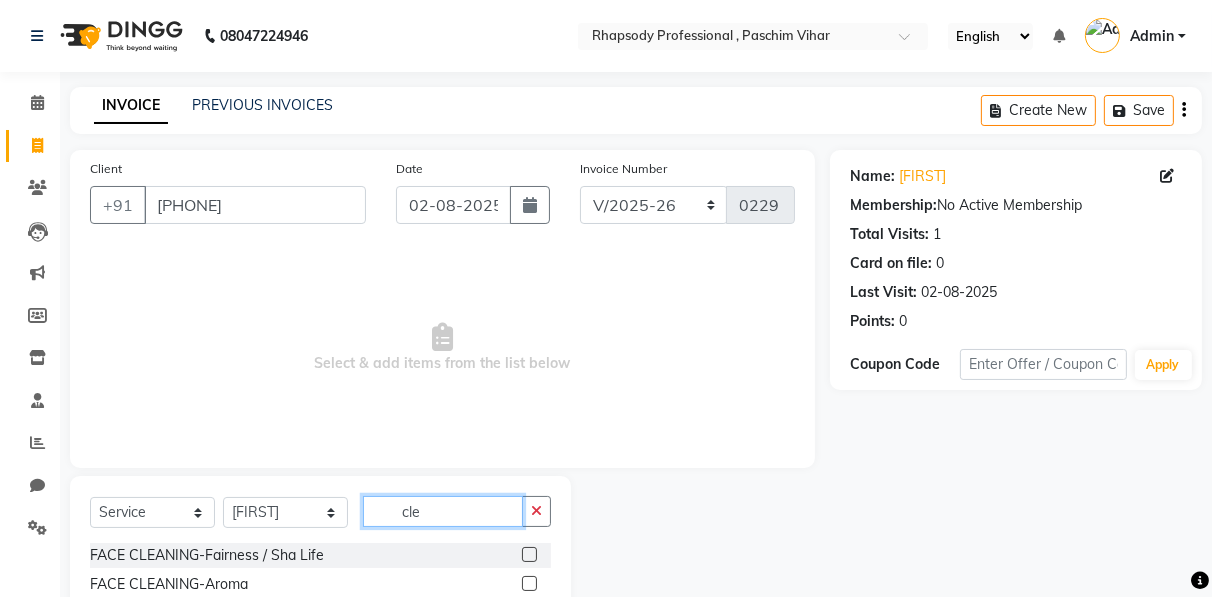 scroll, scrollTop: 202, scrollLeft: 0, axis: vertical 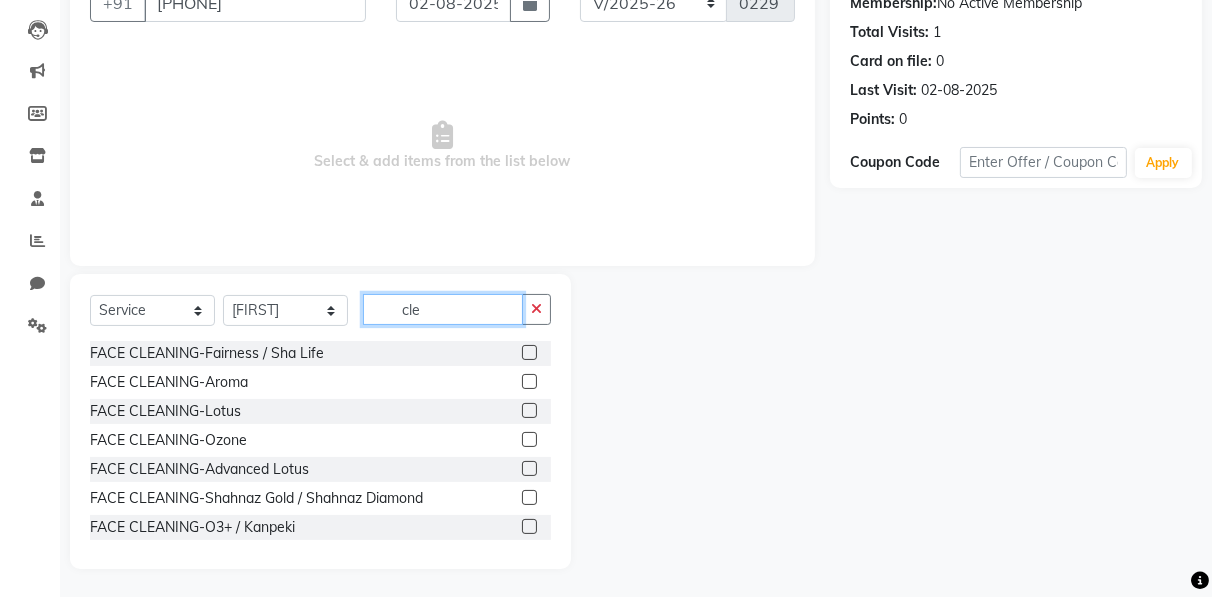 type on "cle" 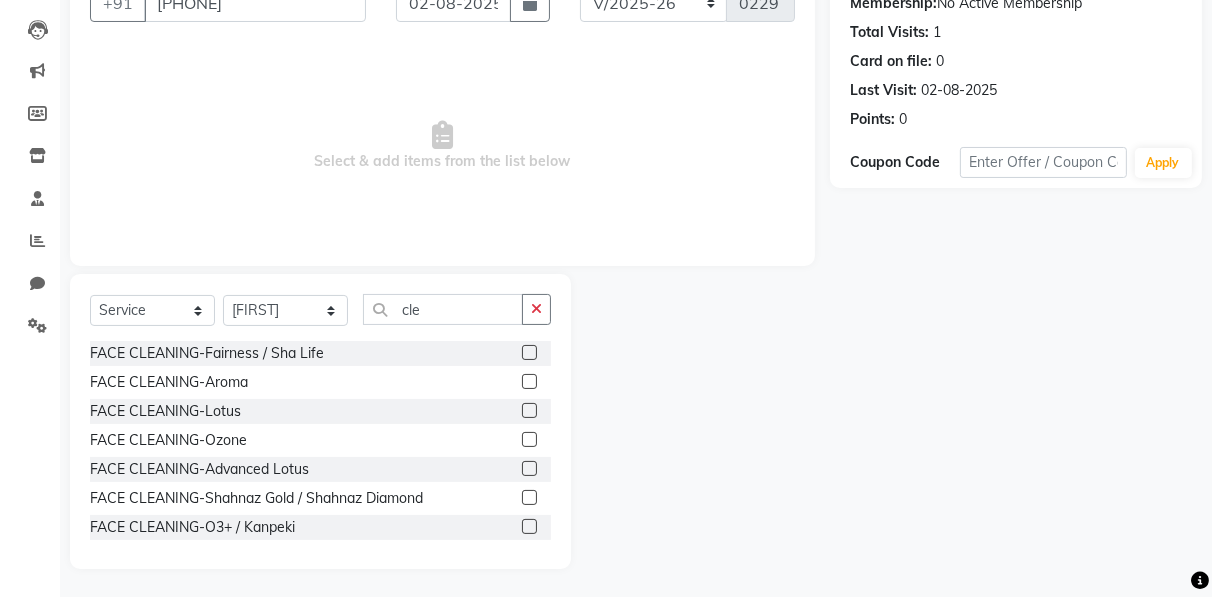 click 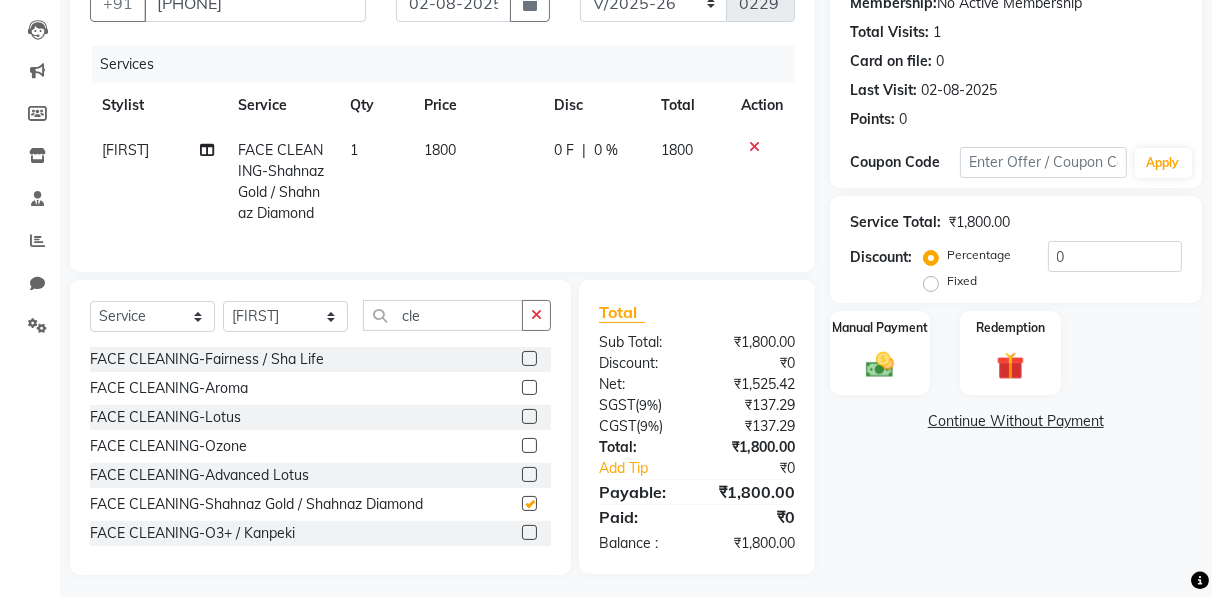 checkbox on "false" 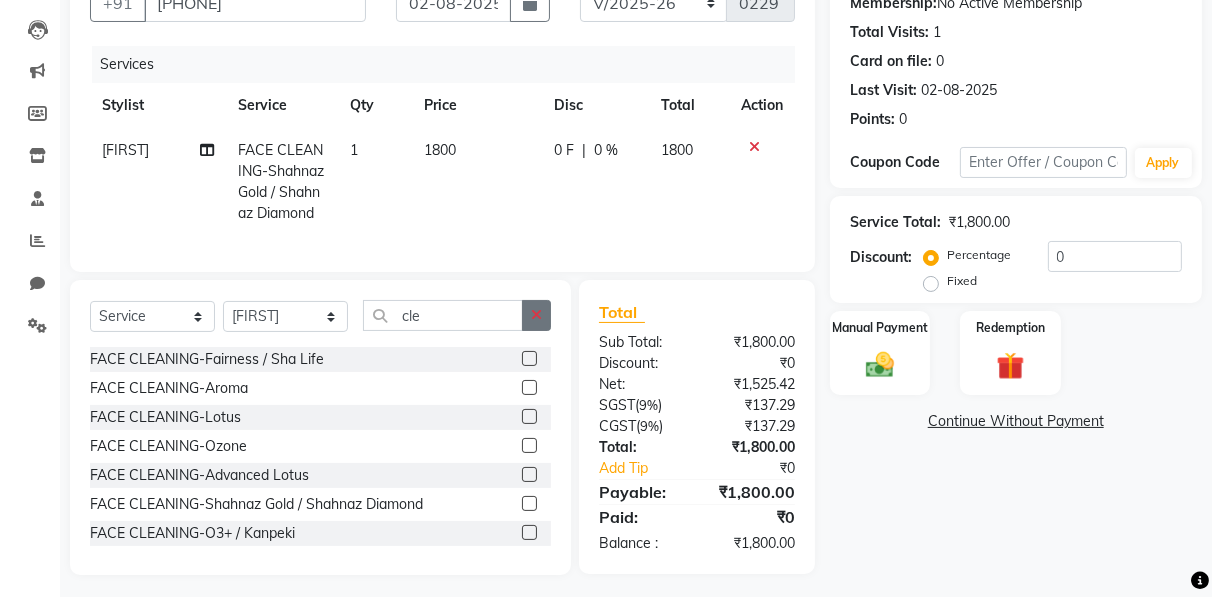 click 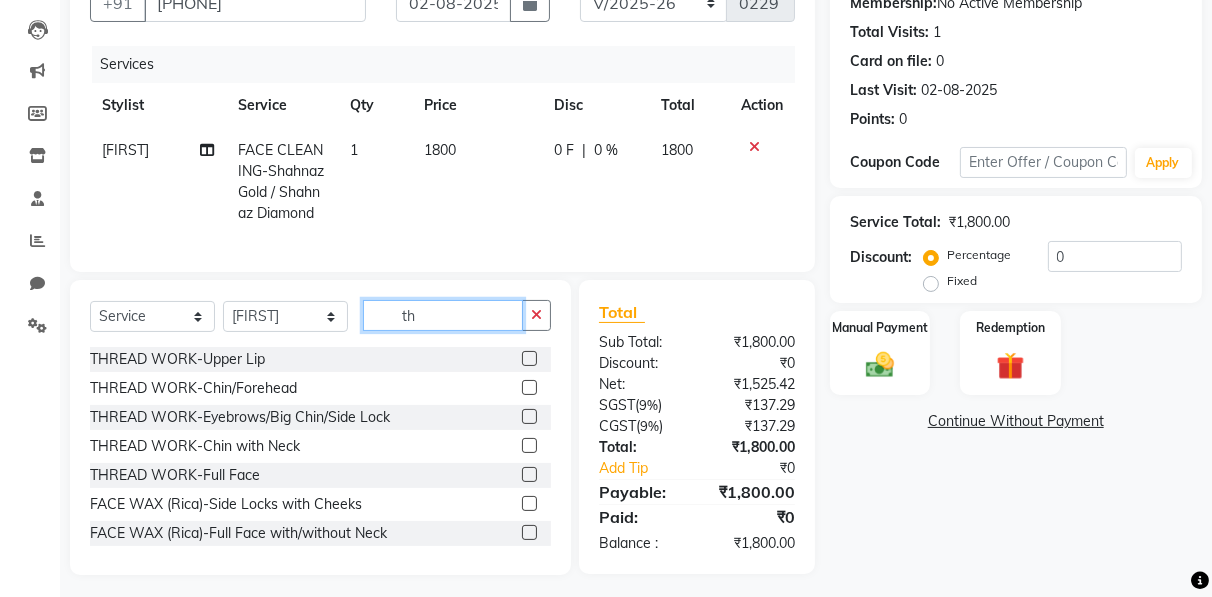 type on "th" 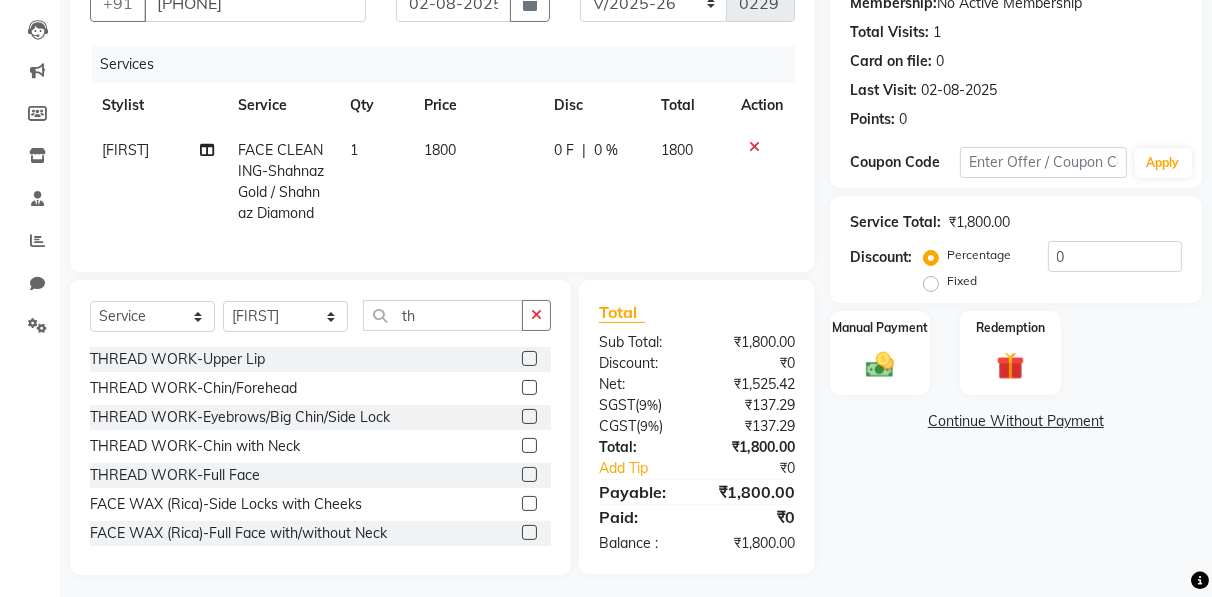 click 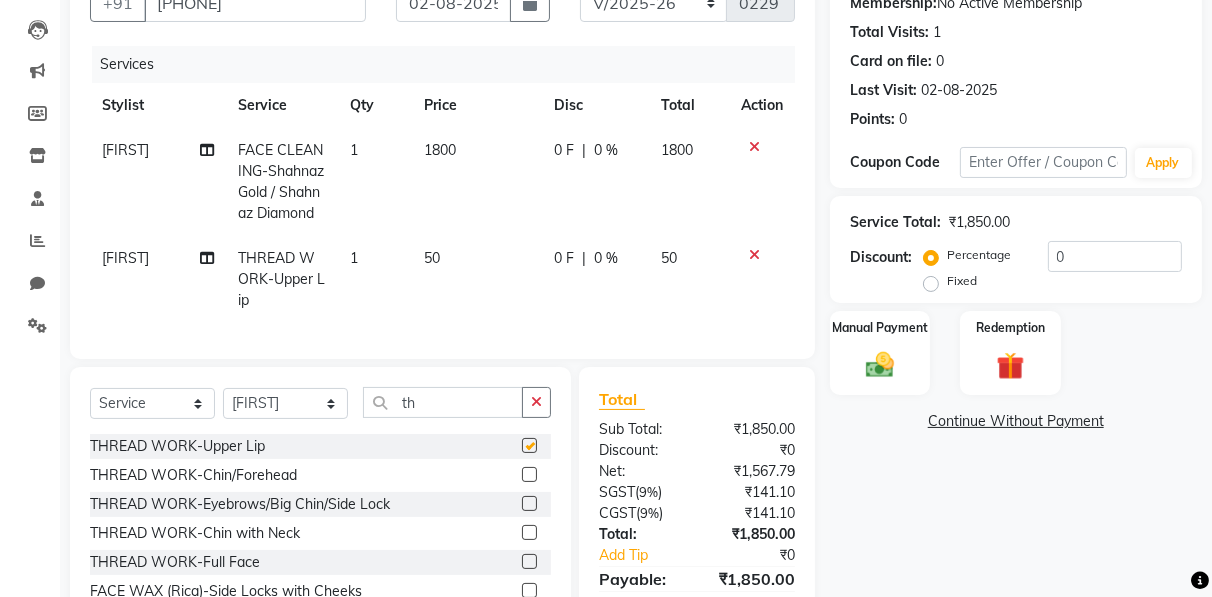 checkbox on "false" 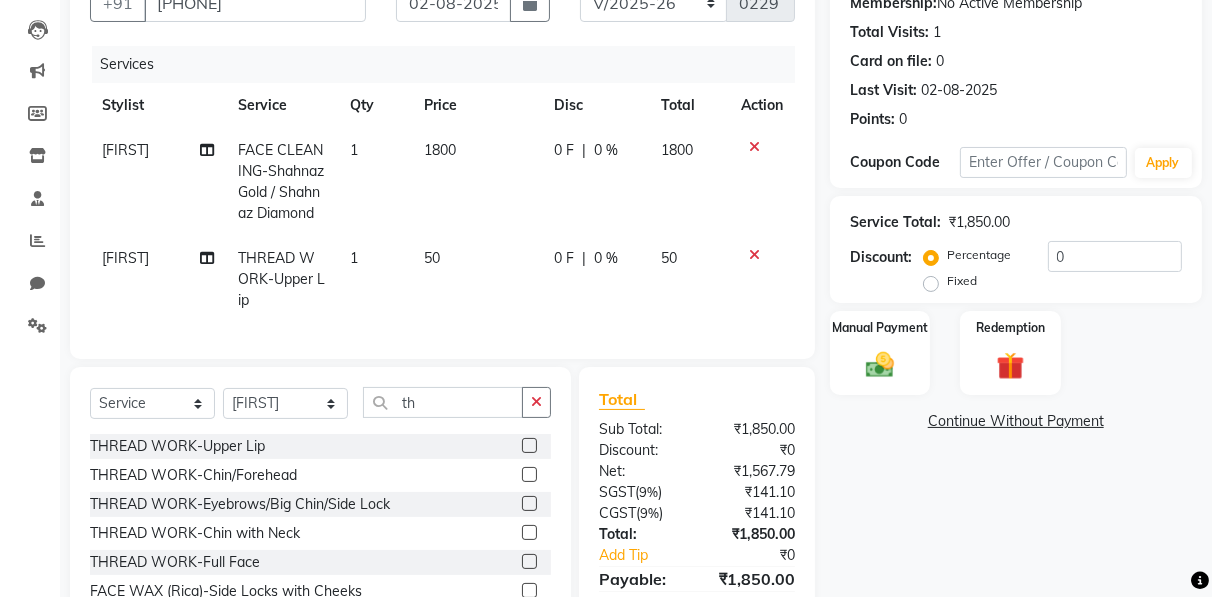 click 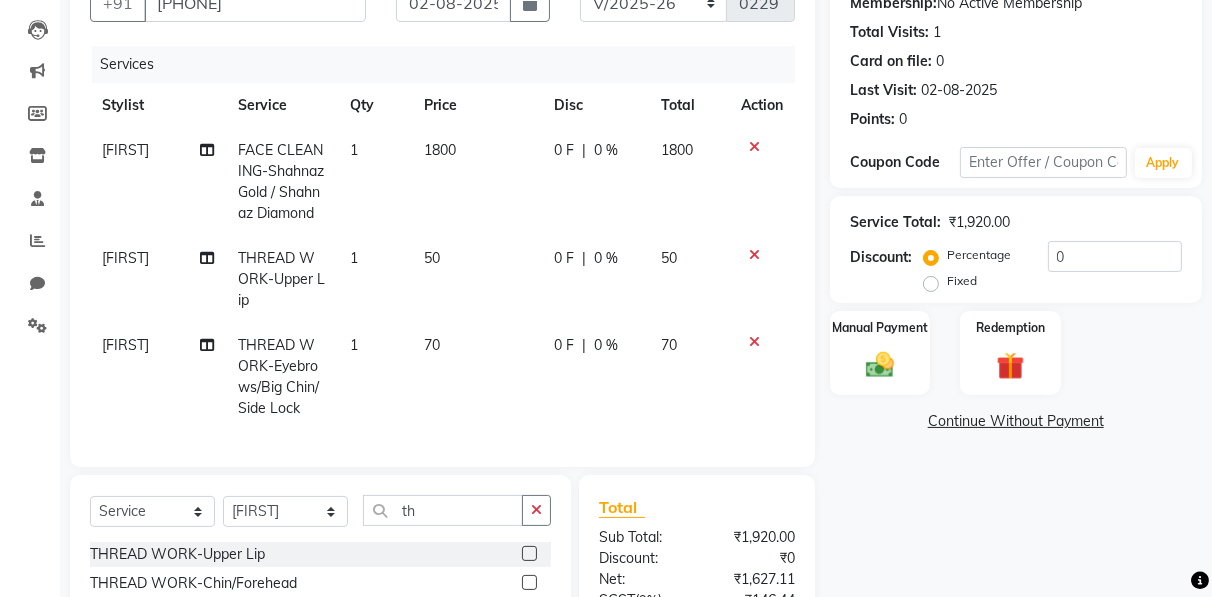 checkbox on "false" 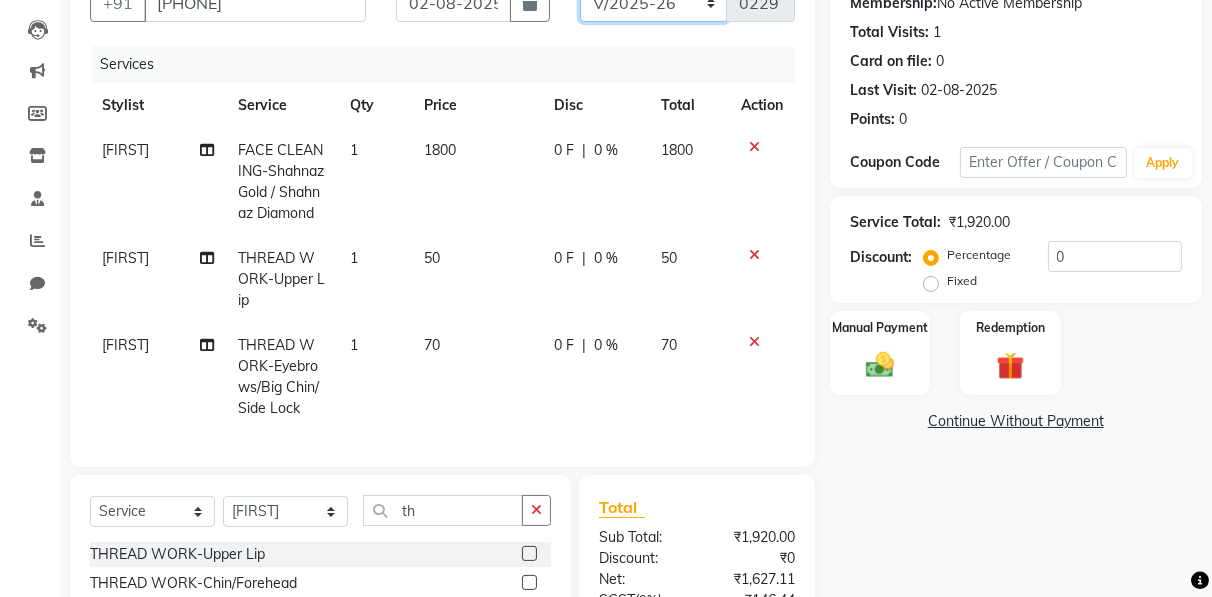 click on "RNV/2025-26 V/2025 V/2025-26" 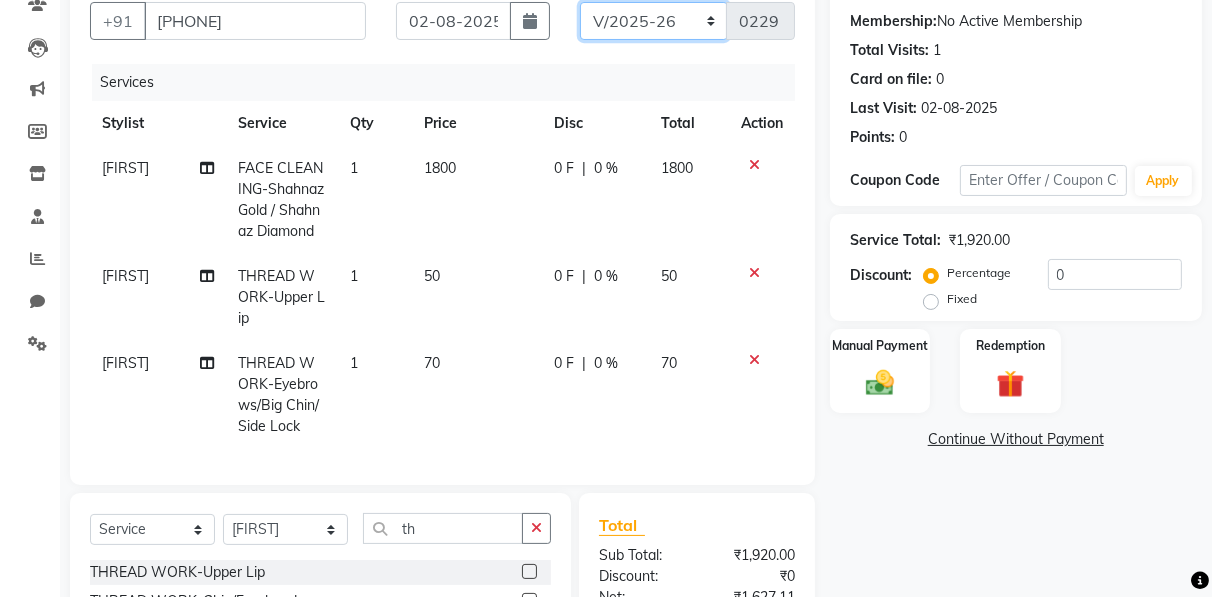 select on "8650" 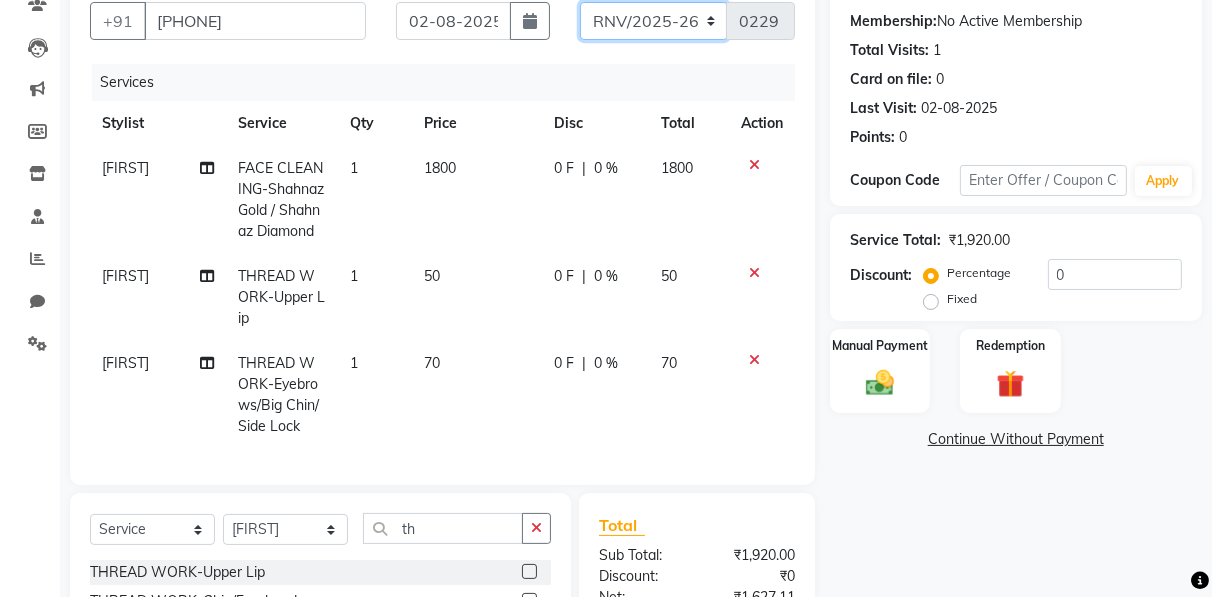 click on "RNV/2025-26 V/2025 V/2025-26" 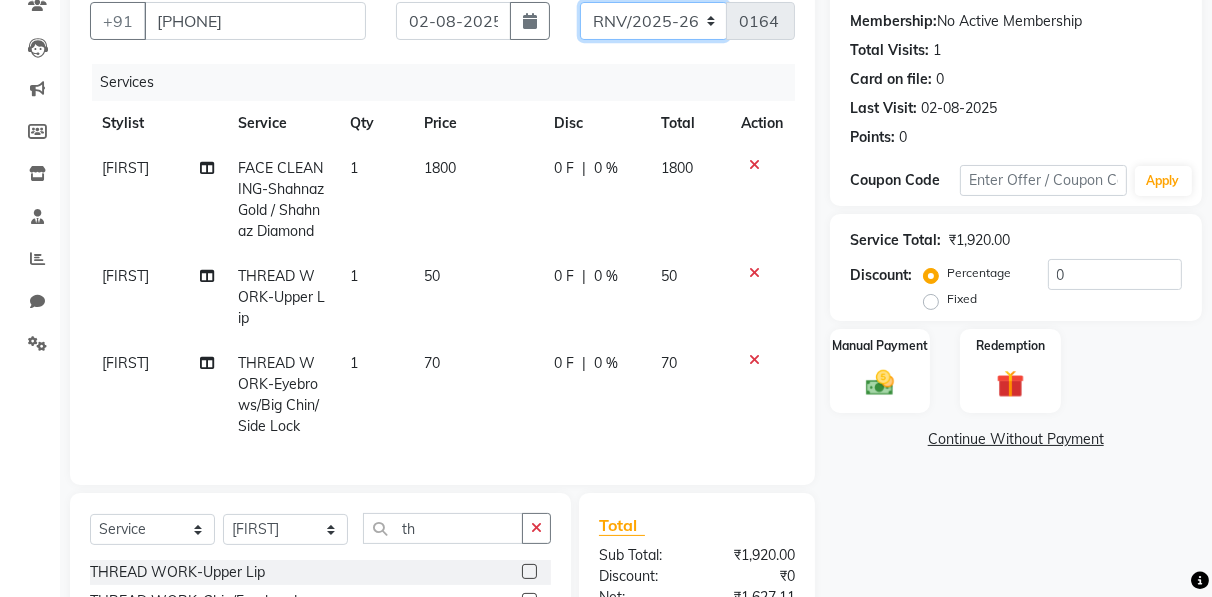 scroll, scrollTop: 0, scrollLeft: 0, axis: both 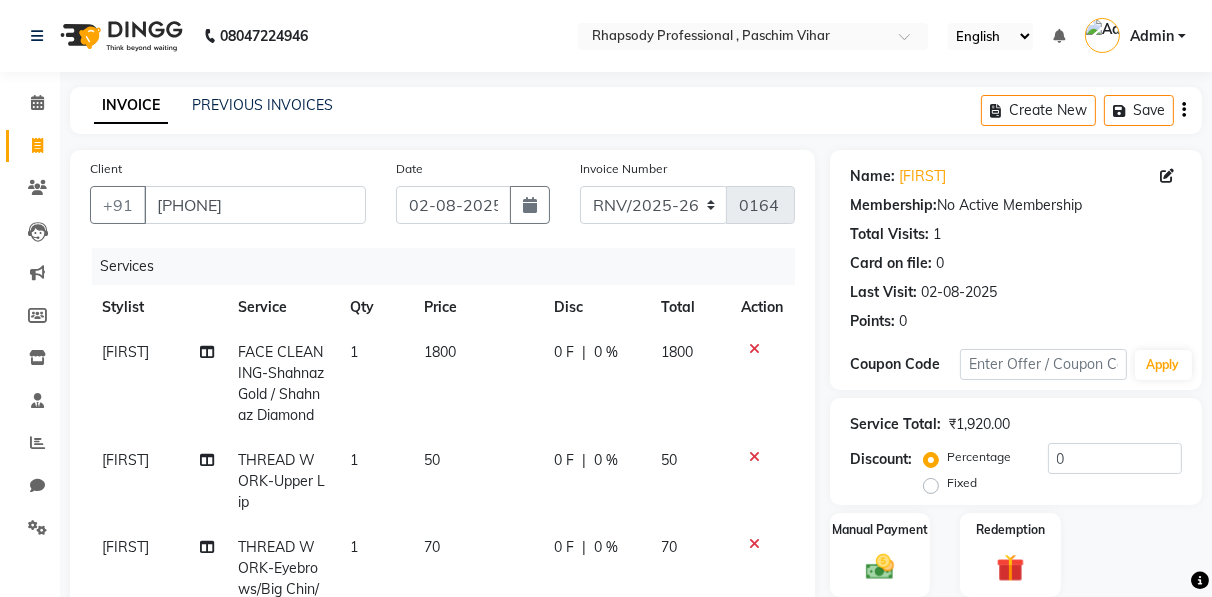 click 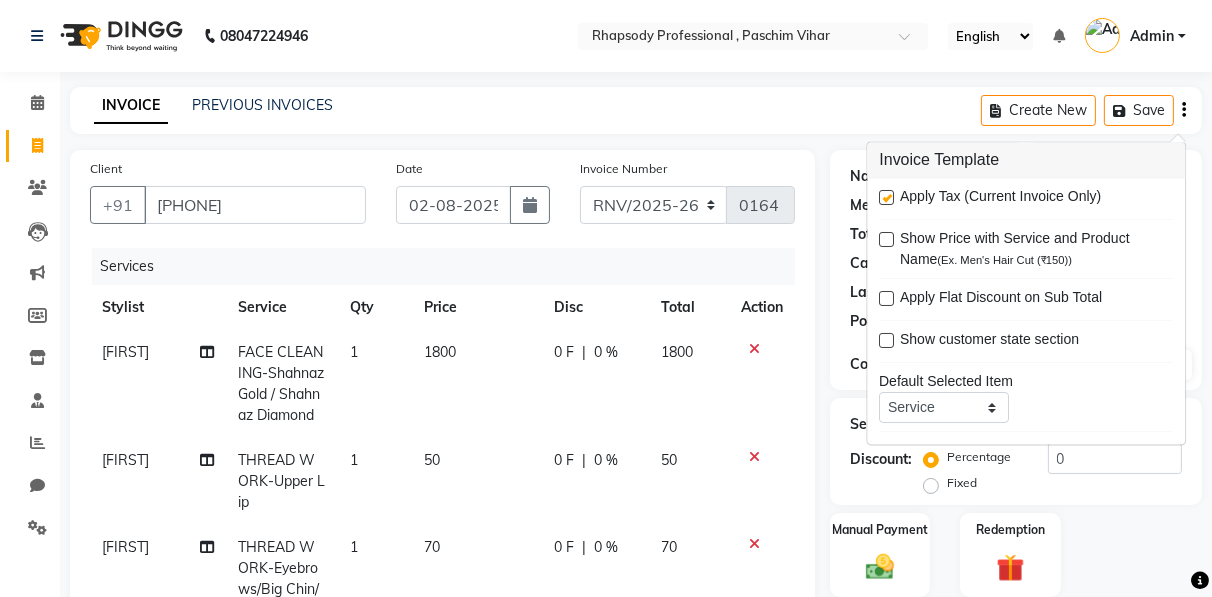 click at bounding box center [886, 198] 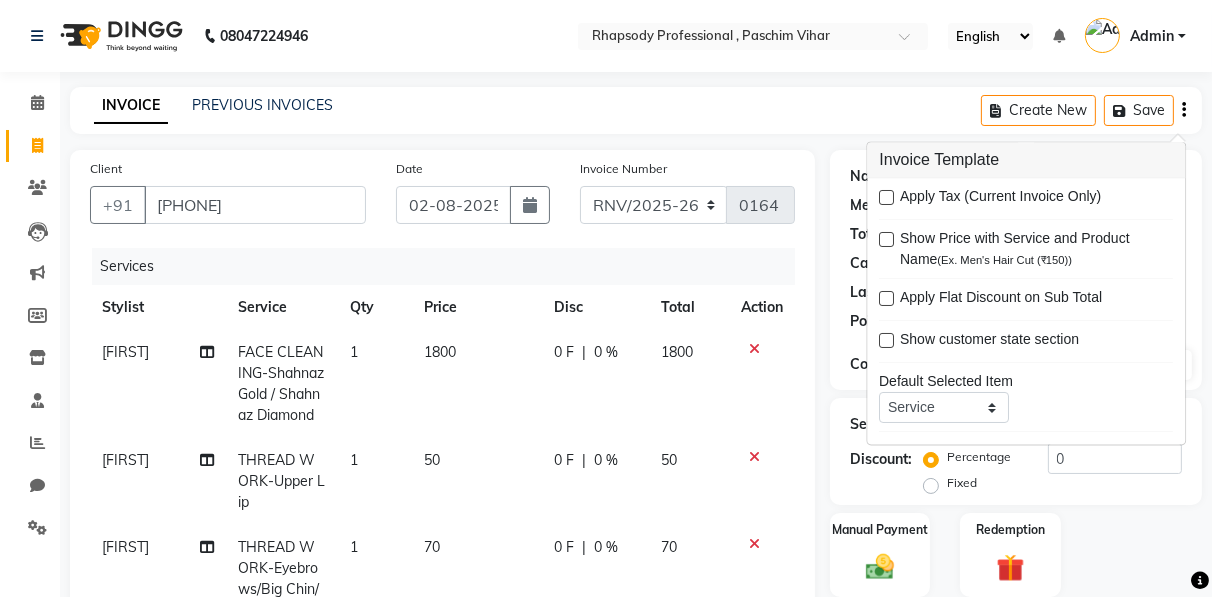 scroll, scrollTop: 395, scrollLeft: 0, axis: vertical 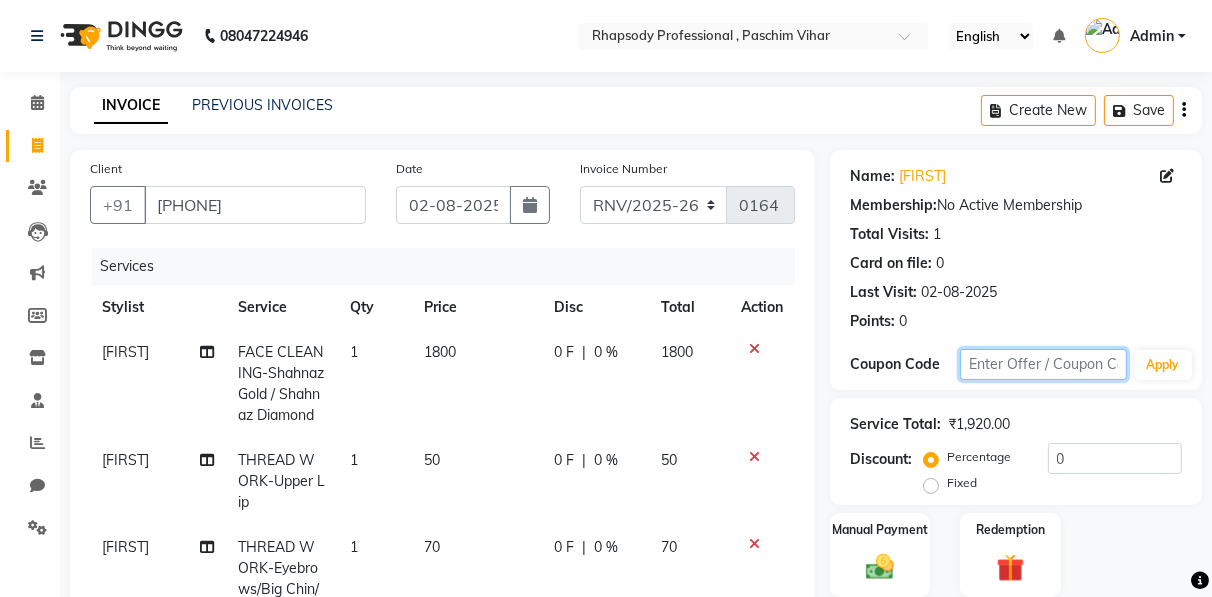 click 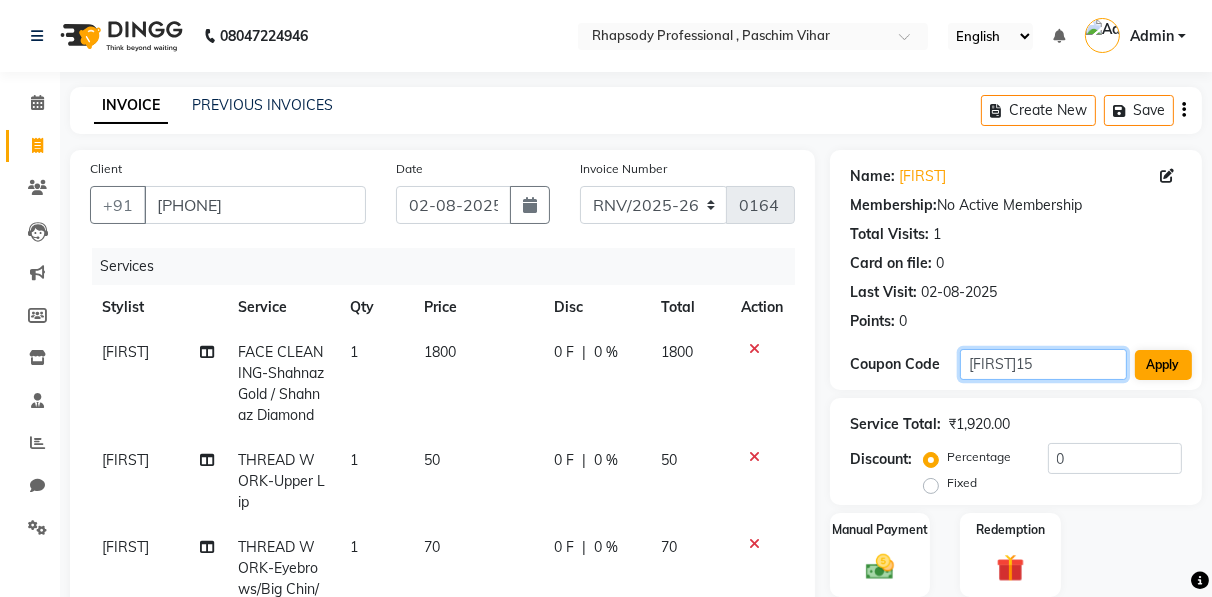 type on "[FIRST]15" 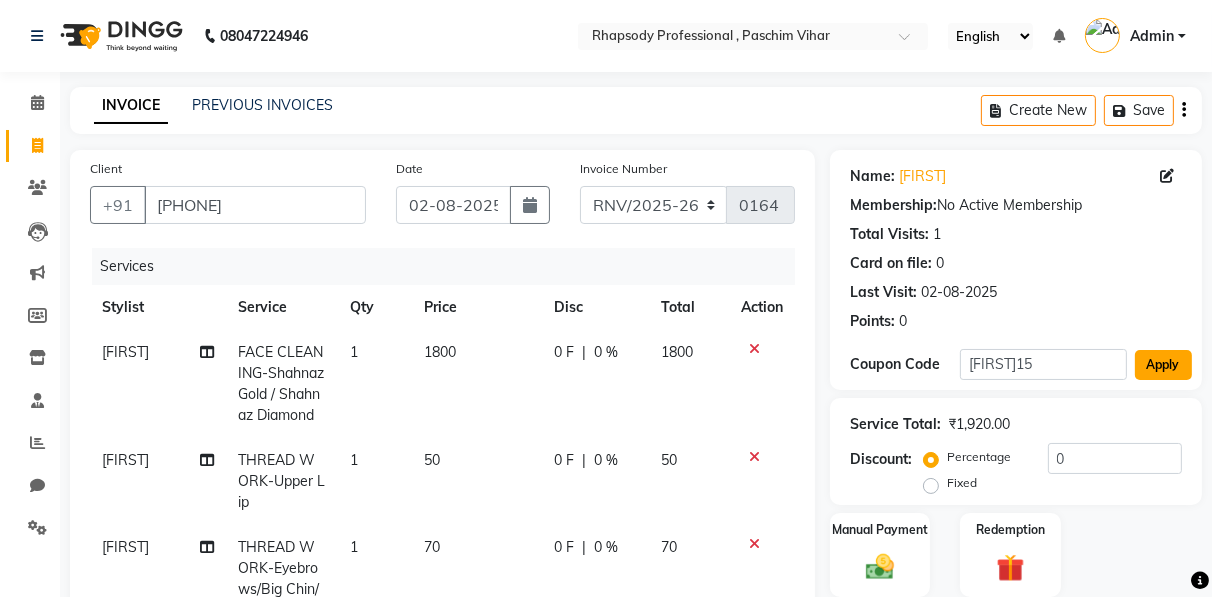 click on "Apply" 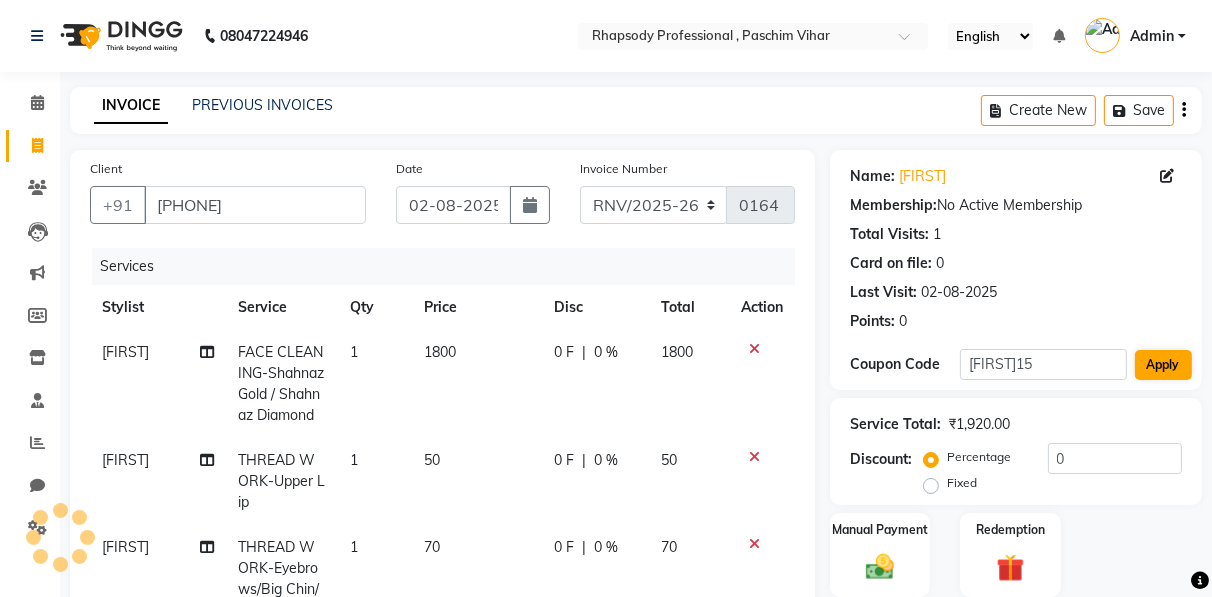 type on "15" 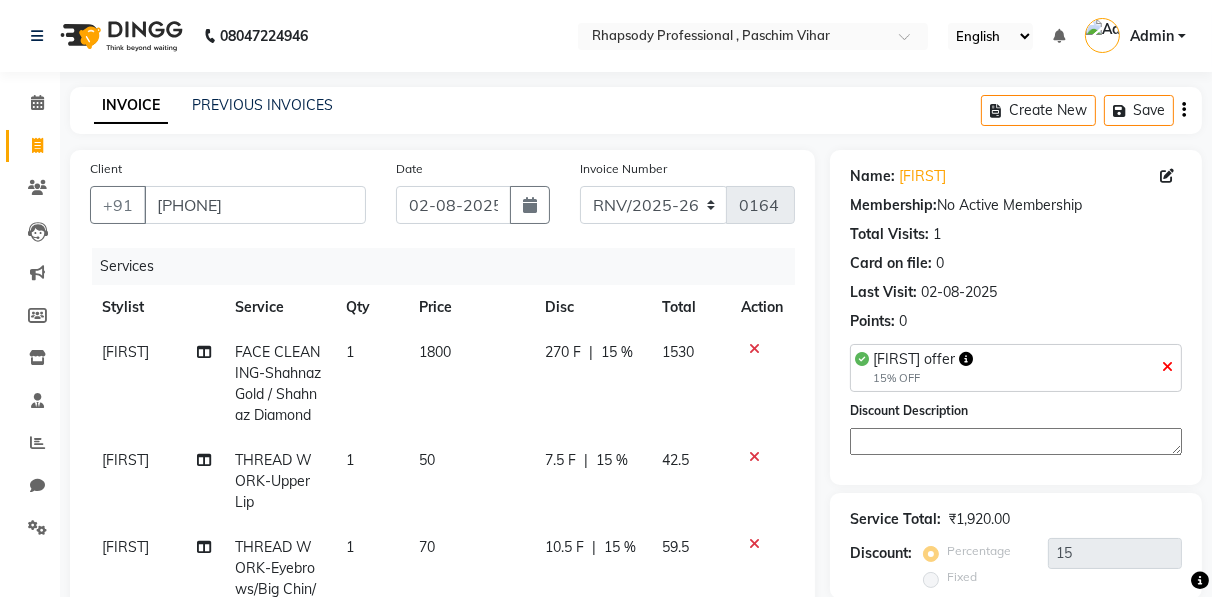 scroll, scrollTop: 437, scrollLeft: 0, axis: vertical 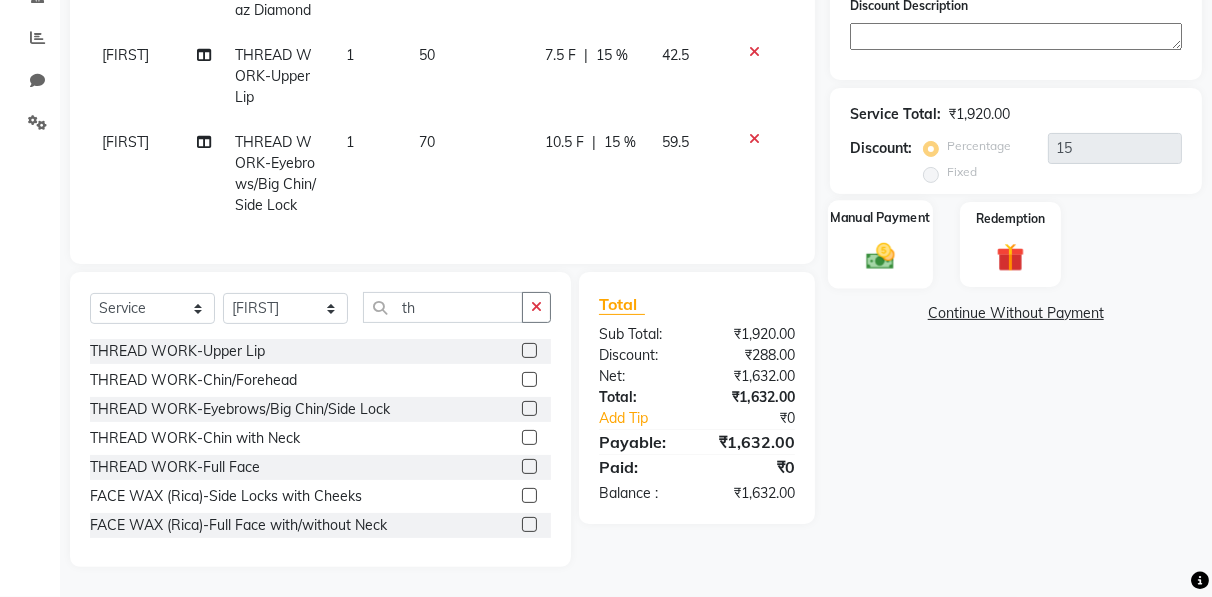 click 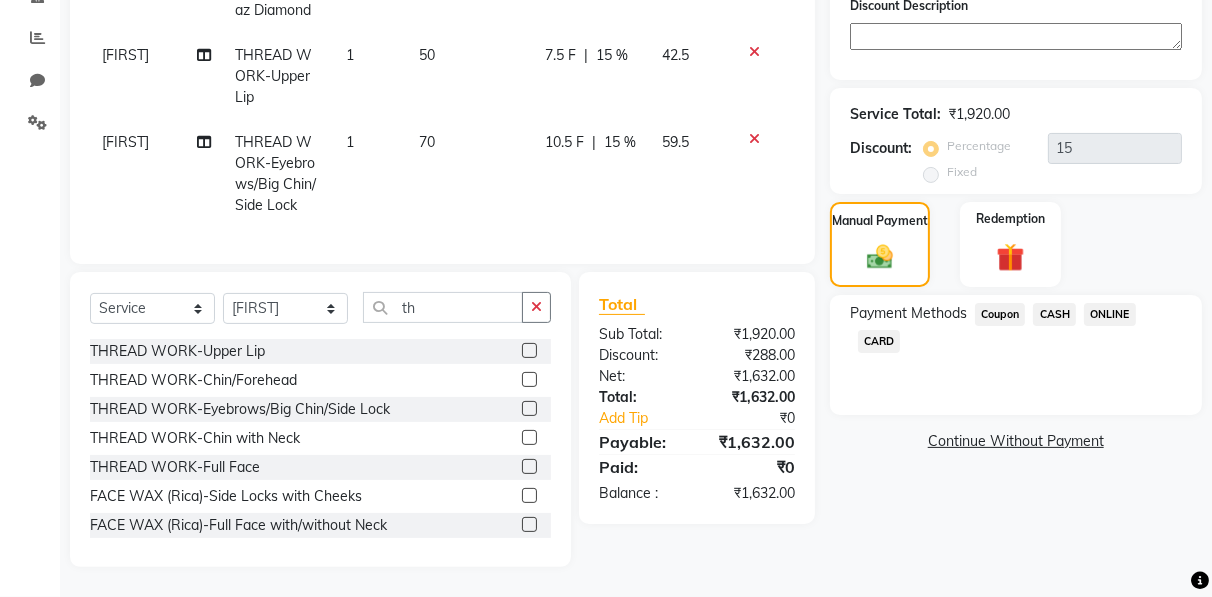 click on "CASH" 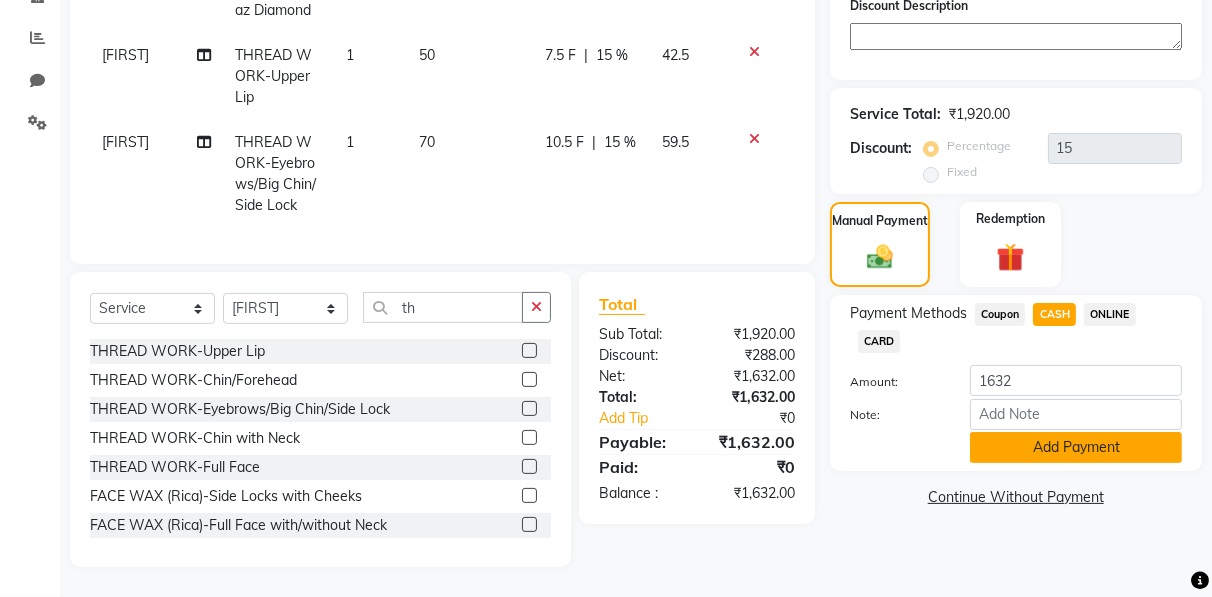 click on "Add Payment" 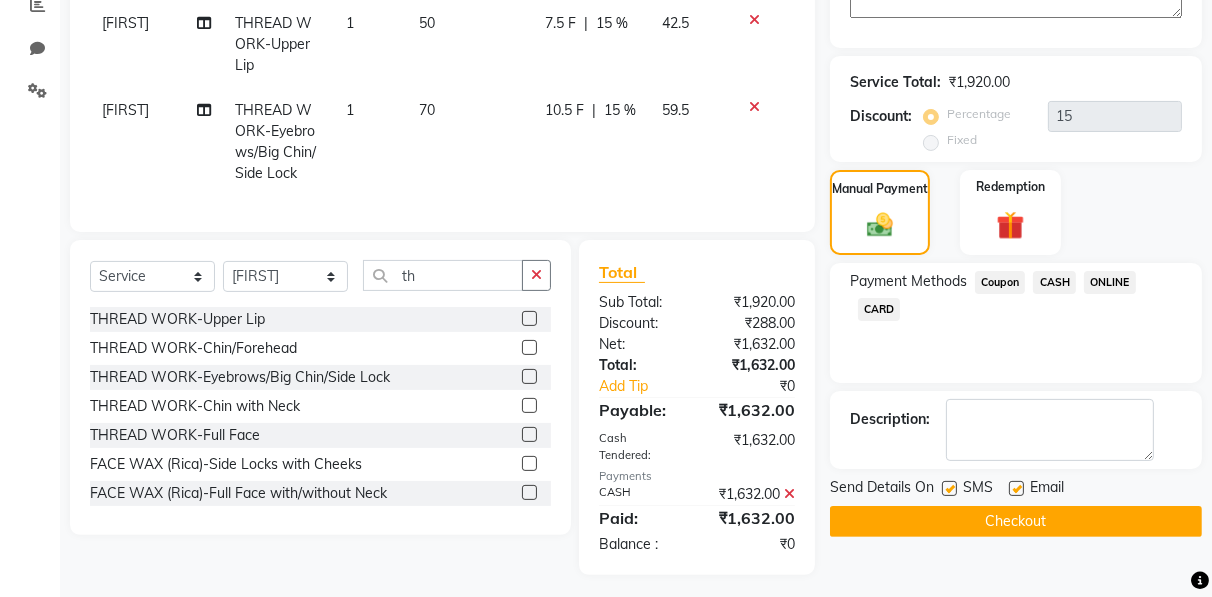 click on "Checkout" 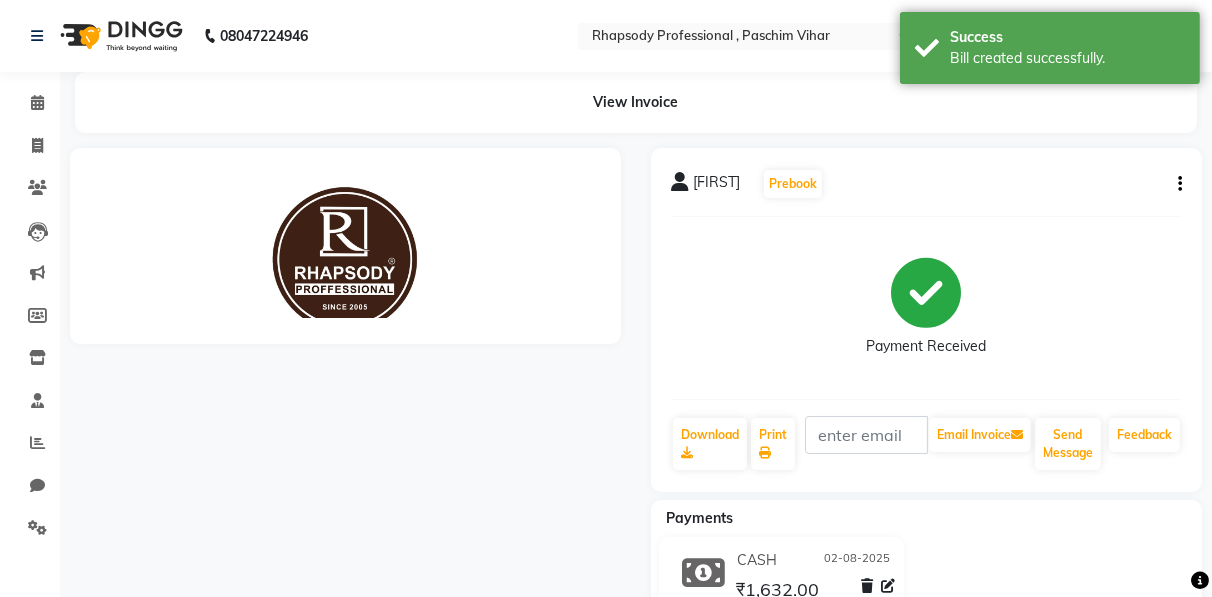 scroll, scrollTop: 0, scrollLeft: 0, axis: both 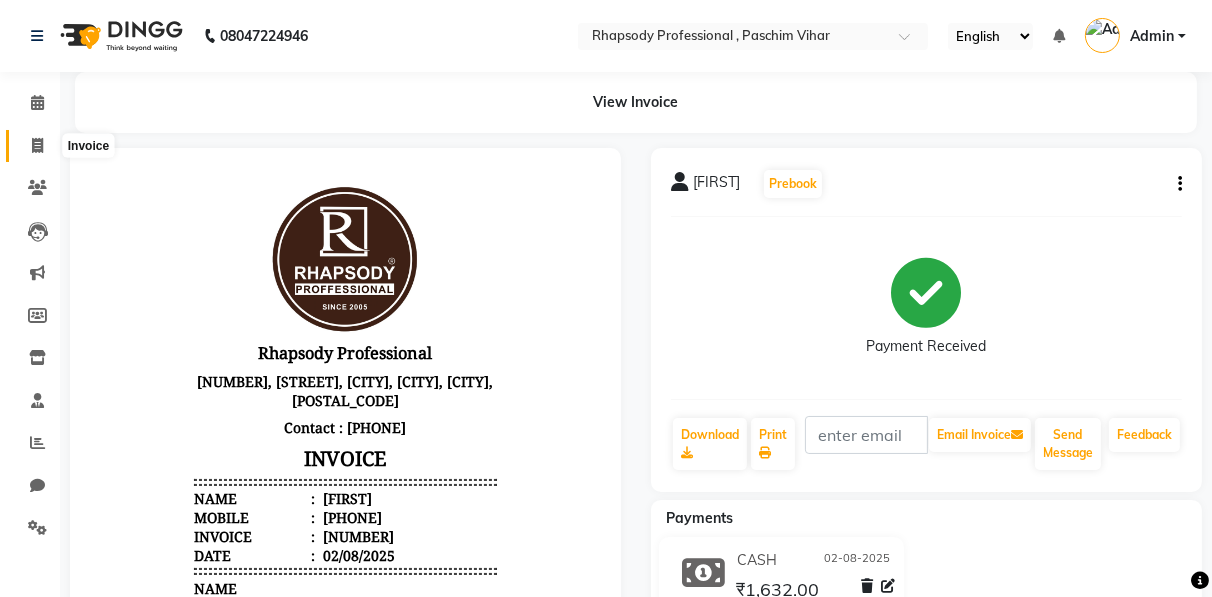 click 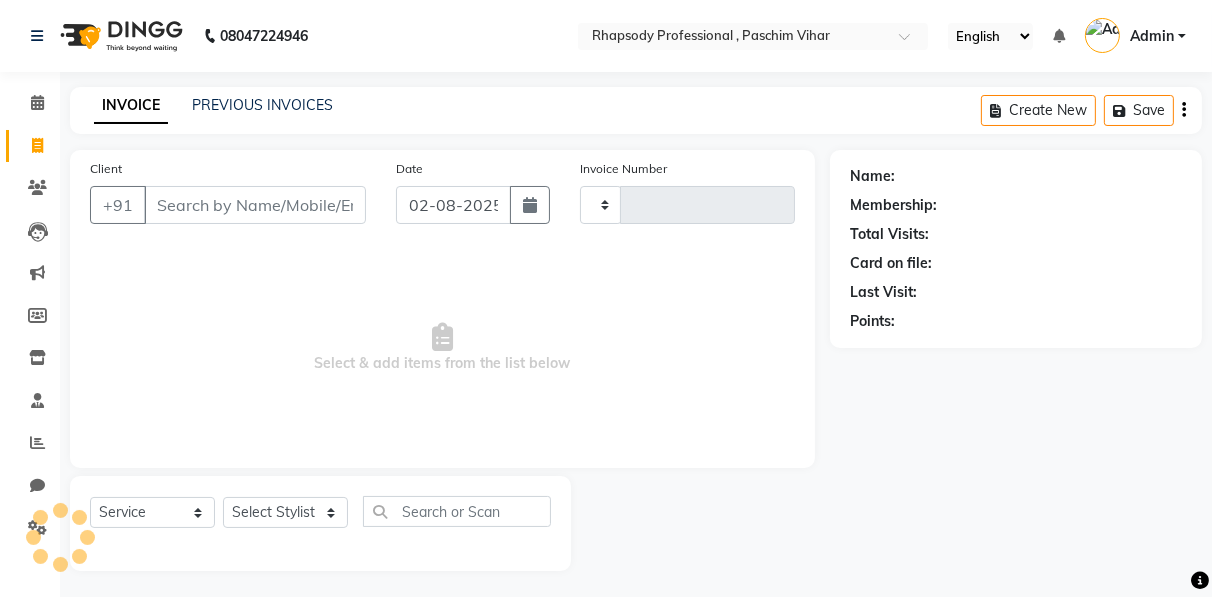 scroll, scrollTop: 3, scrollLeft: 0, axis: vertical 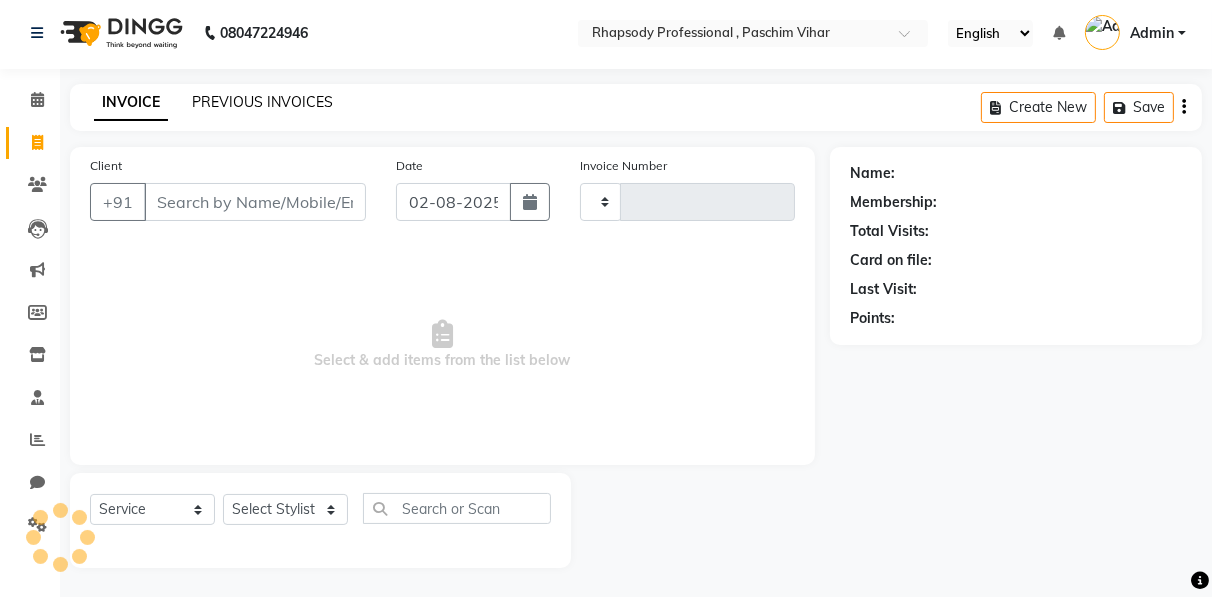 click on "PREVIOUS INVOICES" 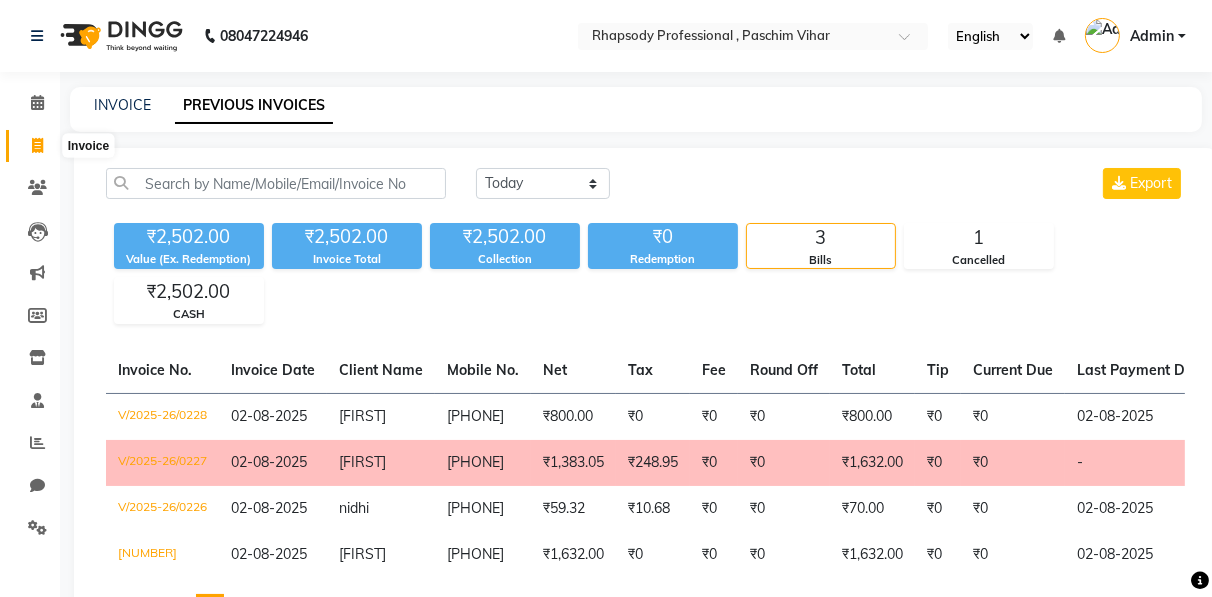 click 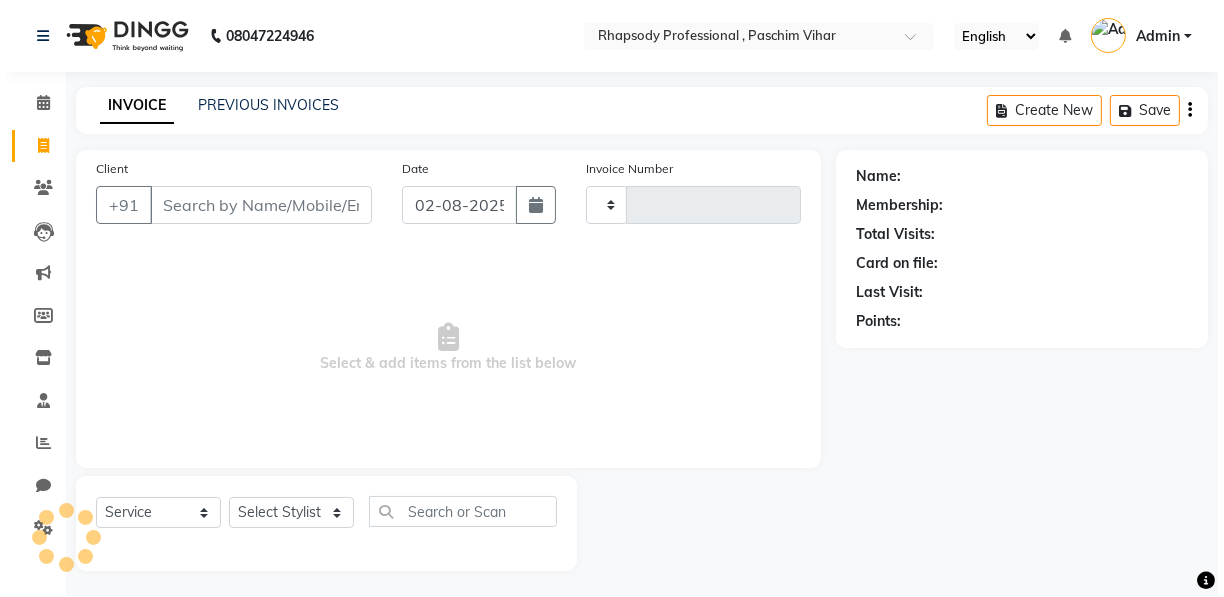 scroll, scrollTop: 3, scrollLeft: 0, axis: vertical 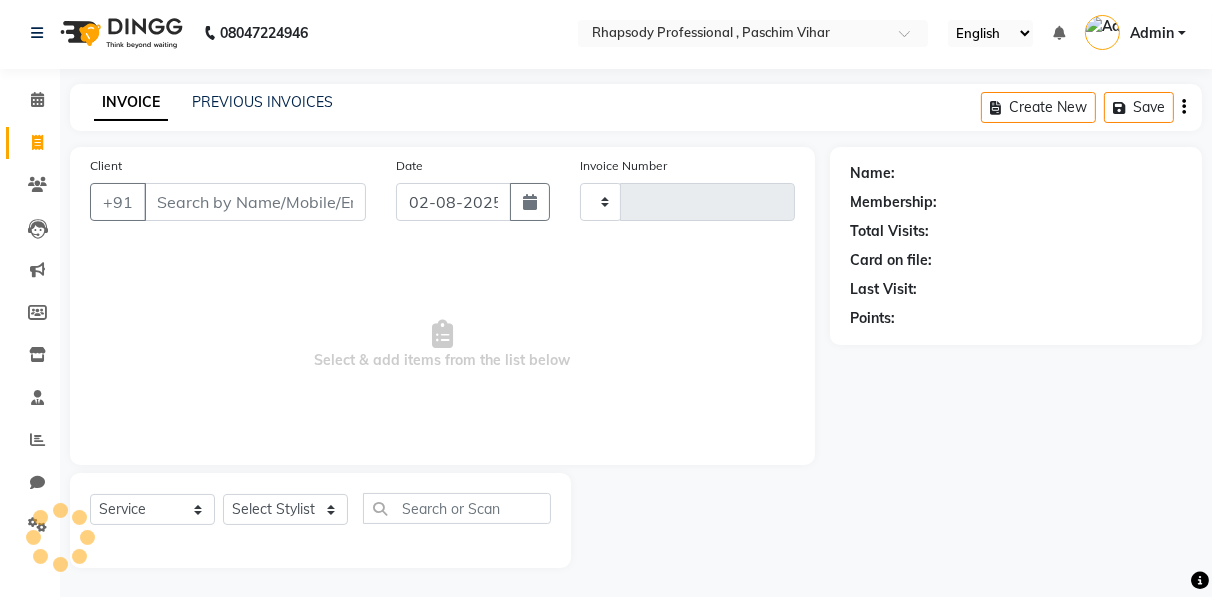 type on "0229" 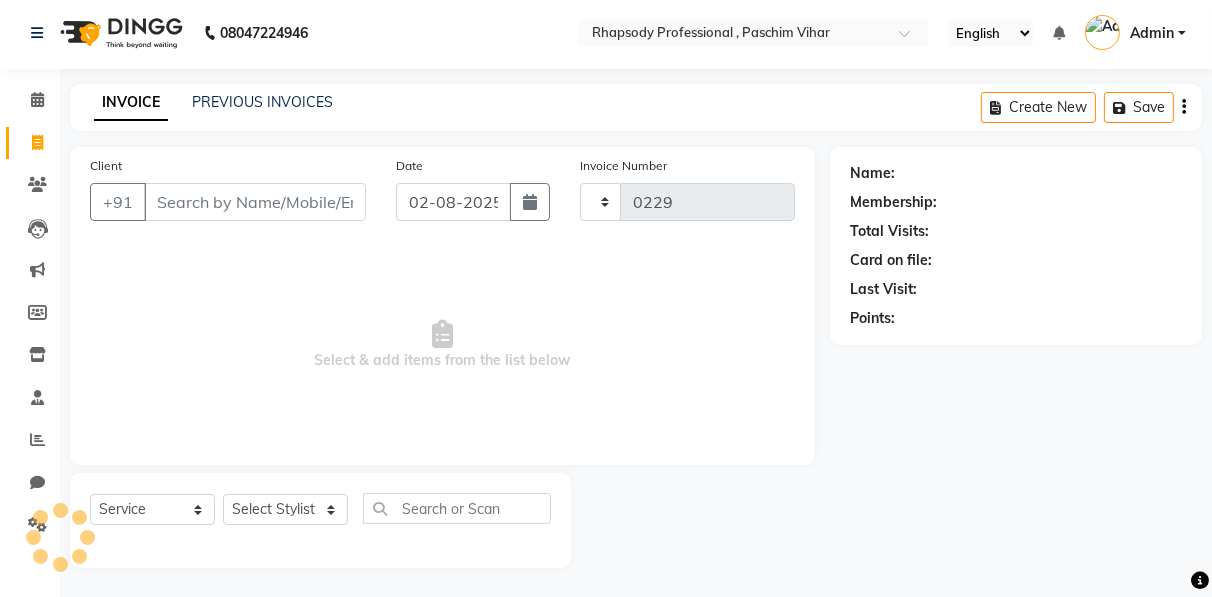 select on "8581" 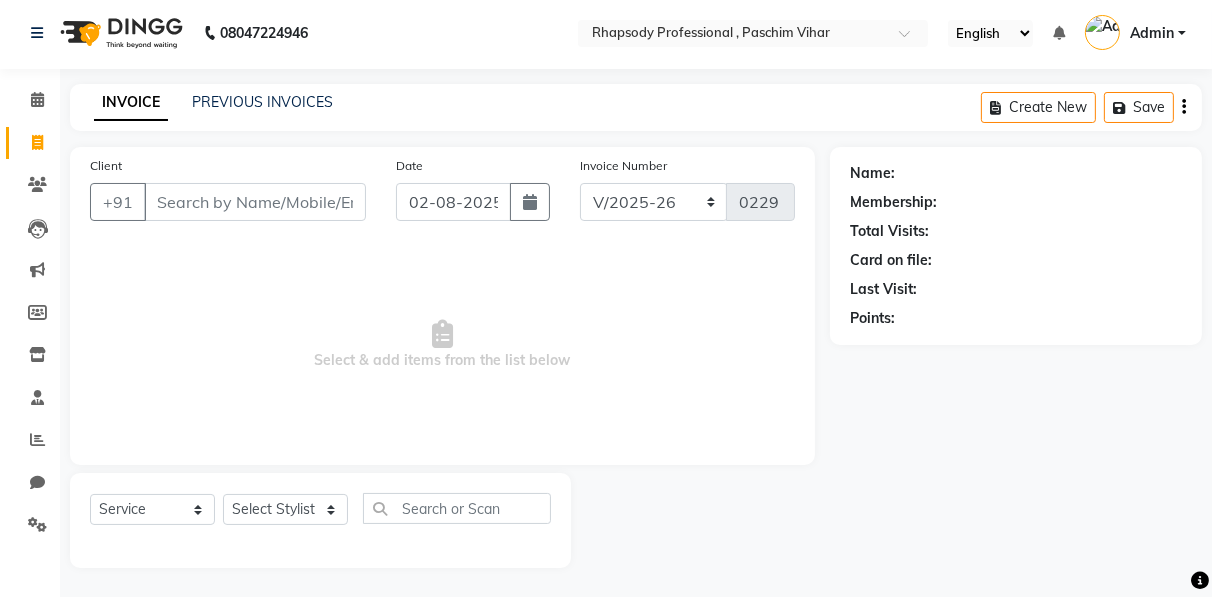 click on "Client" at bounding box center [255, 202] 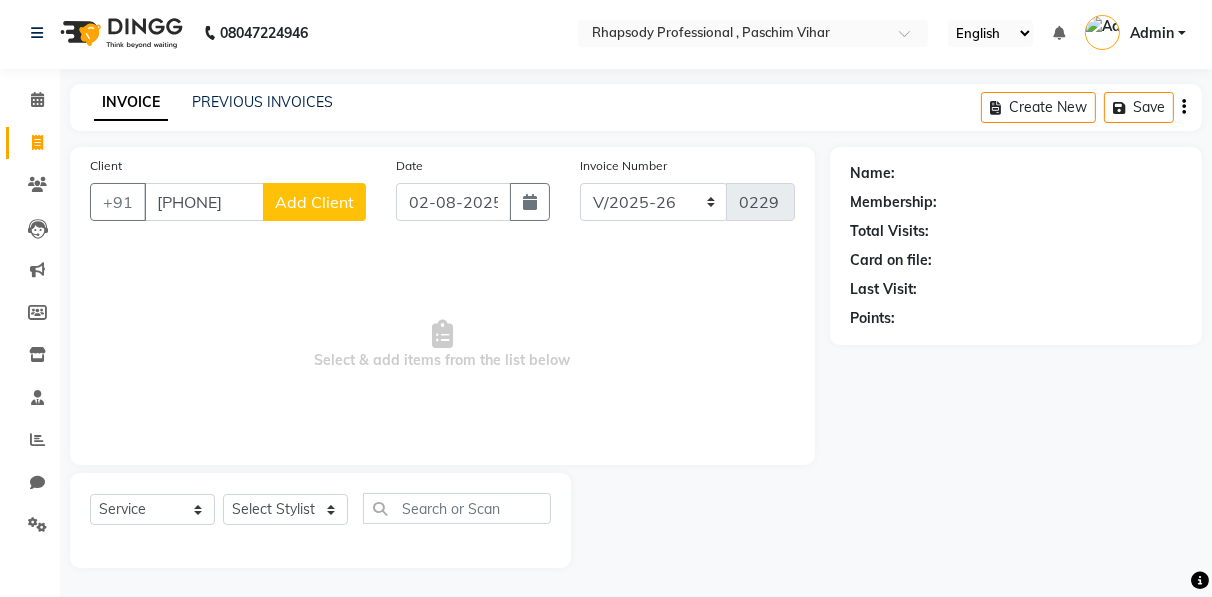 type on "[PHONE]" 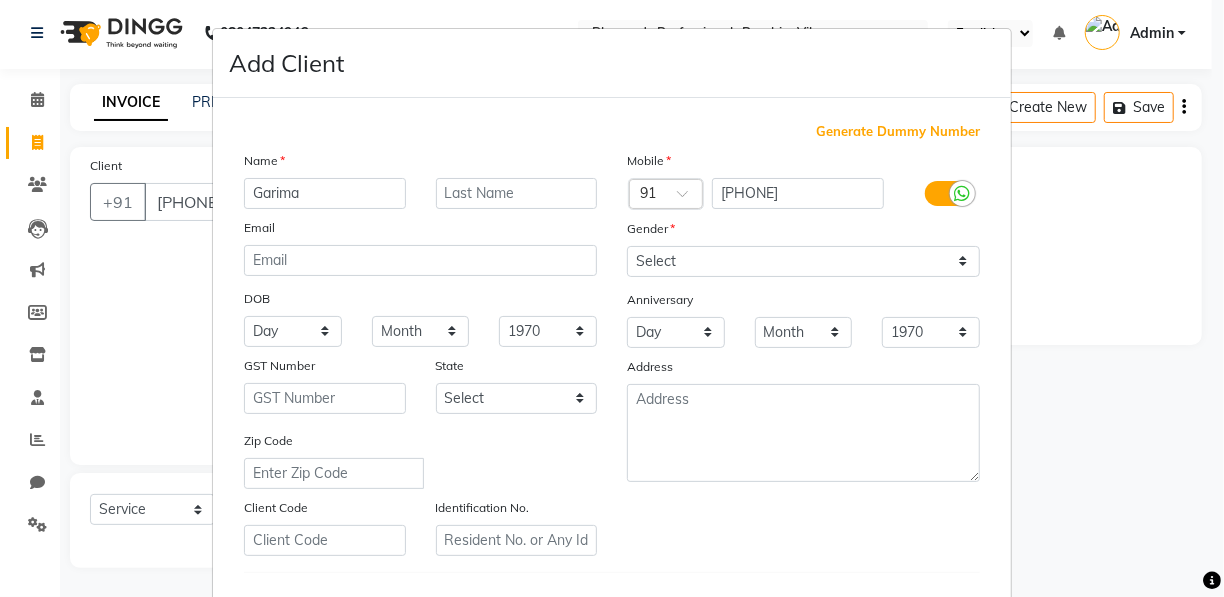 type on "Garima" 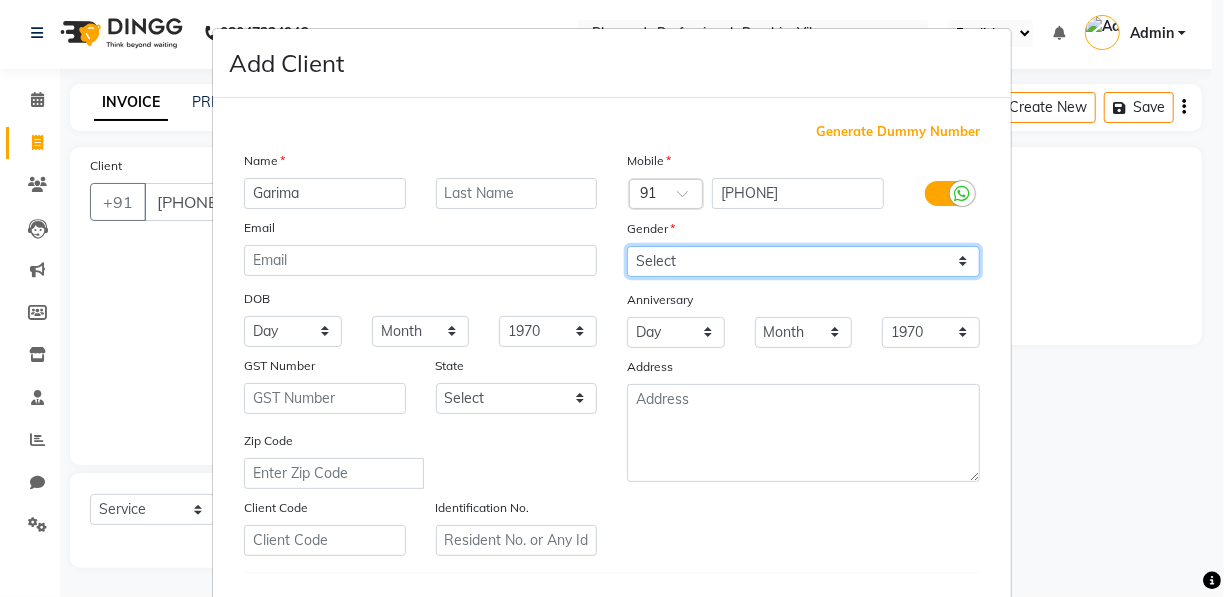 click on "Select Male Female Other Prefer Not To Say" at bounding box center [803, 261] 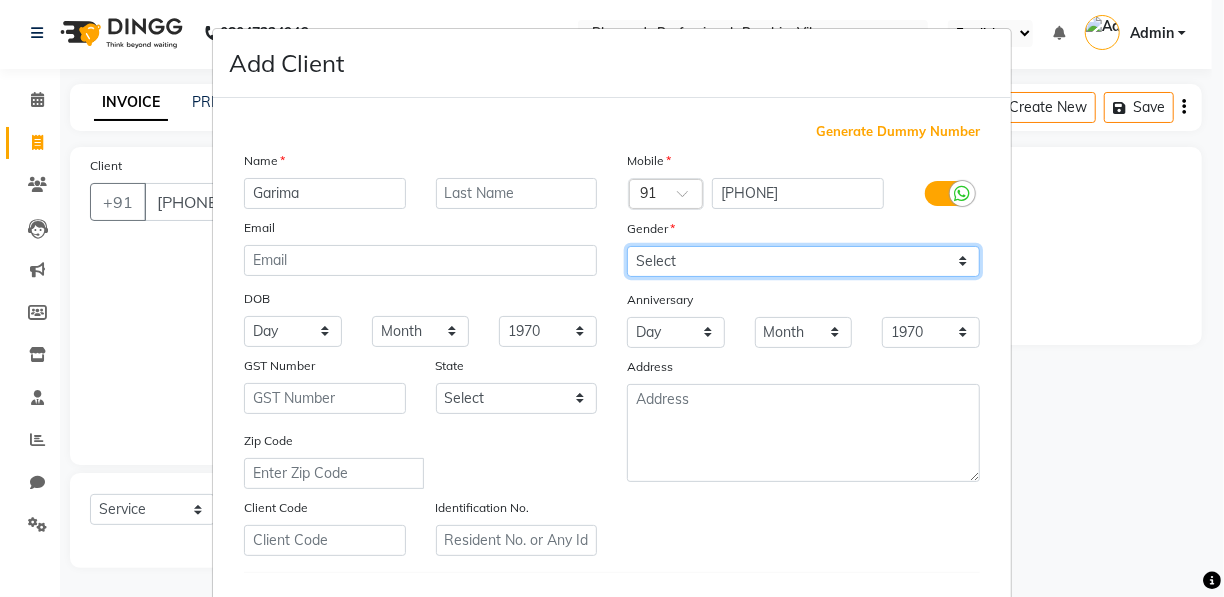 select on "female" 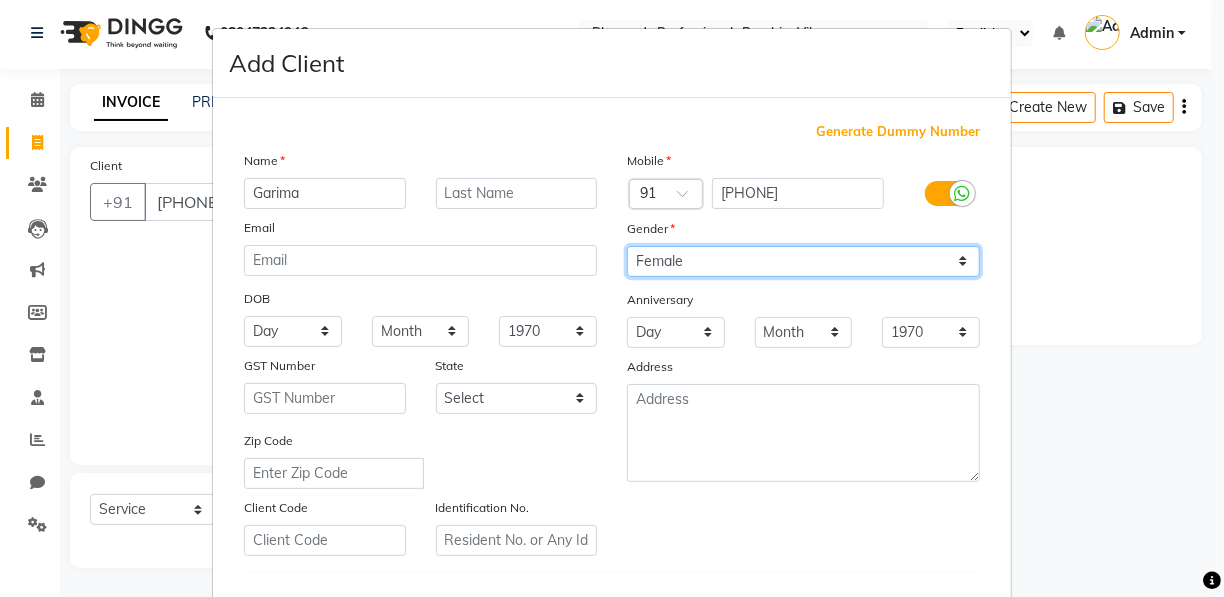 click on "Select Male Female Other Prefer Not To Say" at bounding box center [803, 261] 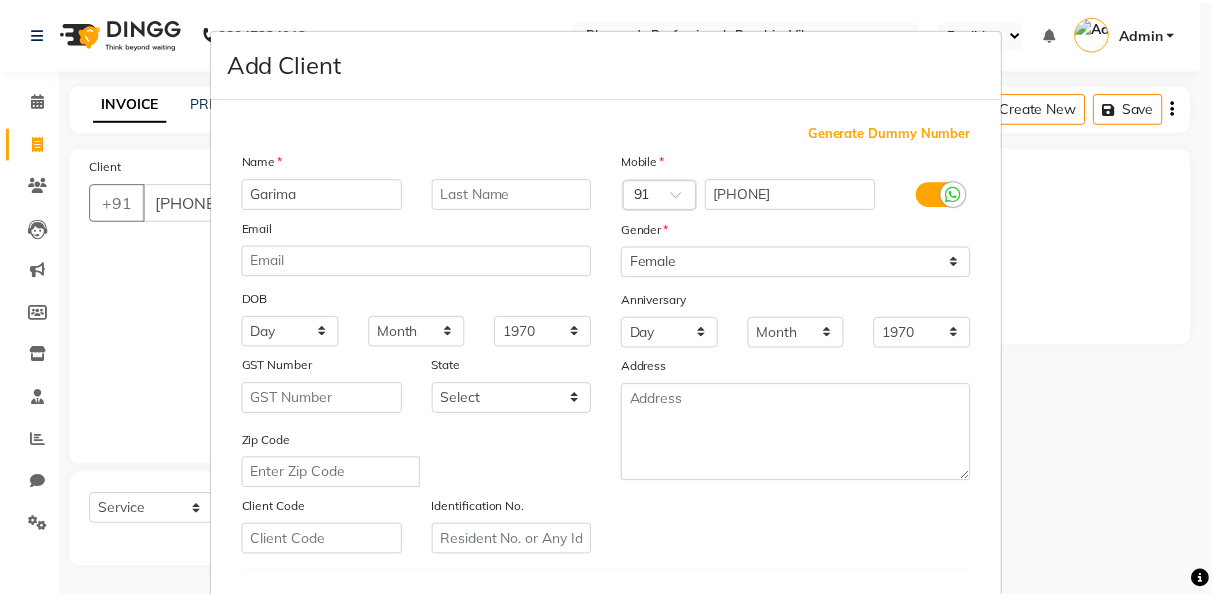 scroll, scrollTop: 321, scrollLeft: 0, axis: vertical 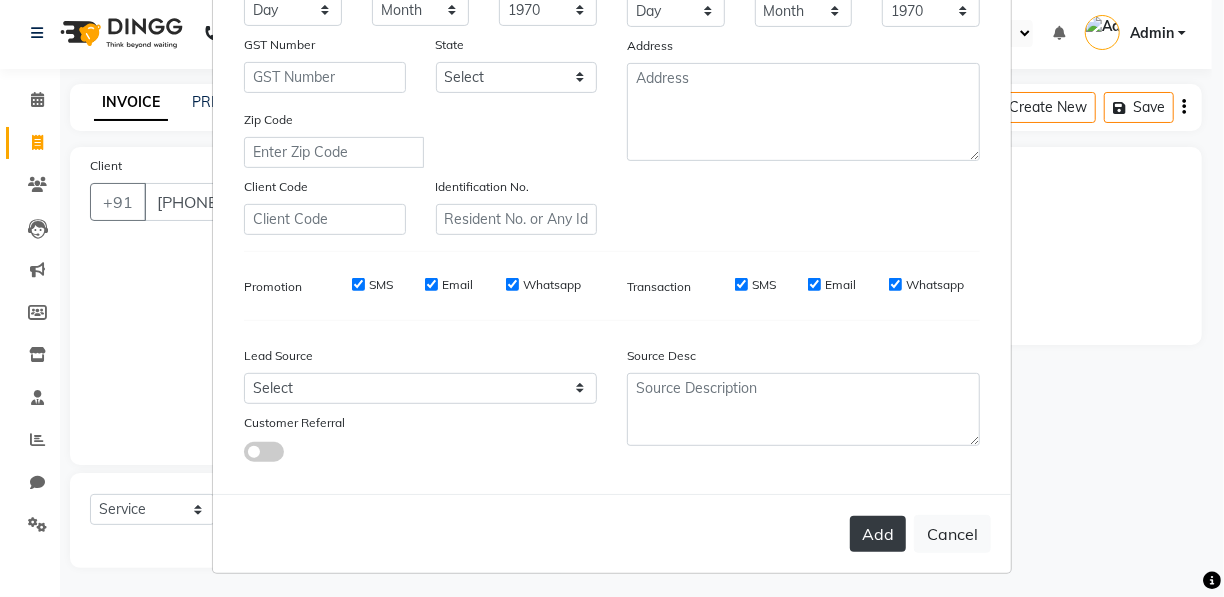 click on "Add" at bounding box center [878, 534] 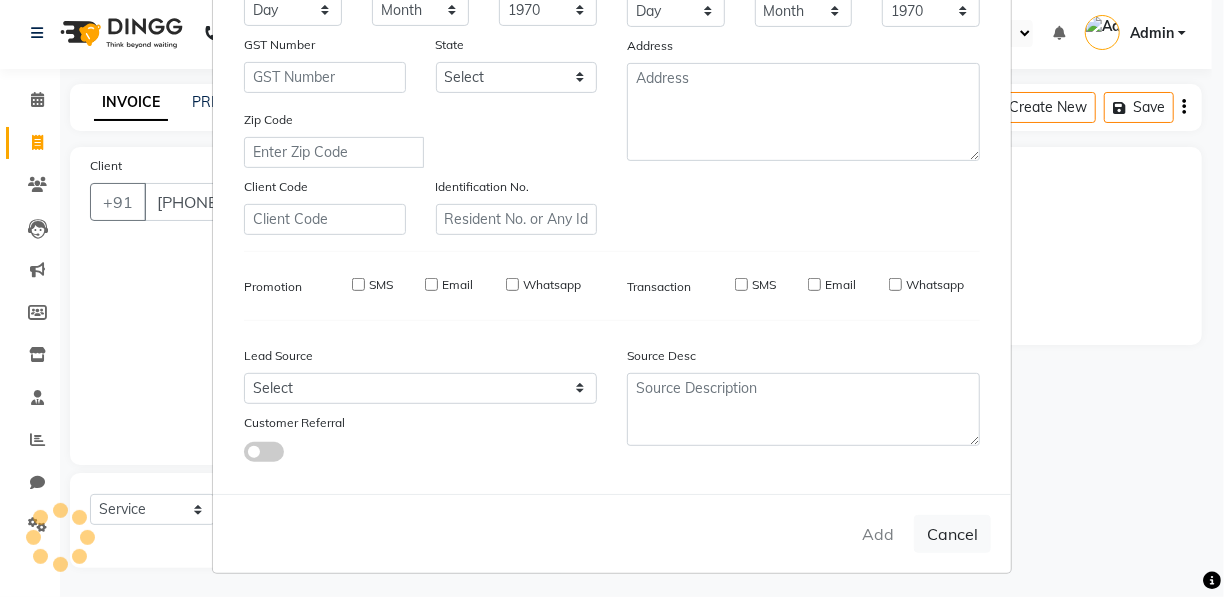 type 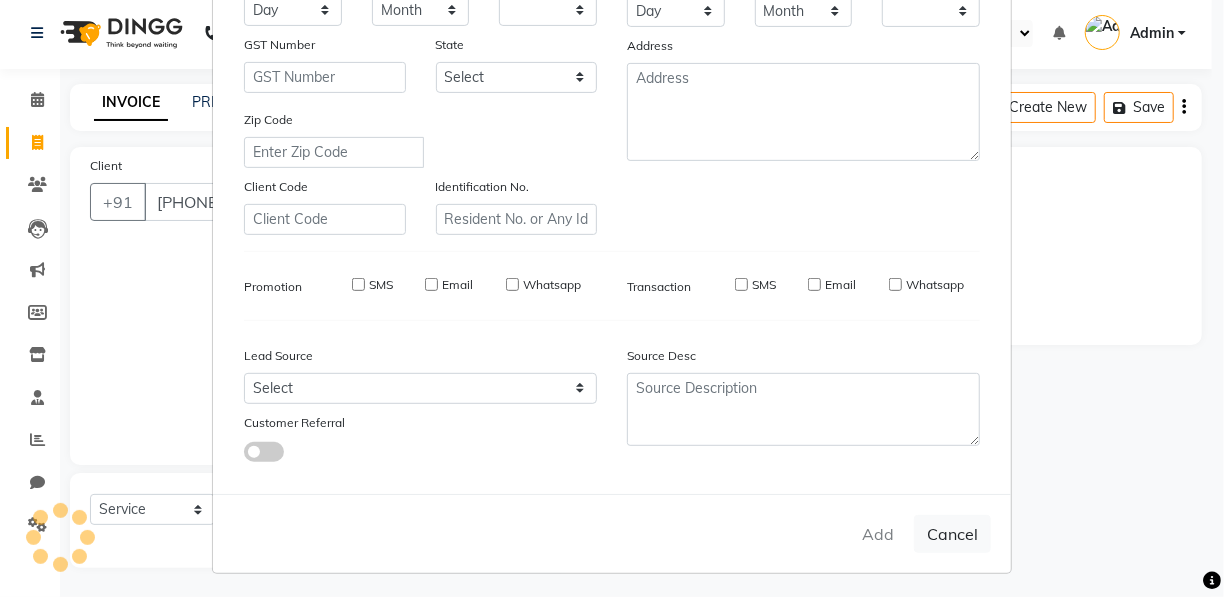 checkbox on "false" 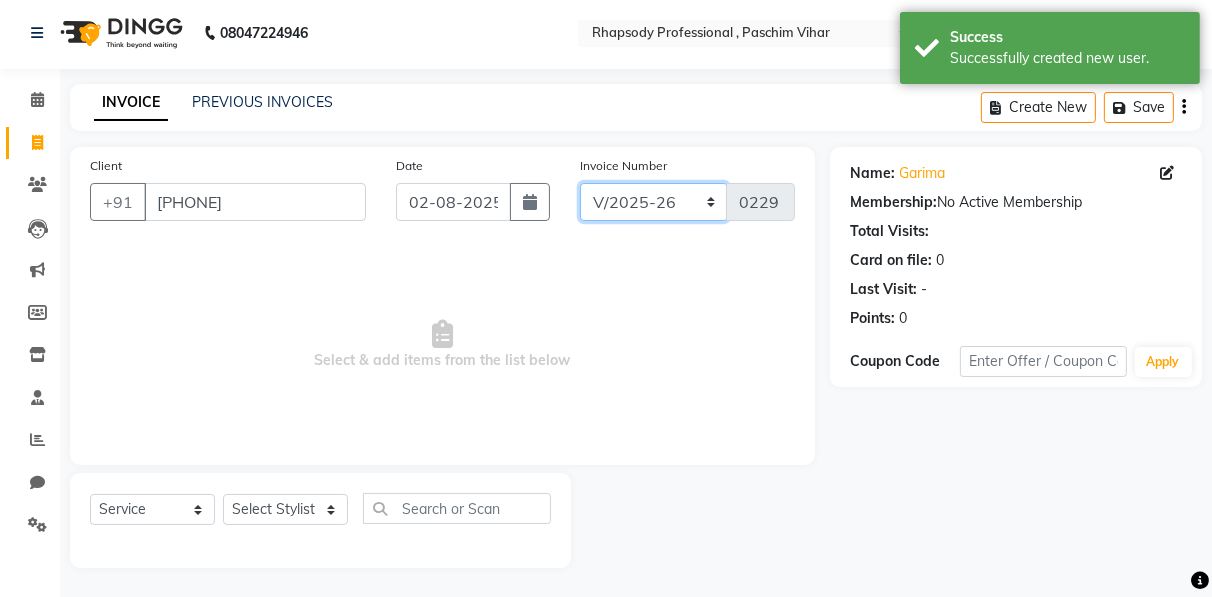 click on "RNV/2025-26 V/2025 V/2025-26" 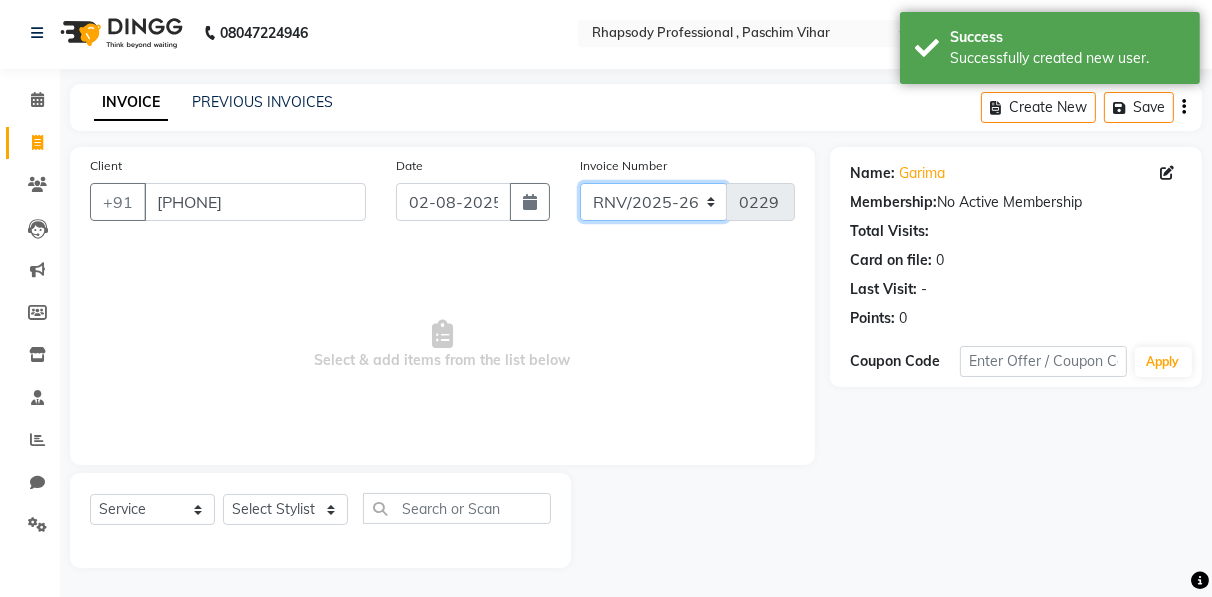 click on "RNV/2025-26 V/2025 V/2025-26" 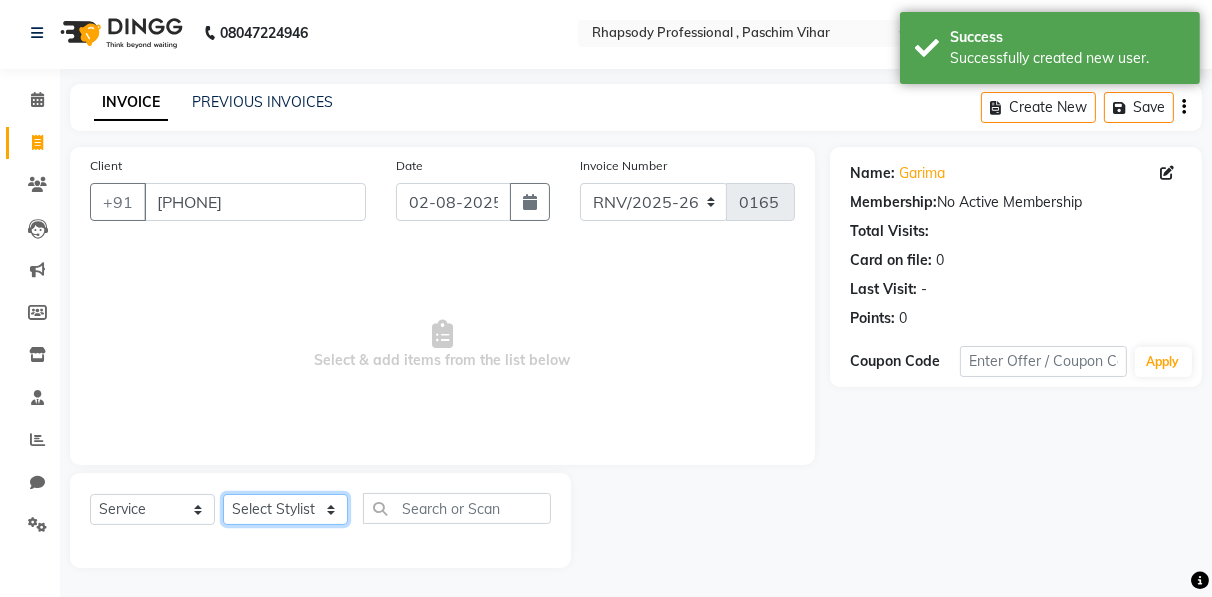click on "Select Stylist [FIRST] [FIRST] [FIRST] [FIRST] [FIRST] [FIRST] [FIRST] [FIRST] [FIRST] [FIRST] [FIRST] [FIRST]" 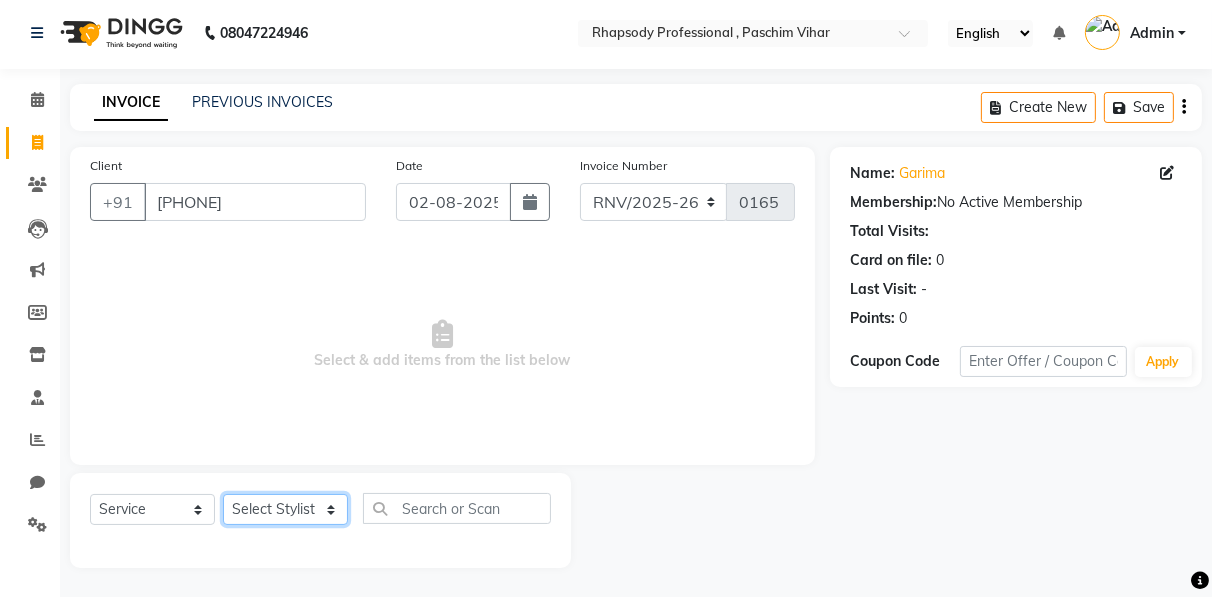 select on "[NUMBER]" 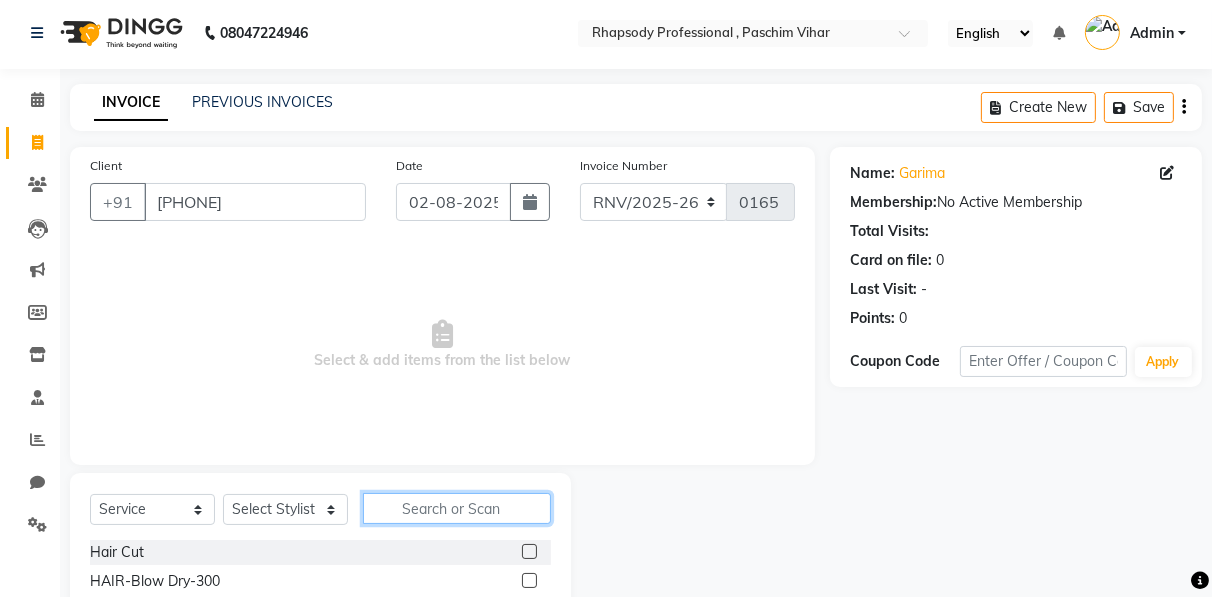 click 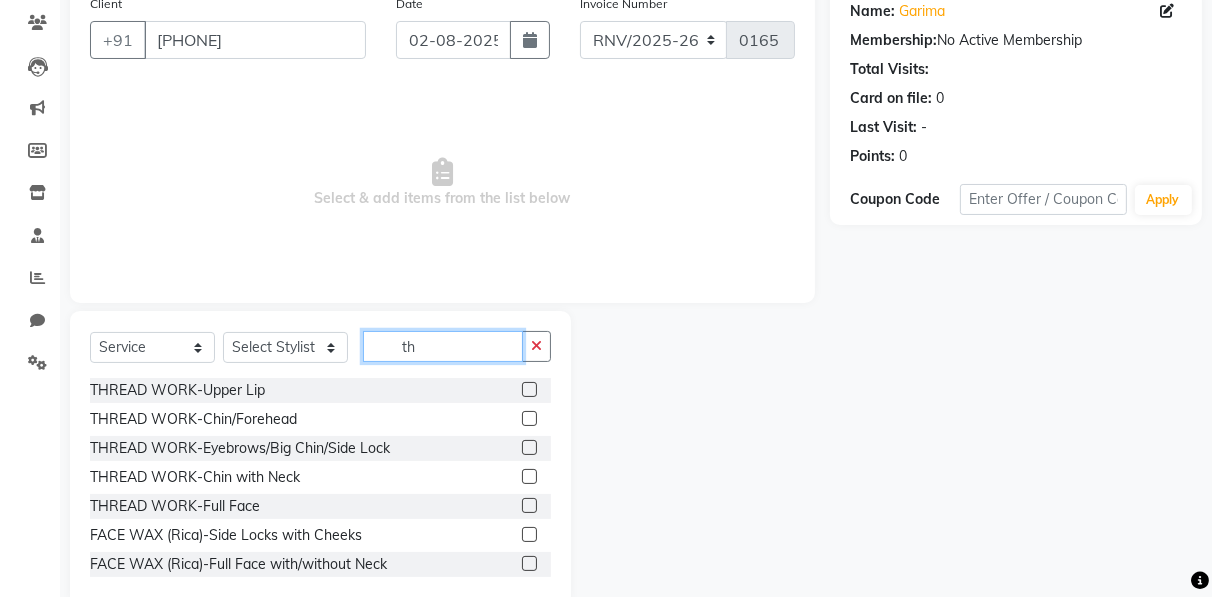 scroll, scrollTop: 202, scrollLeft: 0, axis: vertical 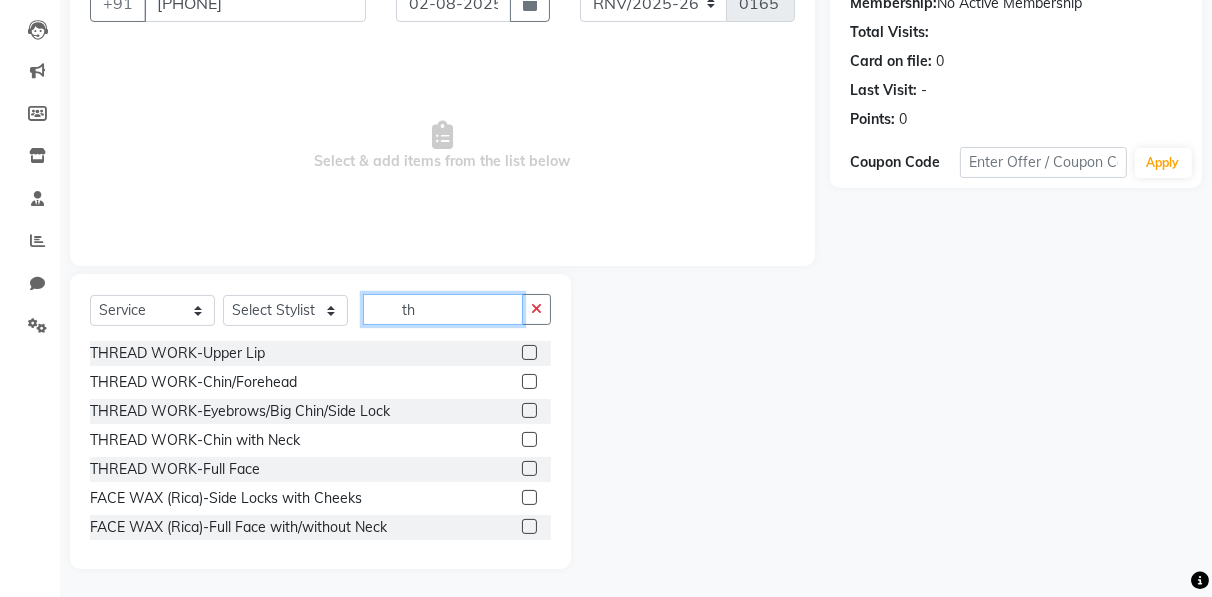 type on "th" 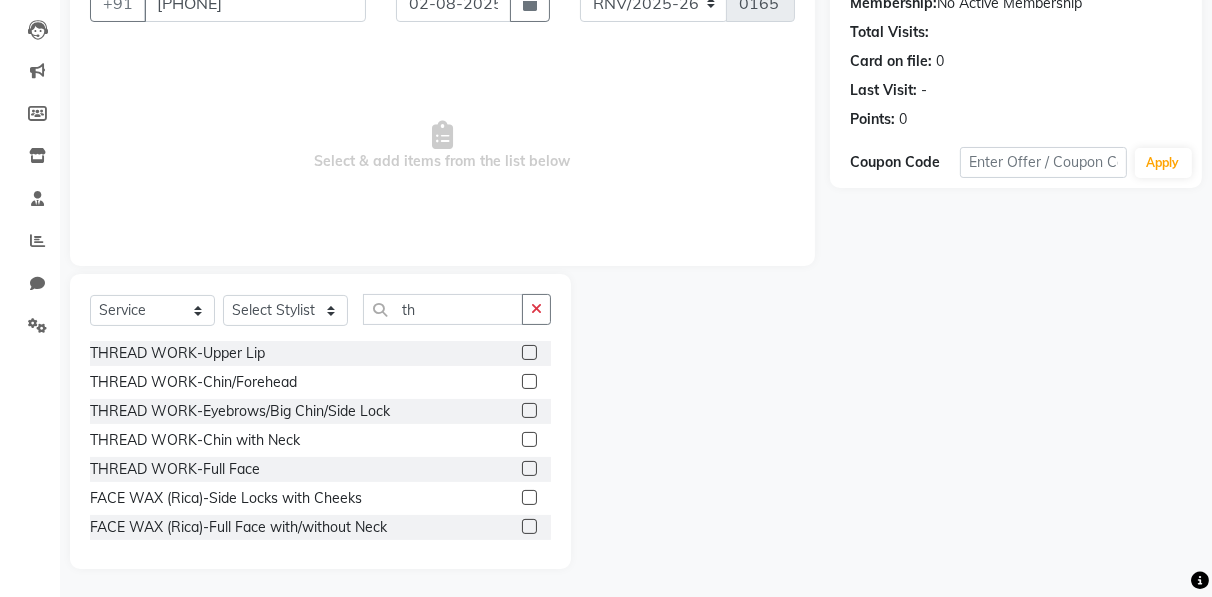 click 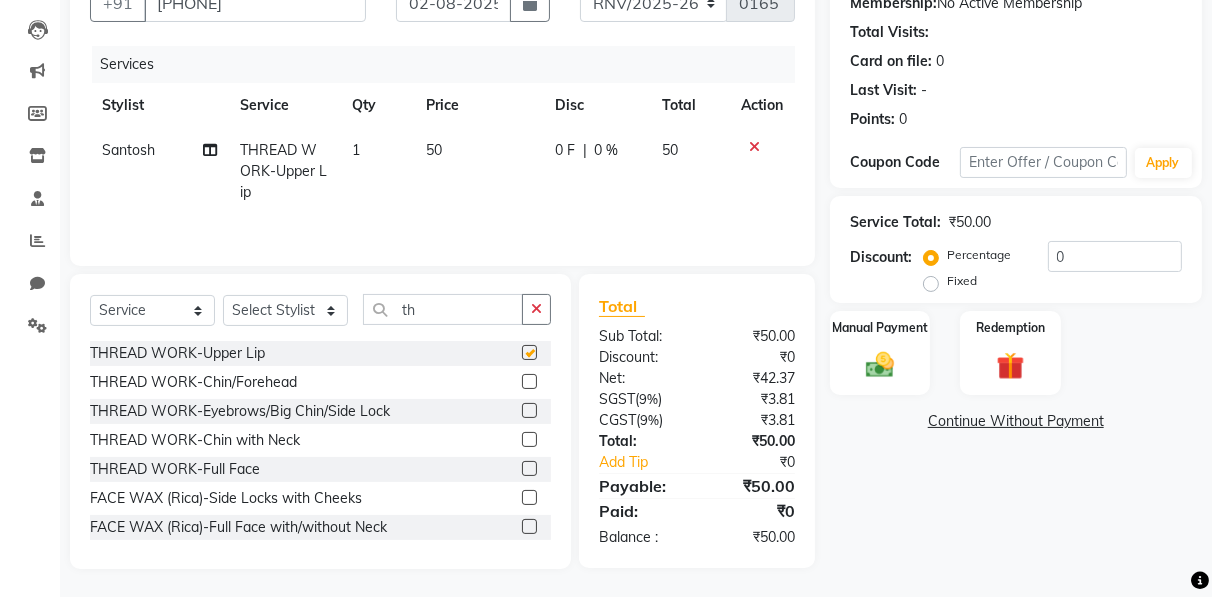 checkbox on "false" 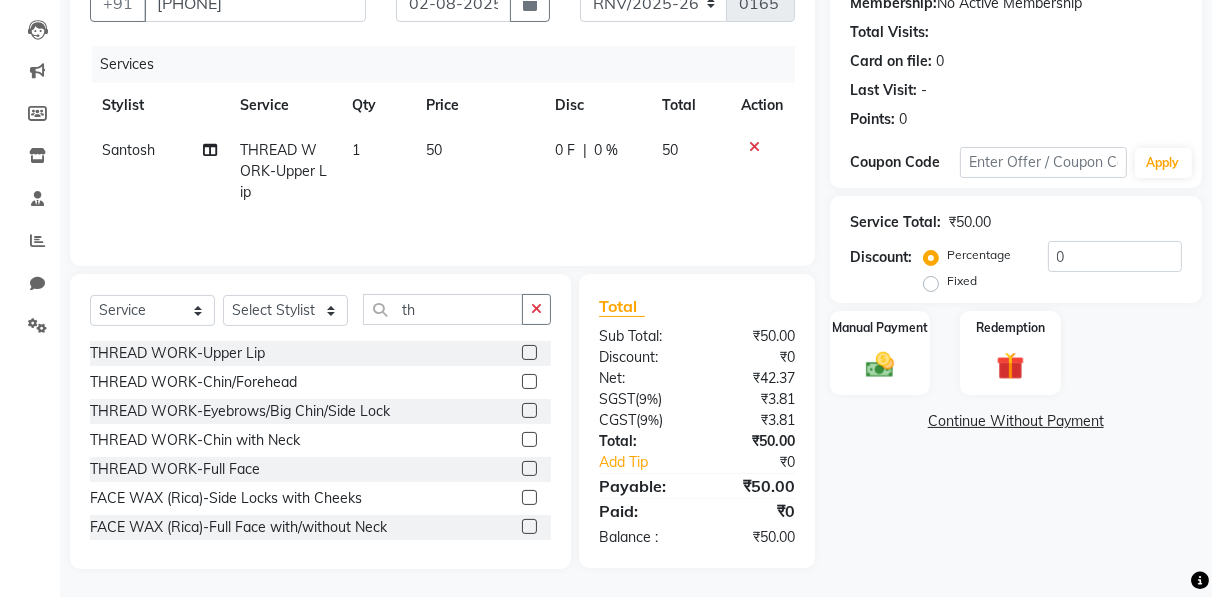 click 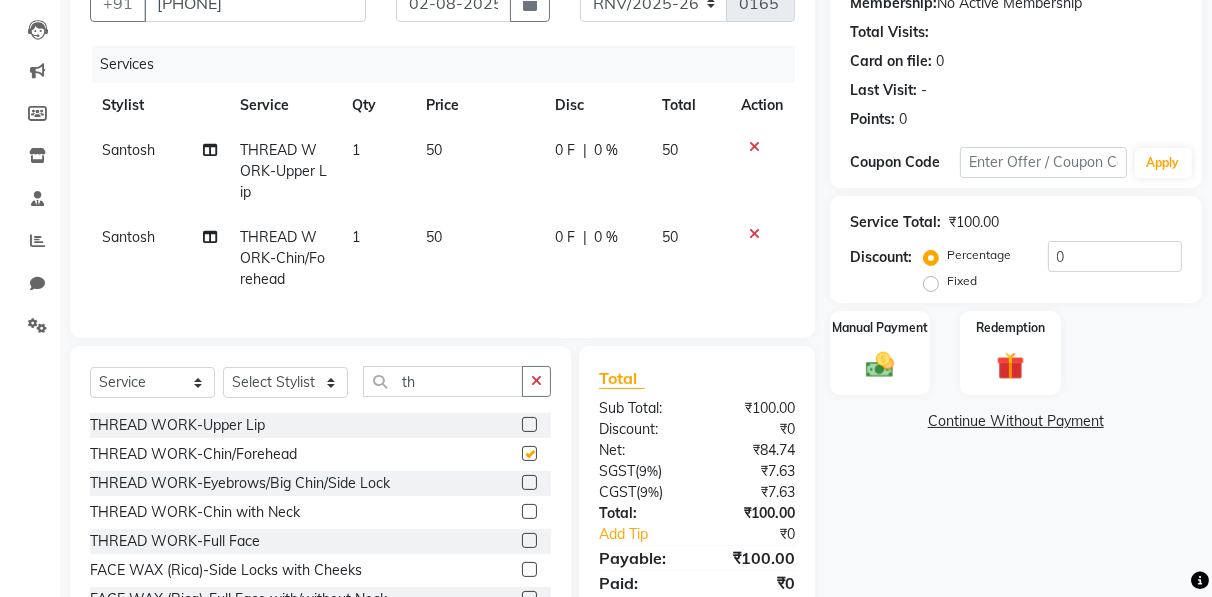 checkbox on "false" 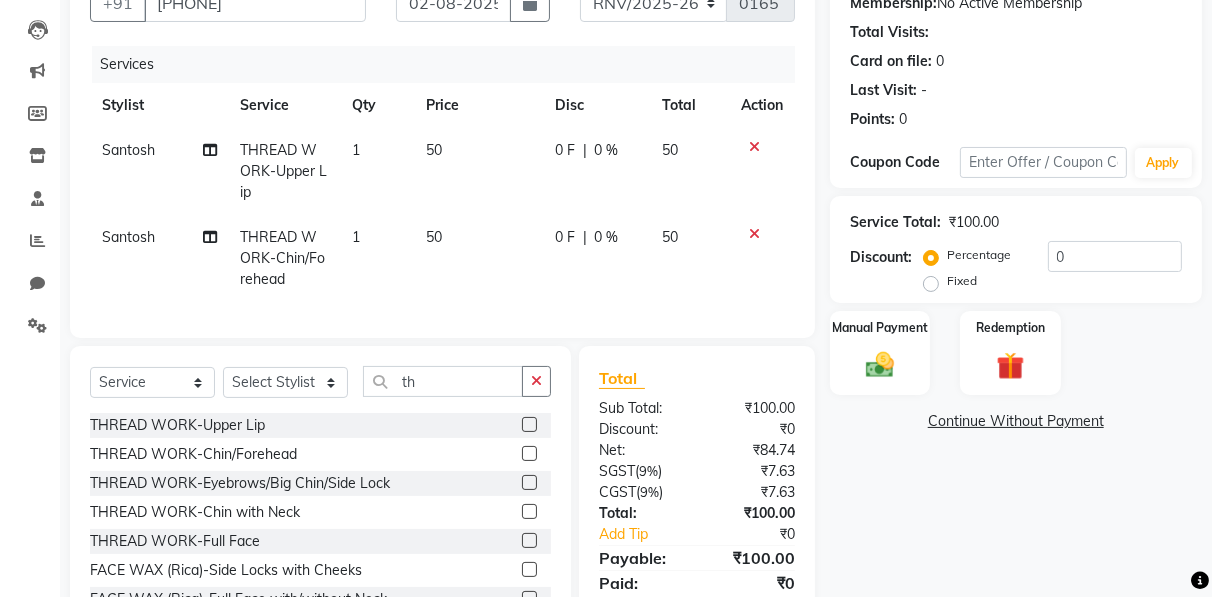 click 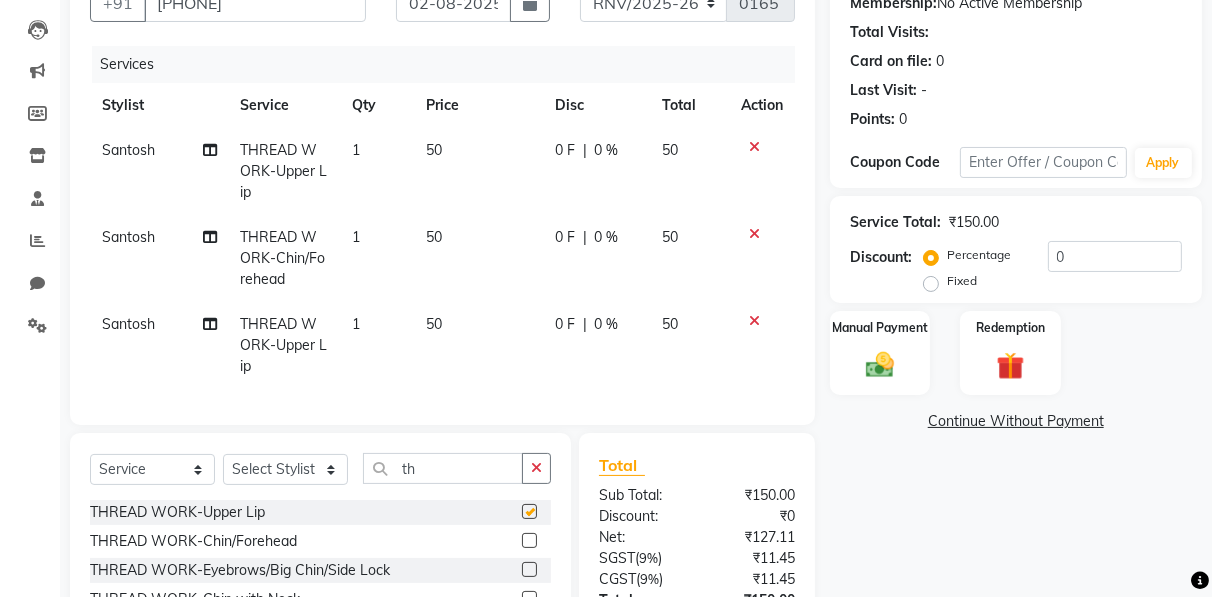 checkbox on "false" 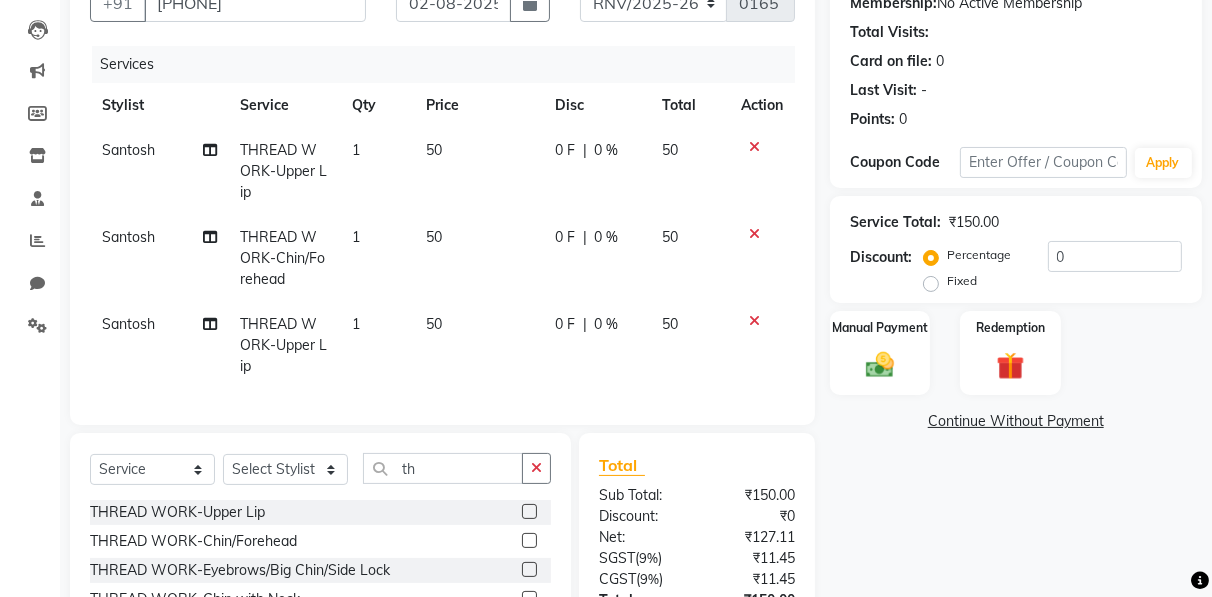 scroll, scrollTop: 374, scrollLeft: 0, axis: vertical 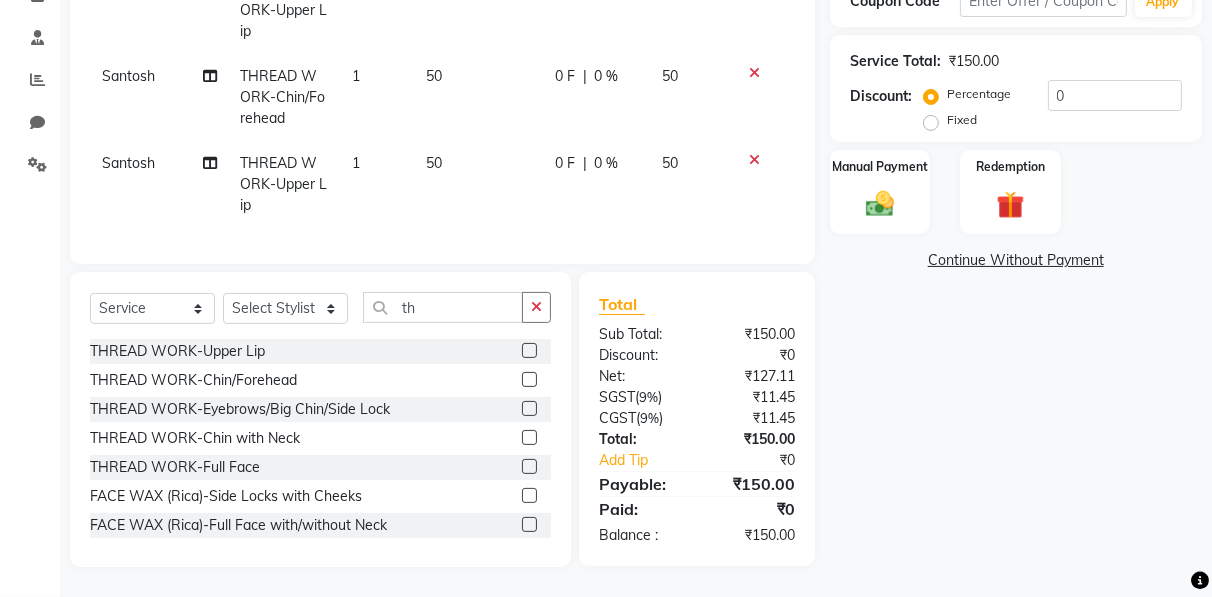 click 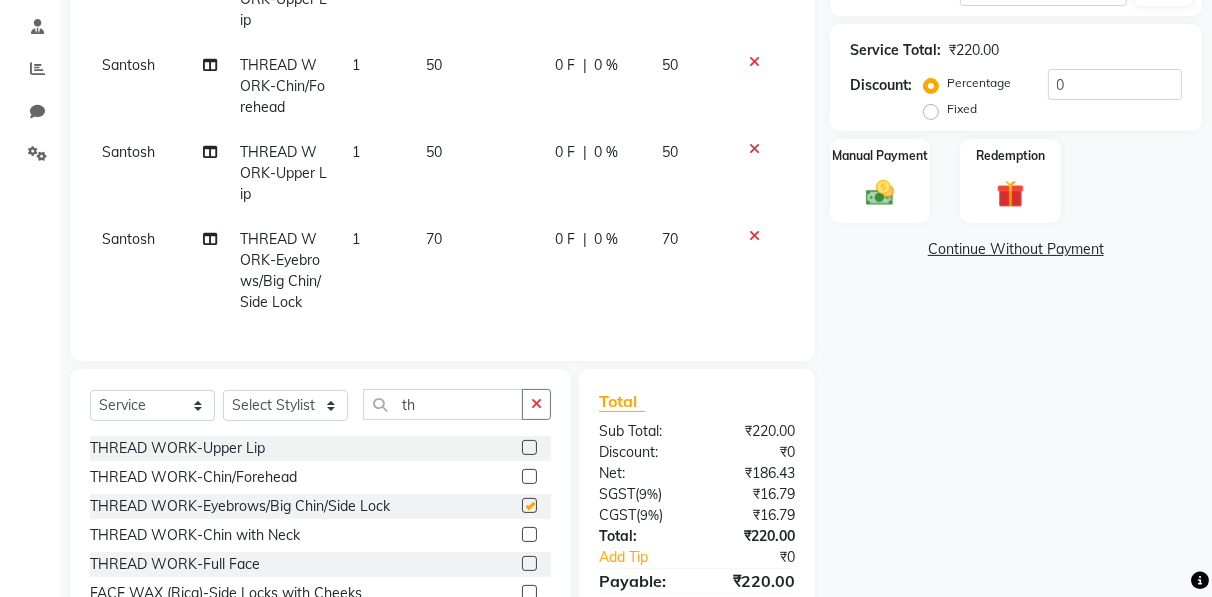 checkbox on "false" 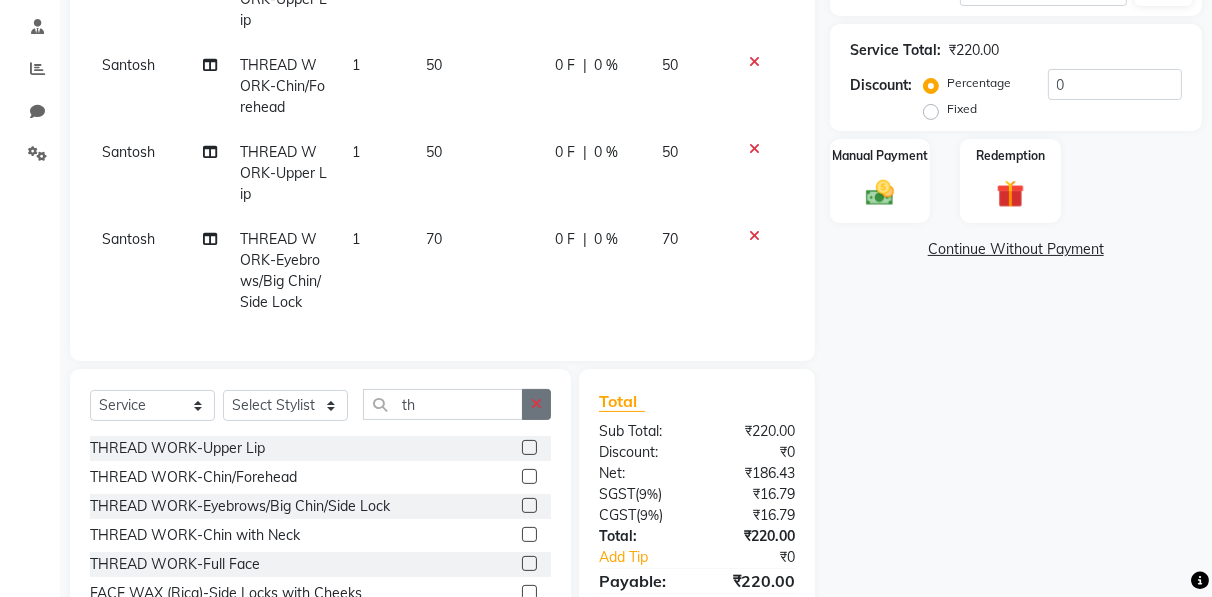 click 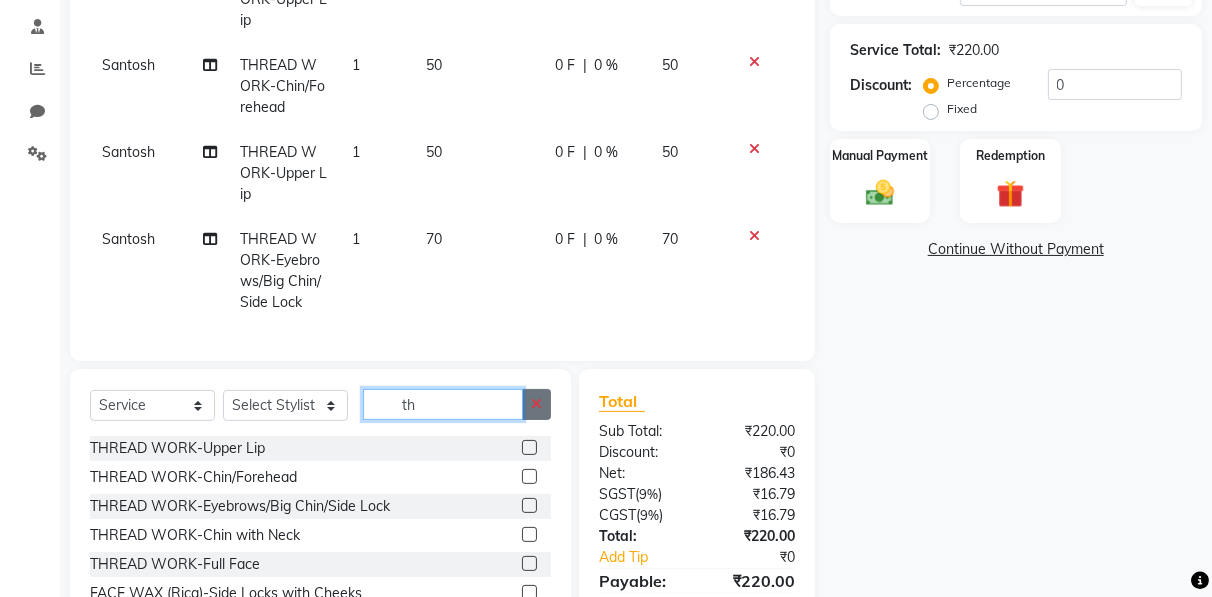 type 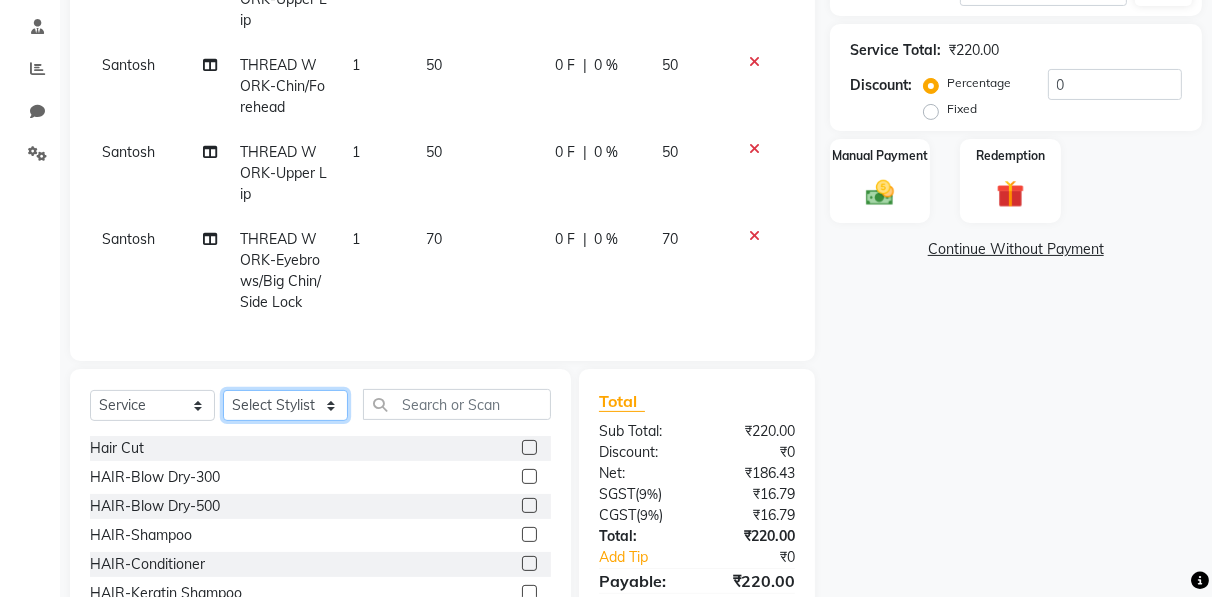 click on "Select Stylist [FIRST] [FIRST] [FIRST] [FIRST] [FIRST] [FIRST] [FIRST] [FIRST] [FIRST] [FIRST] [FIRST] [FIRST]" 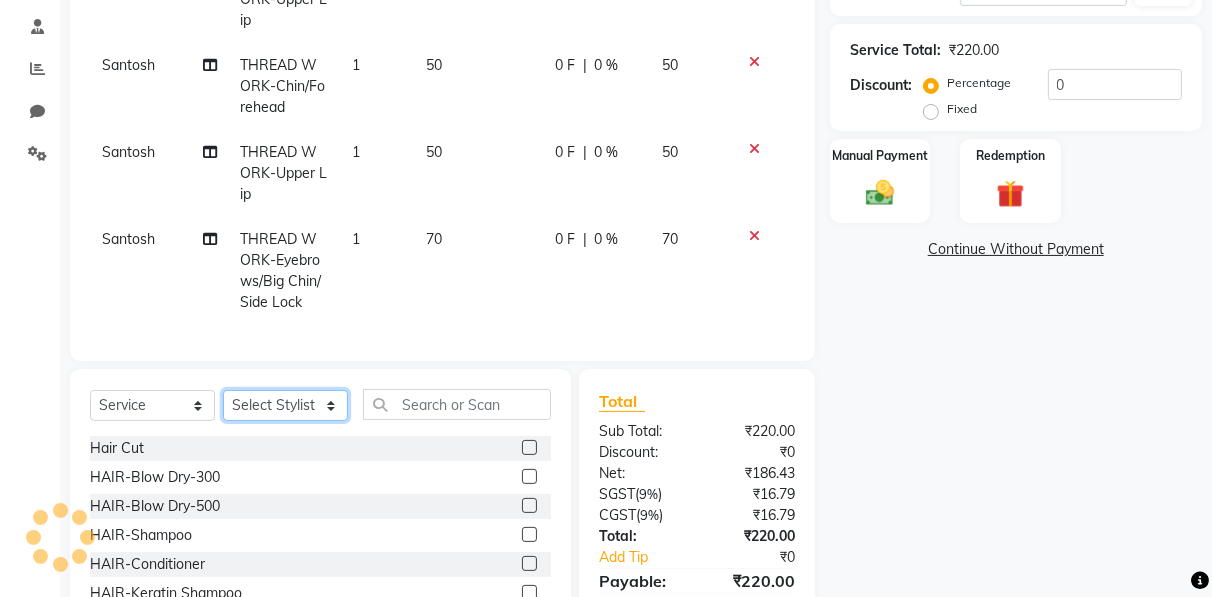 select on "85670" 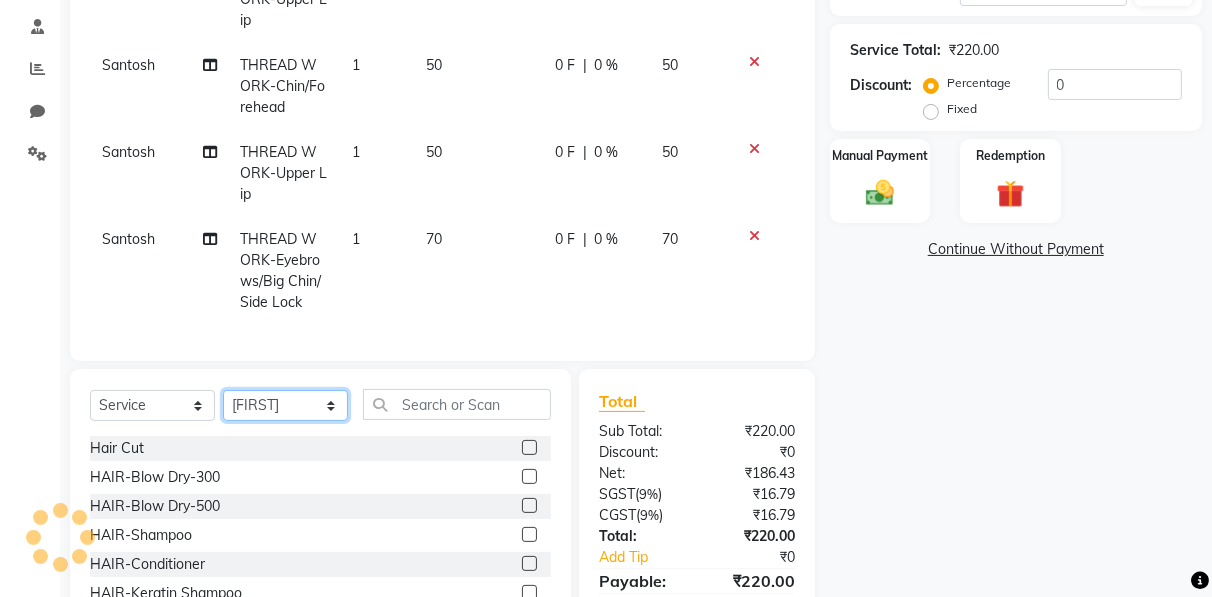click on "Select Stylist [FIRST] [FIRST] [FIRST] [FIRST] [FIRST] [FIRST] [FIRST] [FIRST] [FIRST] [FIRST] [FIRST] [FIRST]" 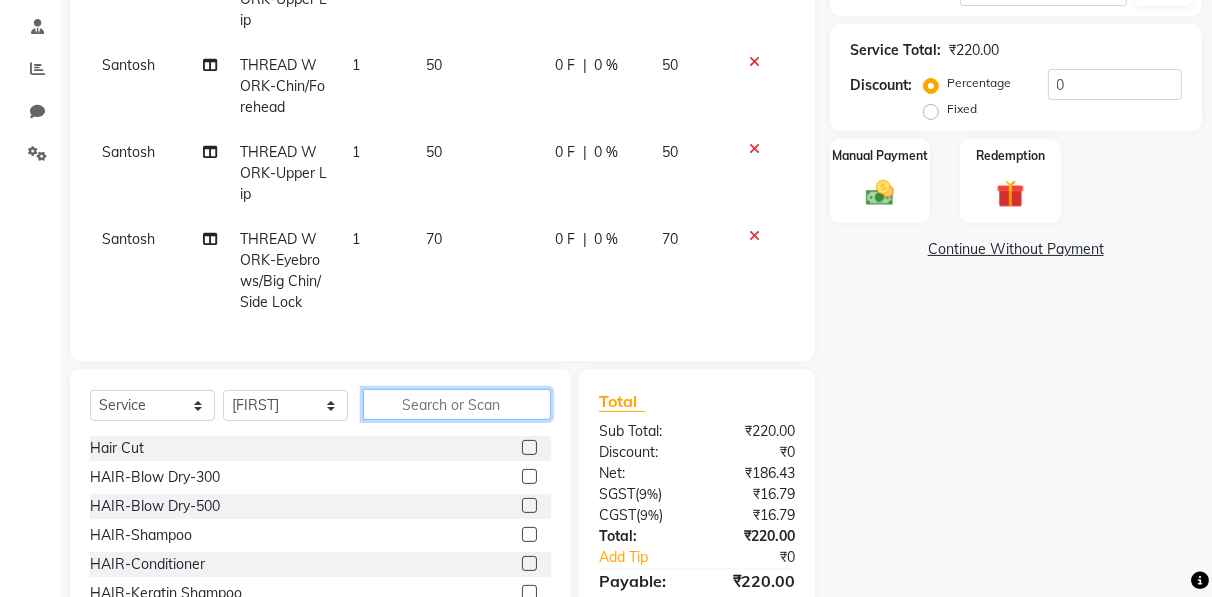 click 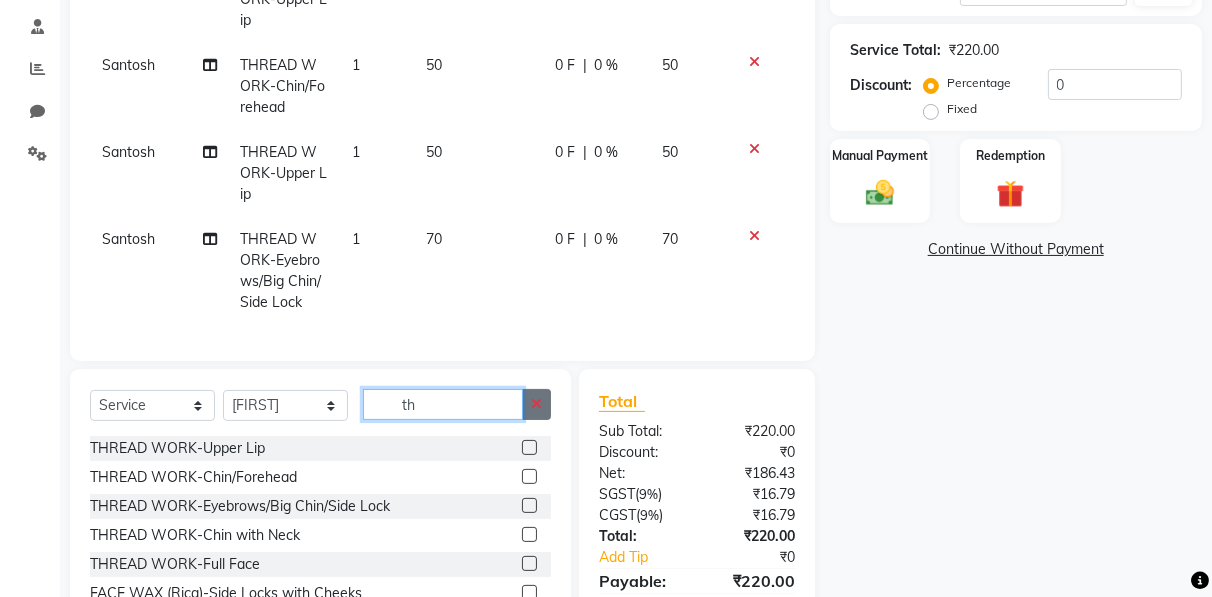 type on "th" 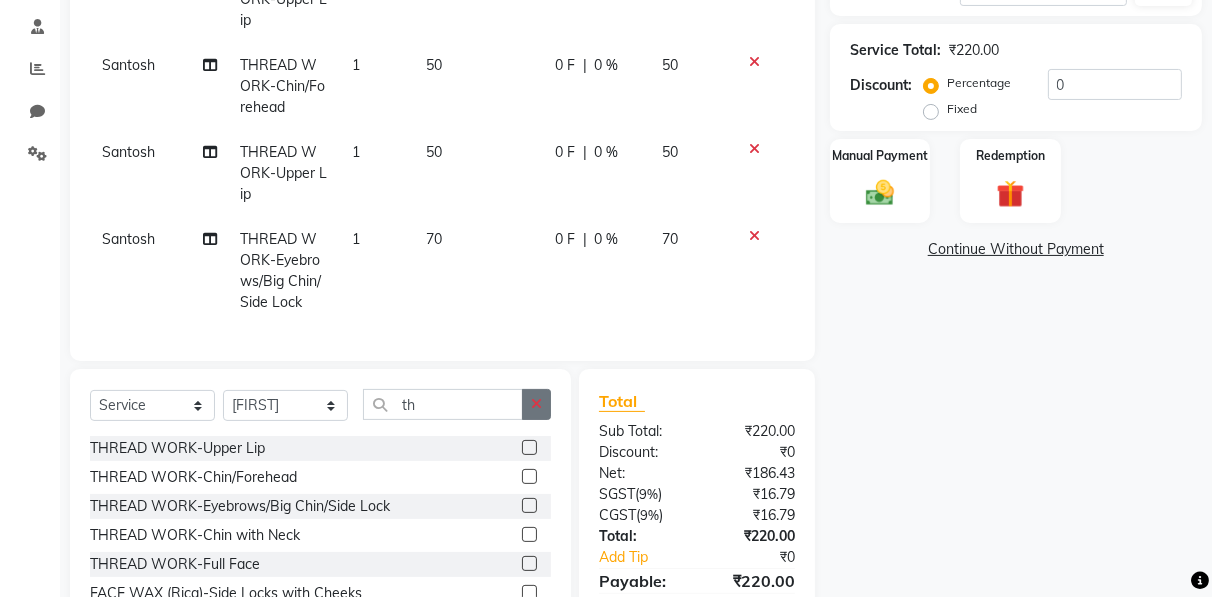 click 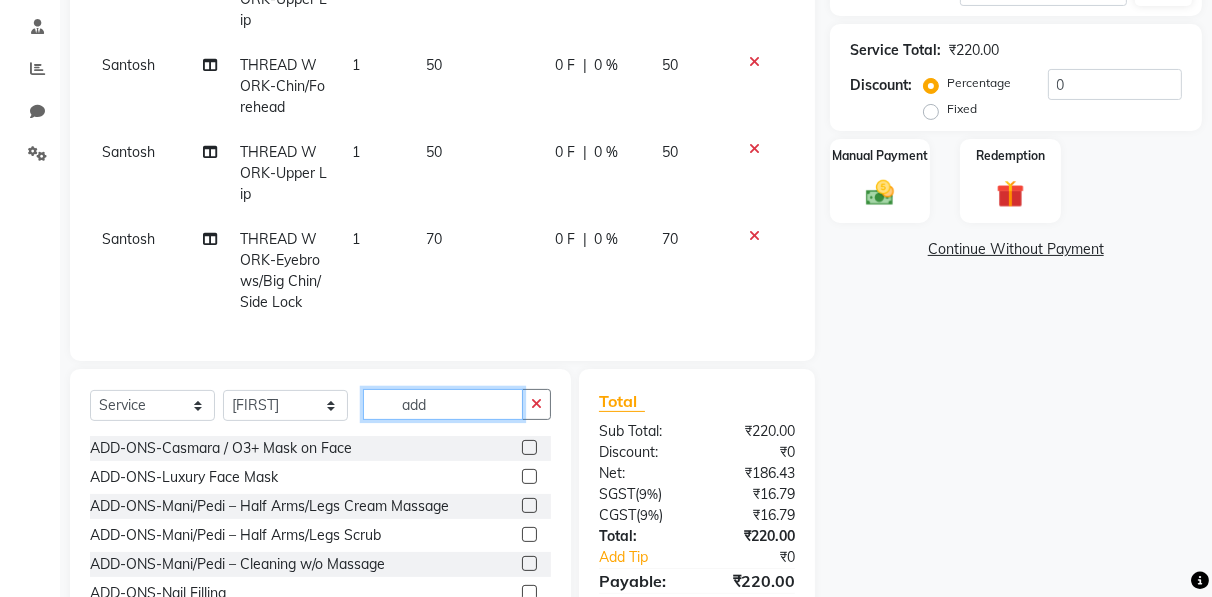 scroll, scrollTop: 147, scrollLeft: 0, axis: vertical 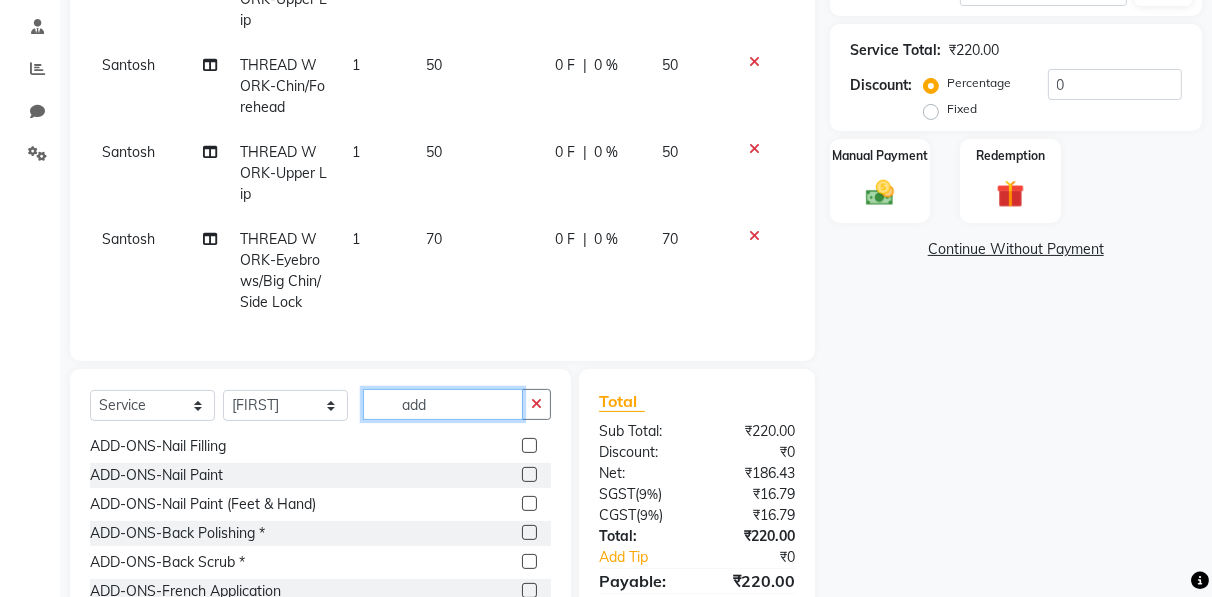 type on "add" 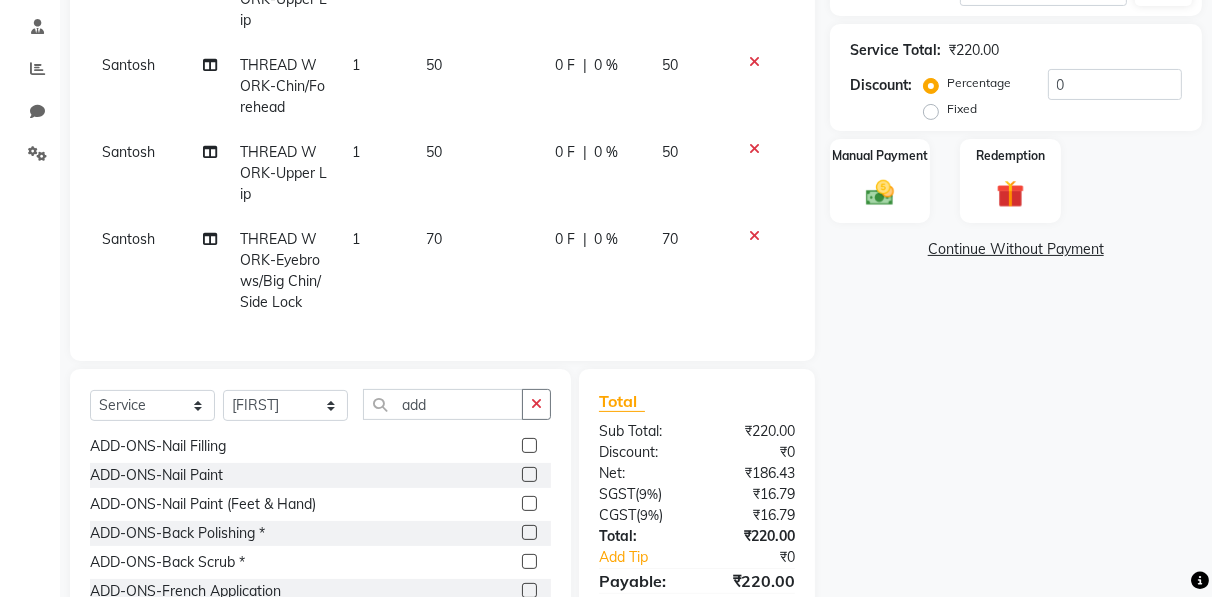 click 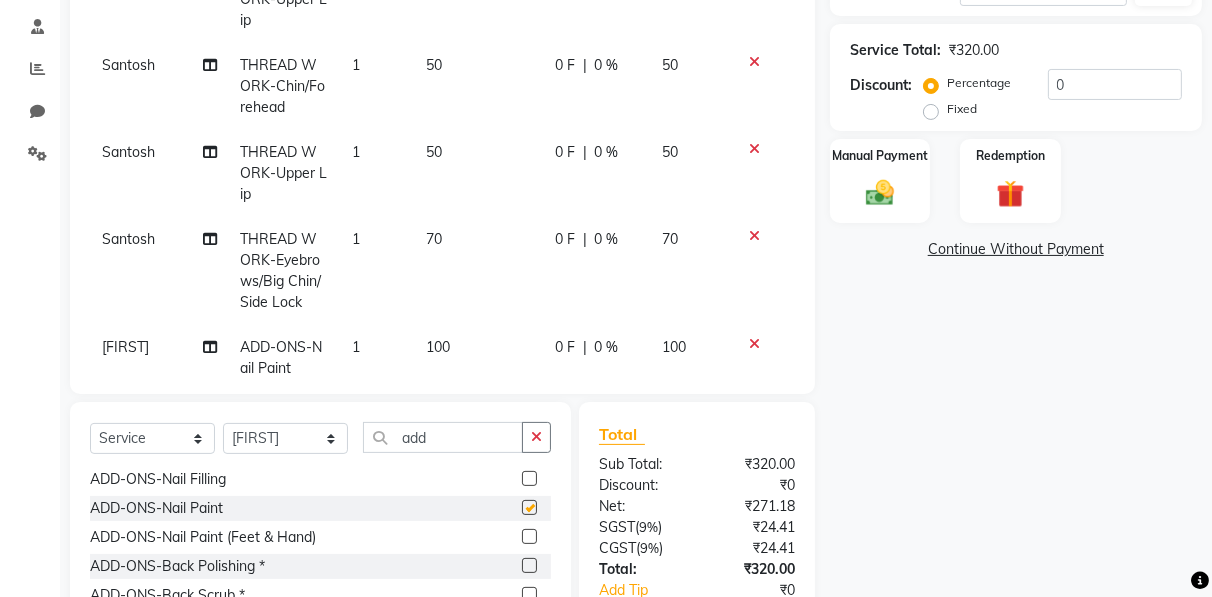 checkbox on "false" 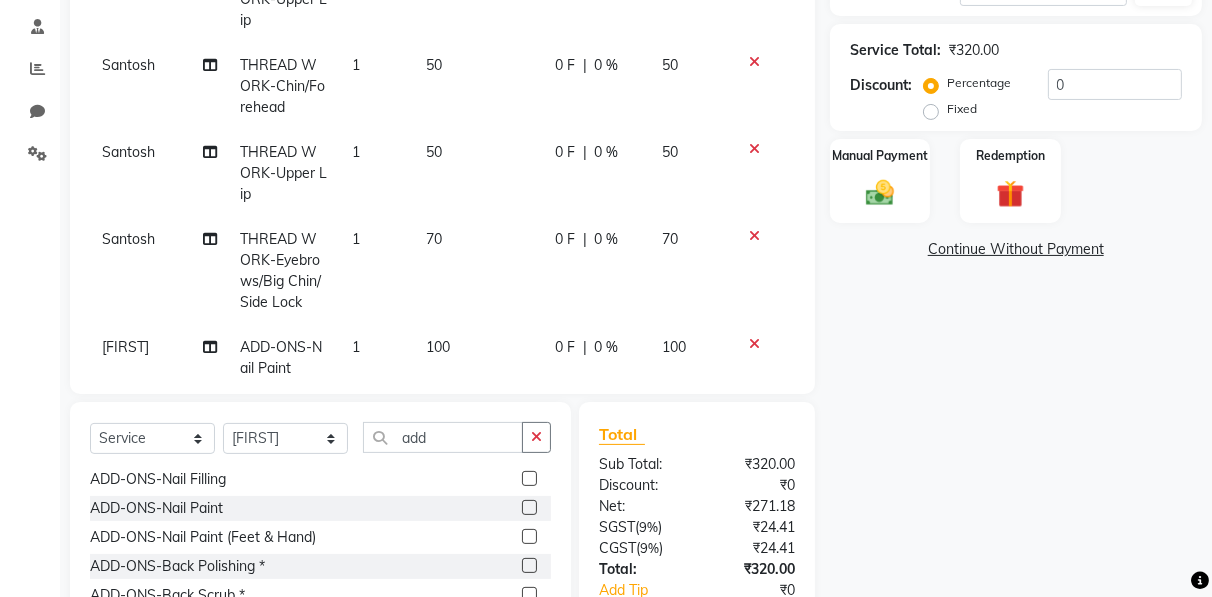 scroll, scrollTop: 0, scrollLeft: 0, axis: both 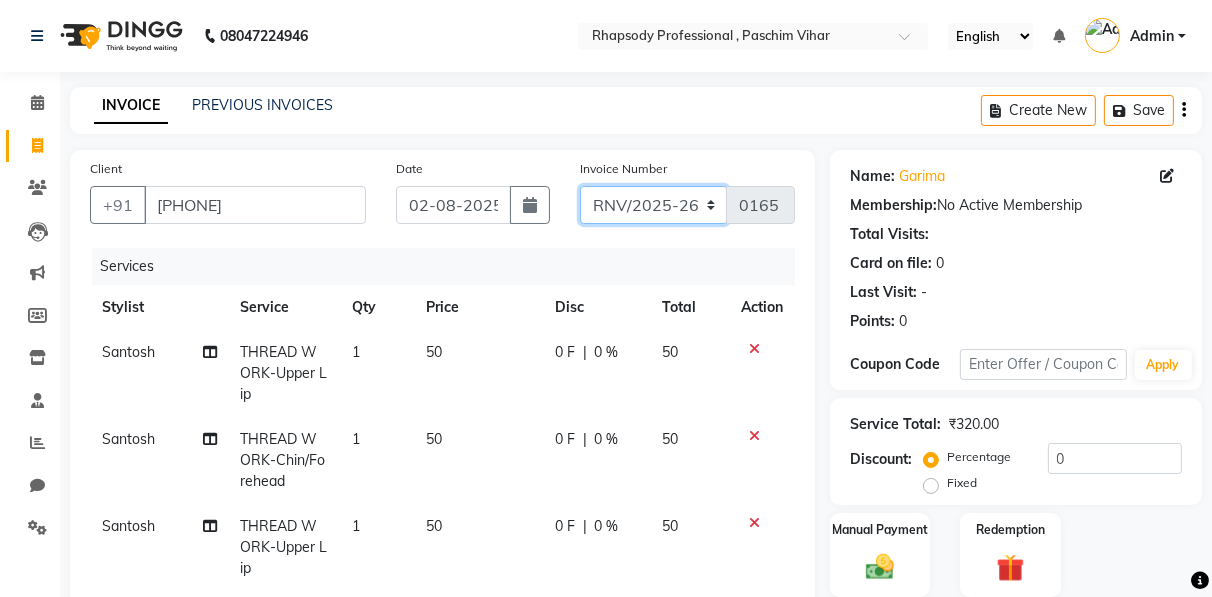 click on "RNV/2025-26 V/2025 V/2025-26" 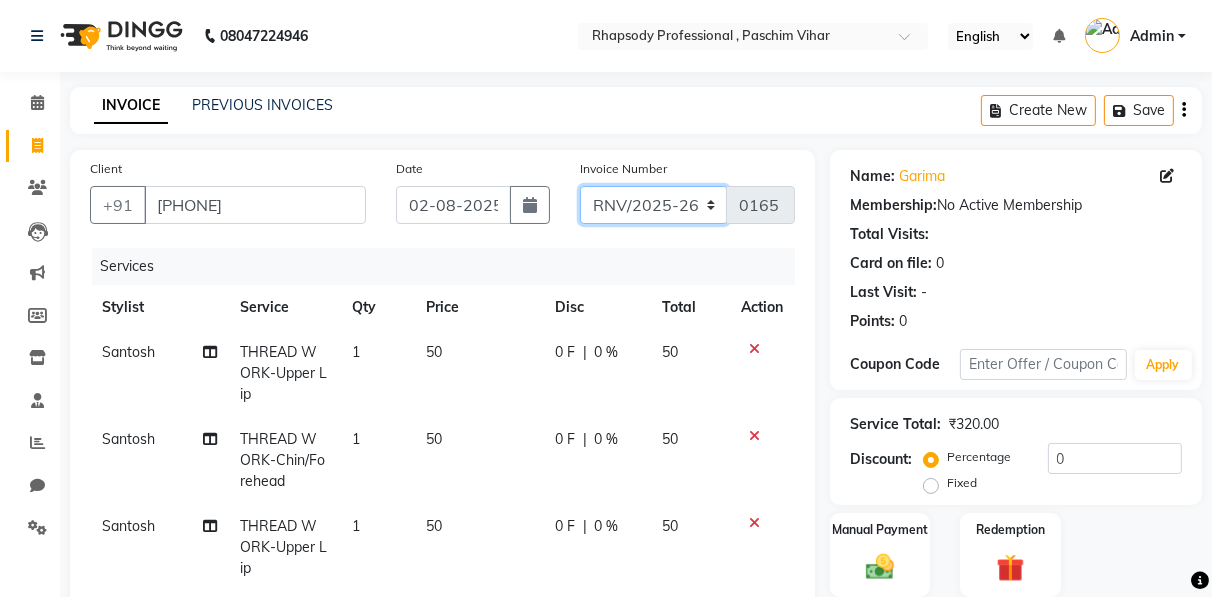 select on "8581" 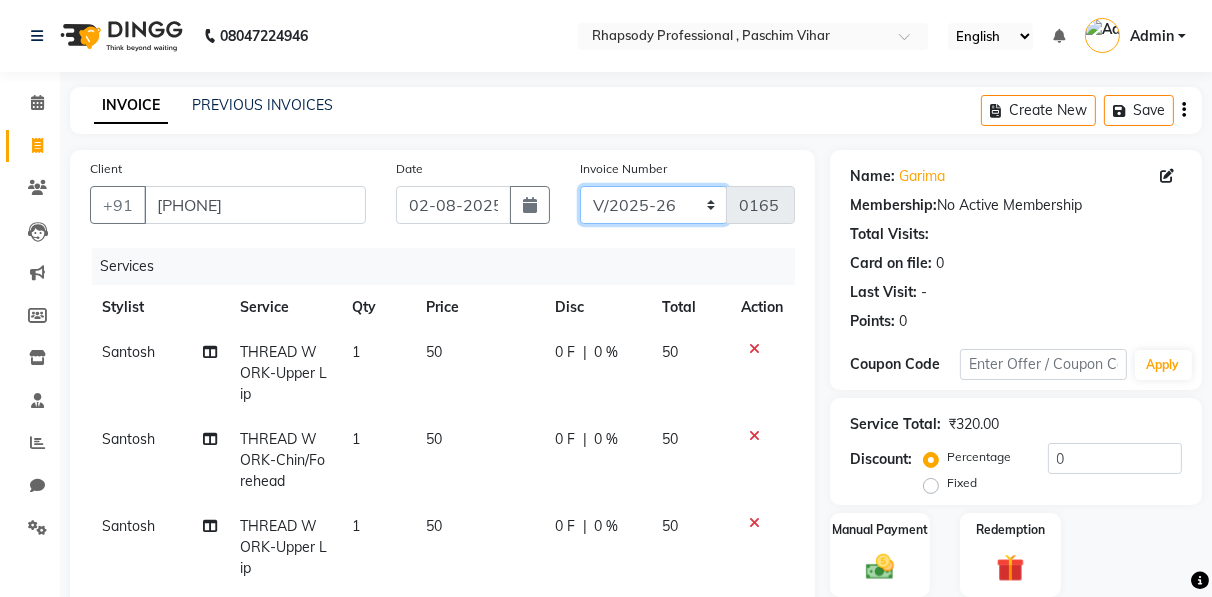 click on "RNV/2025-26 V/2025 V/2025-26" 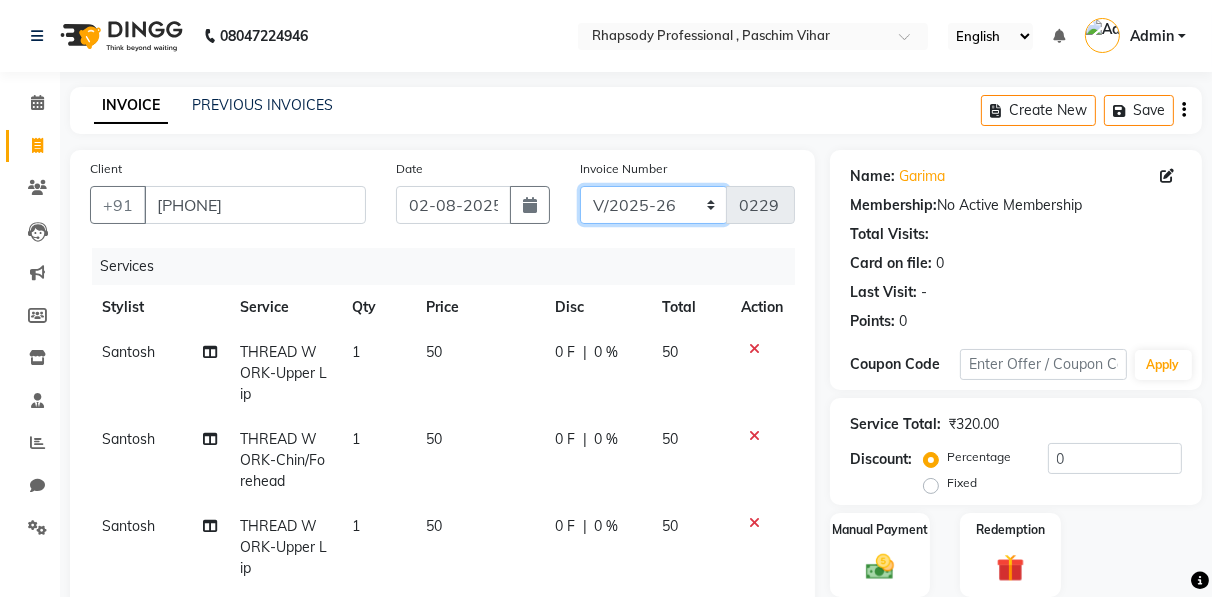 scroll, scrollTop: 503, scrollLeft: 0, axis: vertical 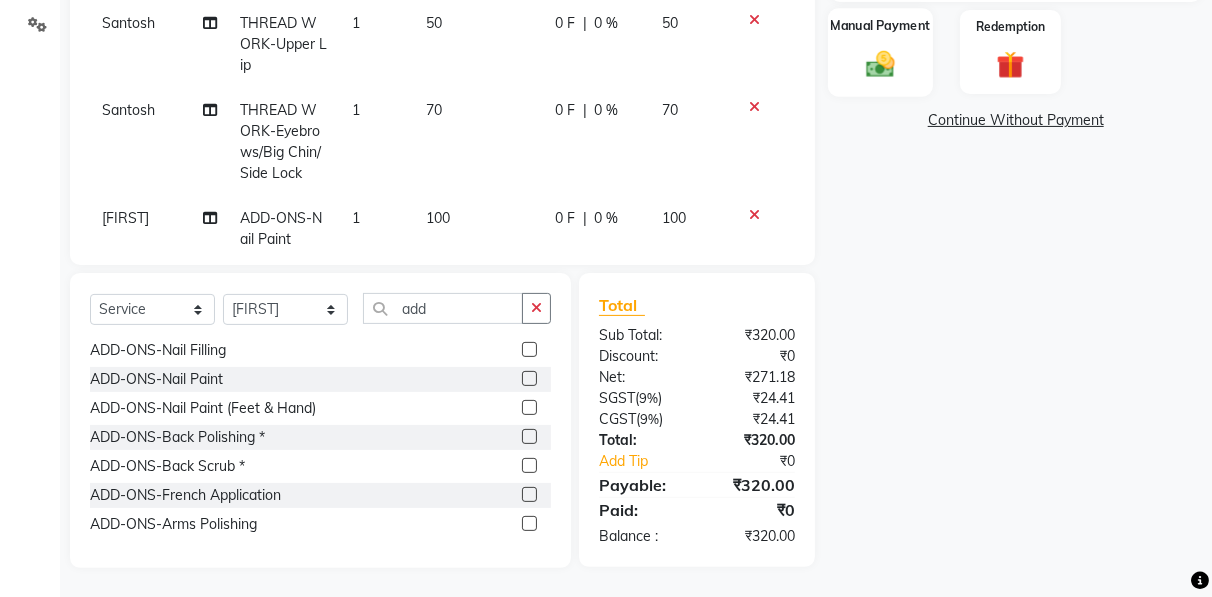 click 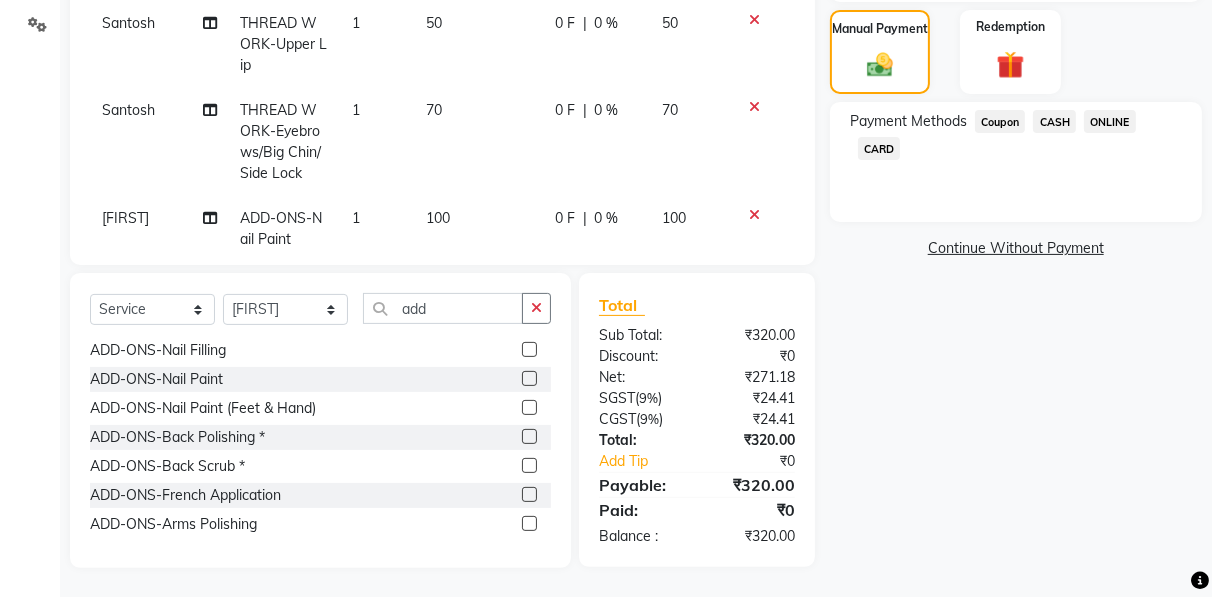 click on "CASH" 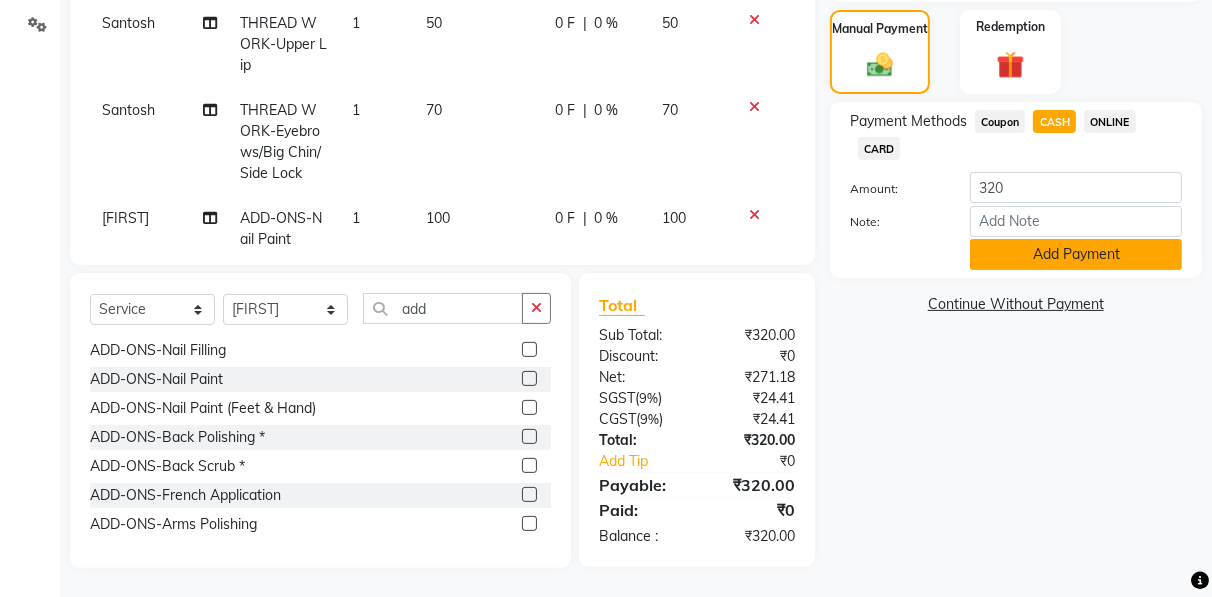 click on "Add Payment" 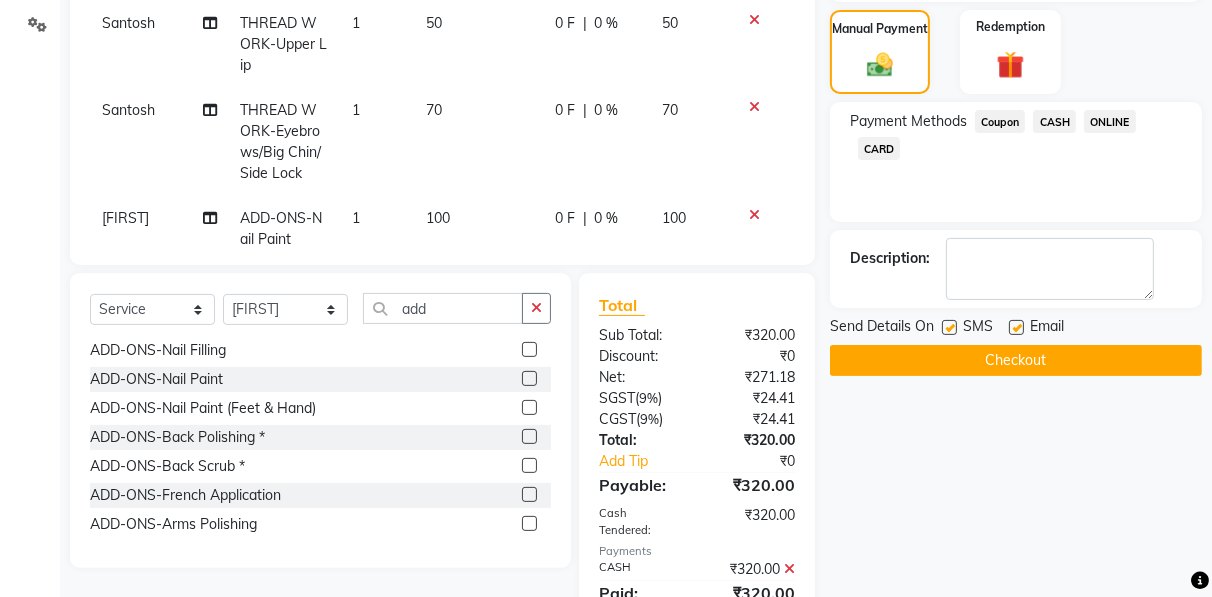 click on "Checkout" 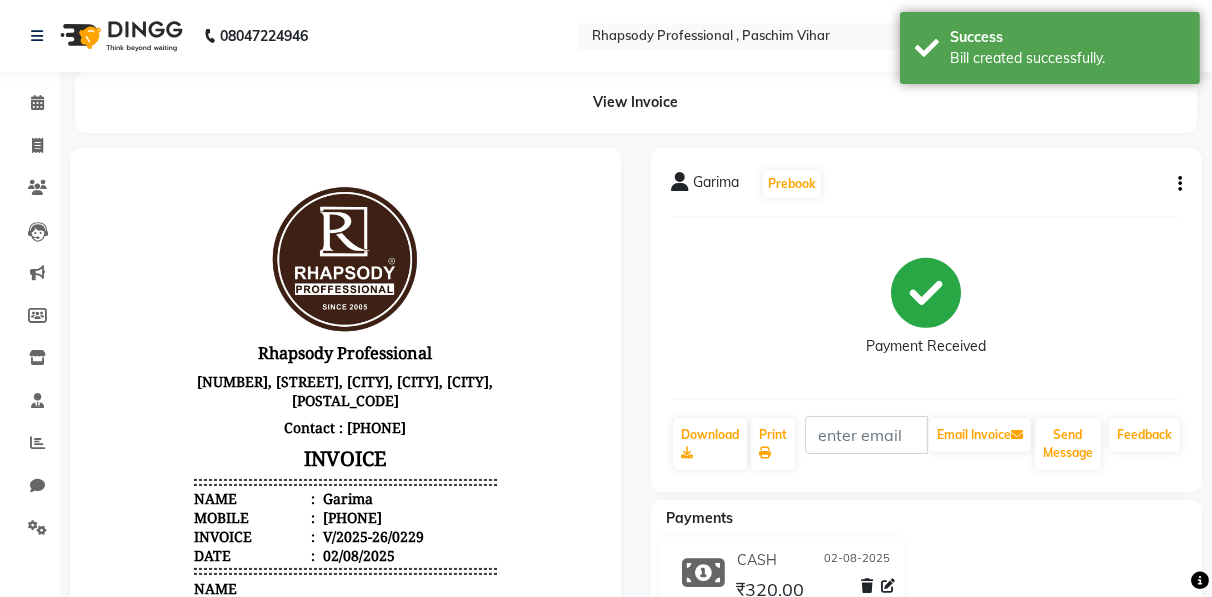 scroll, scrollTop: 0, scrollLeft: 0, axis: both 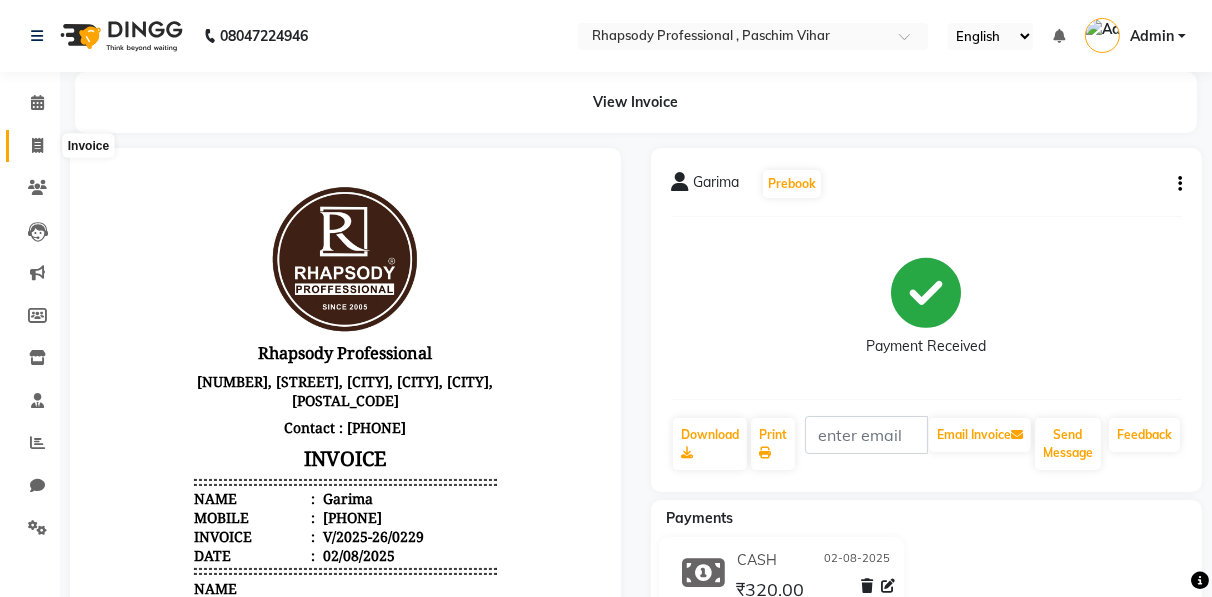 click 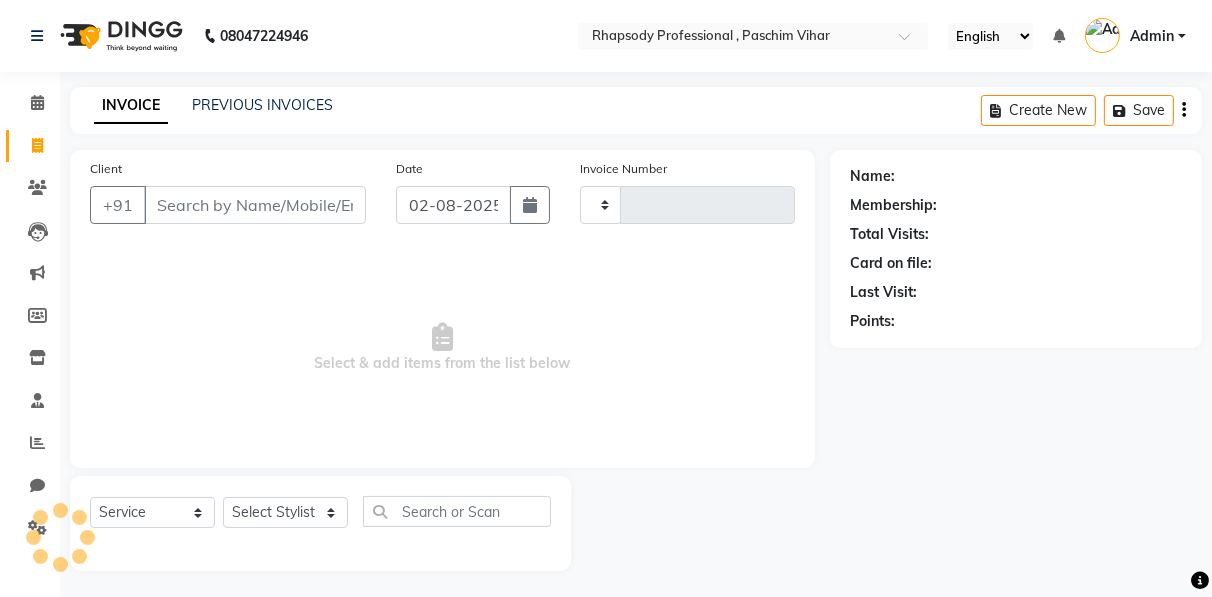 scroll, scrollTop: 3, scrollLeft: 0, axis: vertical 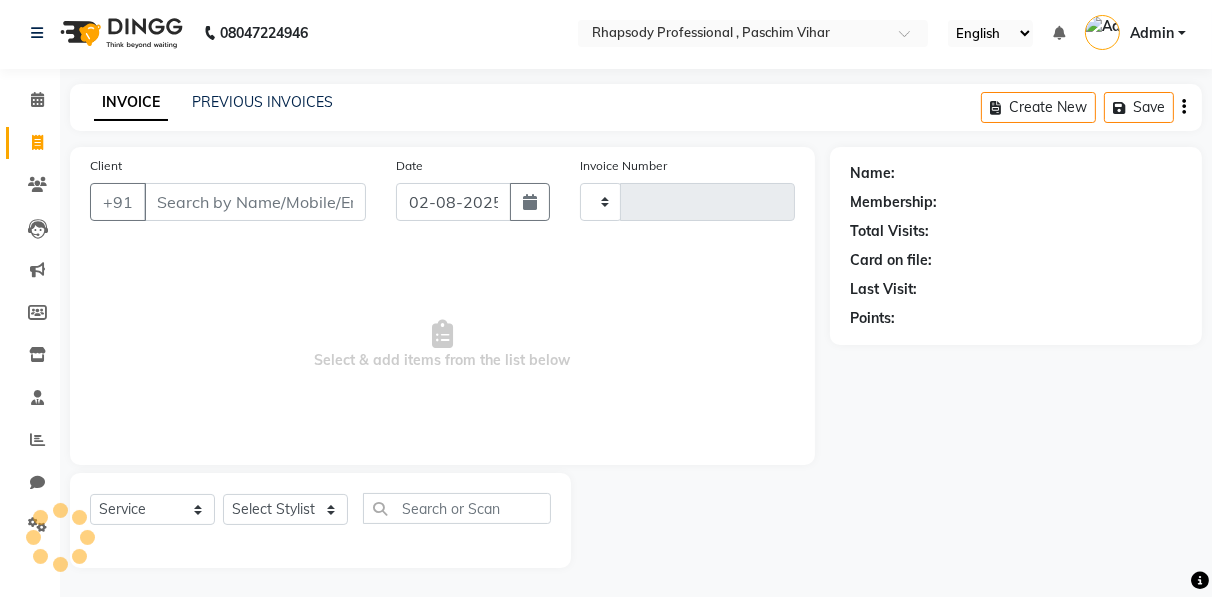 type on "0230" 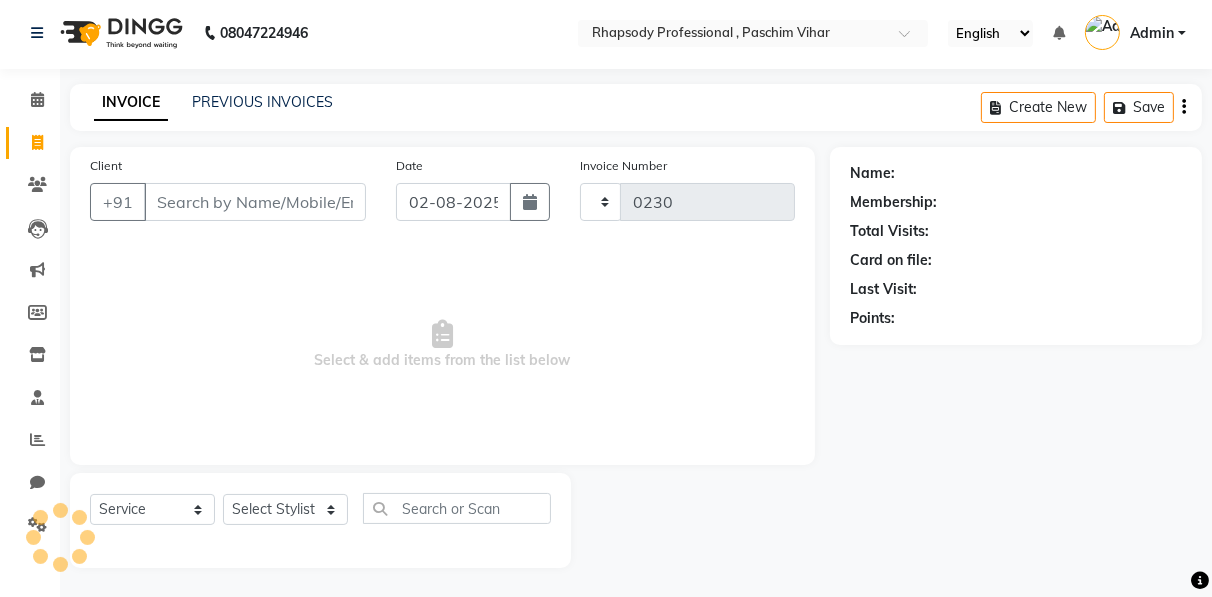 select on "8581" 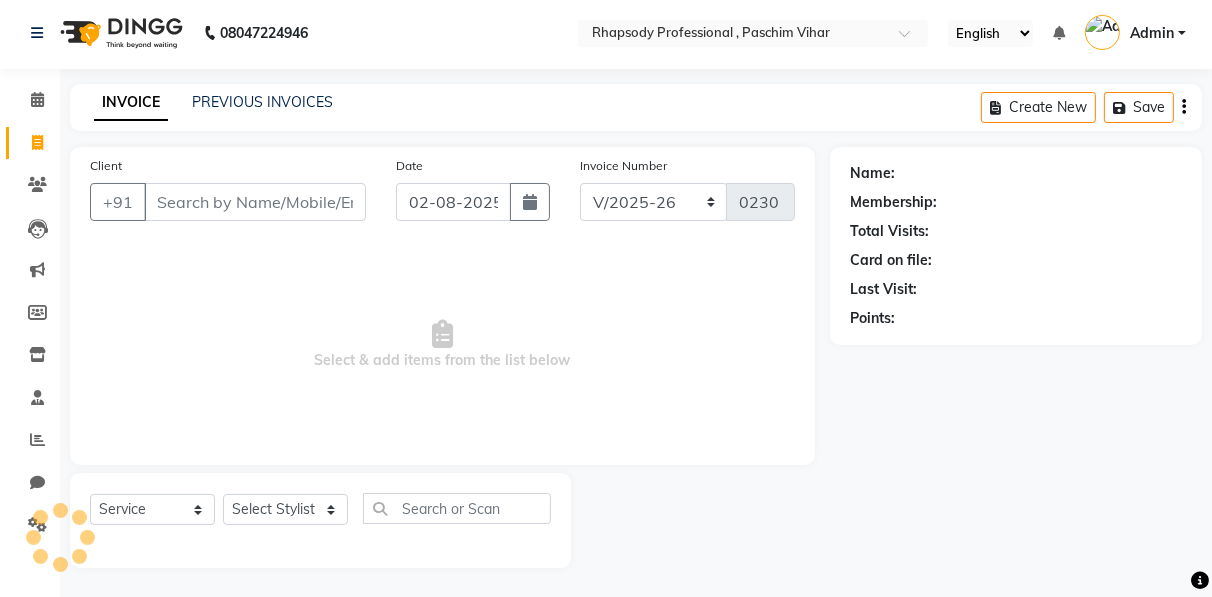 click on "Client" at bounding box center [255, 202] 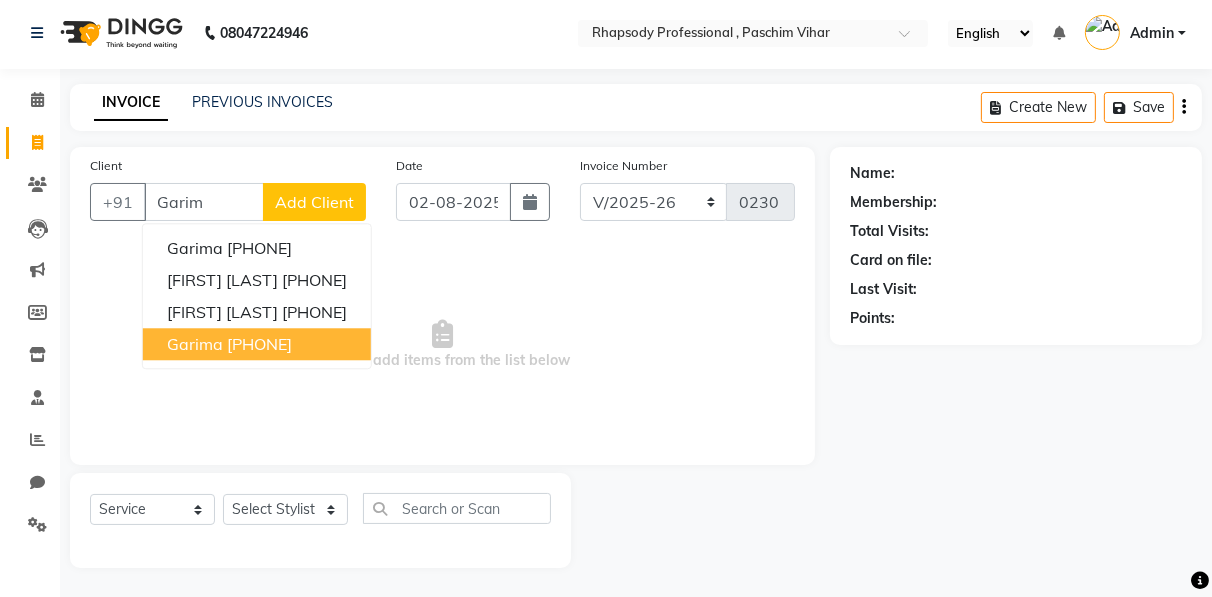 click on "[PHONE]" at bounding box center (259, 344) 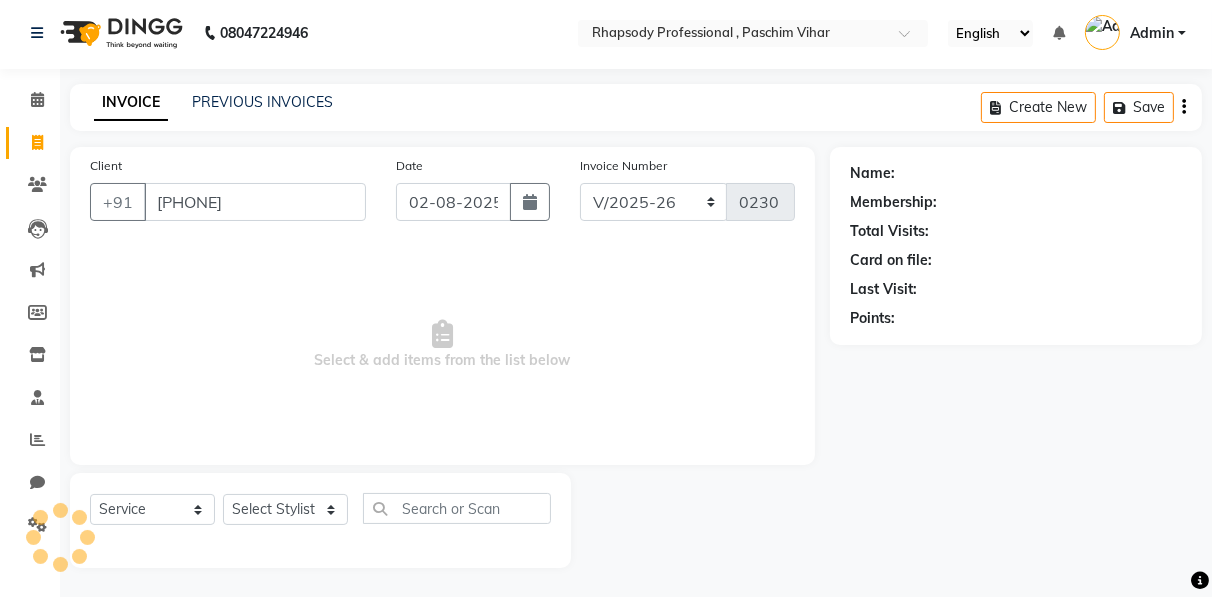 type on "[PHONE]" 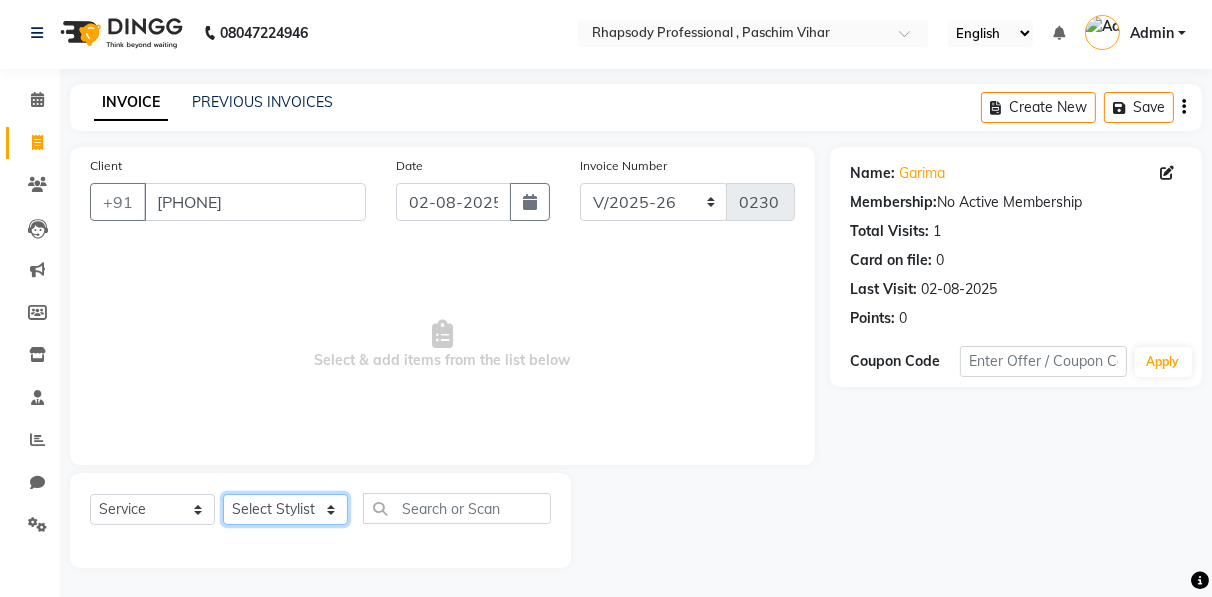 click on "Select Stylist [FIRST] [FIRST] [FIRST] [FIRST] [FIRST] [FIRST] [FIRST] [FIRST] [FIRST] [FIRST] [FIRST] [FIRST]" 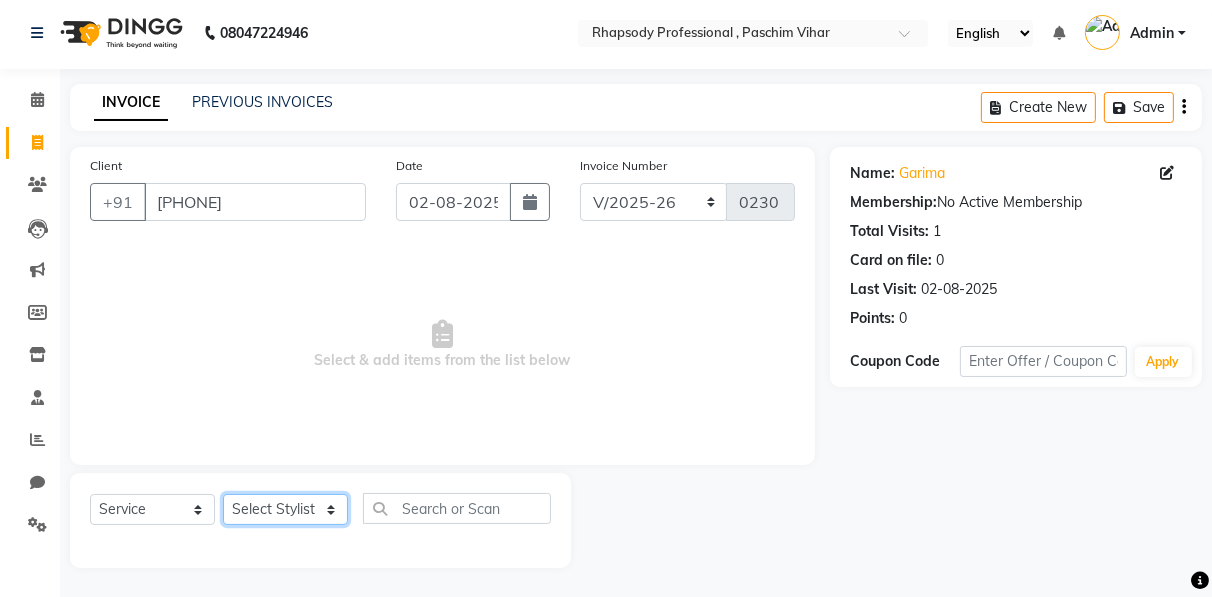select on "[NUMBER]" 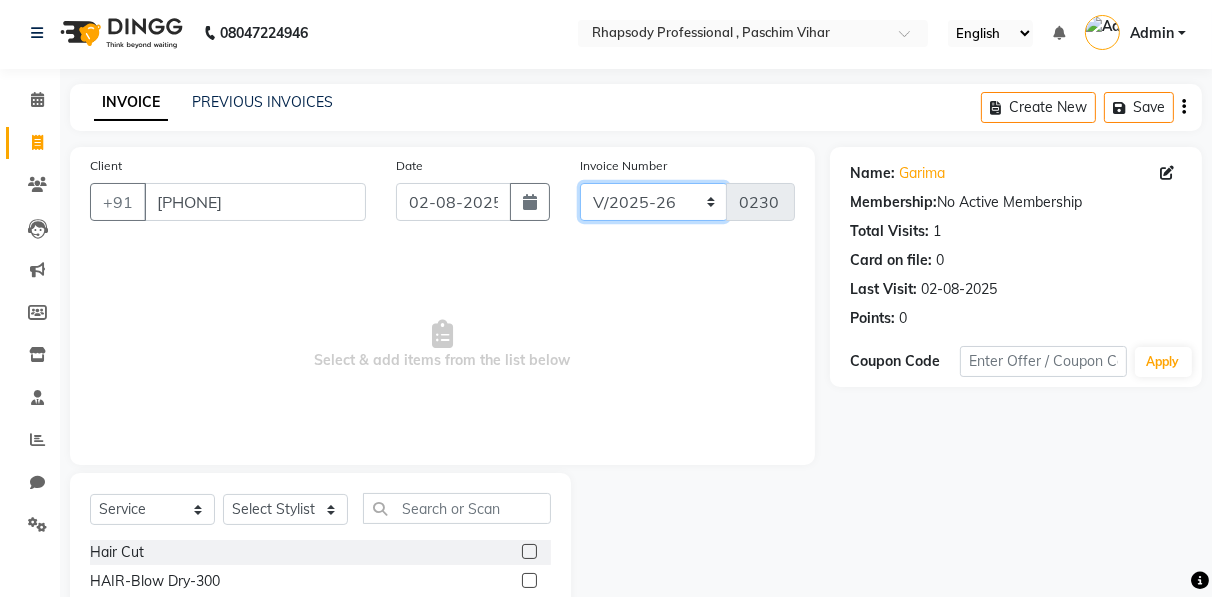 click on "RNV/2025-26 V/2025 V/2025-26" 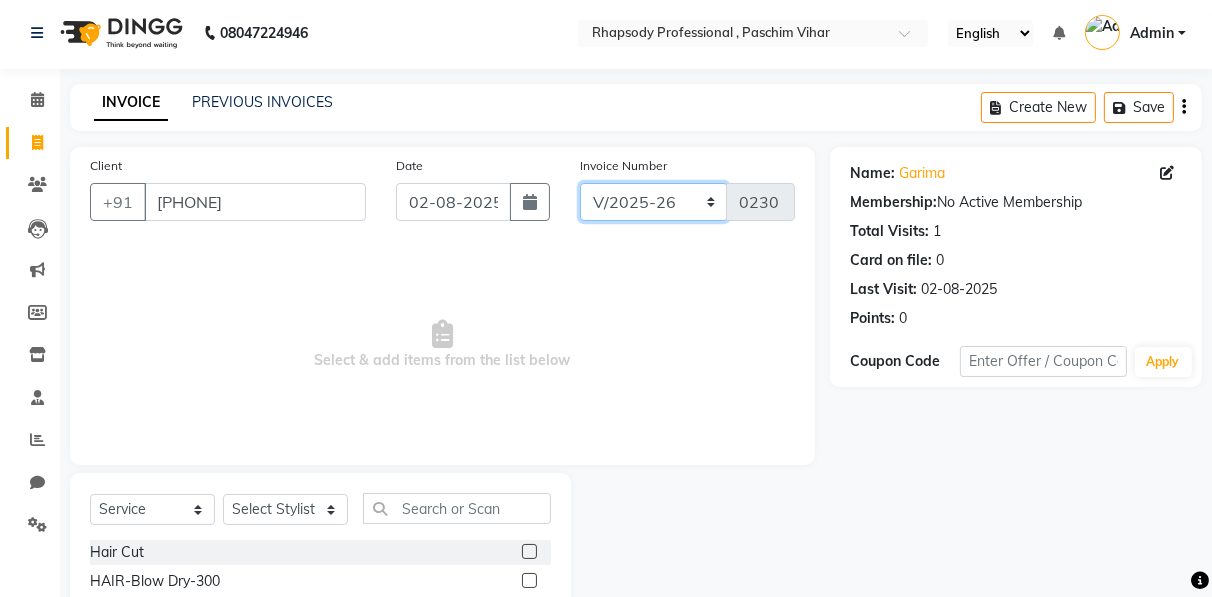 select on "8650" 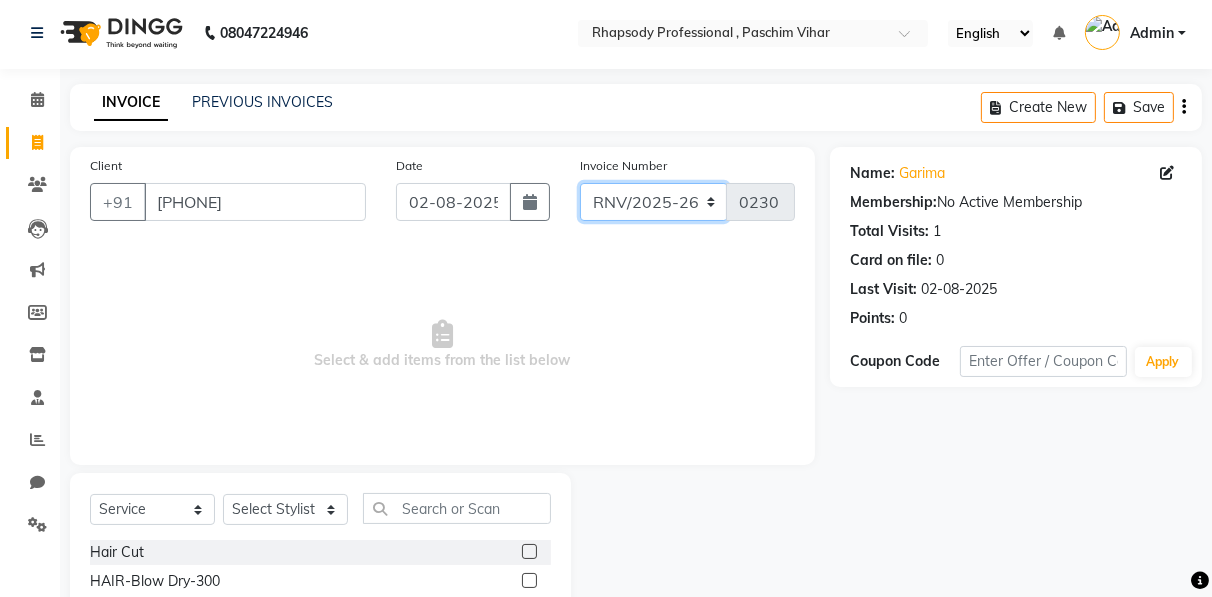 click on "RNV/2025-26 V/2025 V/2025-26" 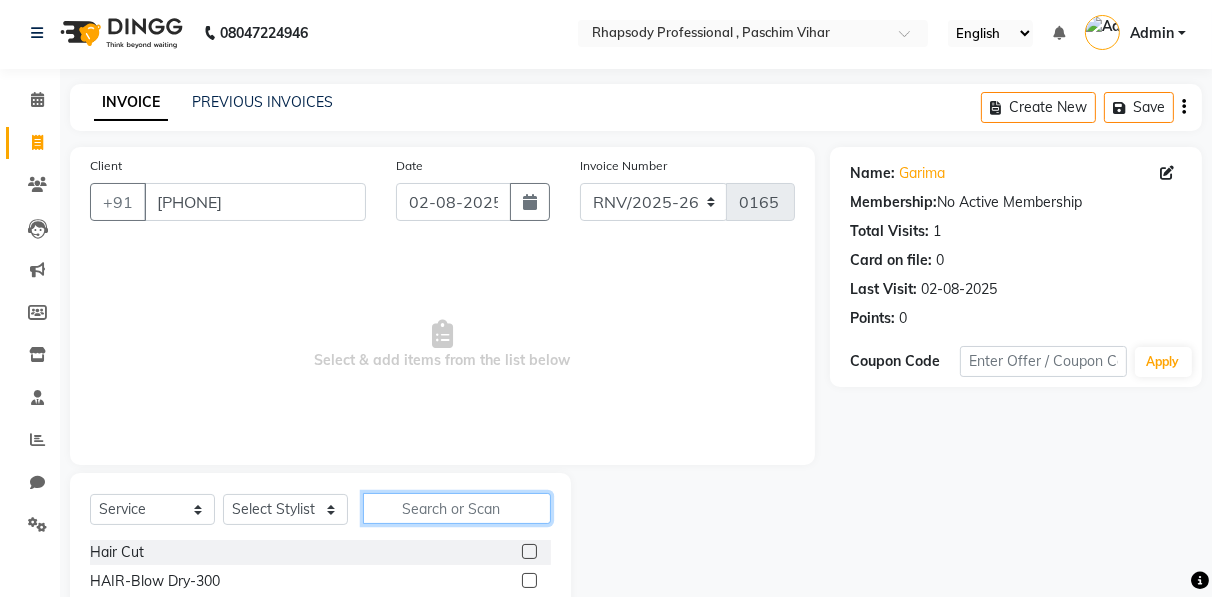 click 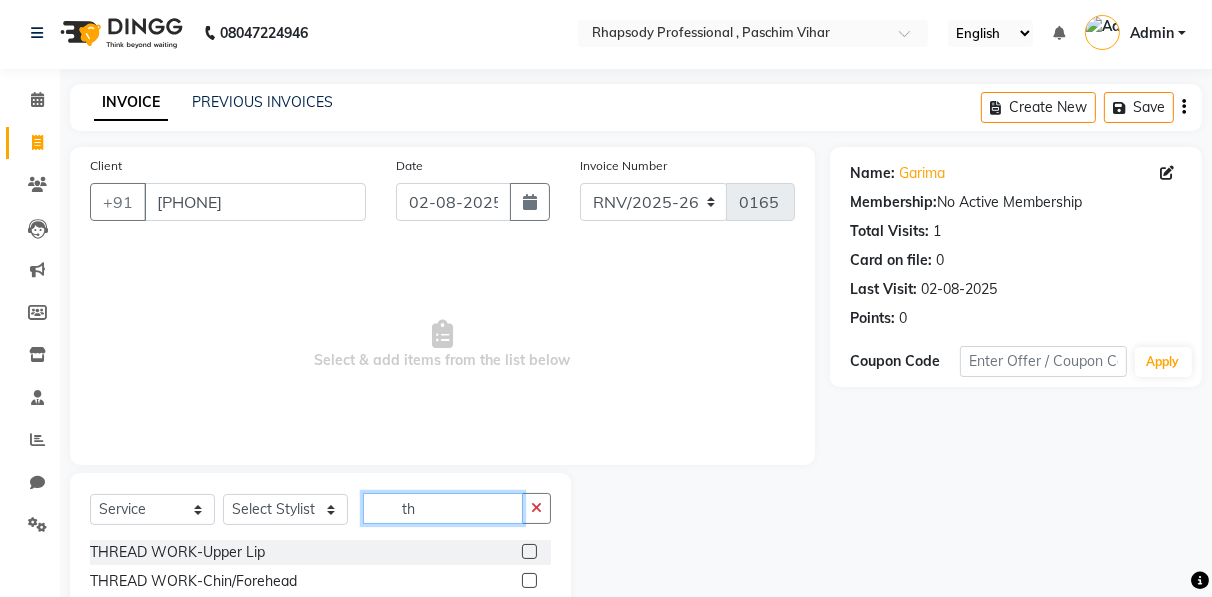 type on "th" 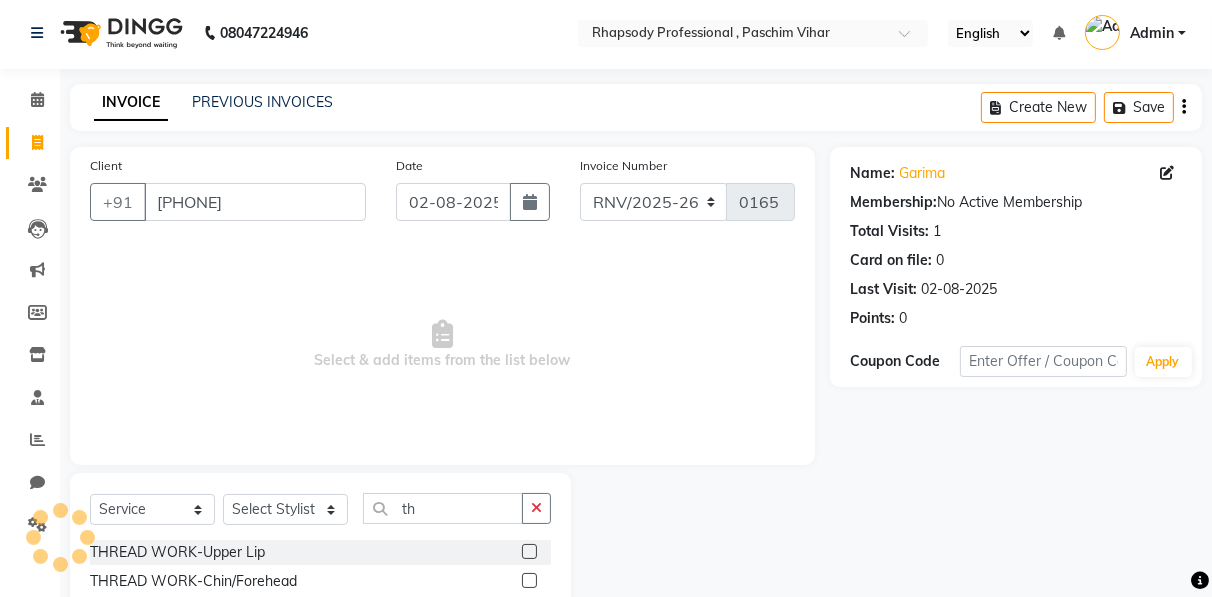 click 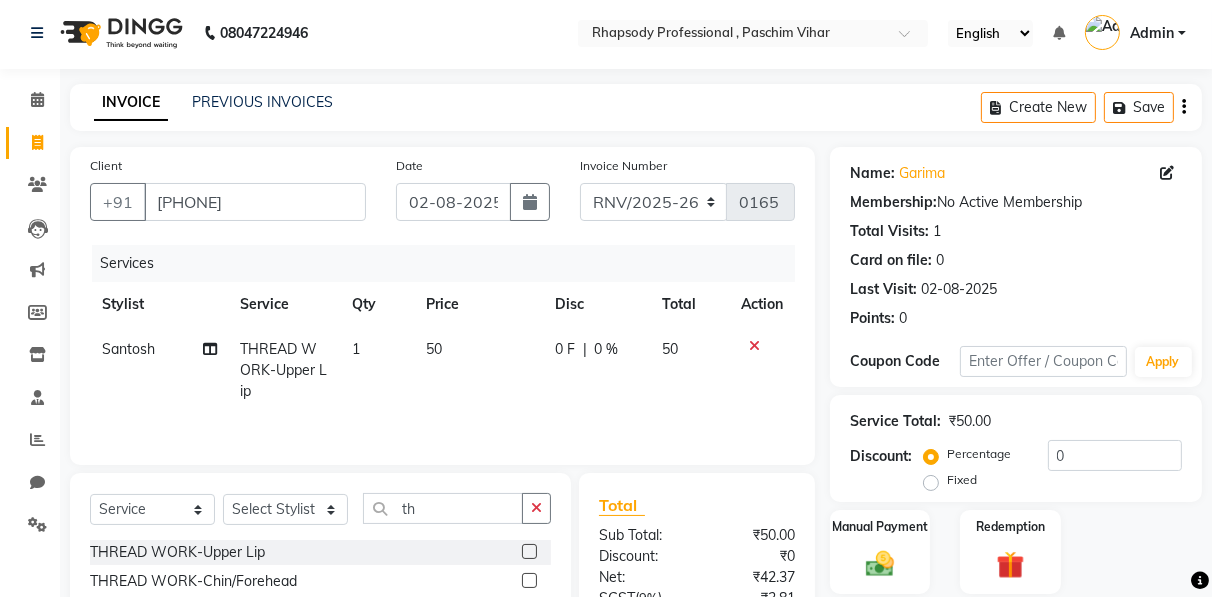 click on "Name: [FIRST] Membership: No Active Membership Total Visits: 1 Card on file: 0 Last Visit: 02-08-2025 Points: 0 Coupon Code Apply Service Total: ₹50.00 Discount: Percentage Fixed 0 Manual Payment Redemption Continue Without Payment" 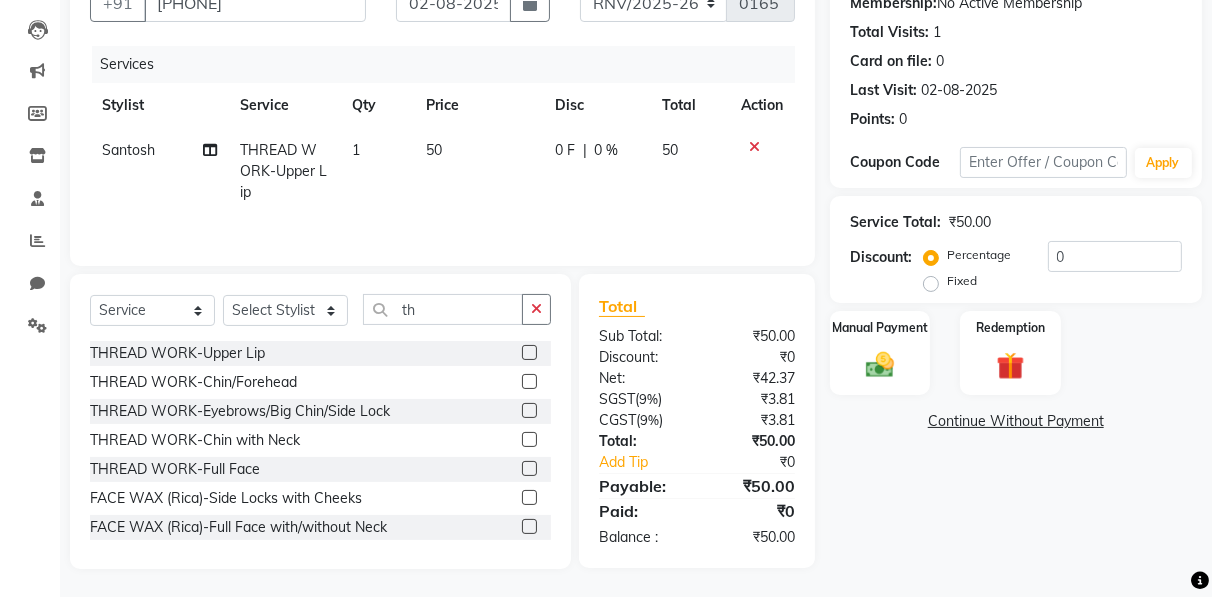 click 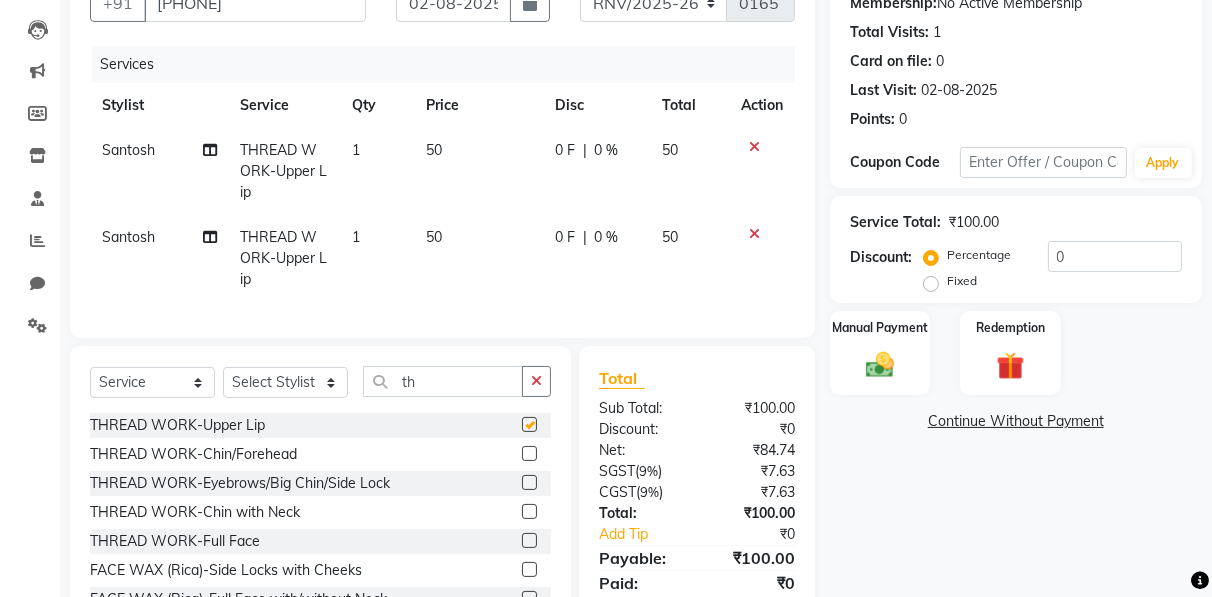 checkbox on "false" 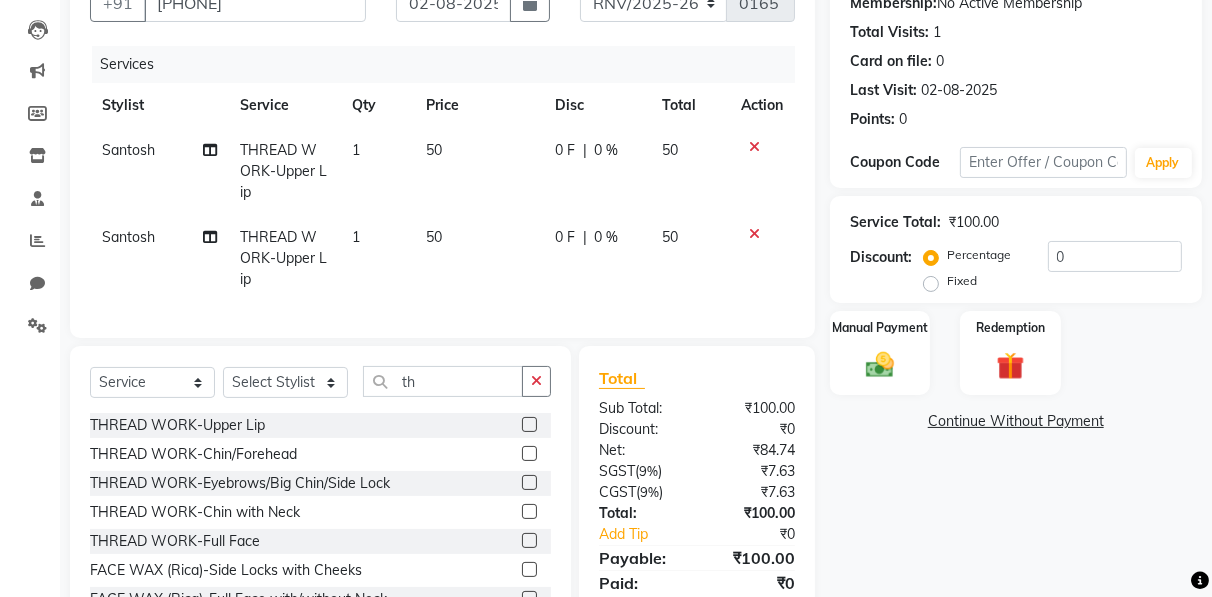 click 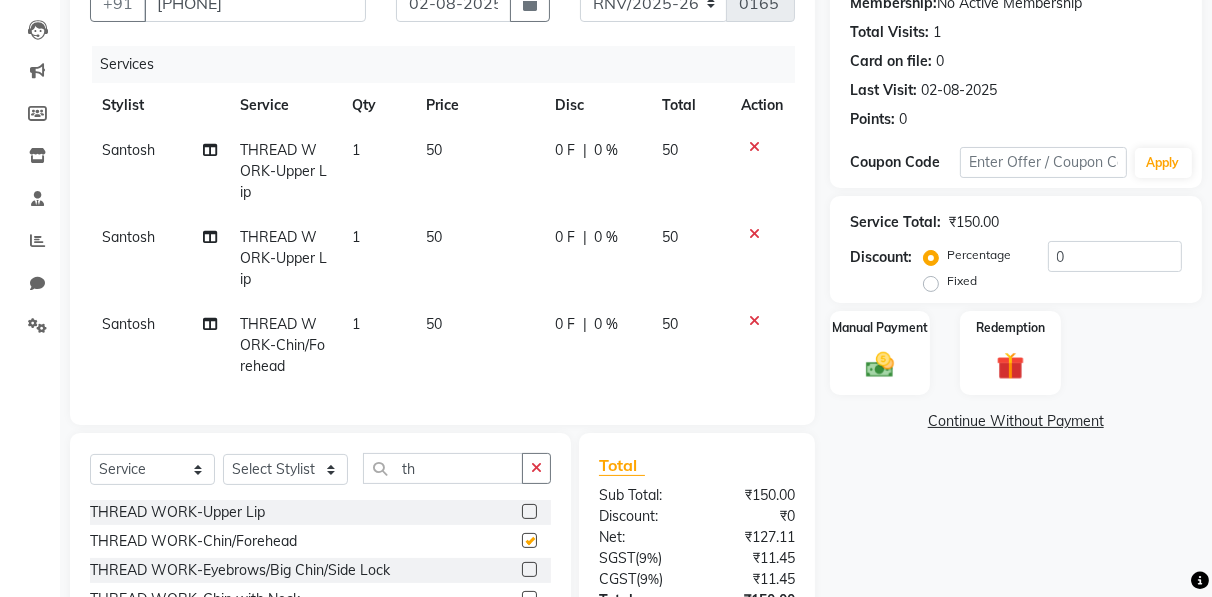 checkbox on "false" 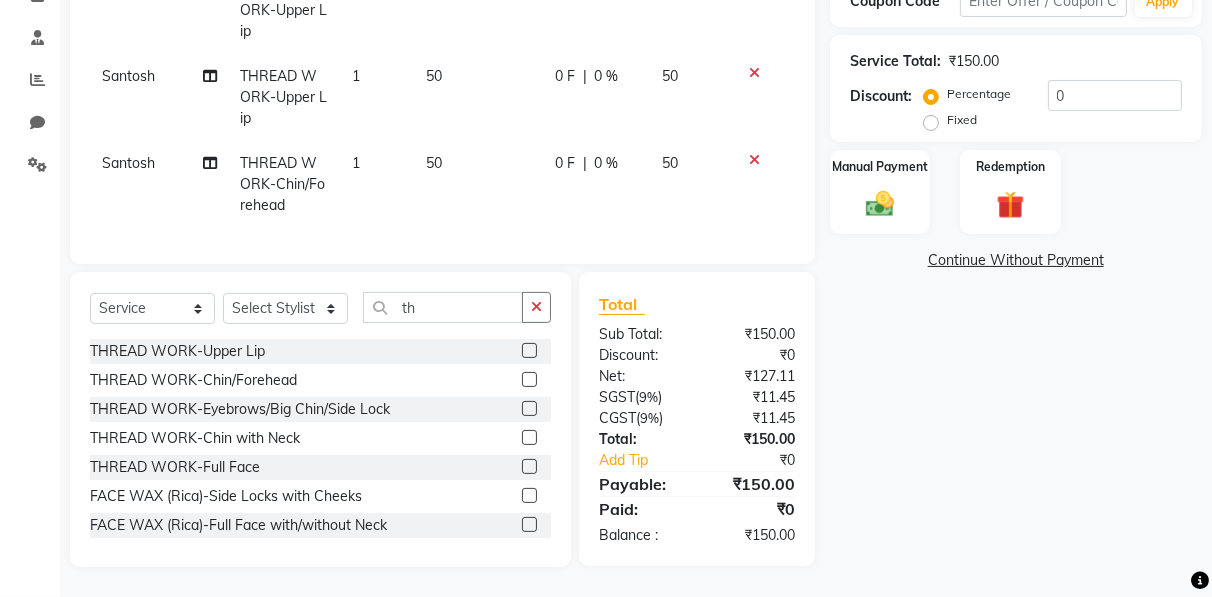 scroll, scrollTop: 374, scrollLeft: 0, axis: vertical 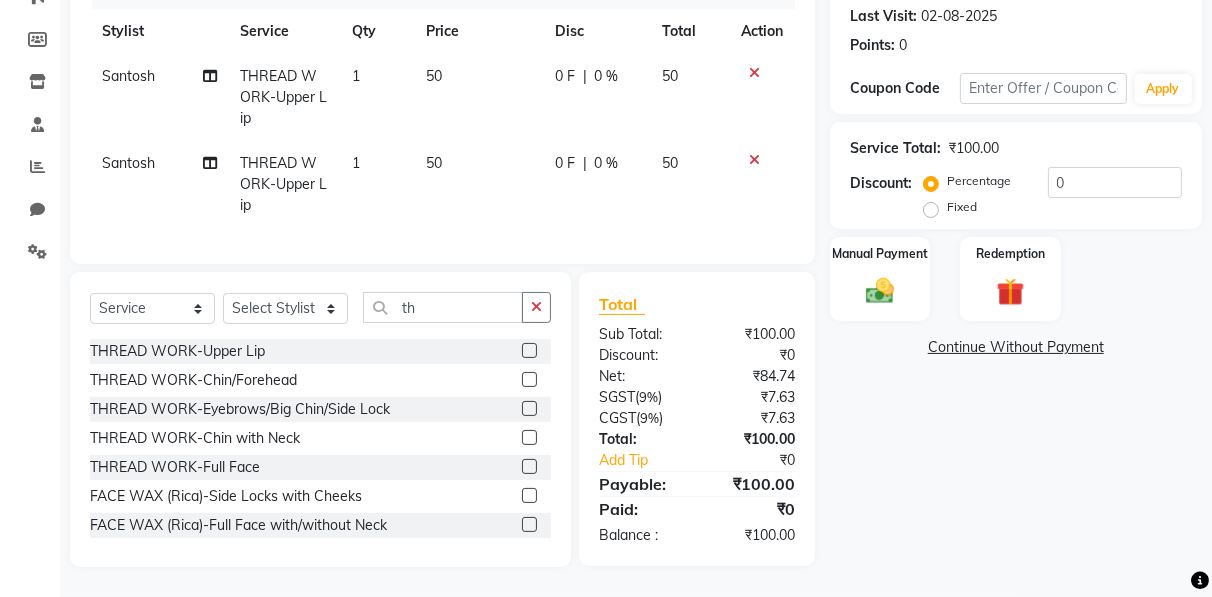click 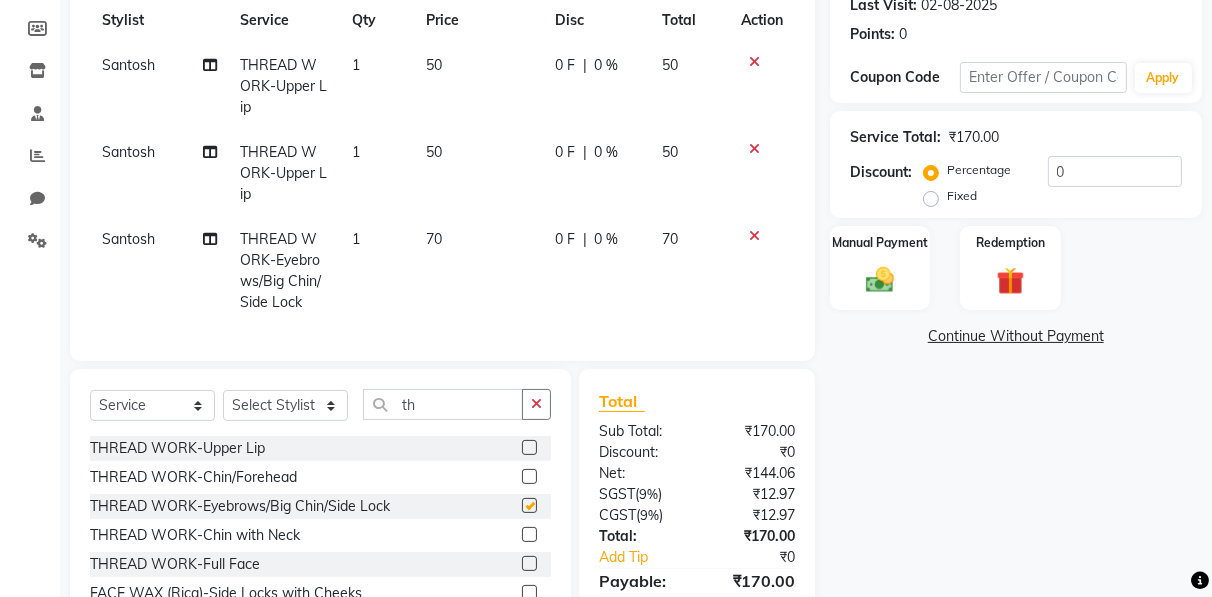 scroll, scrollTop: 374, scrollLeft: 0, axis: vertical 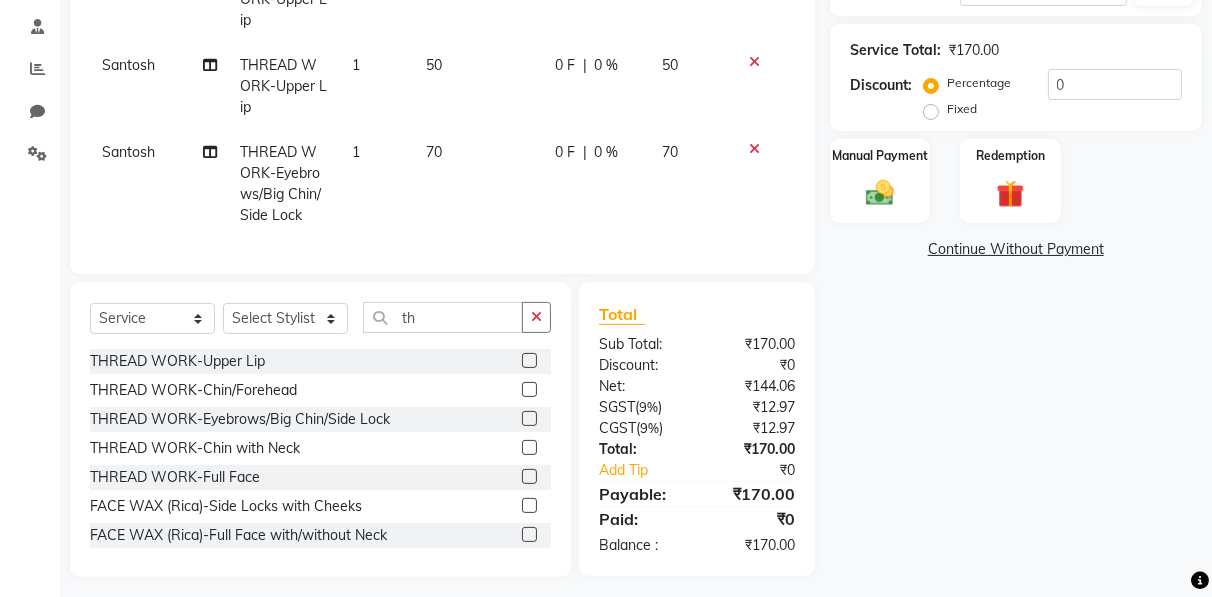 checkbox on "false" 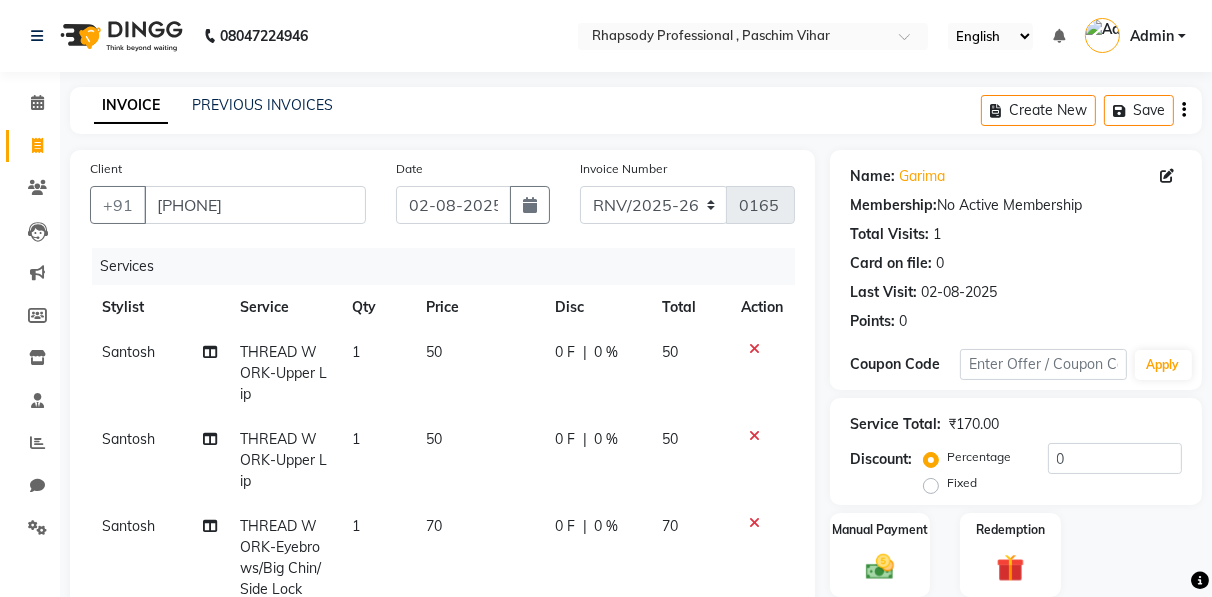 click 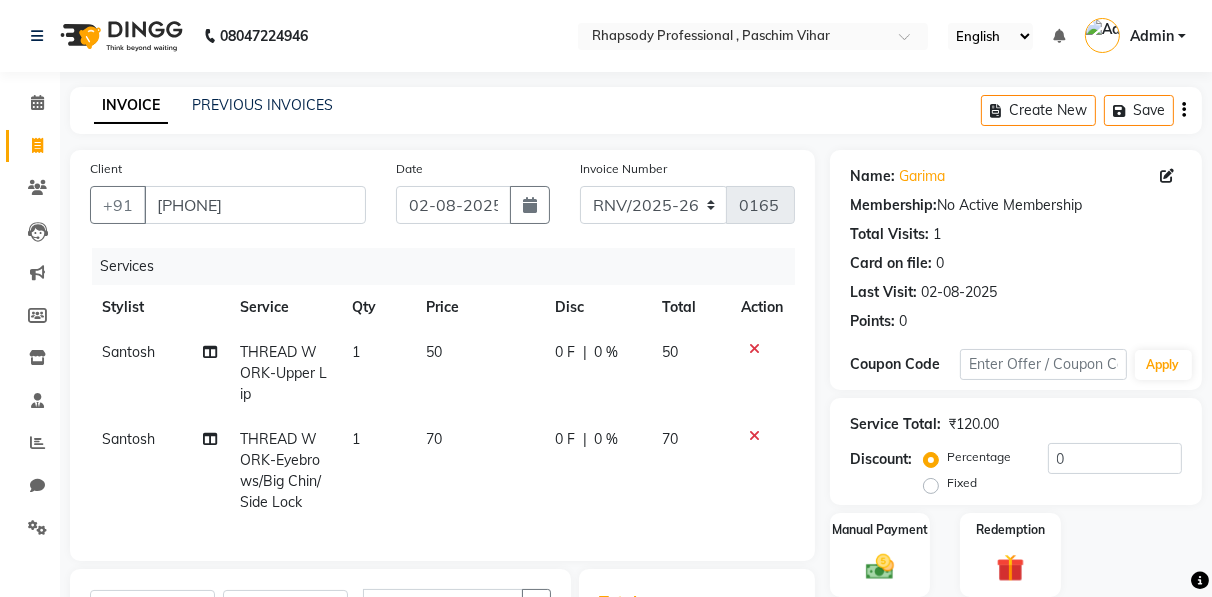 click 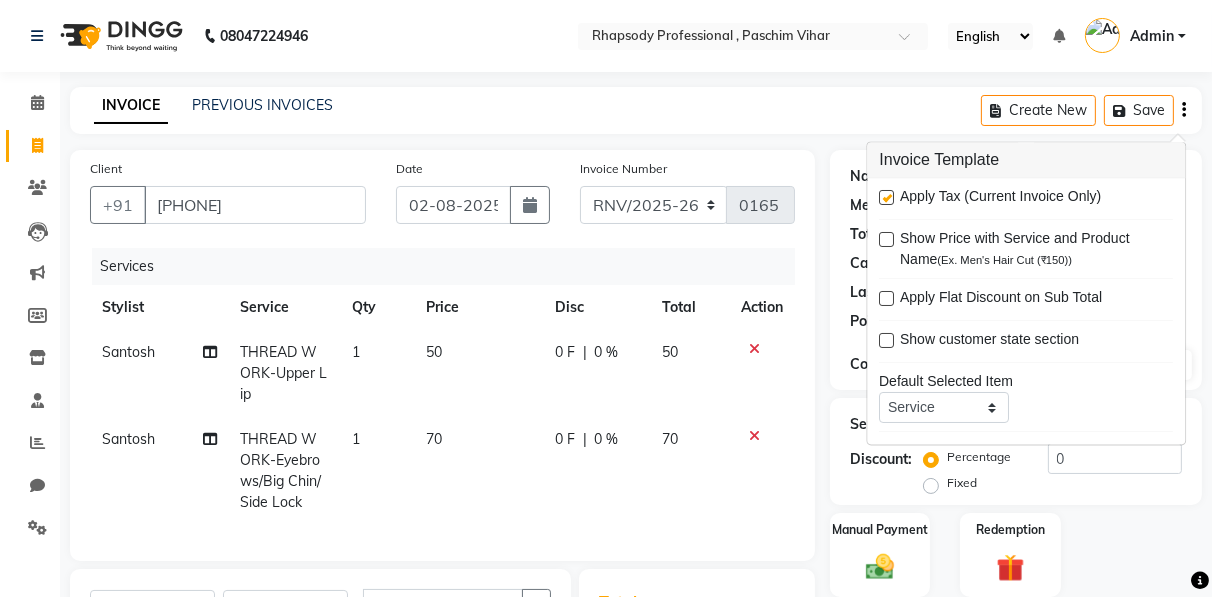 click at bounding box center (886, 198) 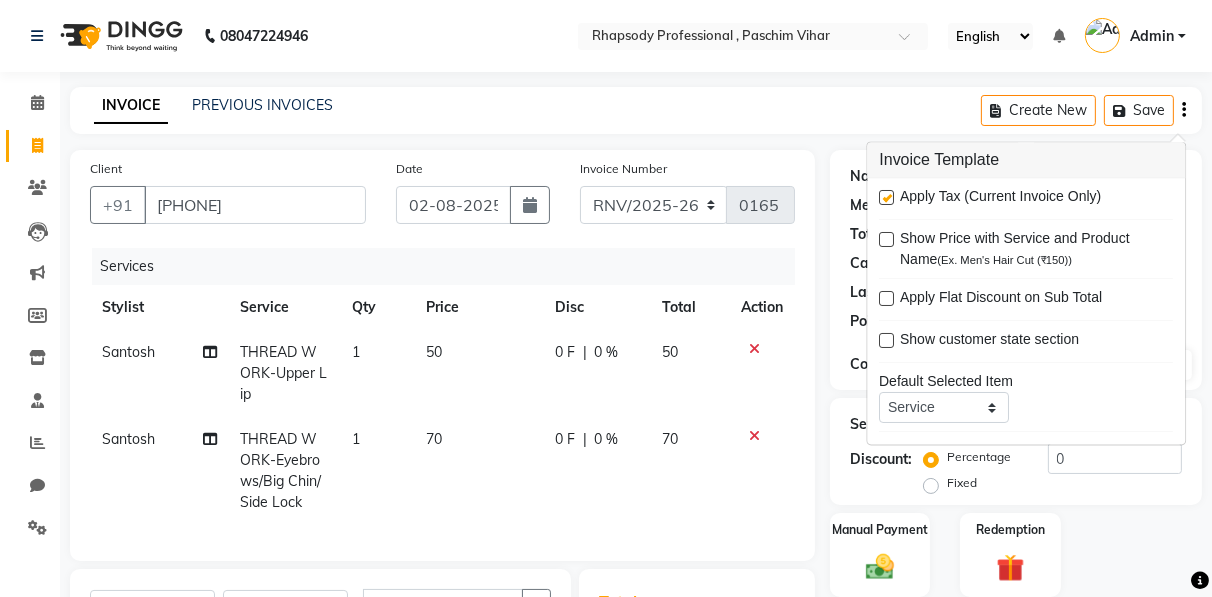 click at bounding box center [885, 199] 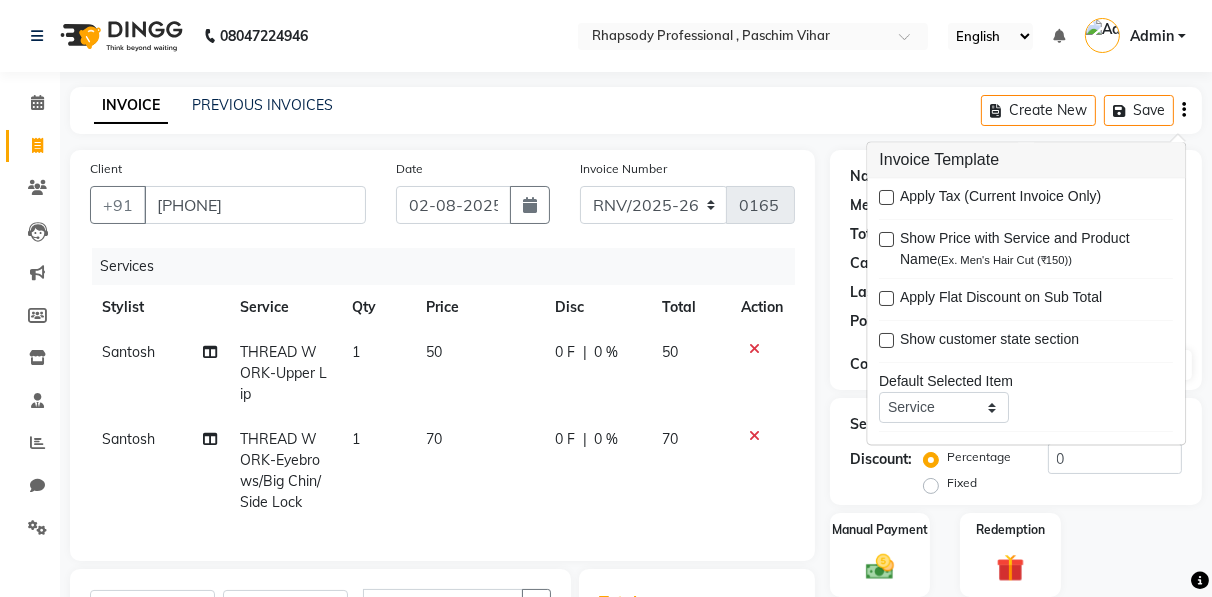 scroll, scrollTop: 308, scrollLeft: 0, axis: vertical 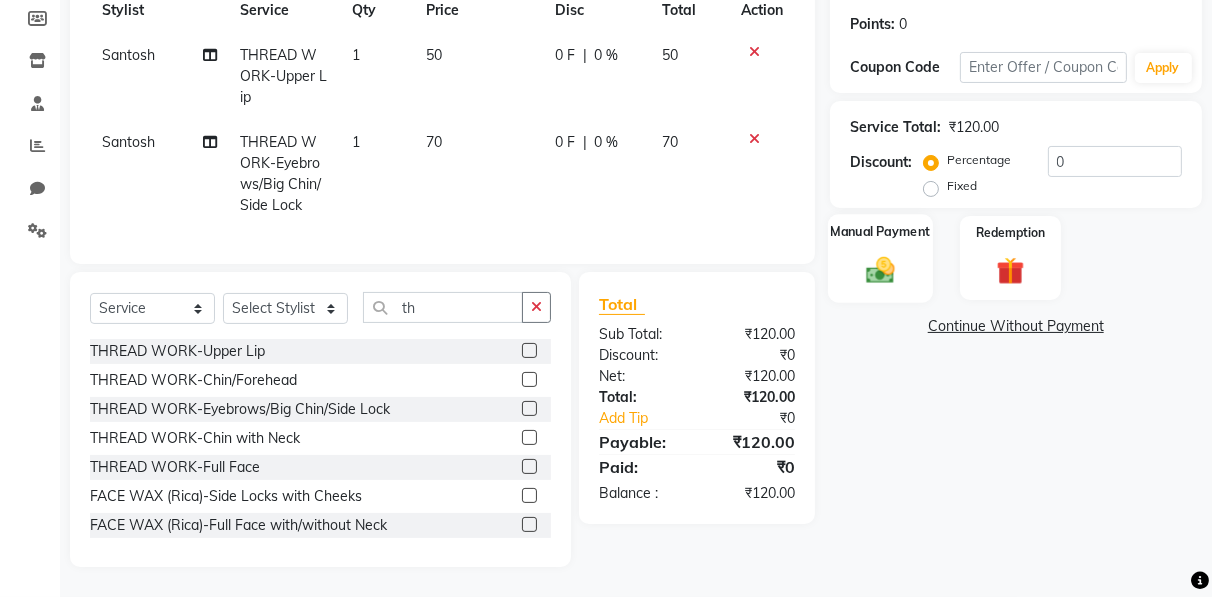 click 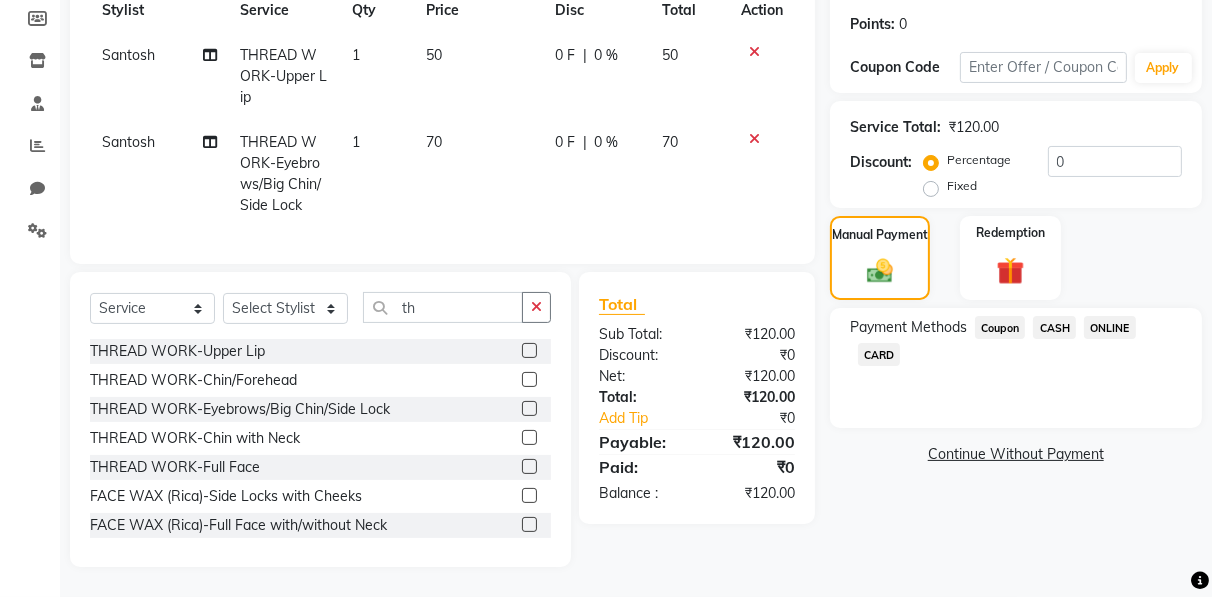 click on "ONLINE" 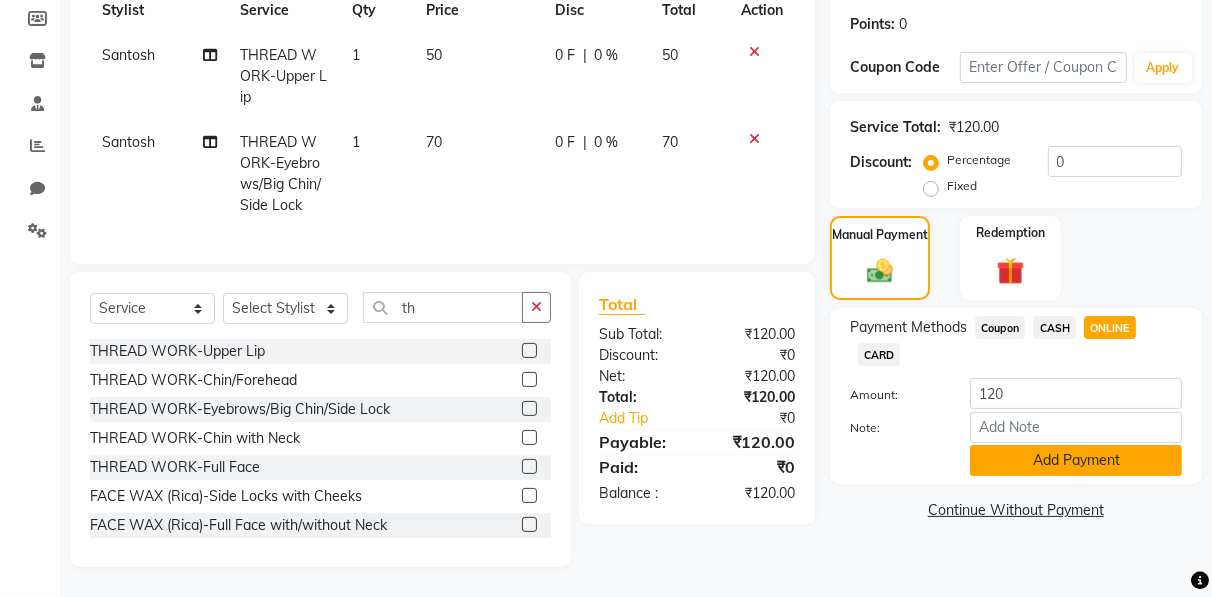 click on "Add Payment" 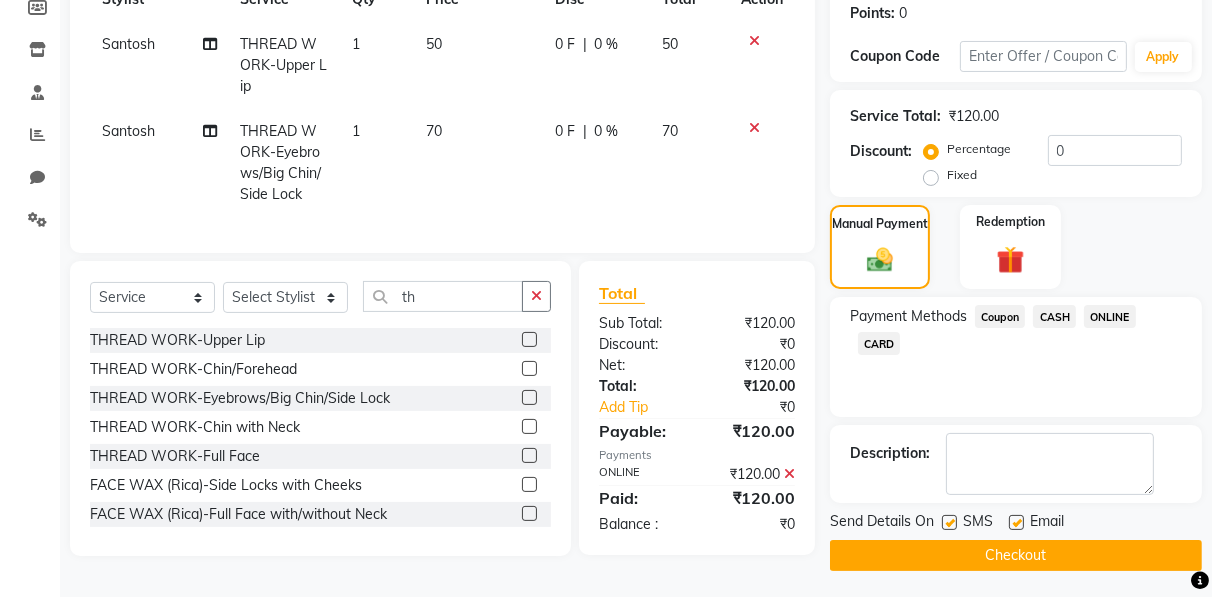 scroll, scrollTop: 0, scrollLeft: 0, axis: both 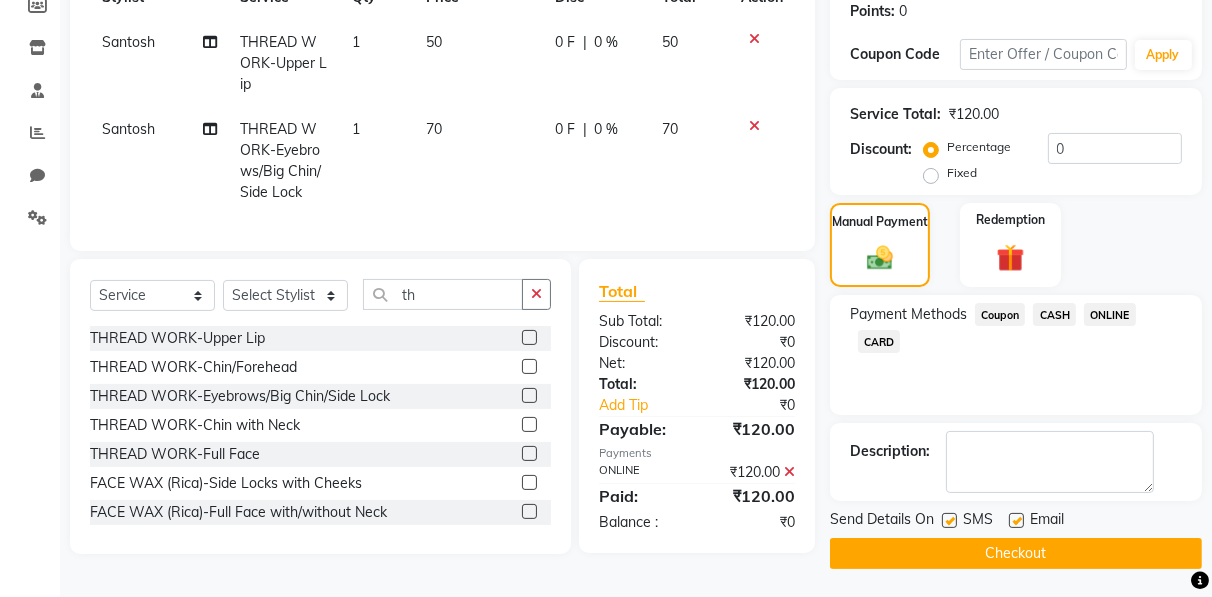click on "Checkout" 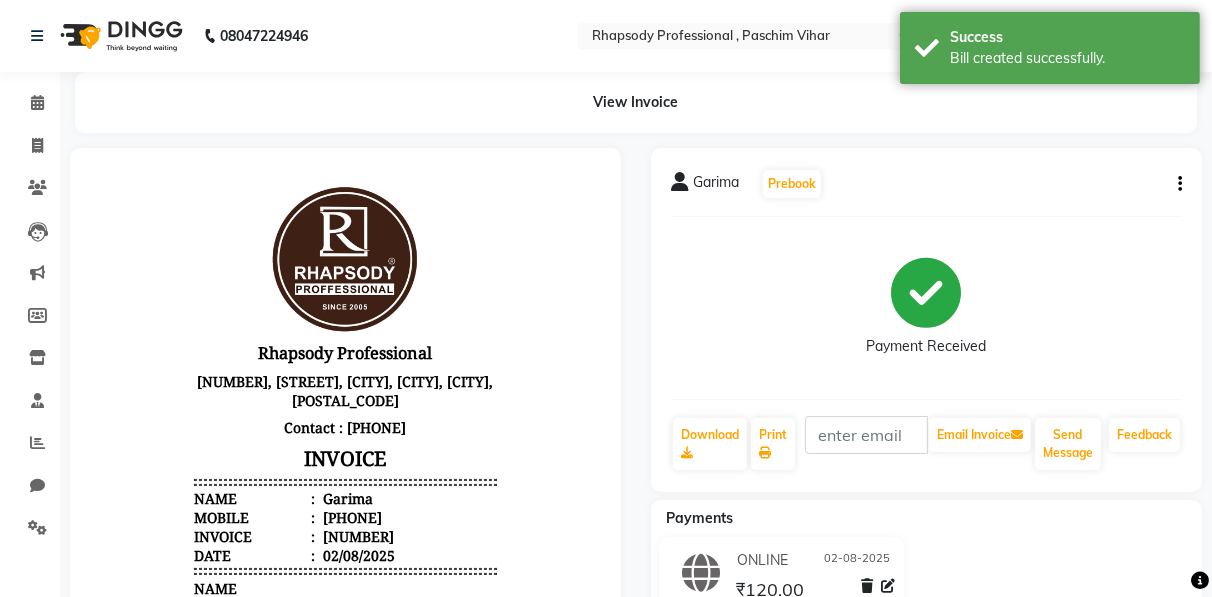 scroll, scrollTop: 0, scrollLeft: 0, axis: both 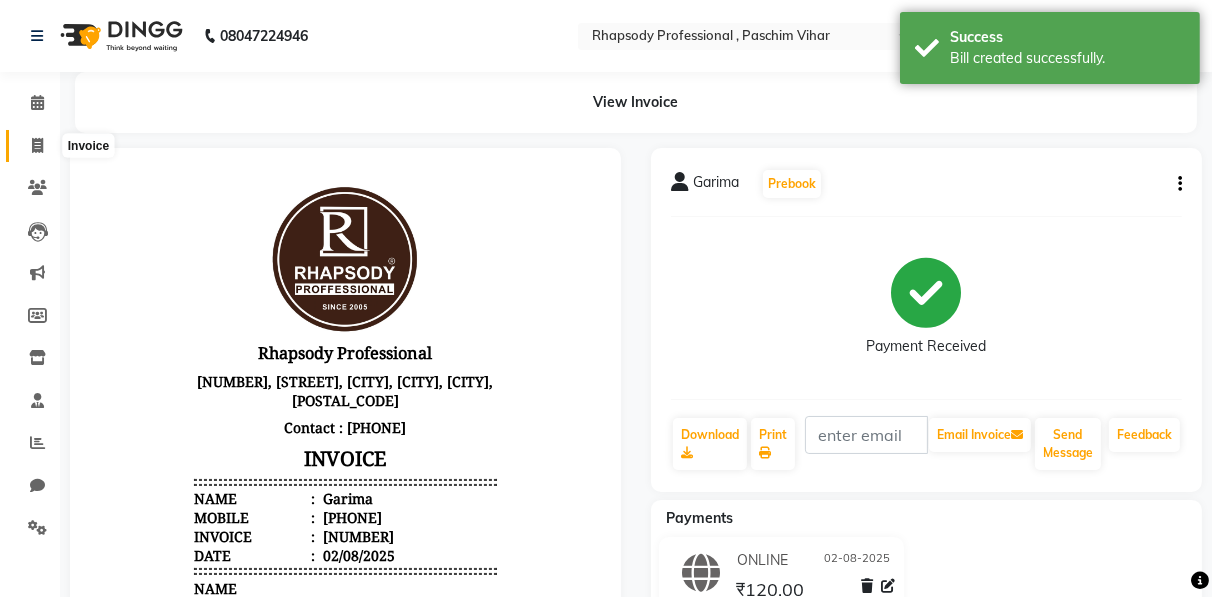 click 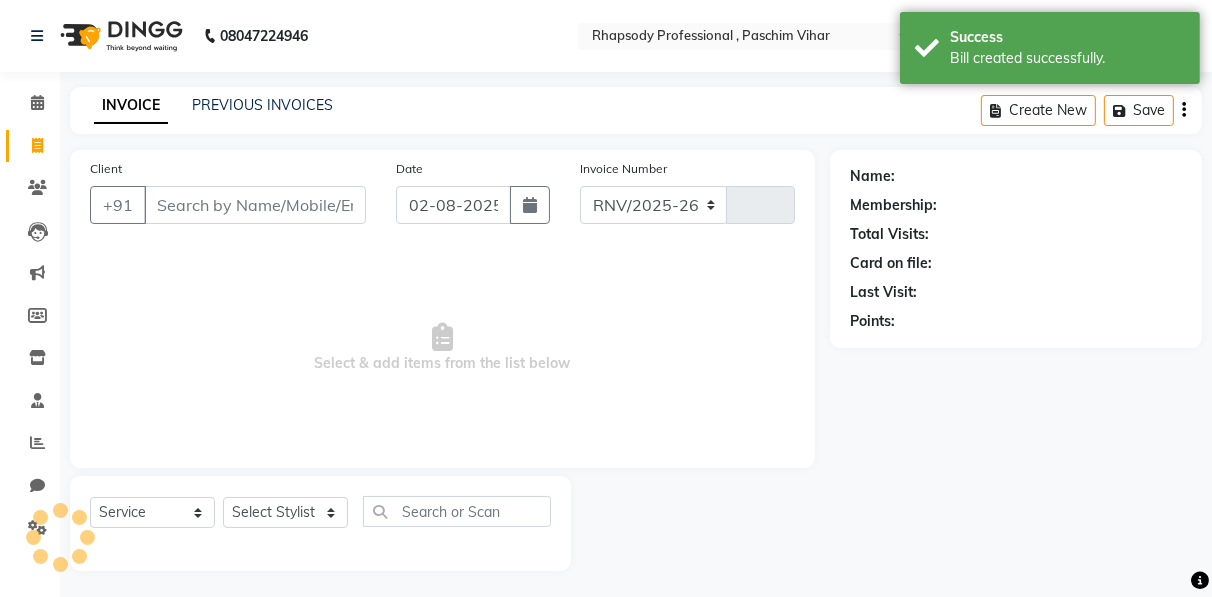 select on "8581" 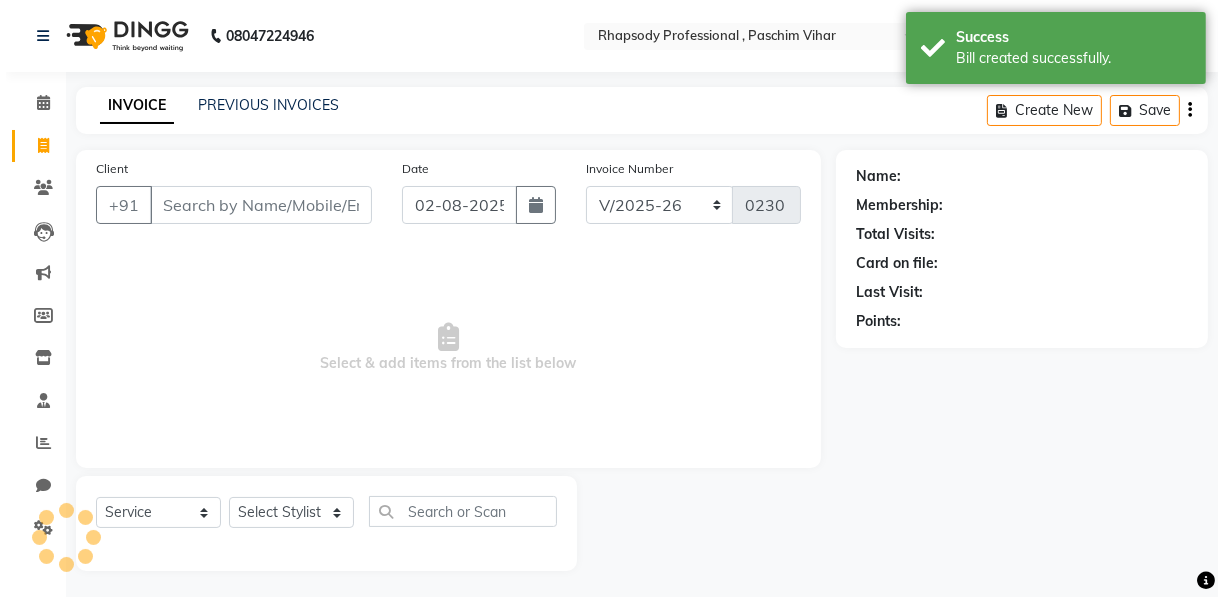 scroll, scrollTop: 3, scrollLeft: 0, axis: vertical 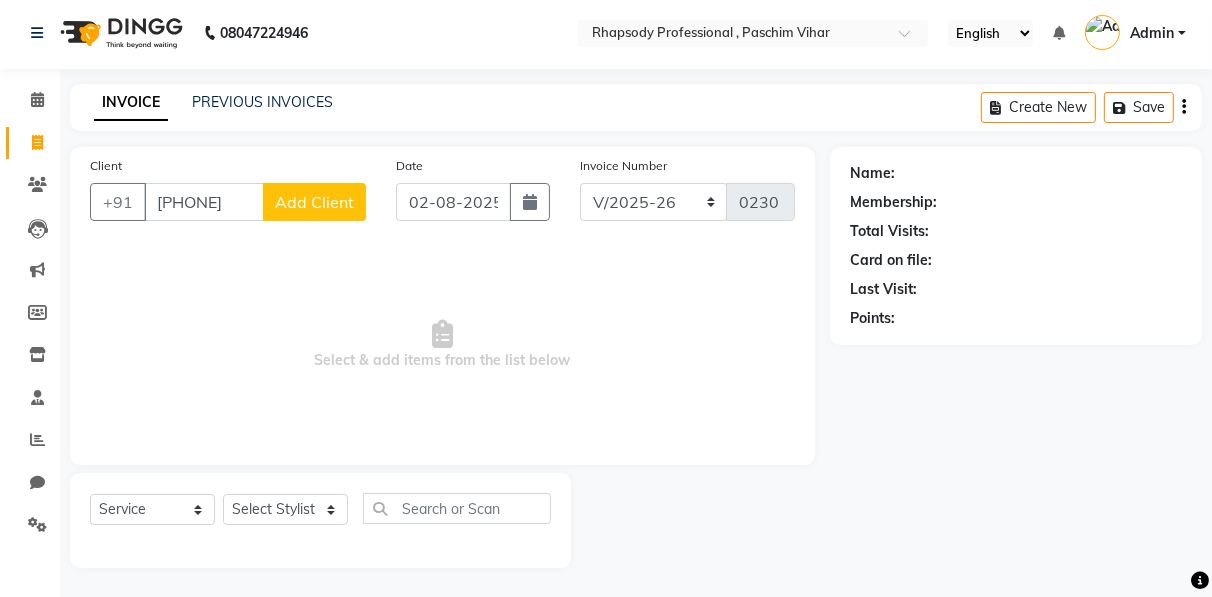 type on "[PHONE]" 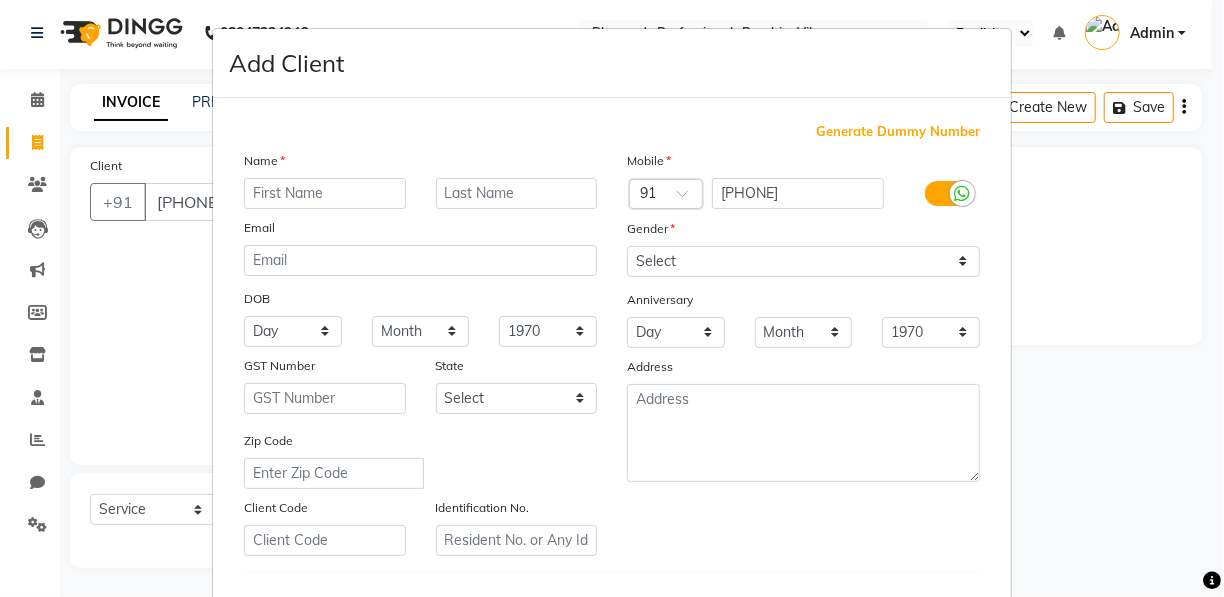 click at bounding box center (325, 193) 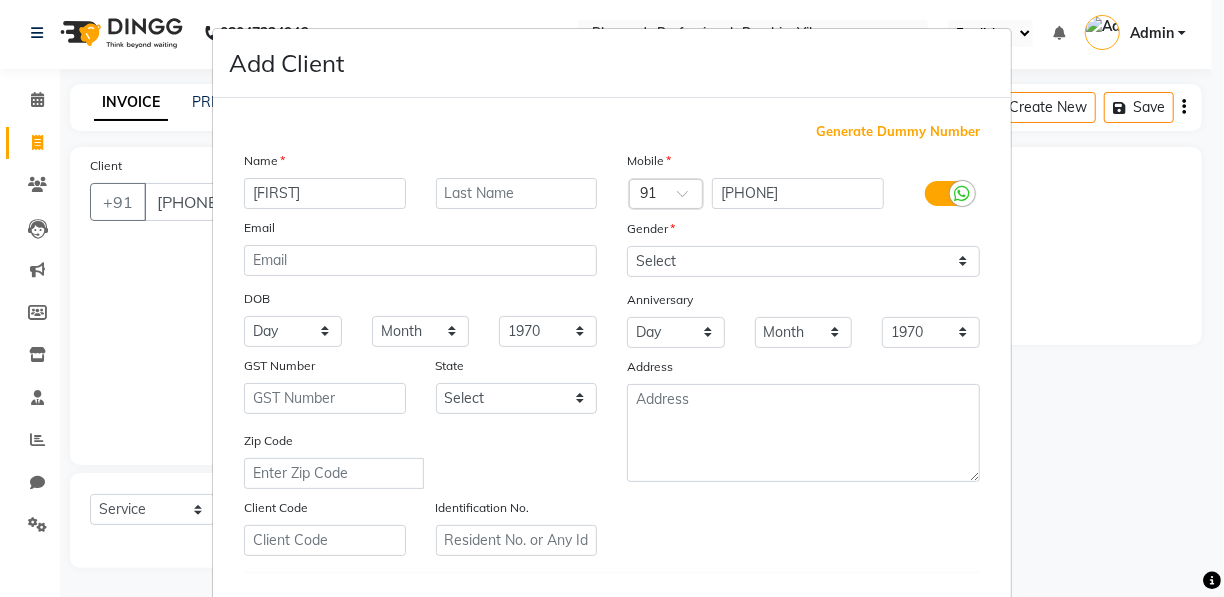 type on "[FIRST]" 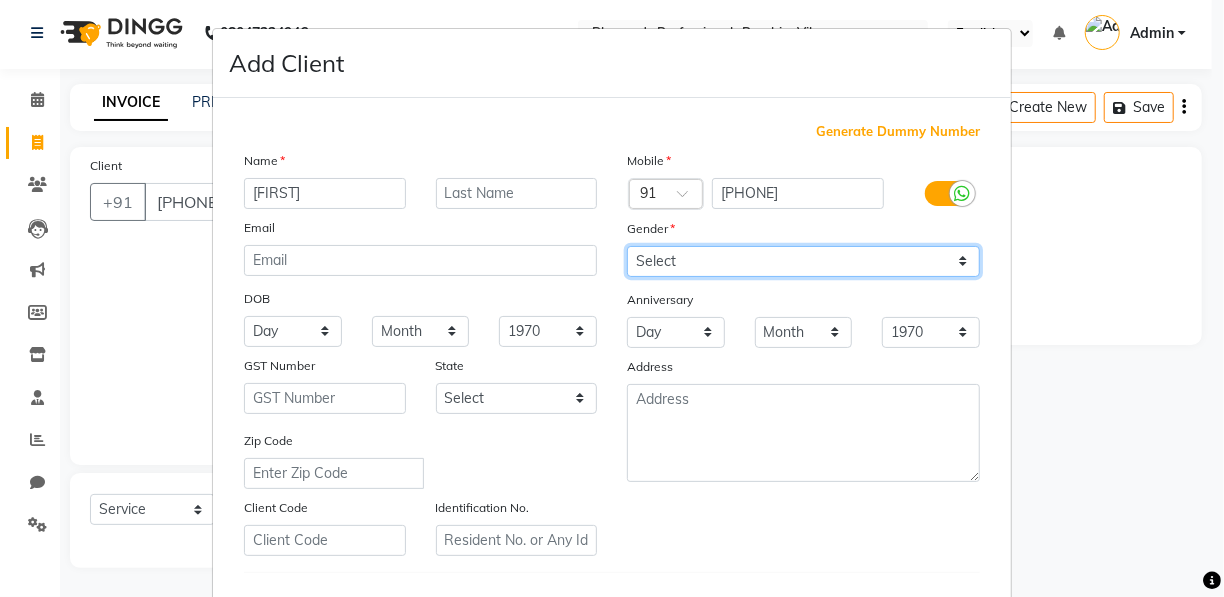 click on "Select Male Female Other Prefer Not To Say" at bounding box center (803, 261) 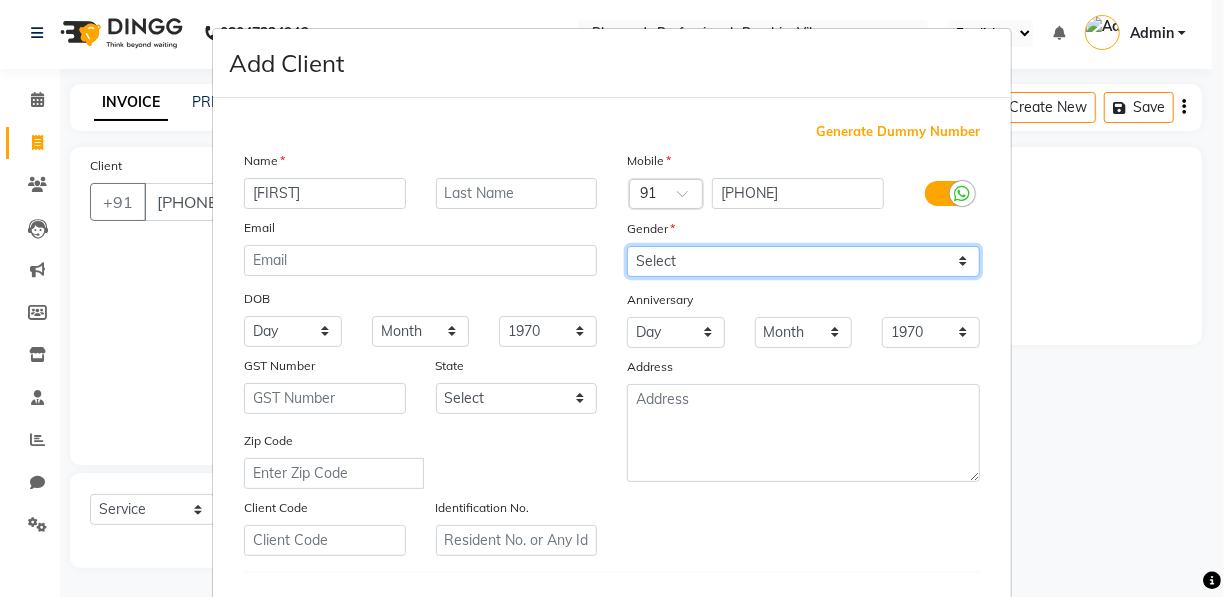 click on "Select Male Female Other Prefer Not To Say" at bounding box center [803, 261] 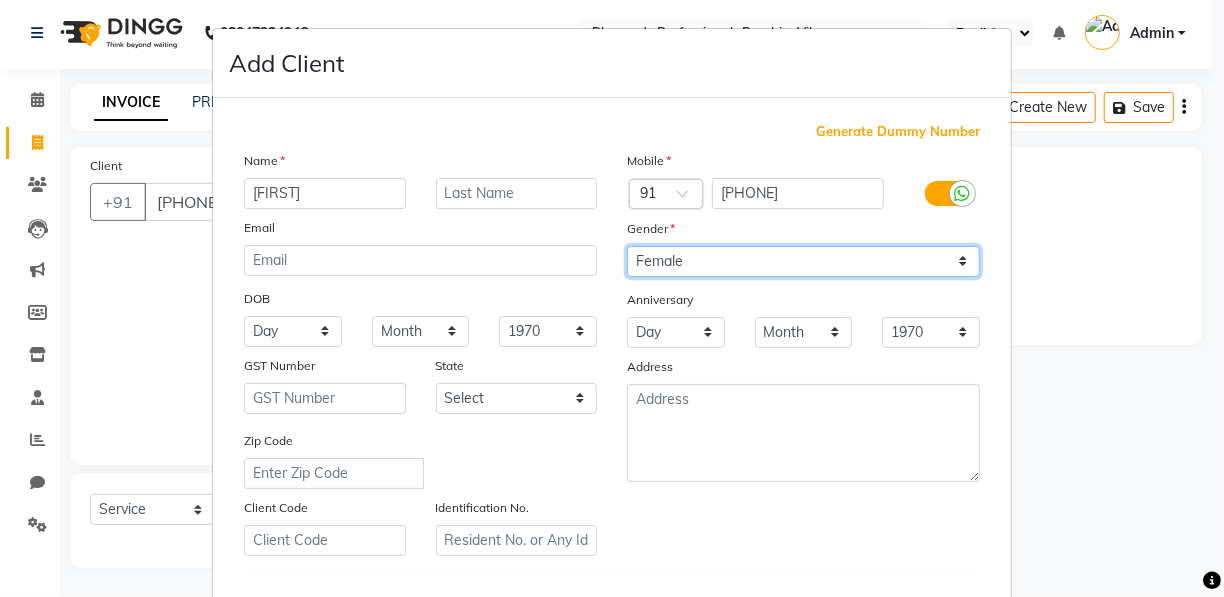 click on "Select Male Female Other Prefer Not To Say" at bounding box center [803, 261] 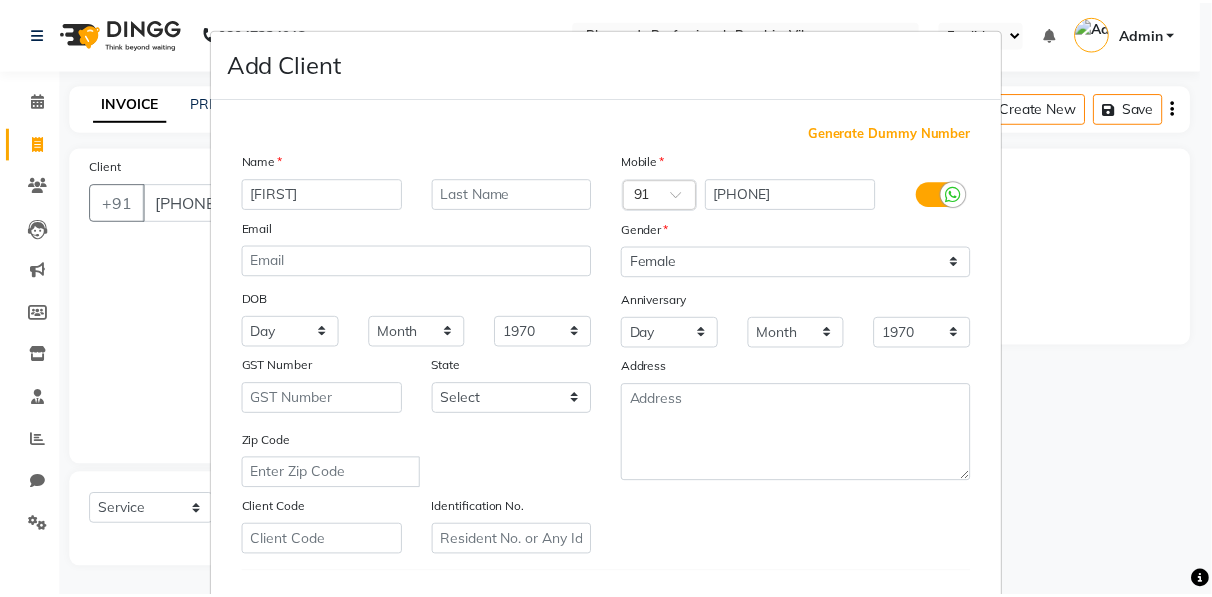 scroll, scrollTop: 321, scrollLeft: 0, axis: vertical 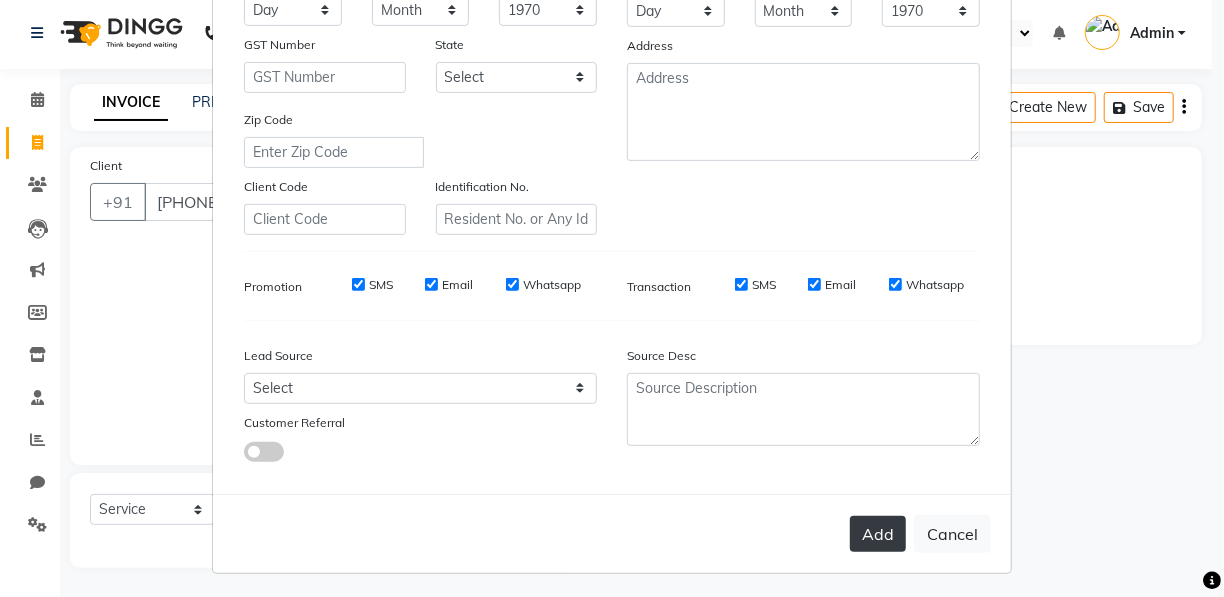 click on "Add" at bounding box center (878, 534) 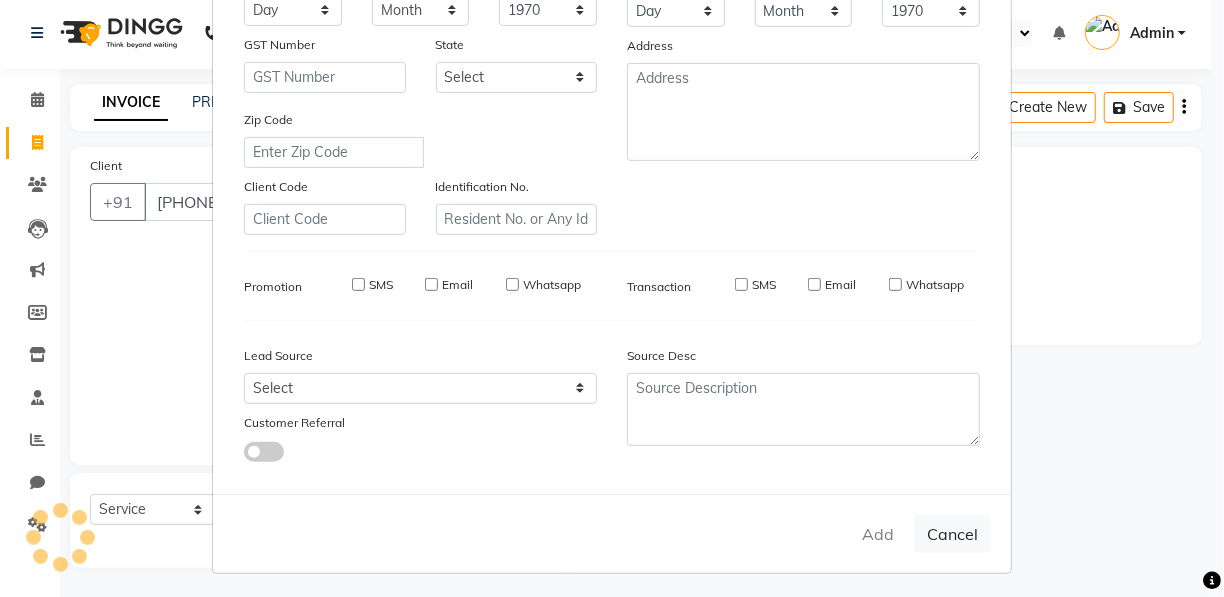 type 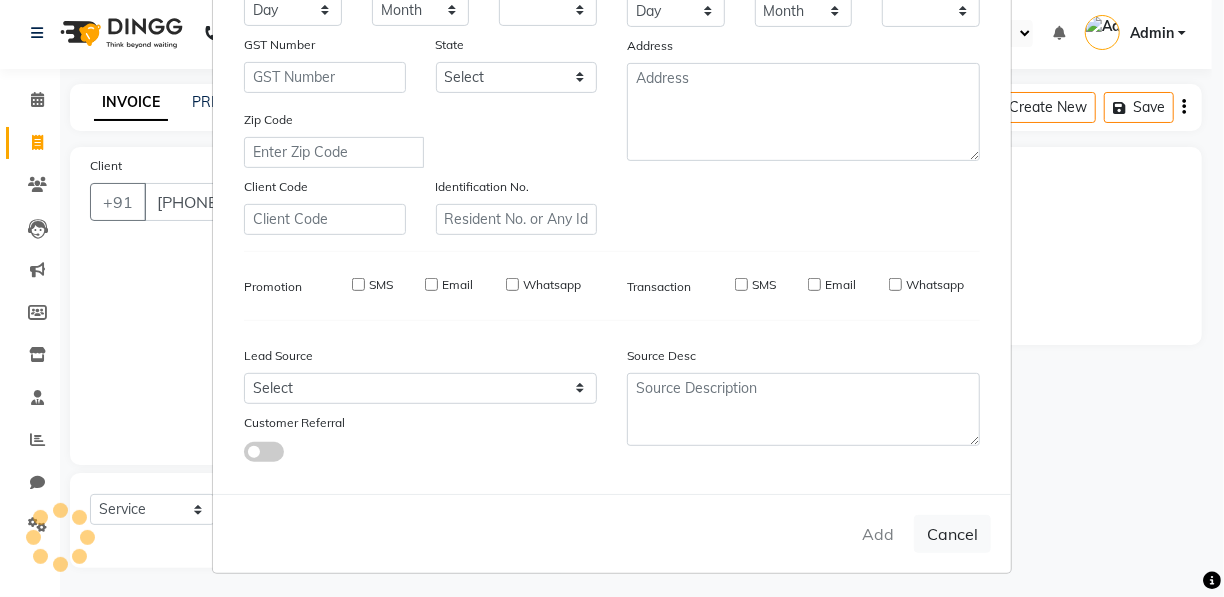 checkbox on "false" 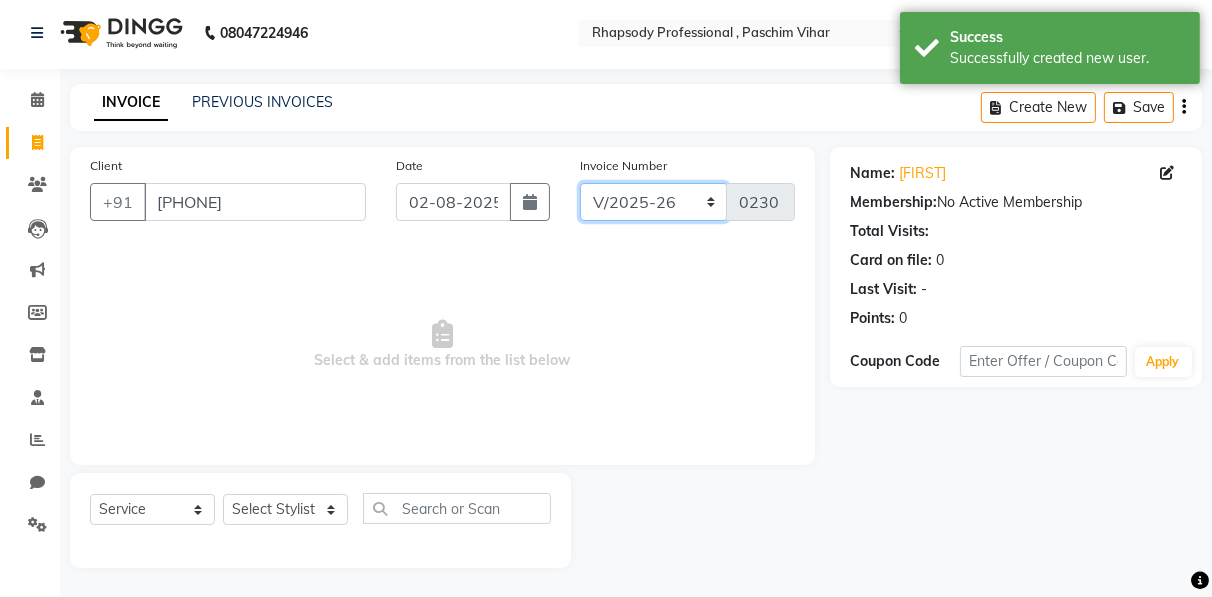 click on "RNV/2025-26 V/2025 V/2025-26" 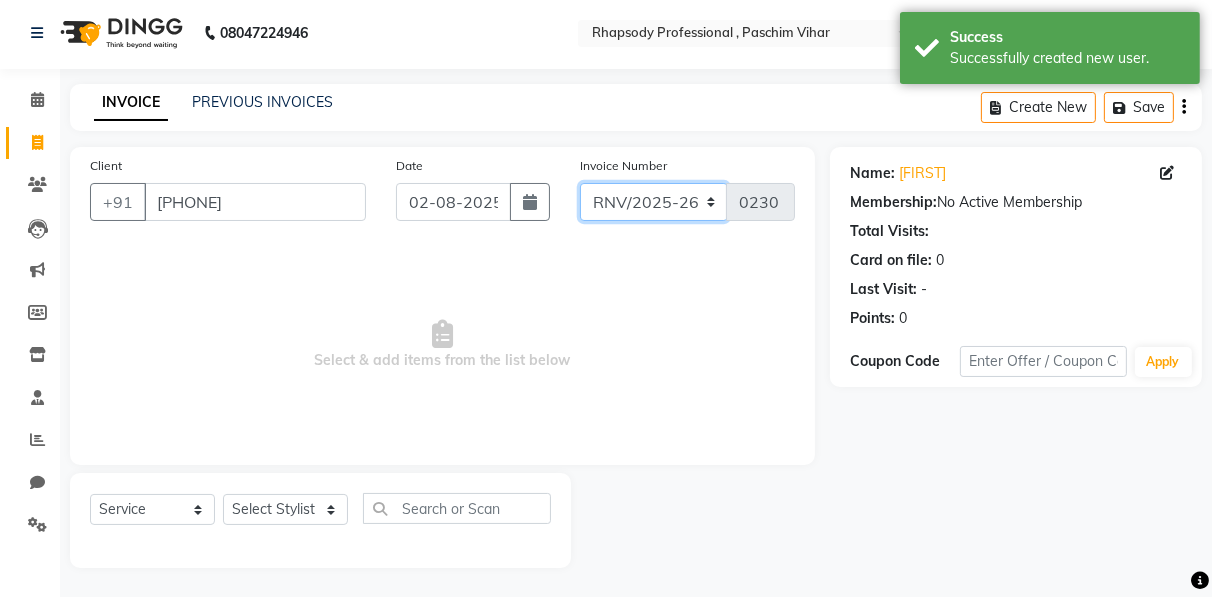 click on "RNV/2025-26 V/2025 V/2025-26" 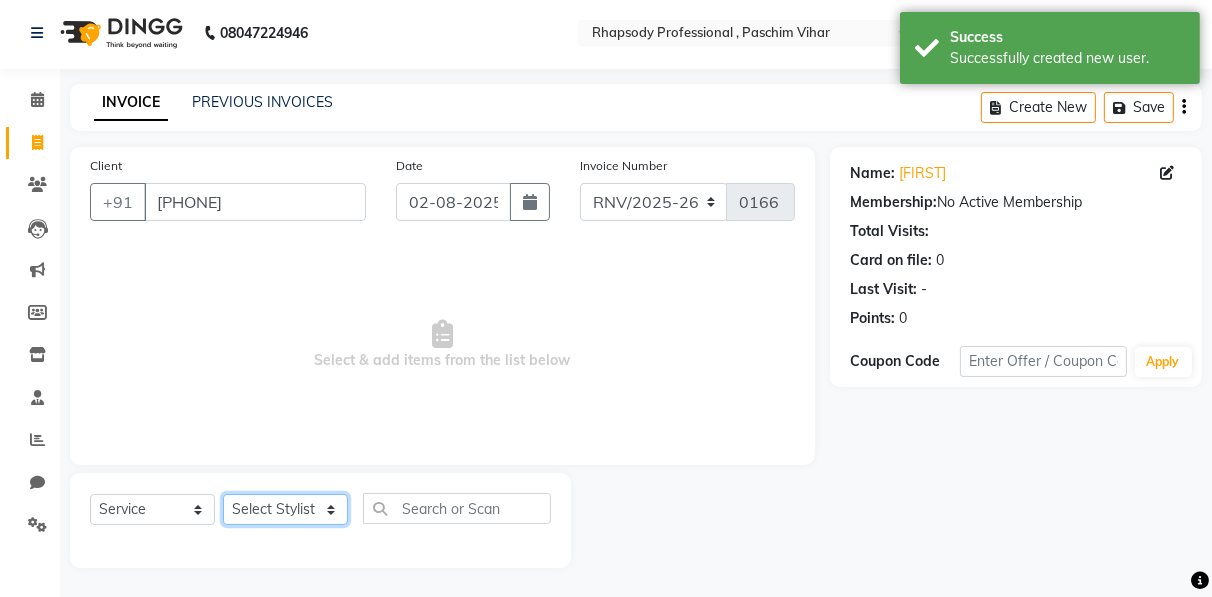 click on "Select Stylist [FIRST] [FIRST] [FIRST] [FIRST] [FIRST] [FIRST] [FIRST] [FIRST] [FIRST] [FIRST] [FIRST] [FIRST]" 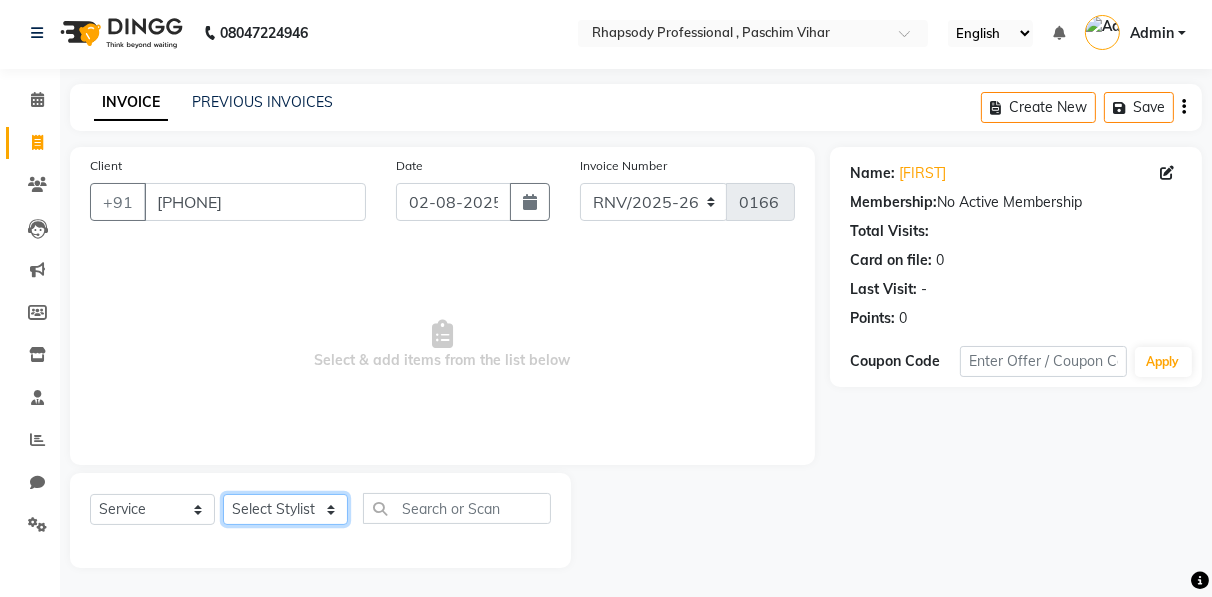 select on "85675" 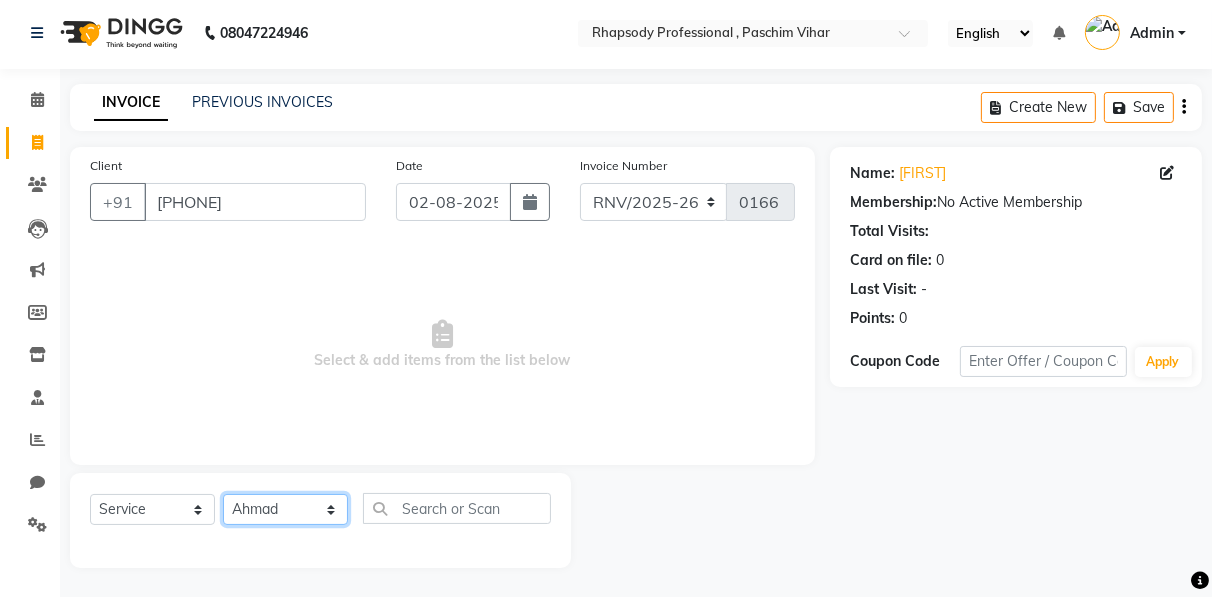 click on "Select Stylist [FIRST] [FIRST] [FIRST] [FIRST] [FIRST] [FIRST] [FIRST] [FIRST] [FIRST] [FIRST] [FIRST] [FIRST]" 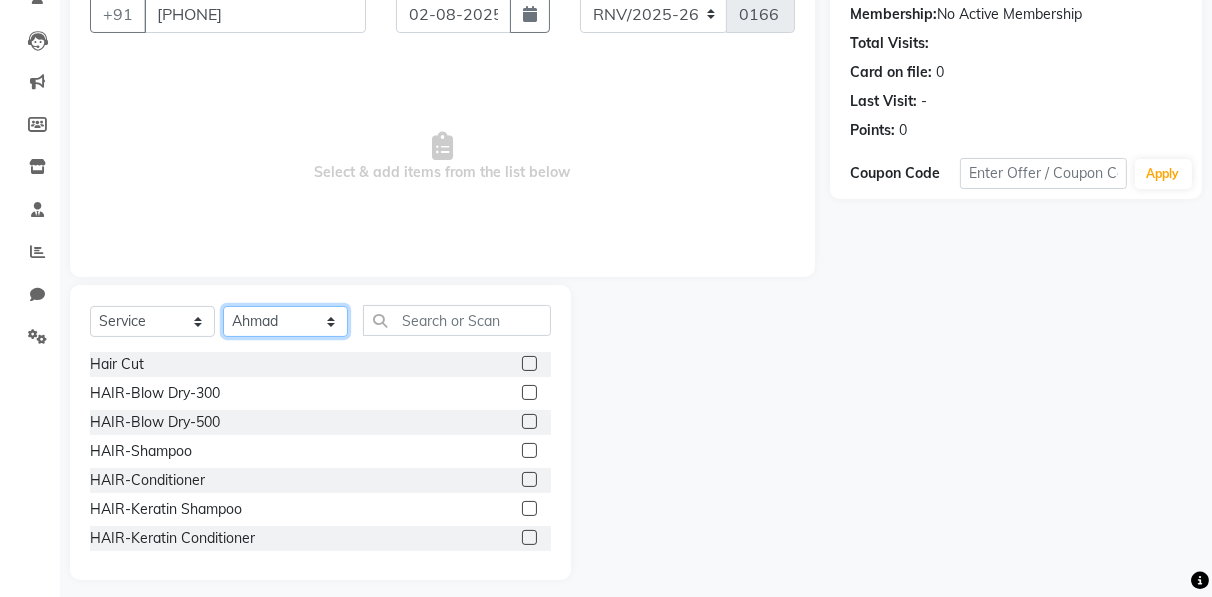 scroll, scrollTop: 202, scrollLeft: 0, axis: vertical 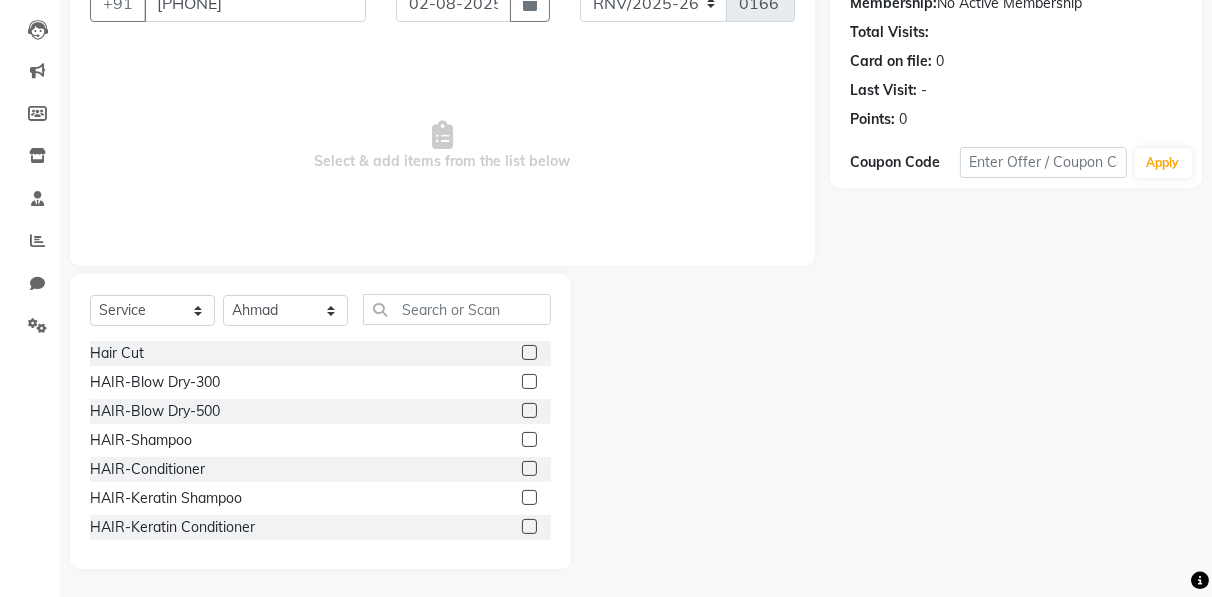 click 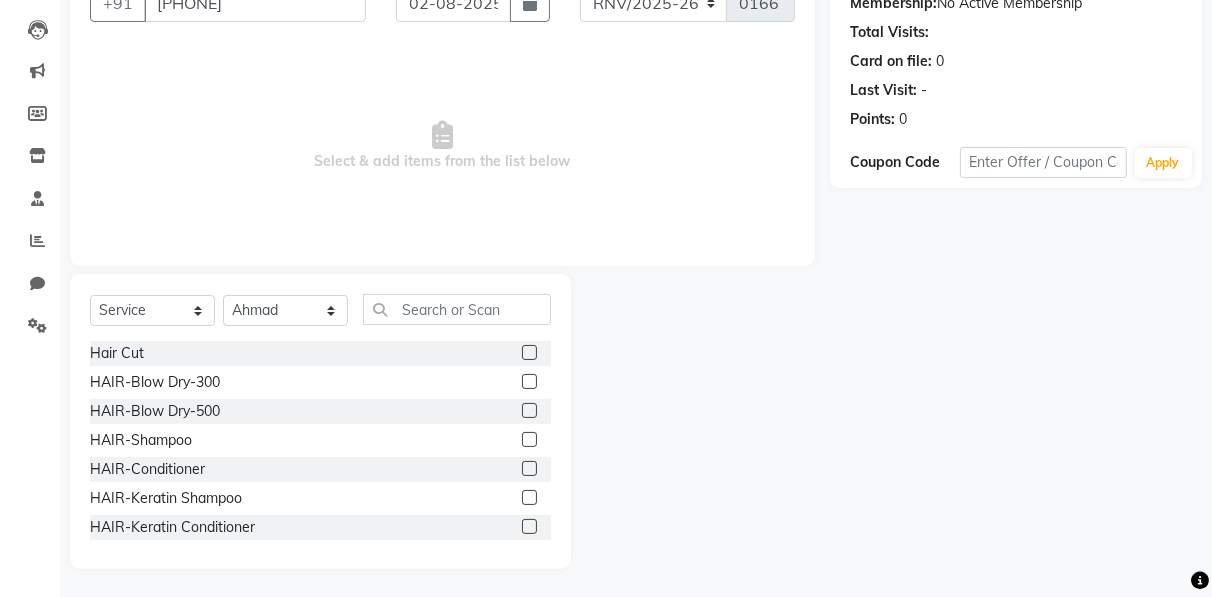 click 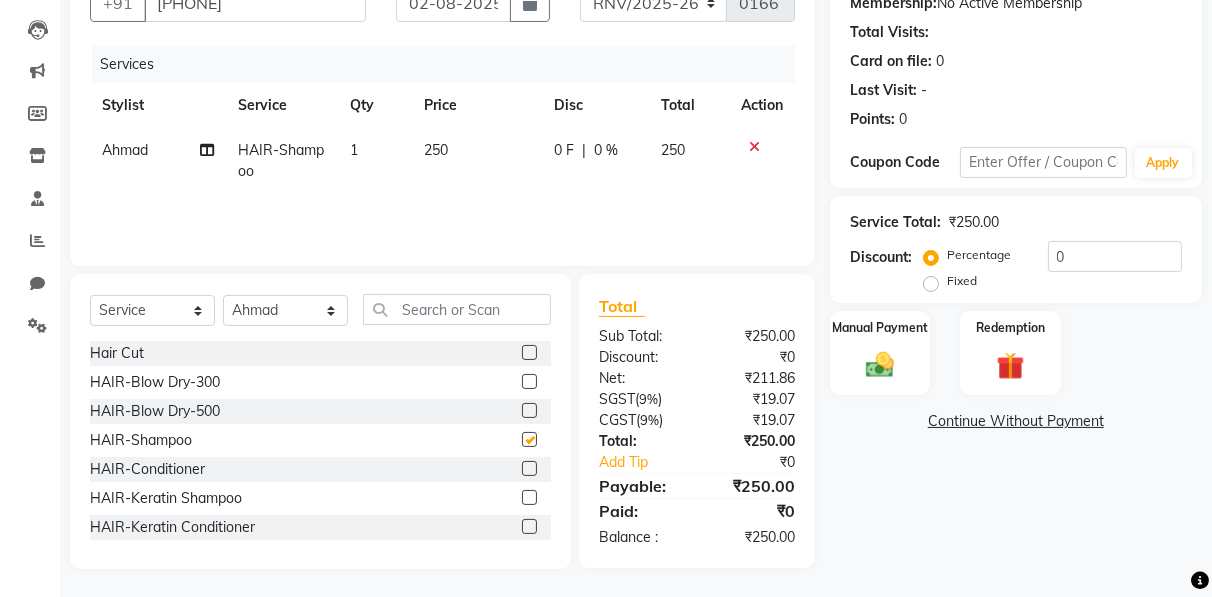 checkbox on "false" 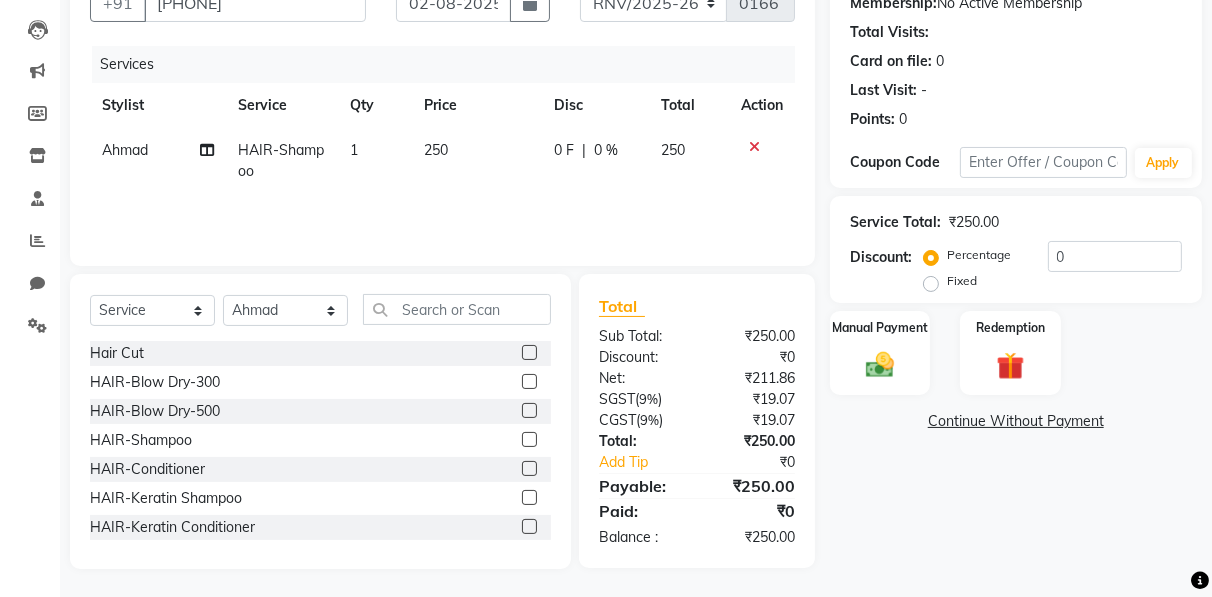 click 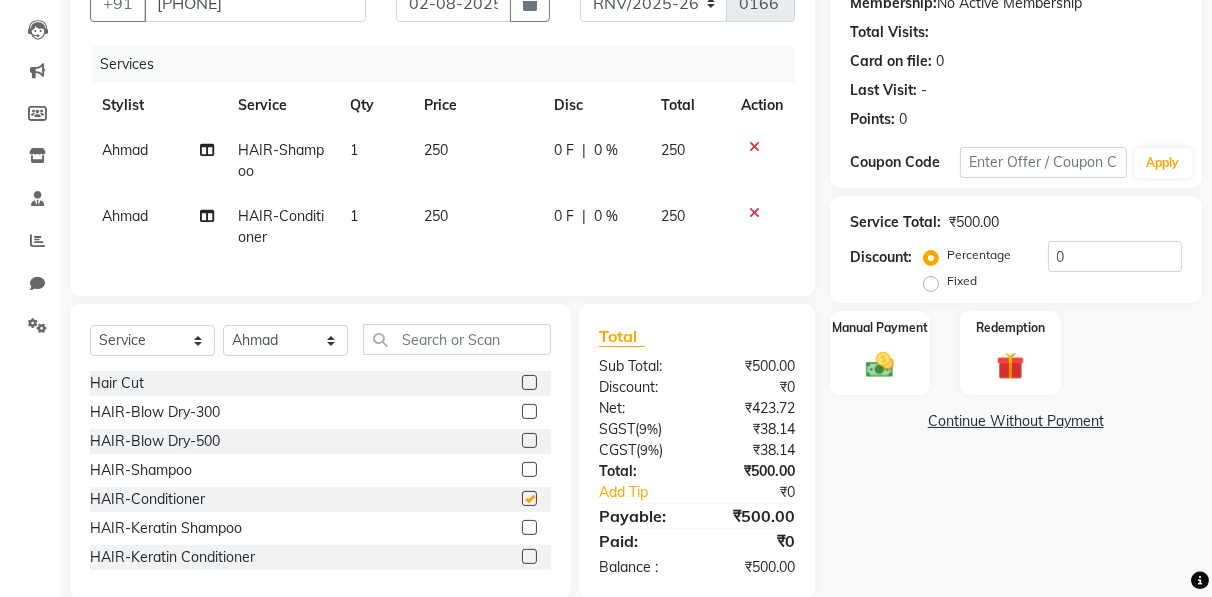 checkbox on "false" 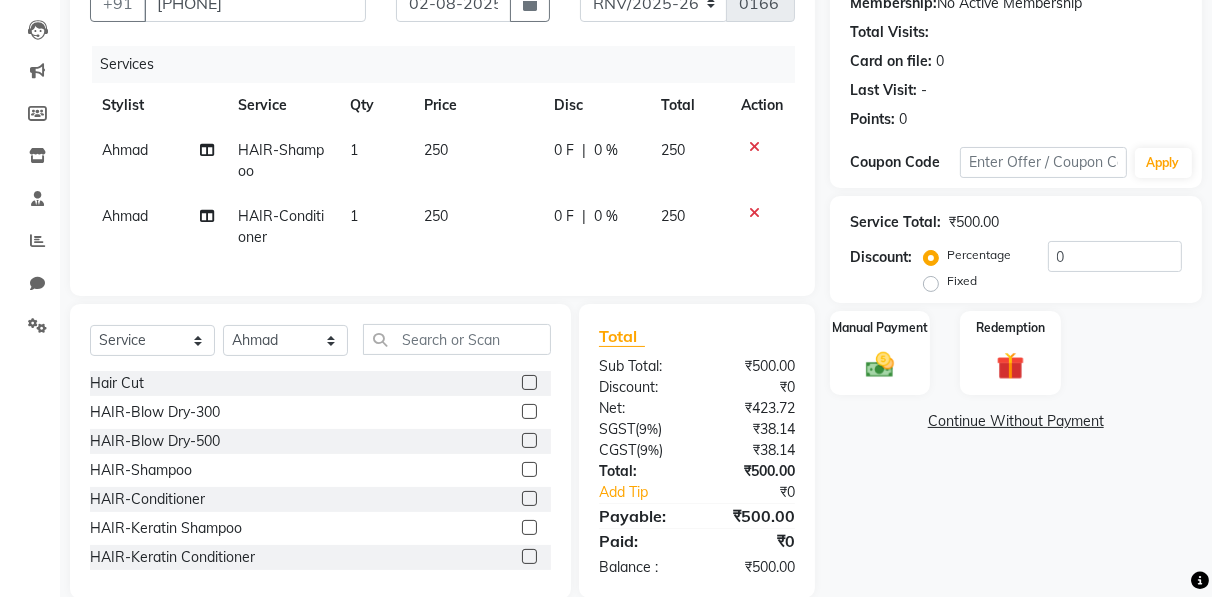 scroll, scrollTop: 0, scrollLeft: 0, axis: both 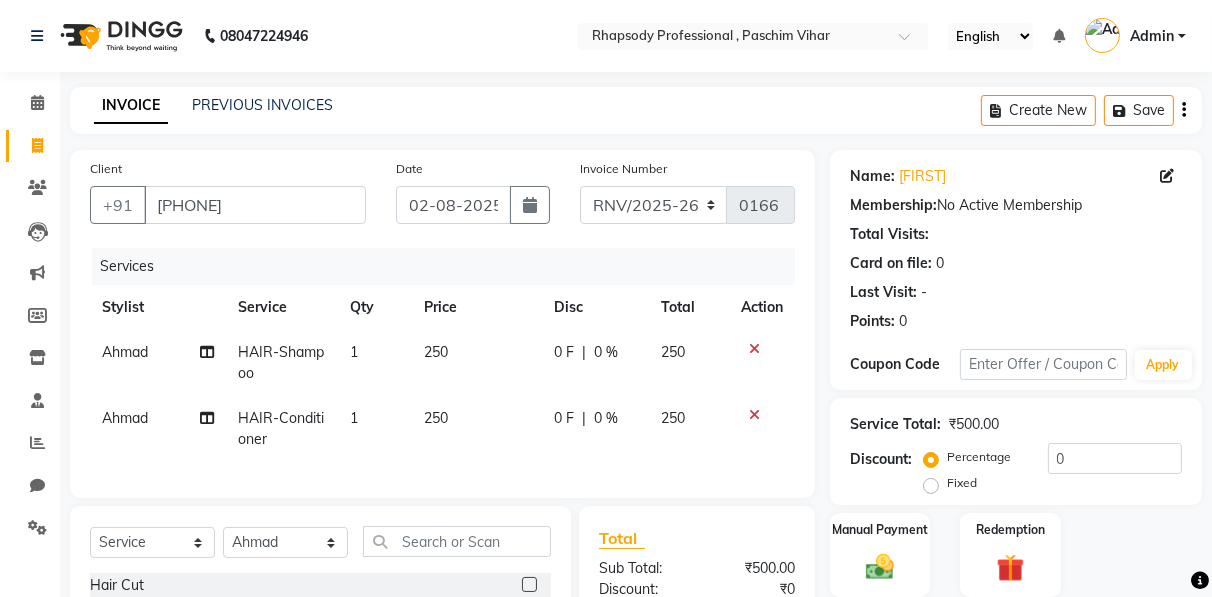 click 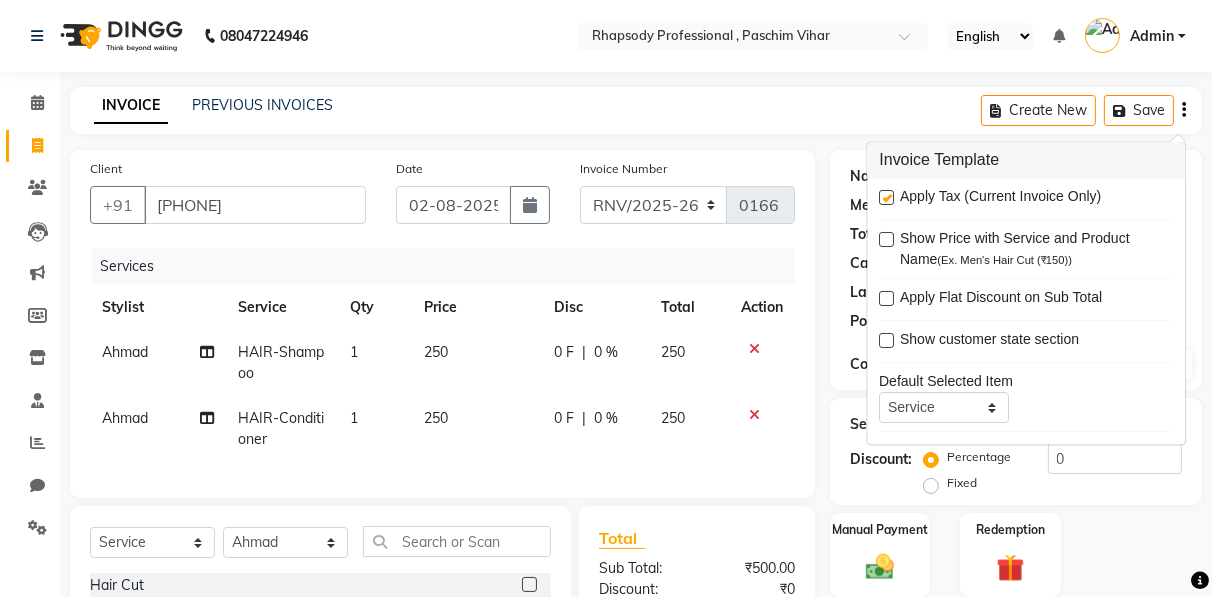 click at bounding box center (886, 198) 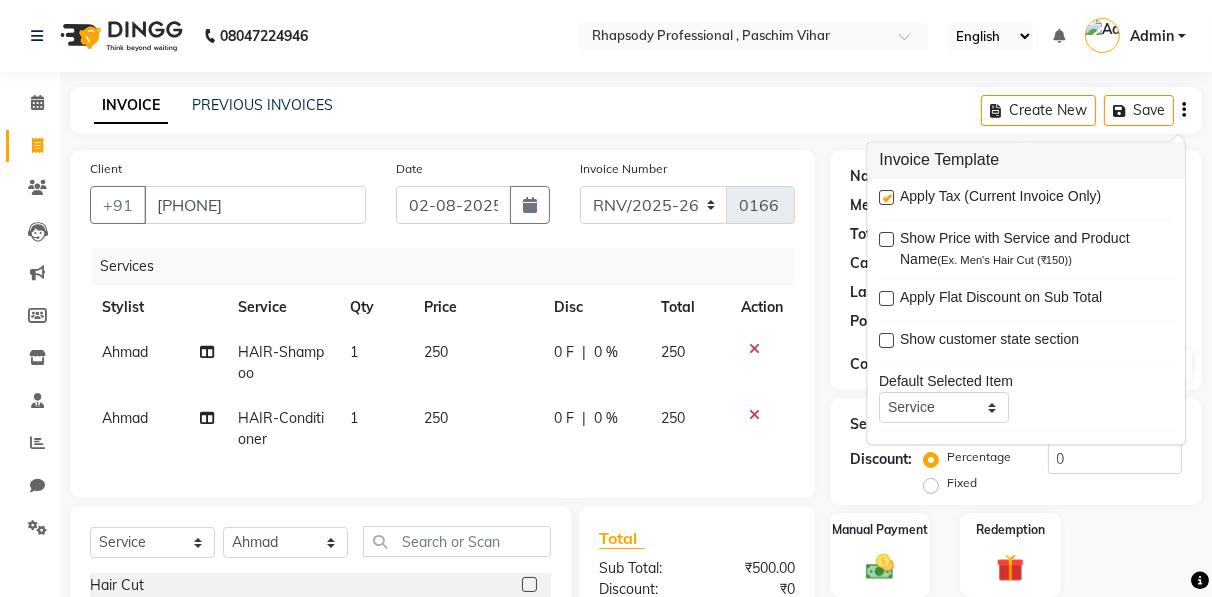 click at bounding box center [885, 199] 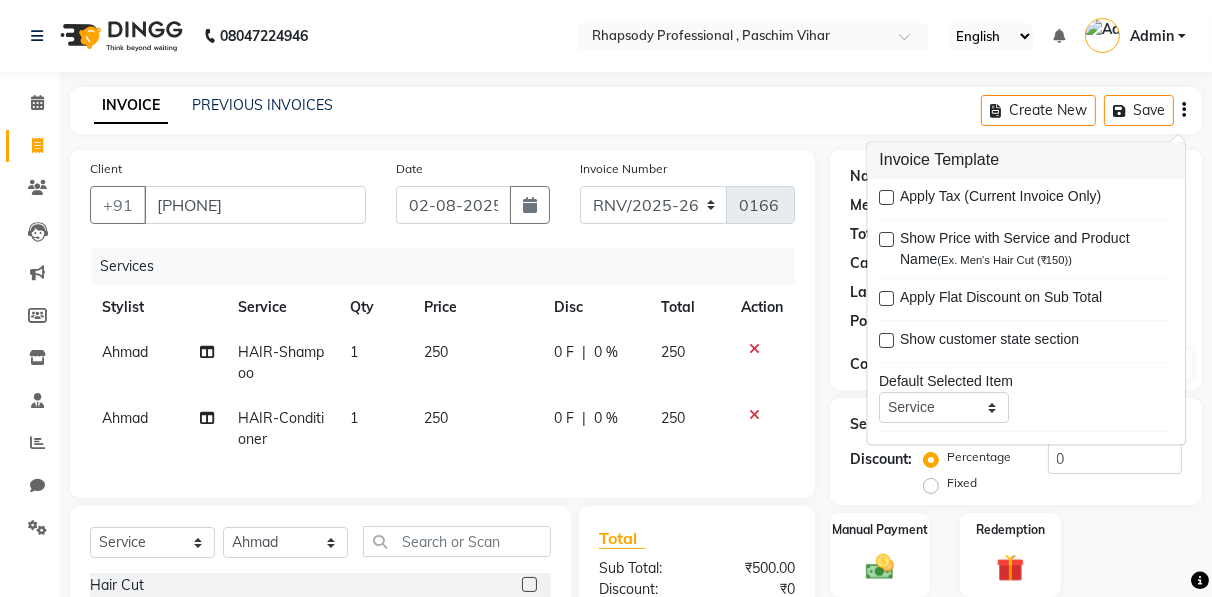 scroll, scrollTop: 245, scrollLeft: 0, axis: vertical 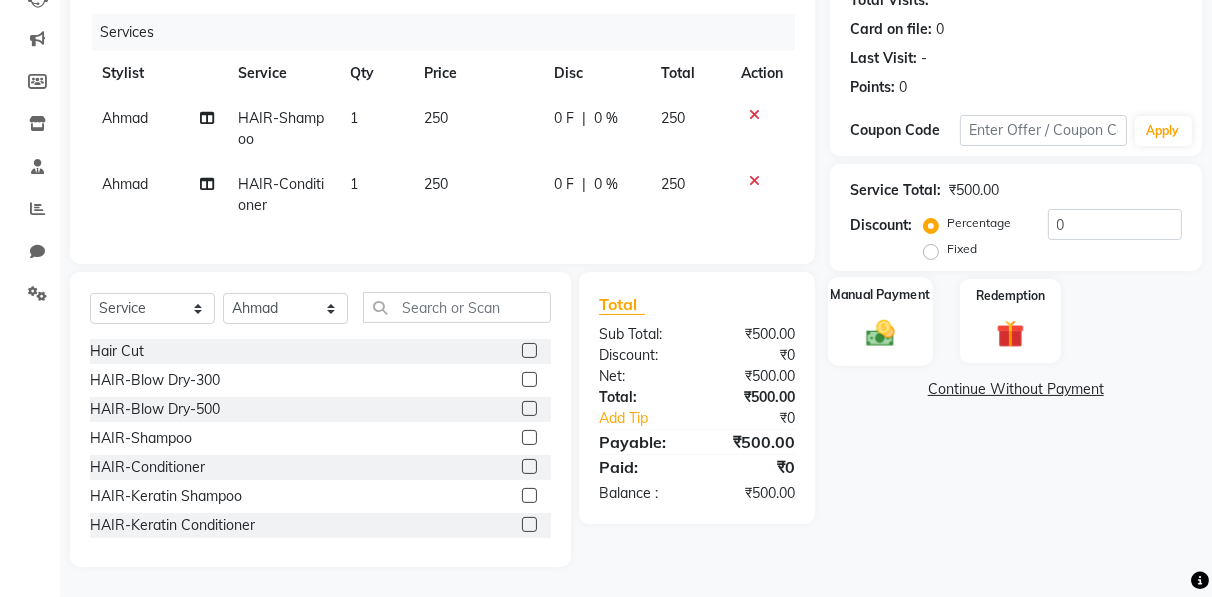 click 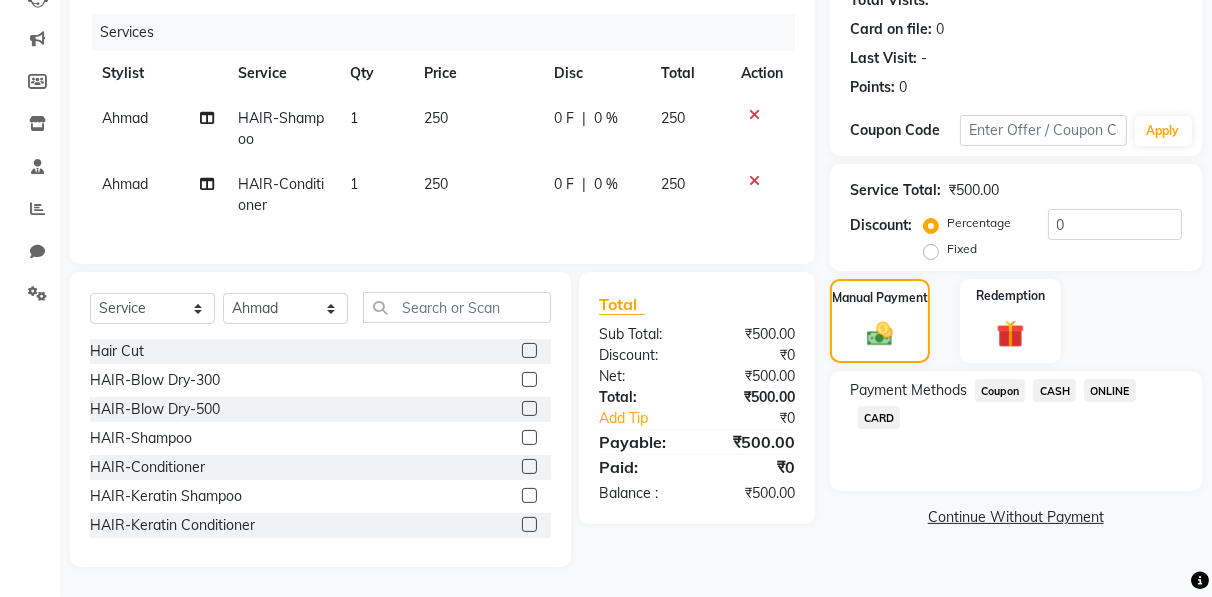 click on "CASH" 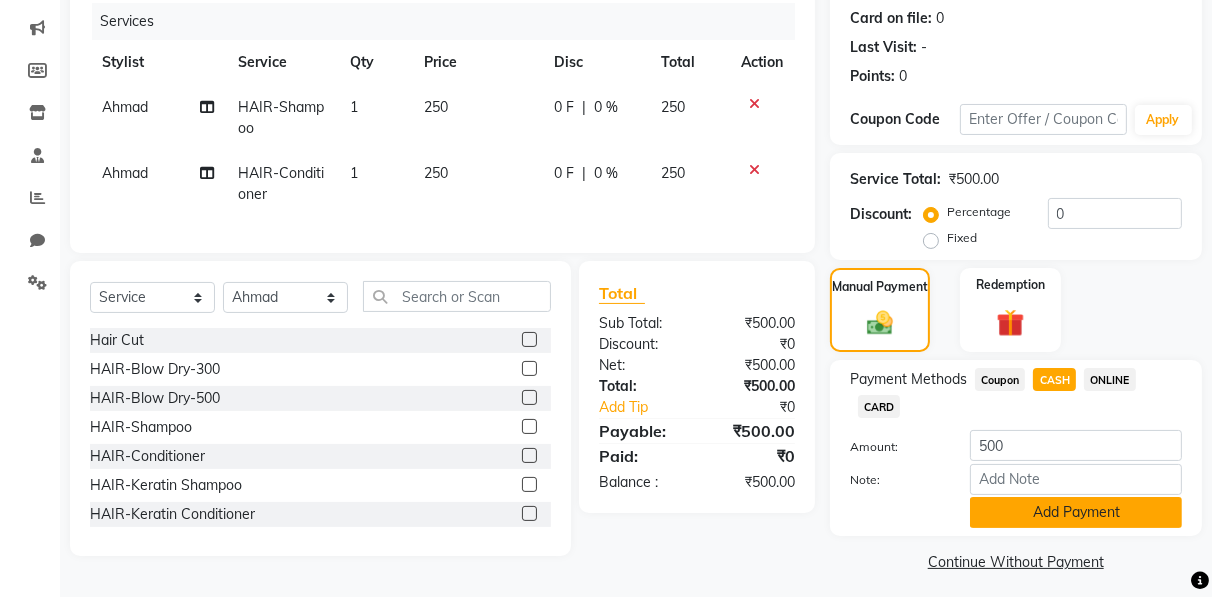 click on "Add Payment" 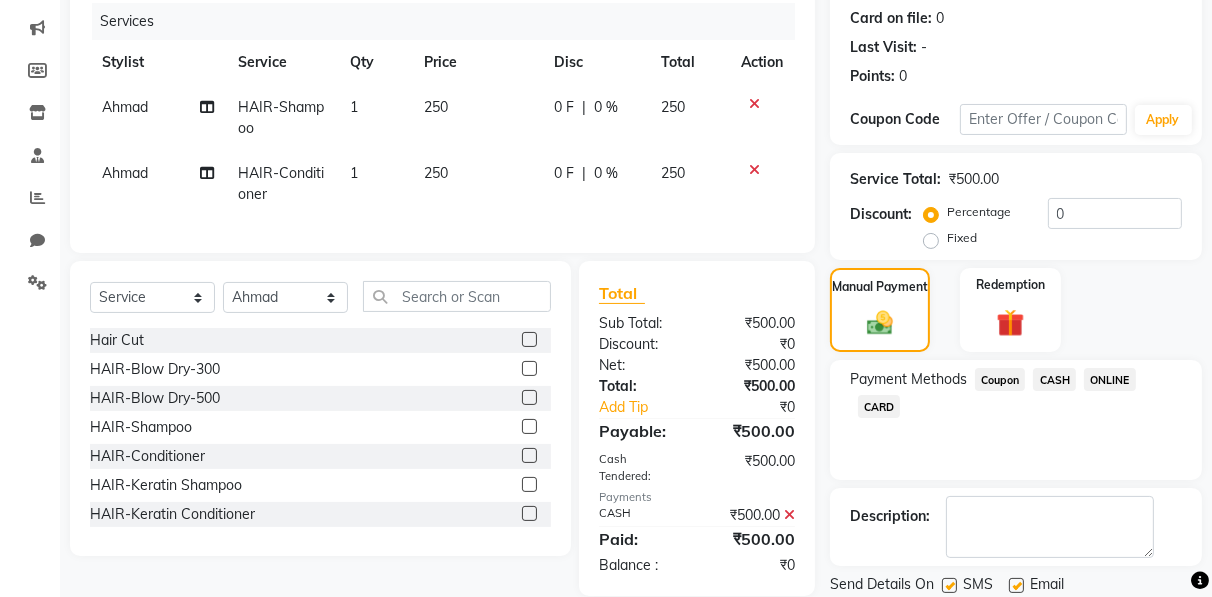 scroll, scrollTop: 310, scrollLeft: 0, axis: vertical 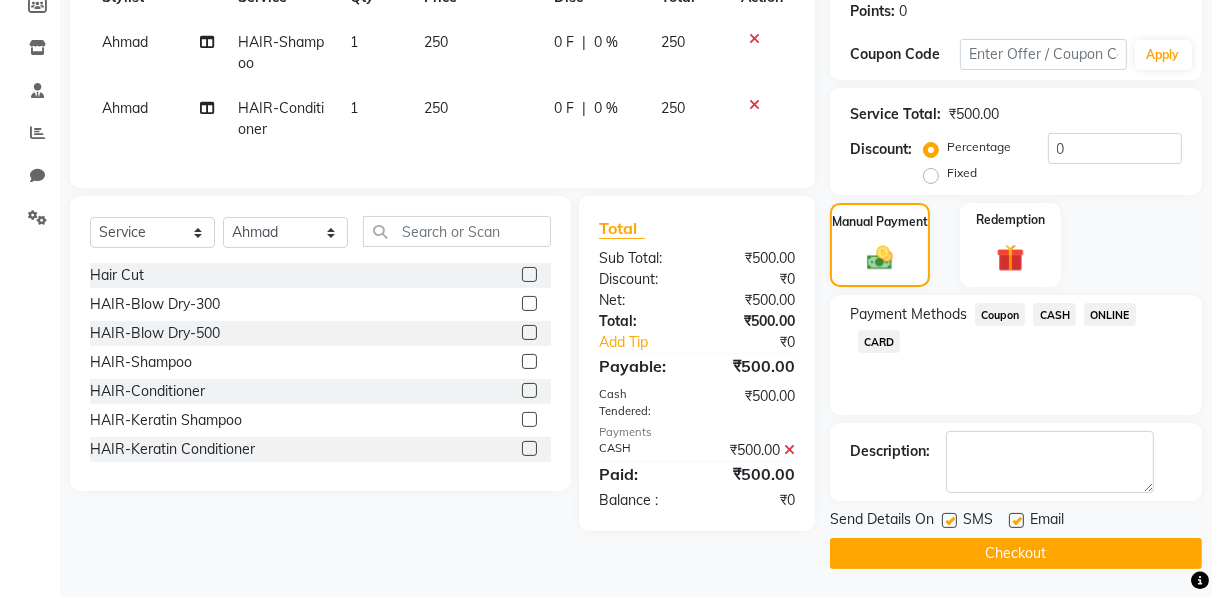 click on "Checkout" 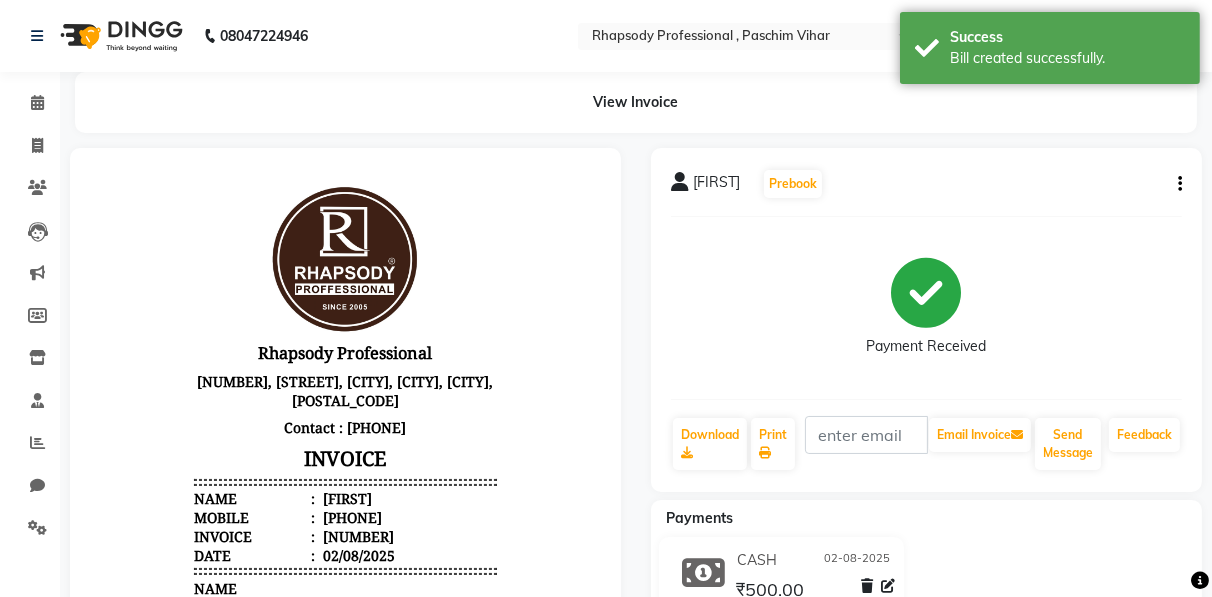 scroll, scrollTop: 0, scrollLeft: 0, axis: both 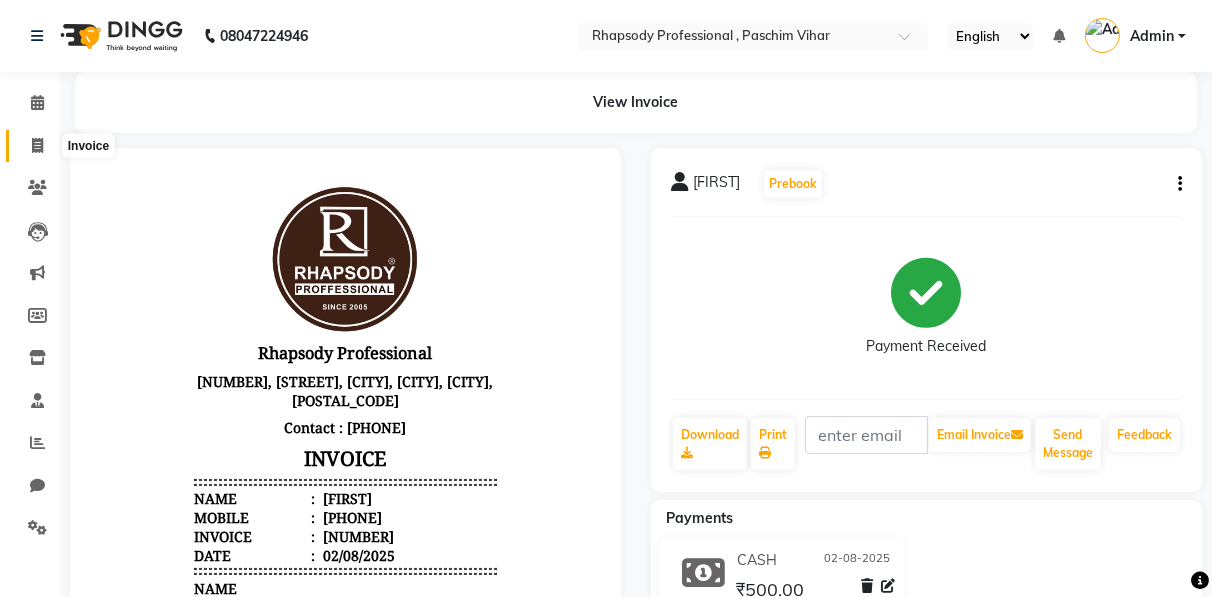 click 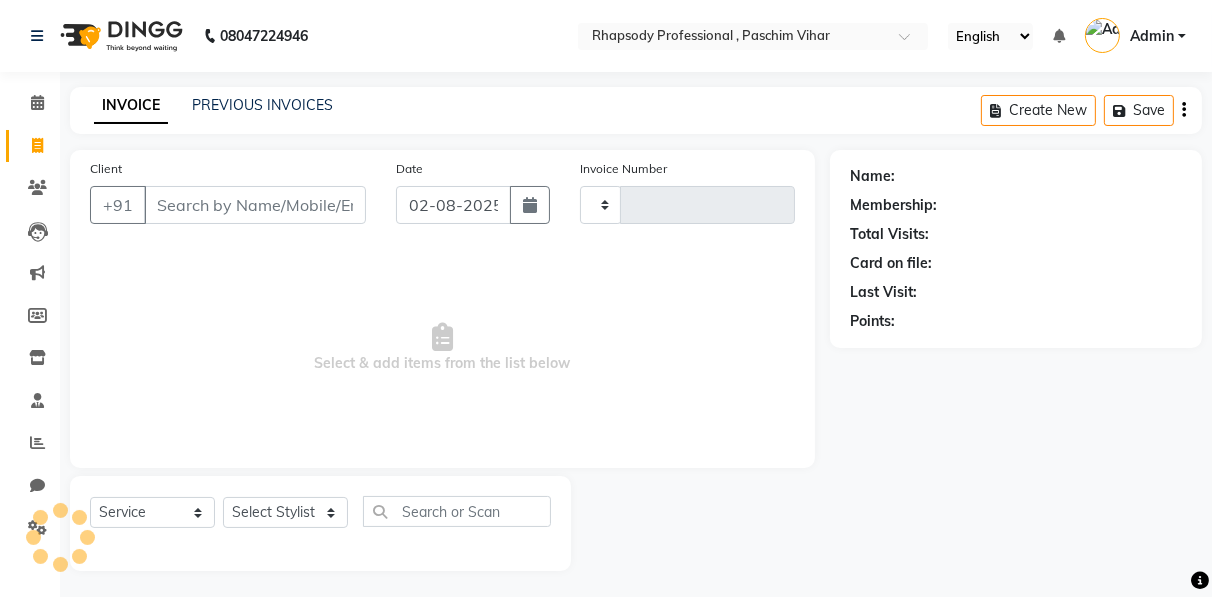 scroll, scrollTop: 3, scrollLeft: 0, axis: vertical 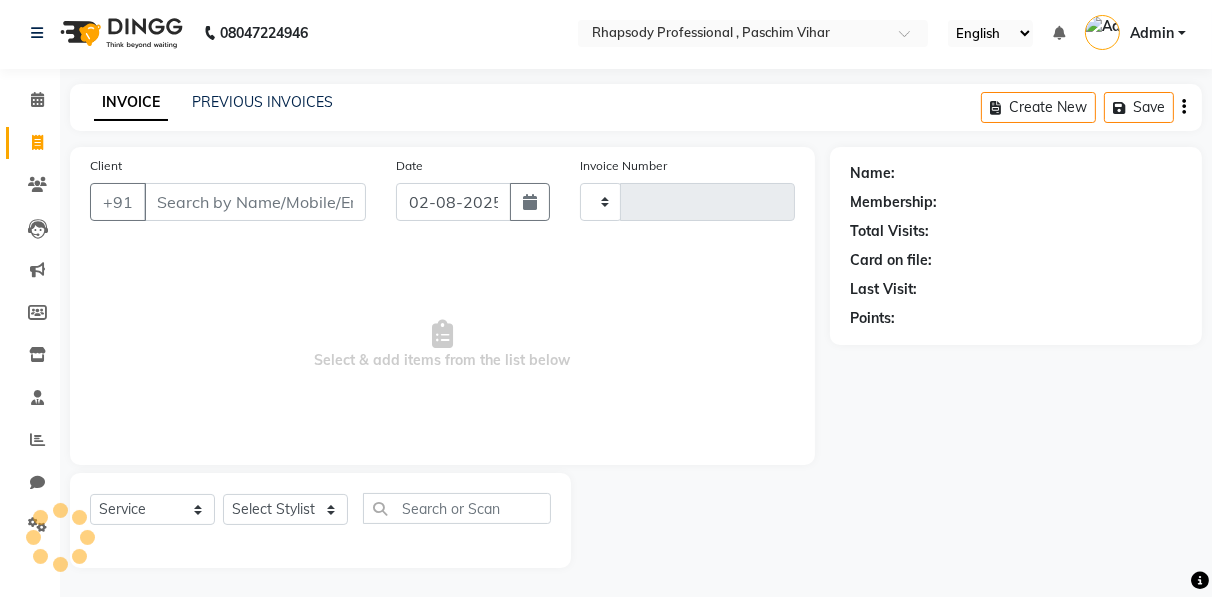 type on "0230" 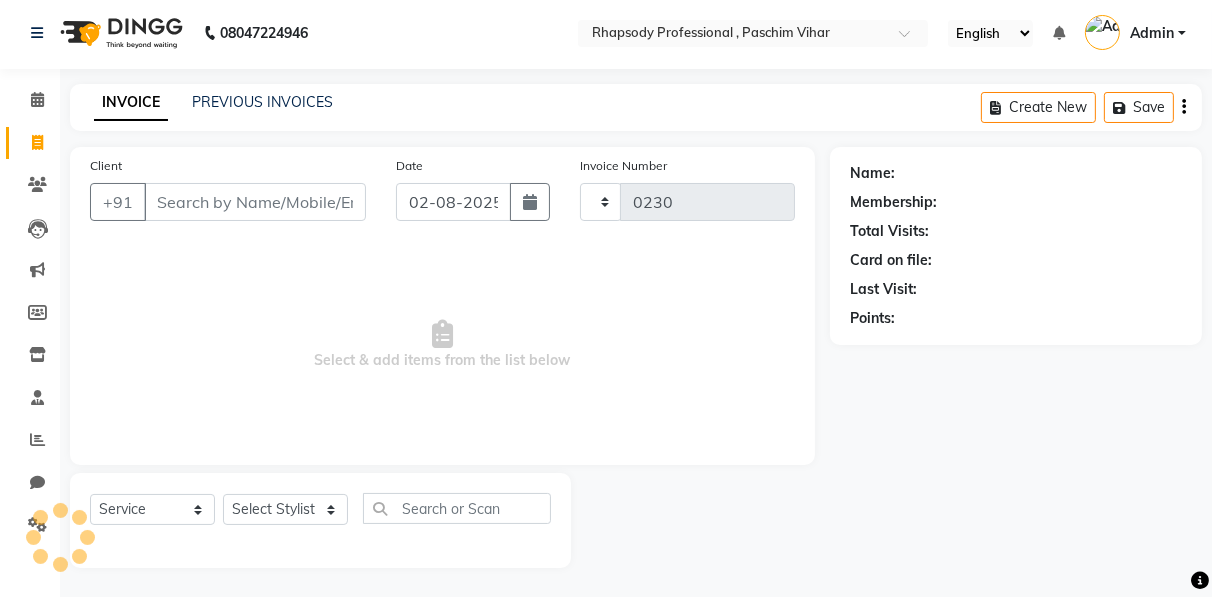 select on "8581" 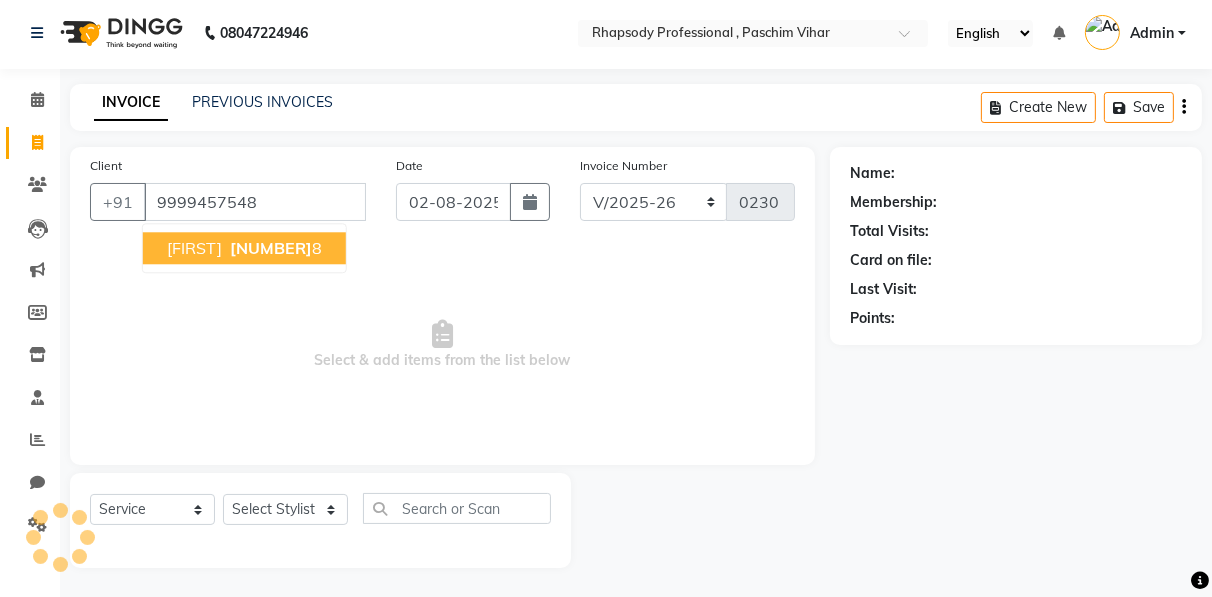 type on "9999457548" 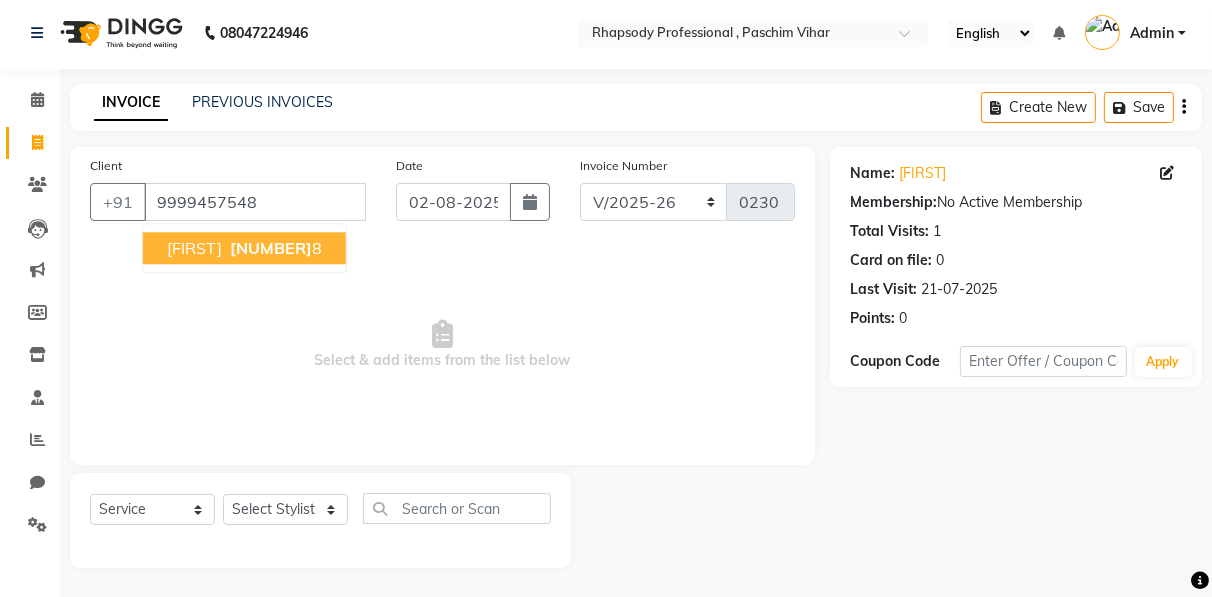 click on "[NUMBER]" at bounding box center (271, 248) 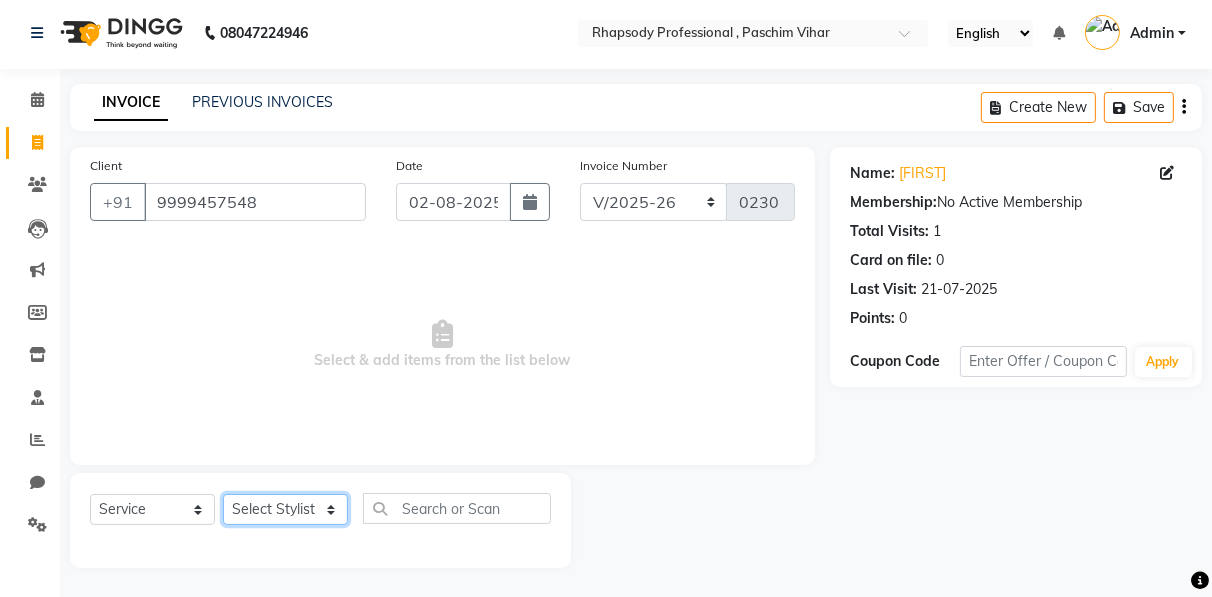 click on "Select Stylist [FIRST] [FIRST] [FIRST] [FIRST] [FIRST] [FIRST] [FIRST] [FIRST] [FIRST] [FIRST] [FIRST] [FIRST]" 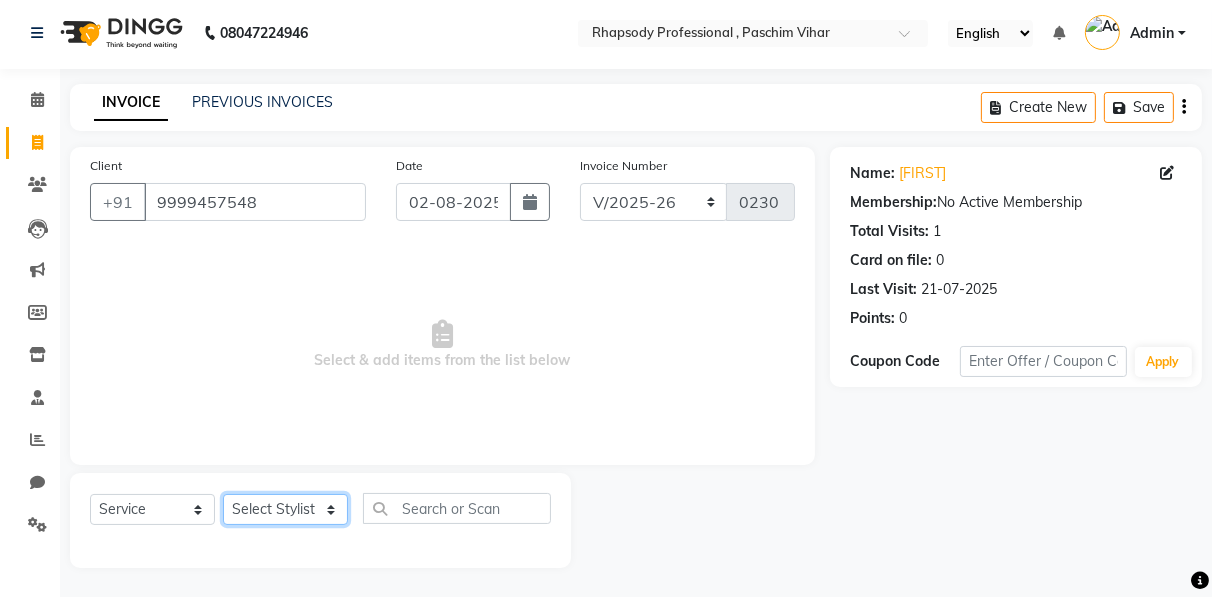 select on "85671" 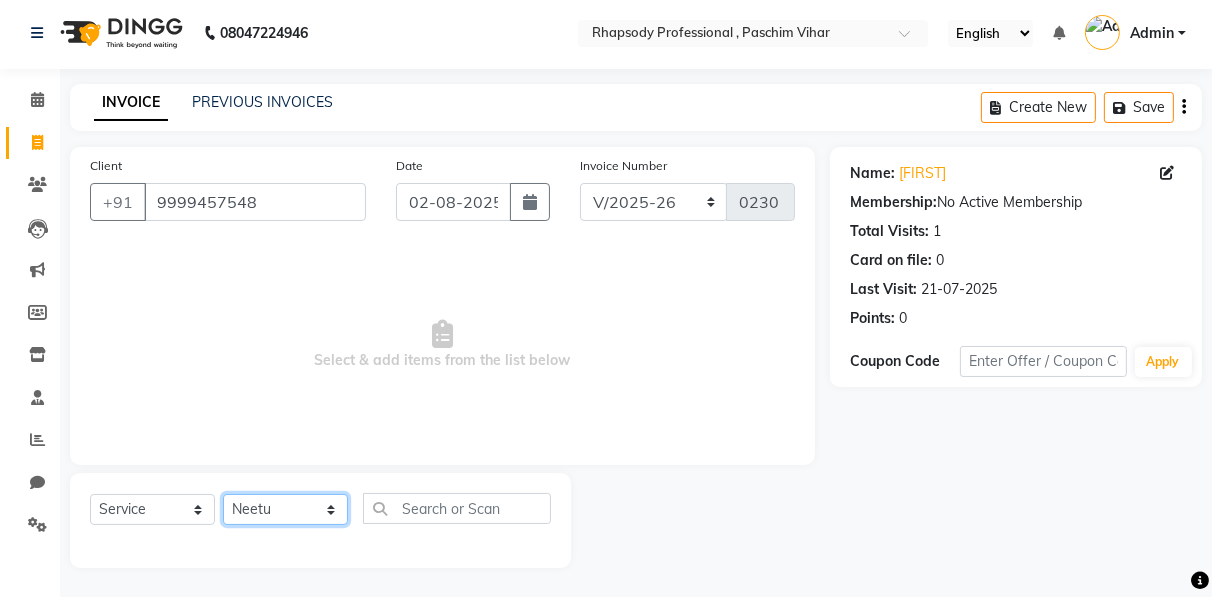 click on "Select Stylist [FIRST] [FIRST] [FIRST] [FIRST] [FIRST] [FIRST] [FIRST] [FIRST] [FIRST] [FIRST] [FIRST] [FIRST]" 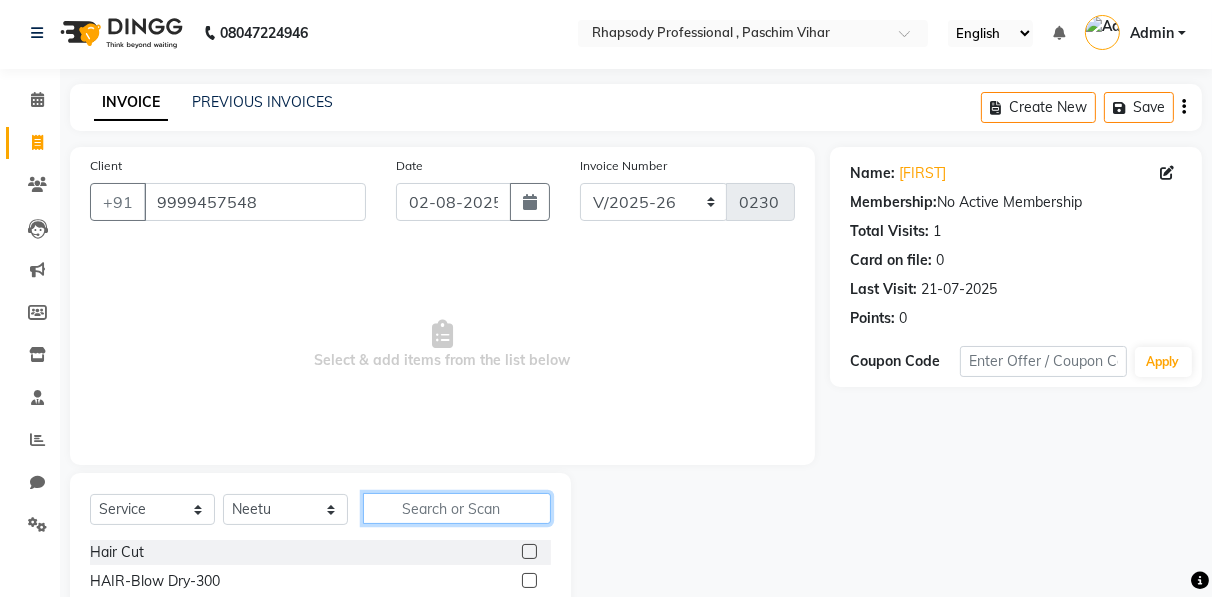 click 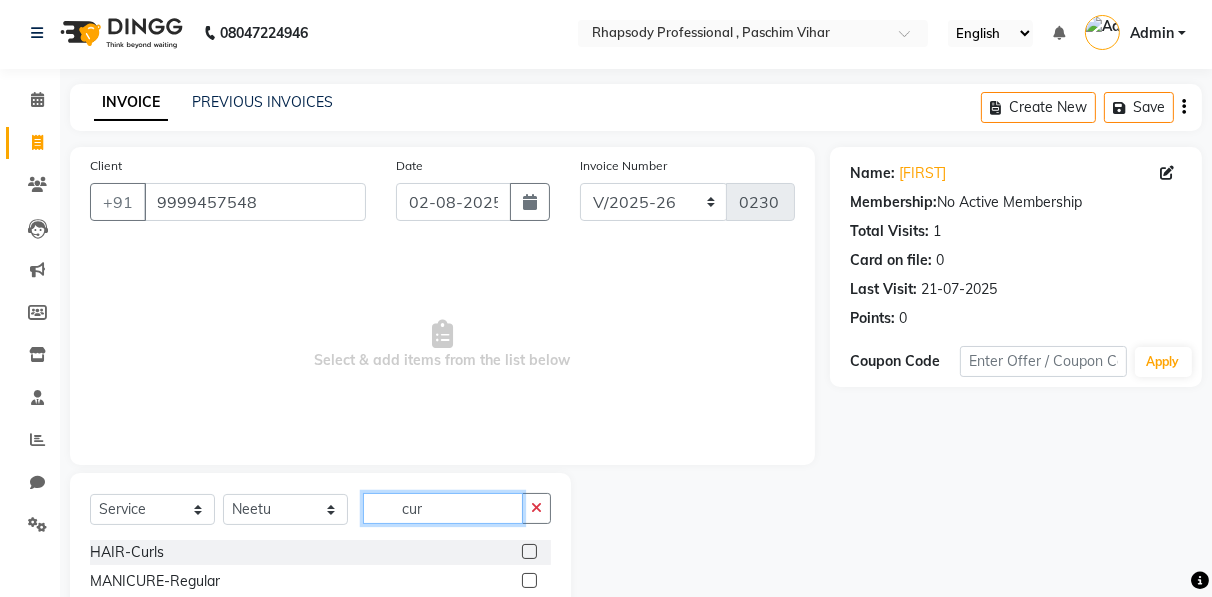 type on "cur" 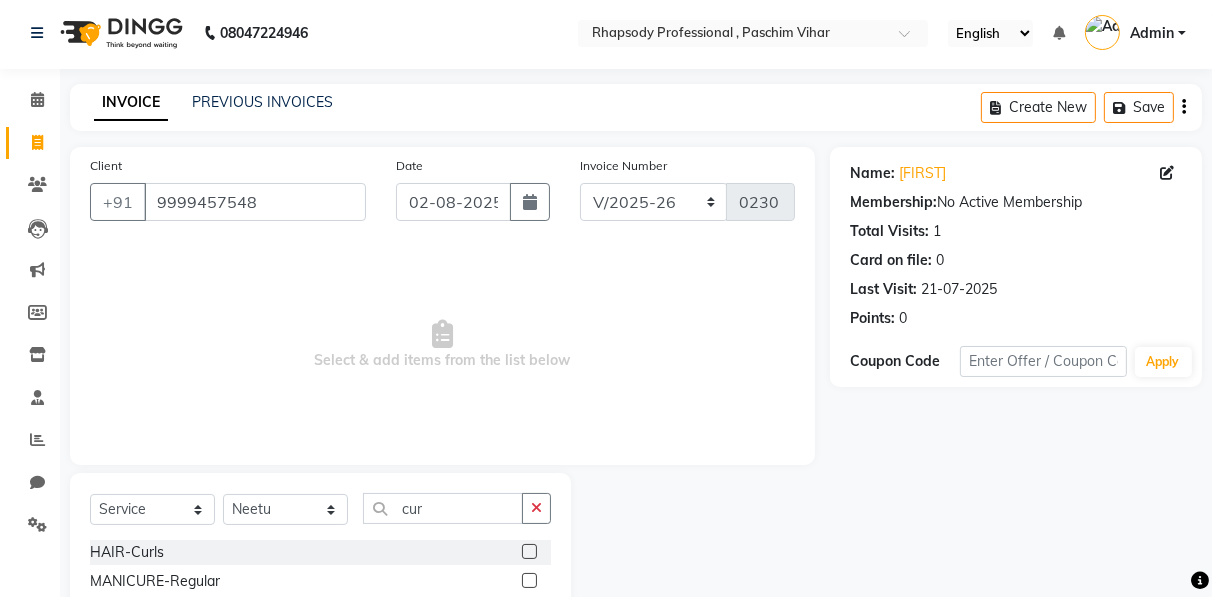 click 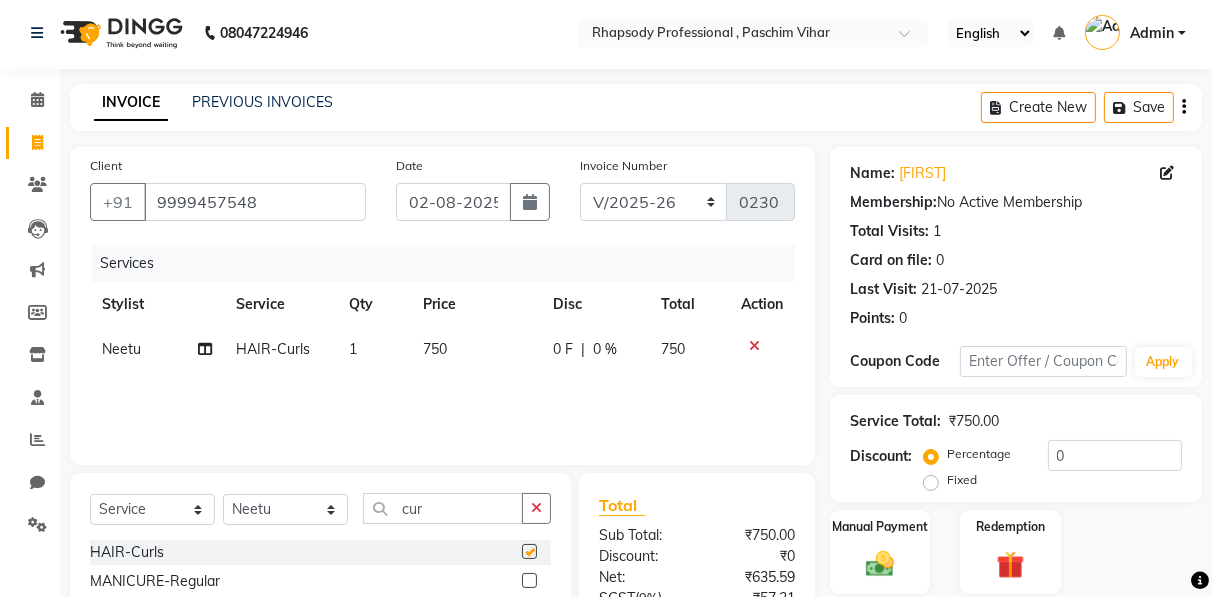 checkbox on "false" 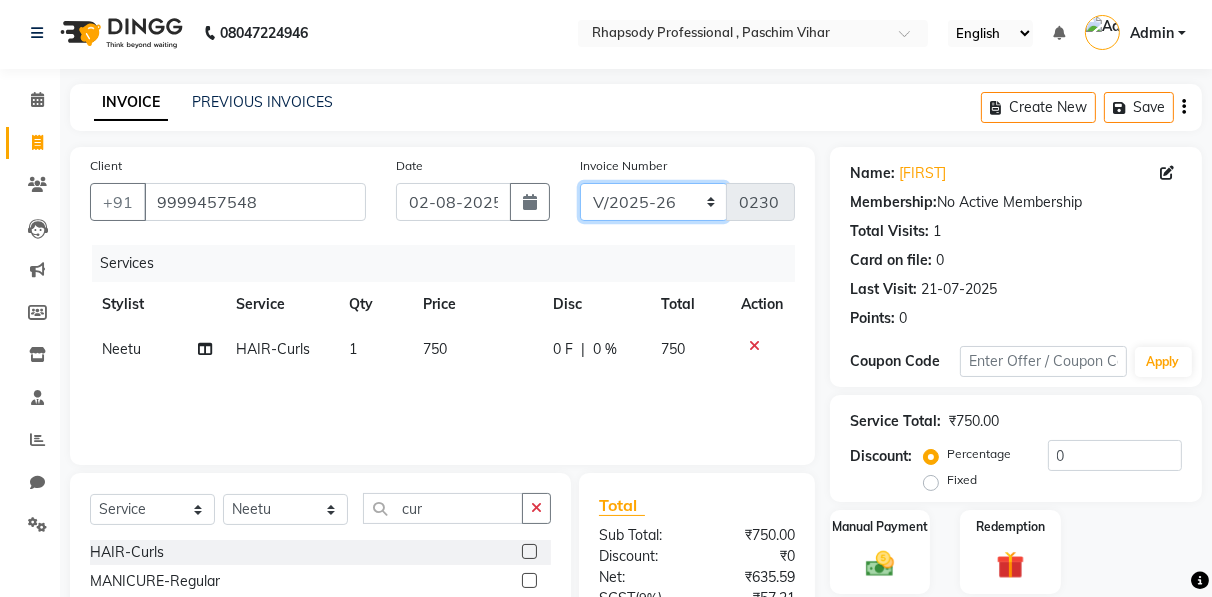 click on "RNV/2025-26 V/2025 V/2025-26" 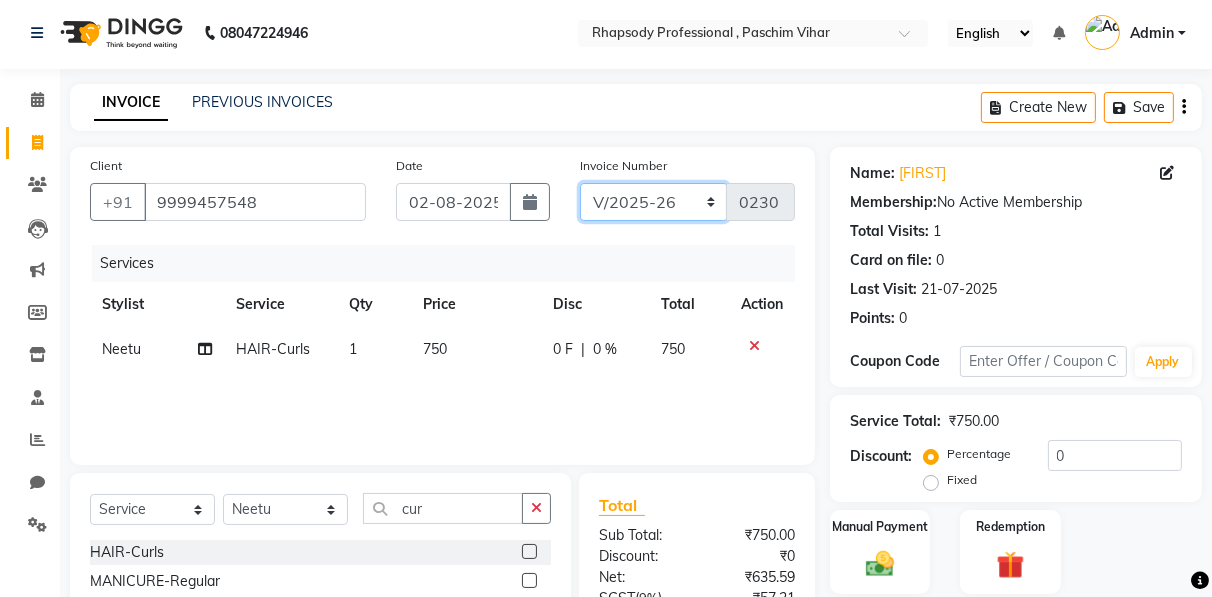 select on "8650" 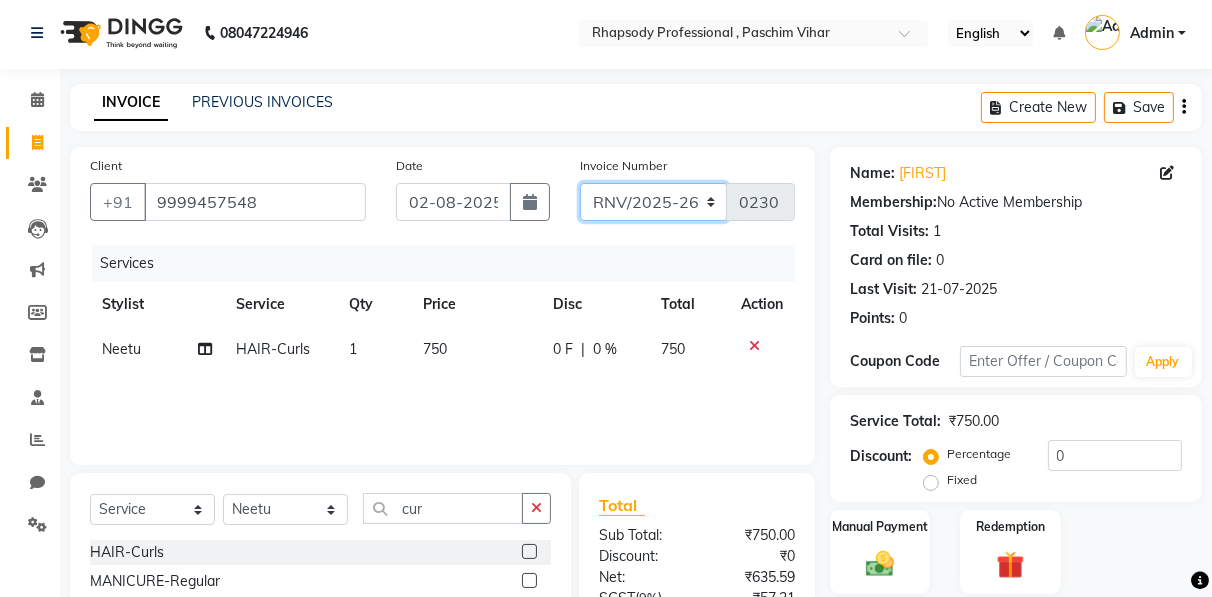 click on "RNV/2025-26 V/2025 V/2025-26" 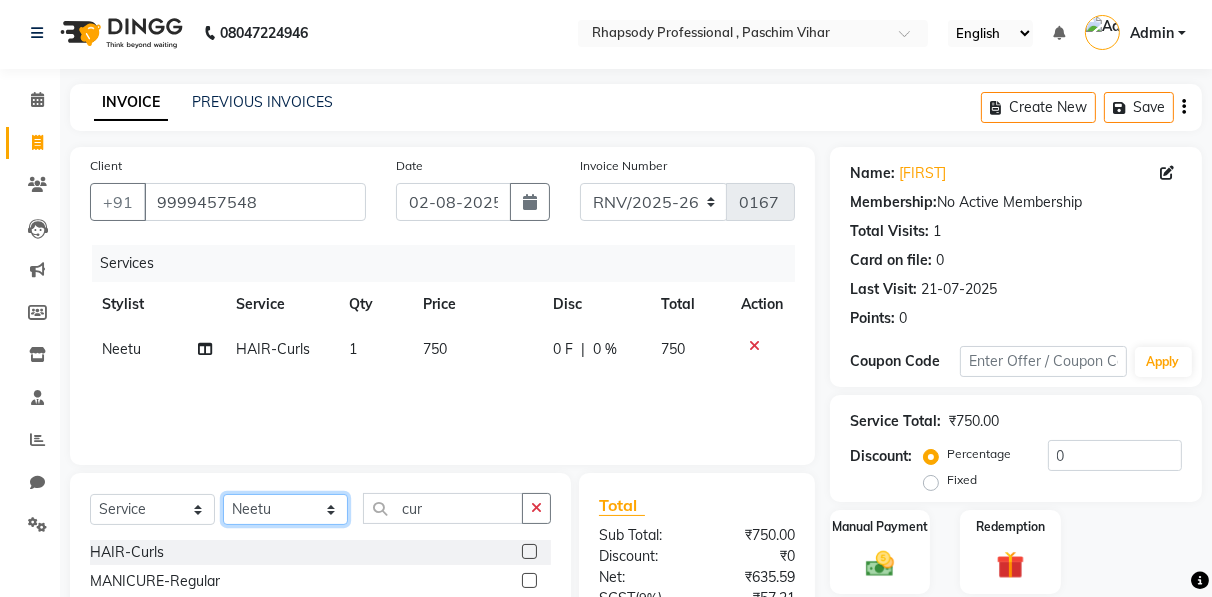 click on "Select Stylist [FIRST] [FIRST] [FIRST] [FIRST] [FIRST] [FIRST] [FIRST] [FIRST] [FIRST] [FIRST] [FIRST] [FIRST]" 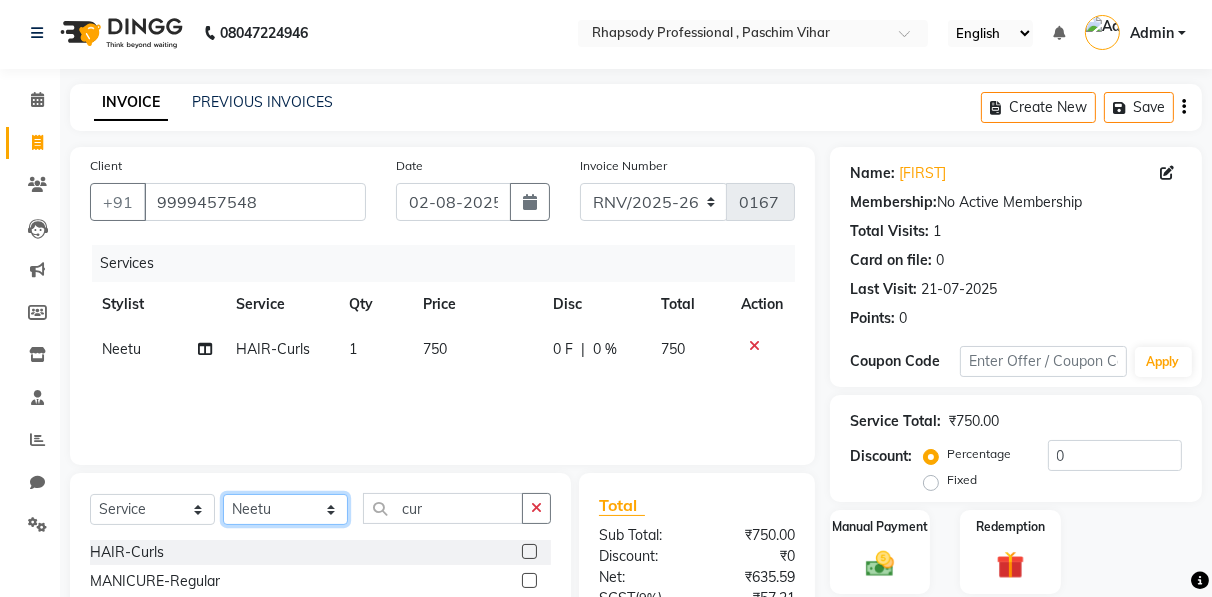select on "85672" 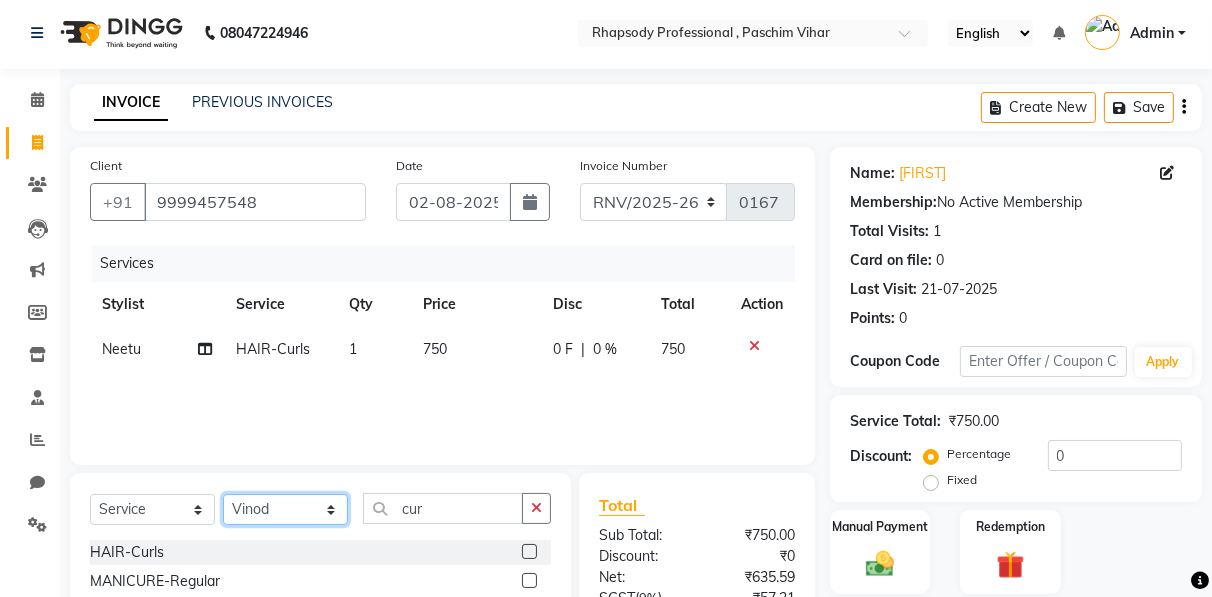 click on "Select Stylist [FIRST] [FIRST] [FIRST] [FIRST] [FIRST] [FIRST] [FIRST] [FIRST] [FIRST] [FIRST] [FIRST] [FIRST]" 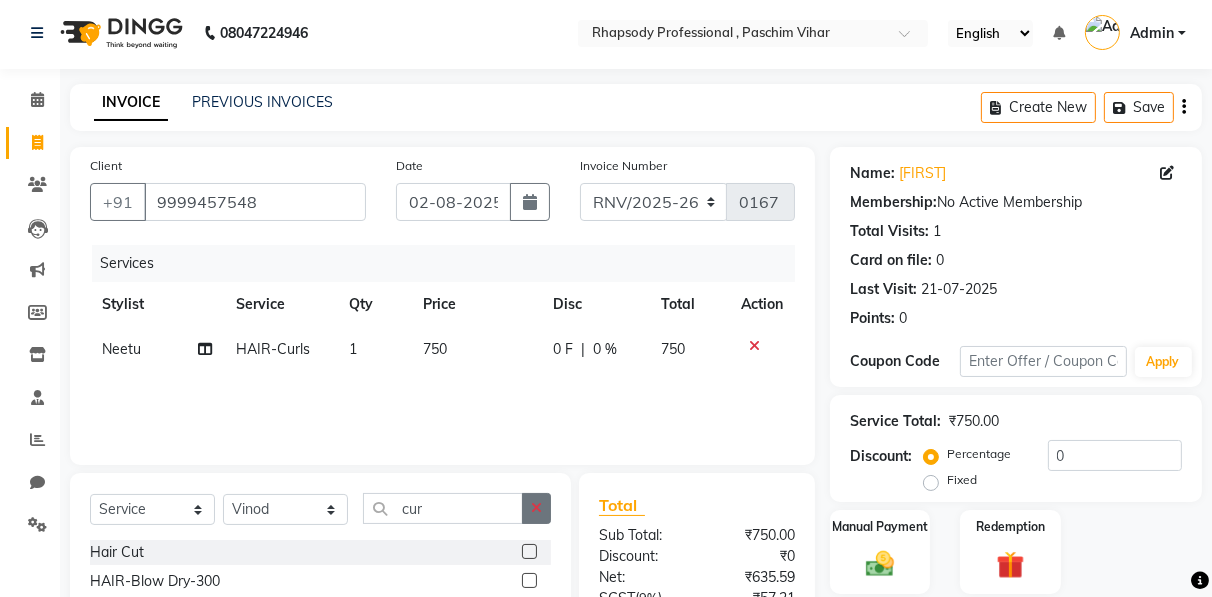 click 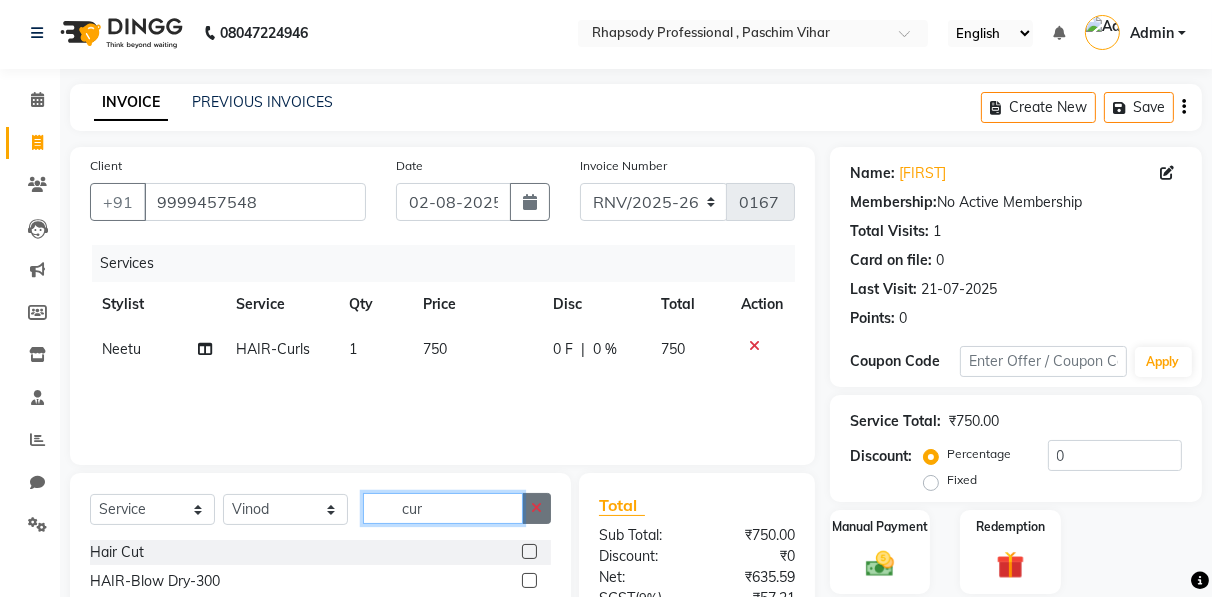 type 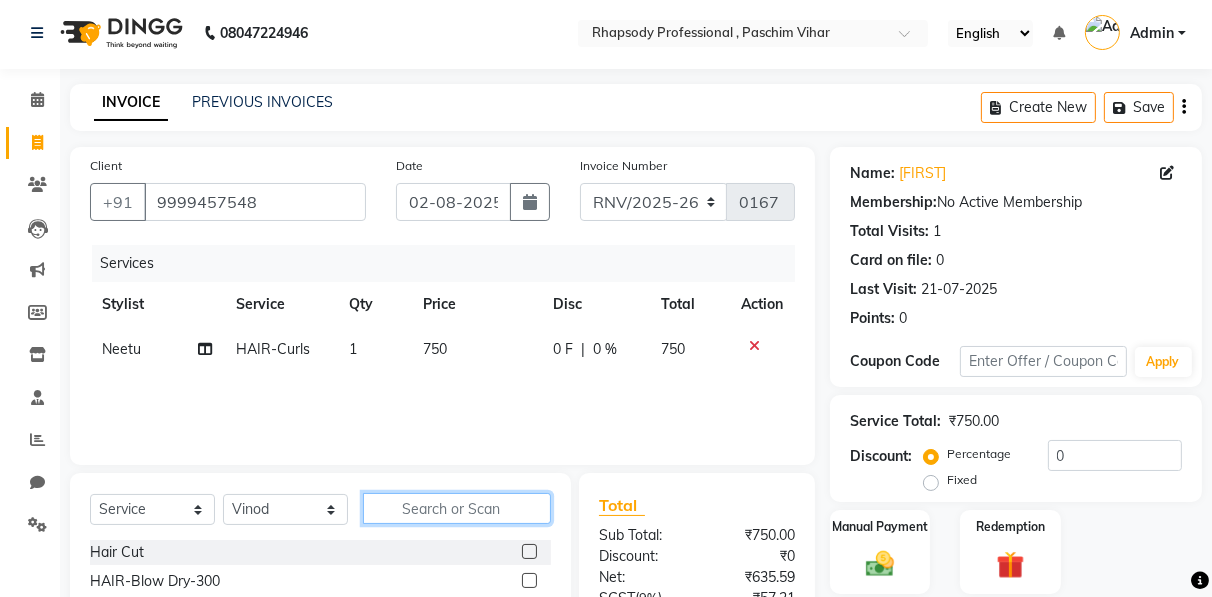 scroll, scrollTop: 202, scrollLeft: 0, axis: vertical 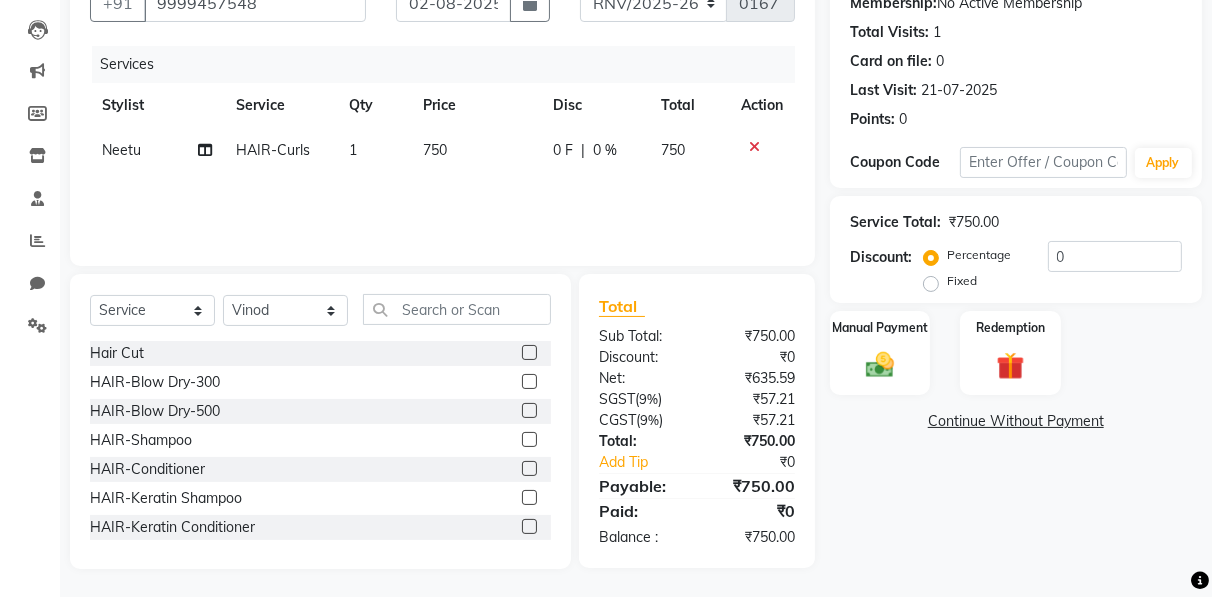 click 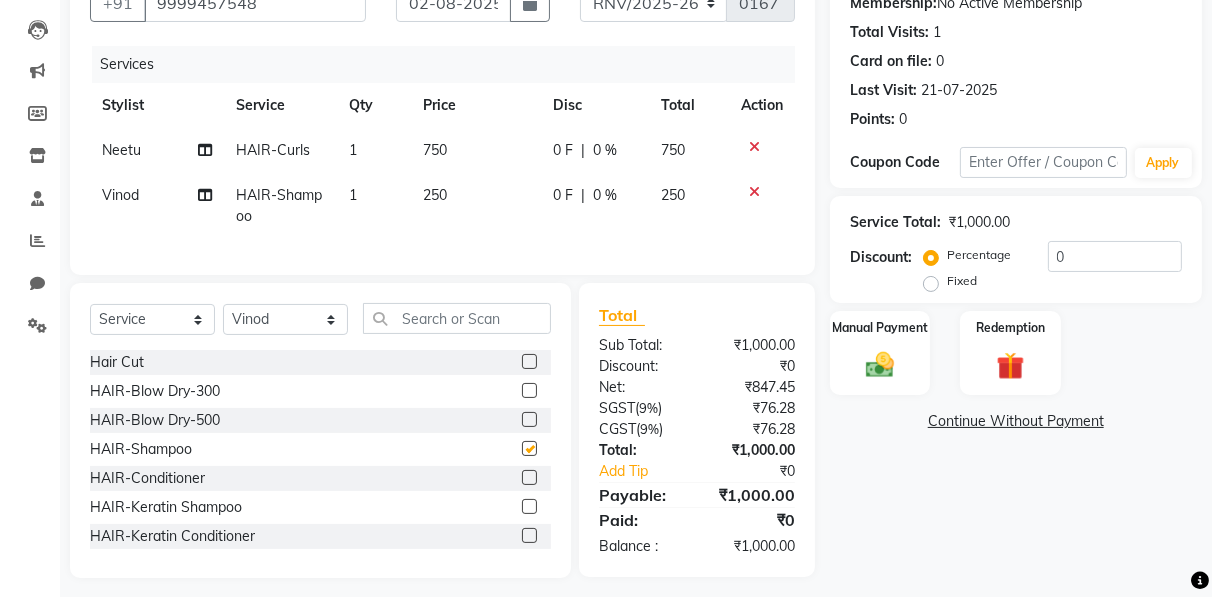 checkbox on "false" 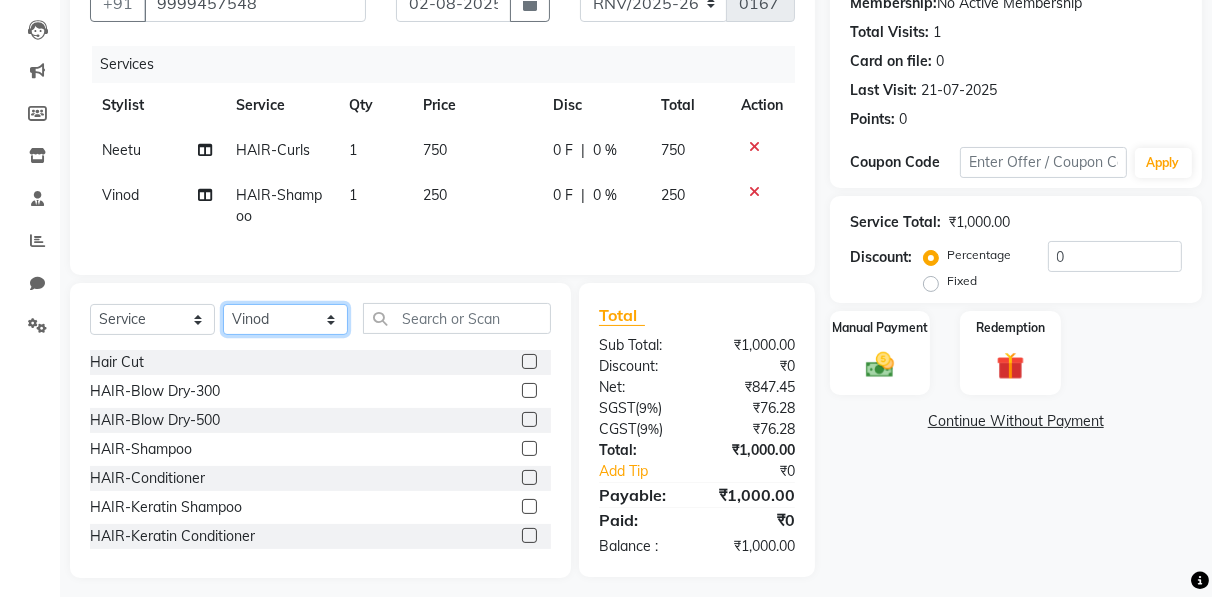 click on "Select Stylist [FIRST] [FIRST] [FIRST] [FIRST] [FIRST] [FIRST] [FIRST] [FIRST] [FIRST] [FIRST] [FIRST] [FIRST]" 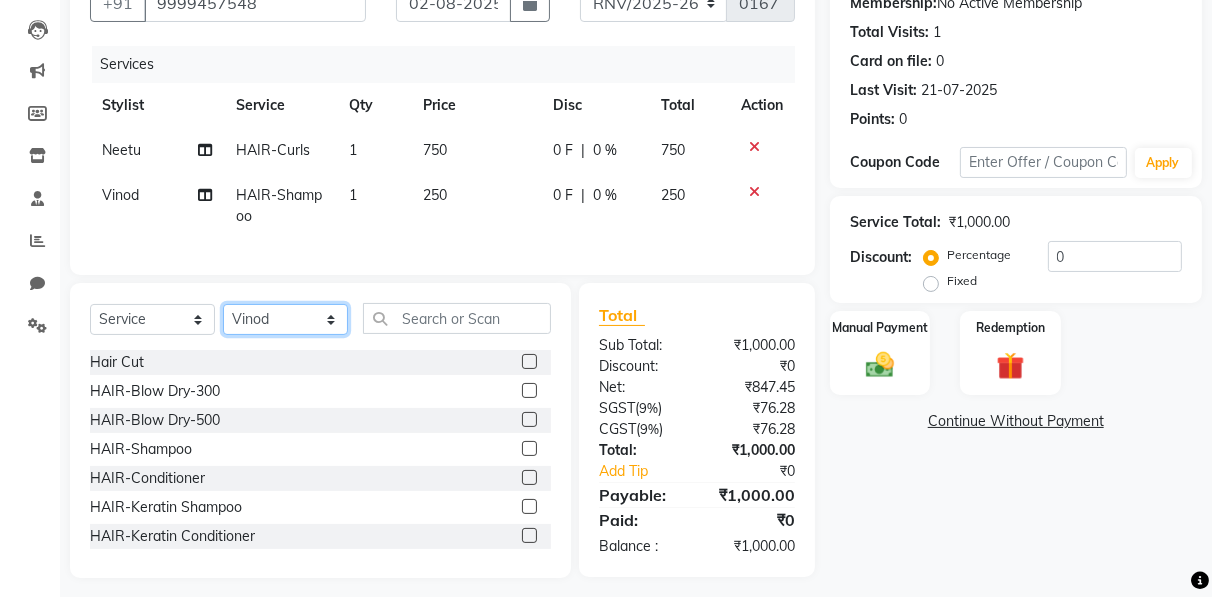 select on "85667" 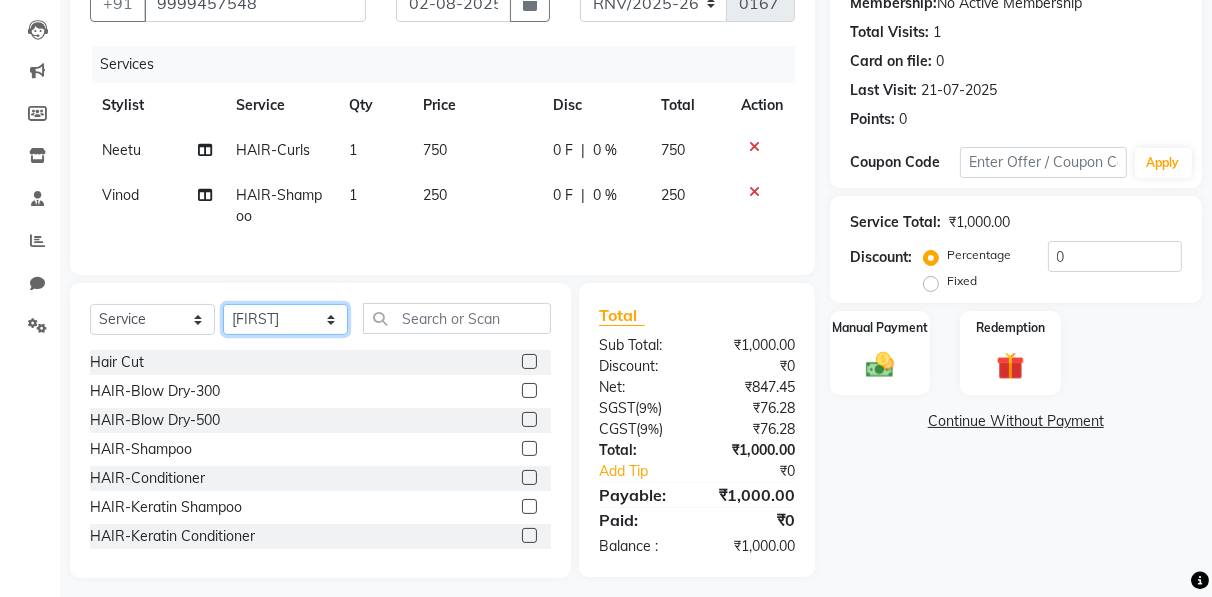 click on "Select Stylist [FIRST] [FIRST] [FIRST] [FIRST] [FIRST] [FIRST] [FIRST] [FIRST] [FIRST] [FIRST] [FIRST] [FIRST]" 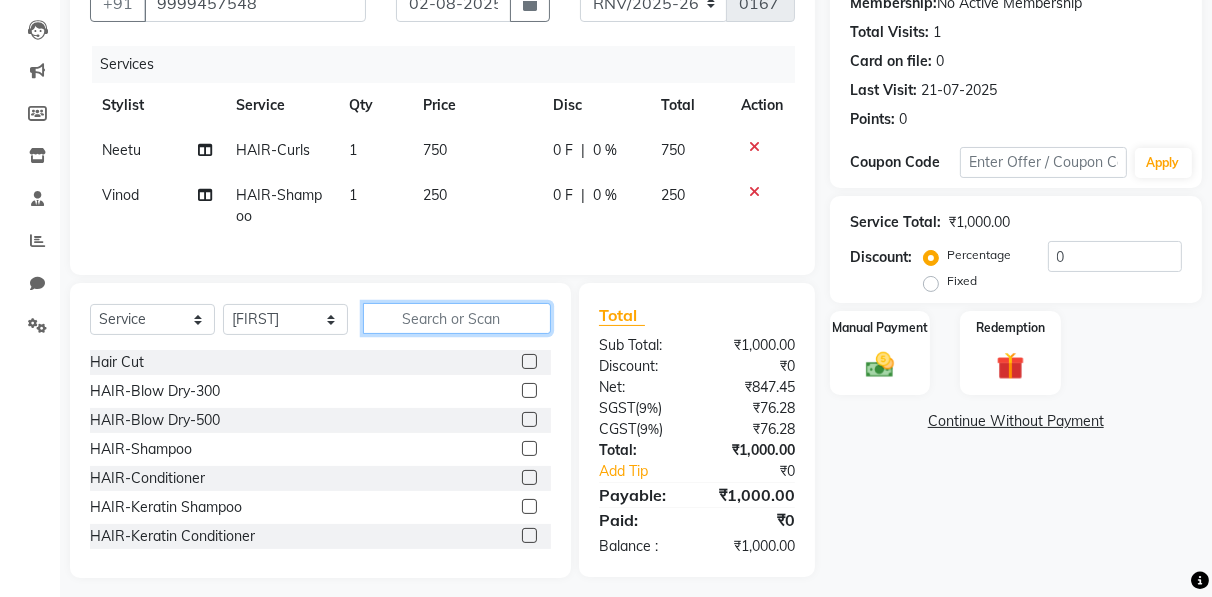 click 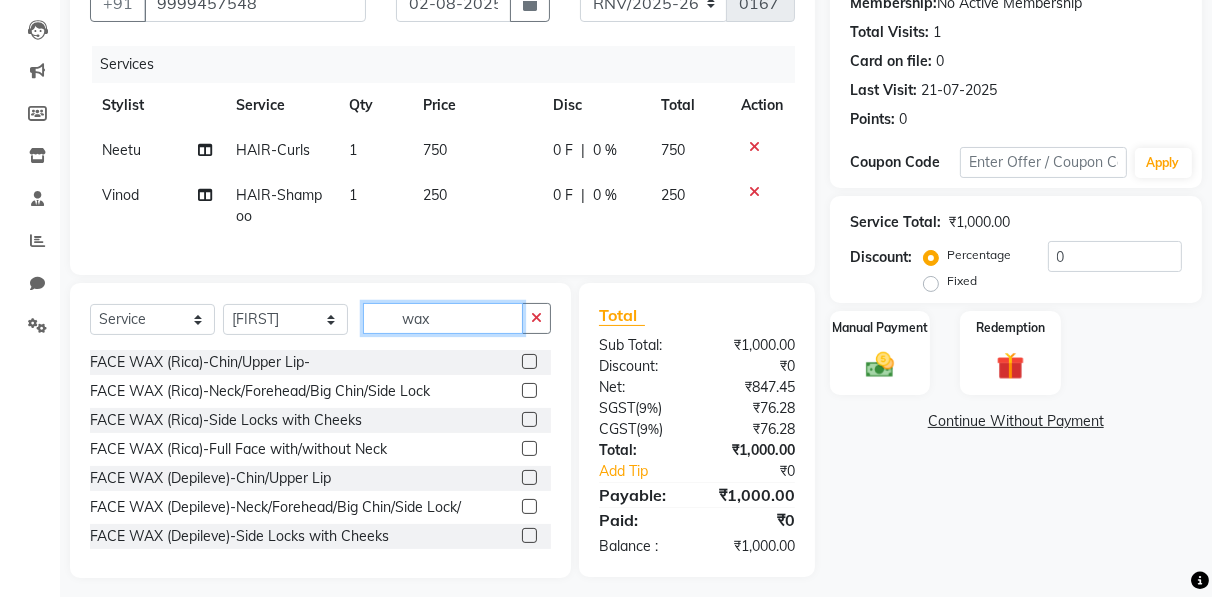 type on "wax" 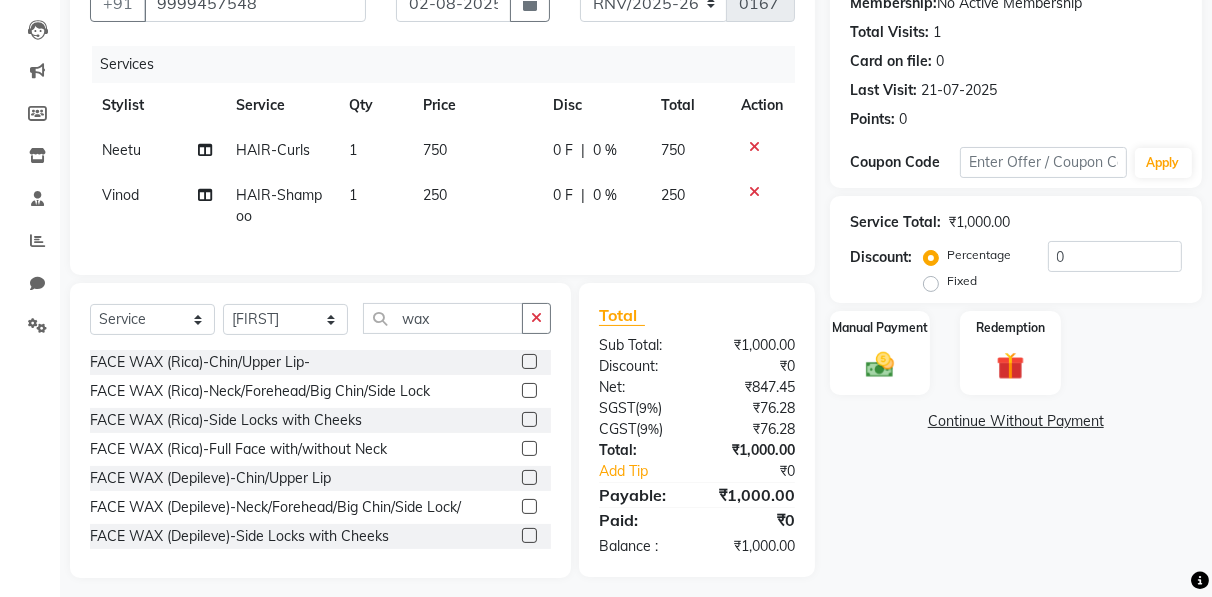 click 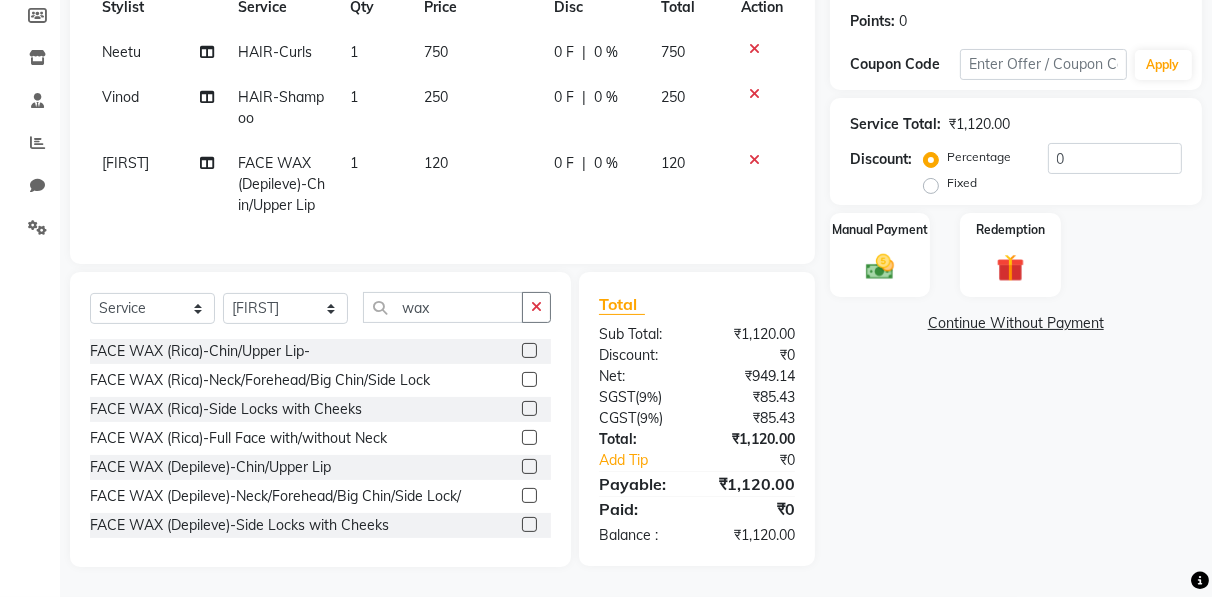 scroll, scrollTop: 311, scrollLeft: 0, axis: vertical 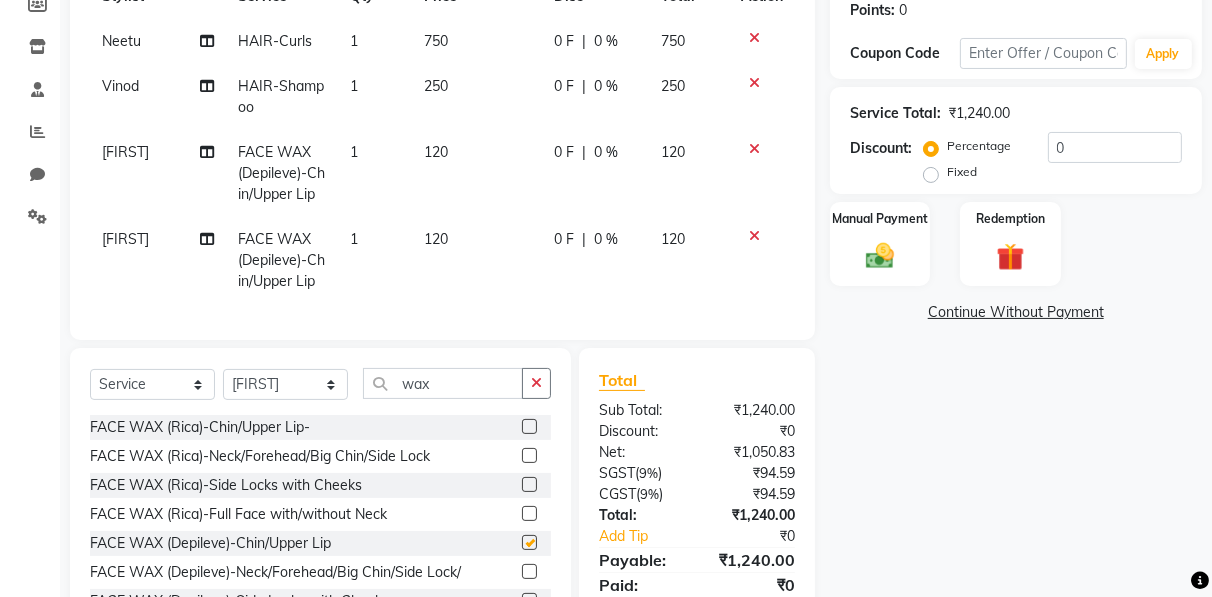 checkbox on "false" 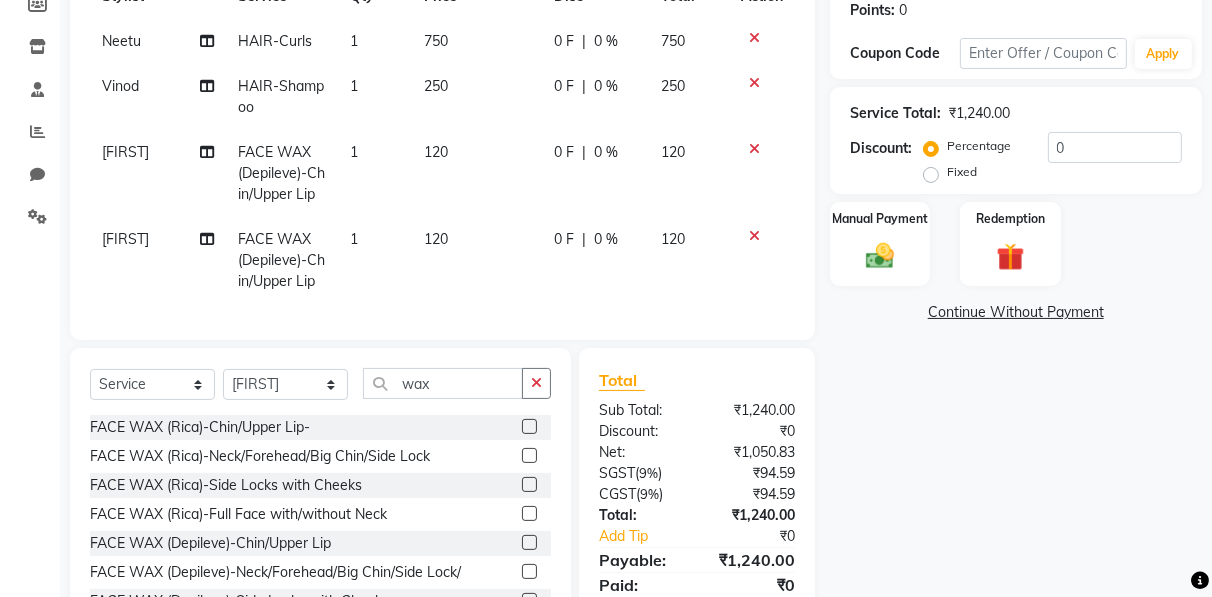 scroll, scrollTop: 0, scrollLeft: 0, axis: both 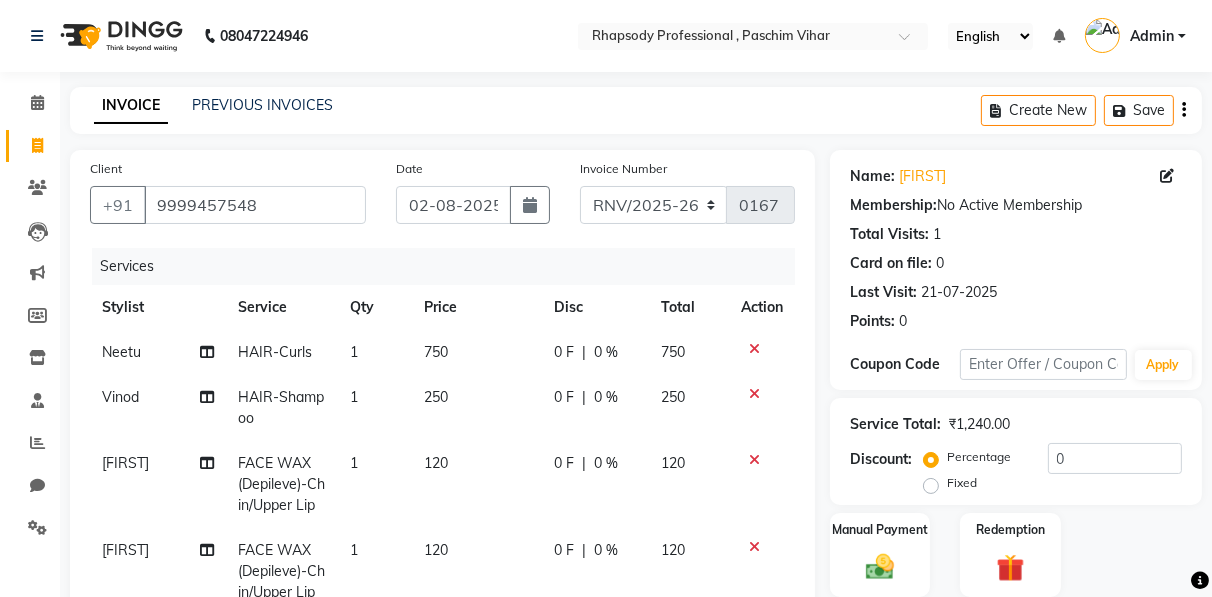 click 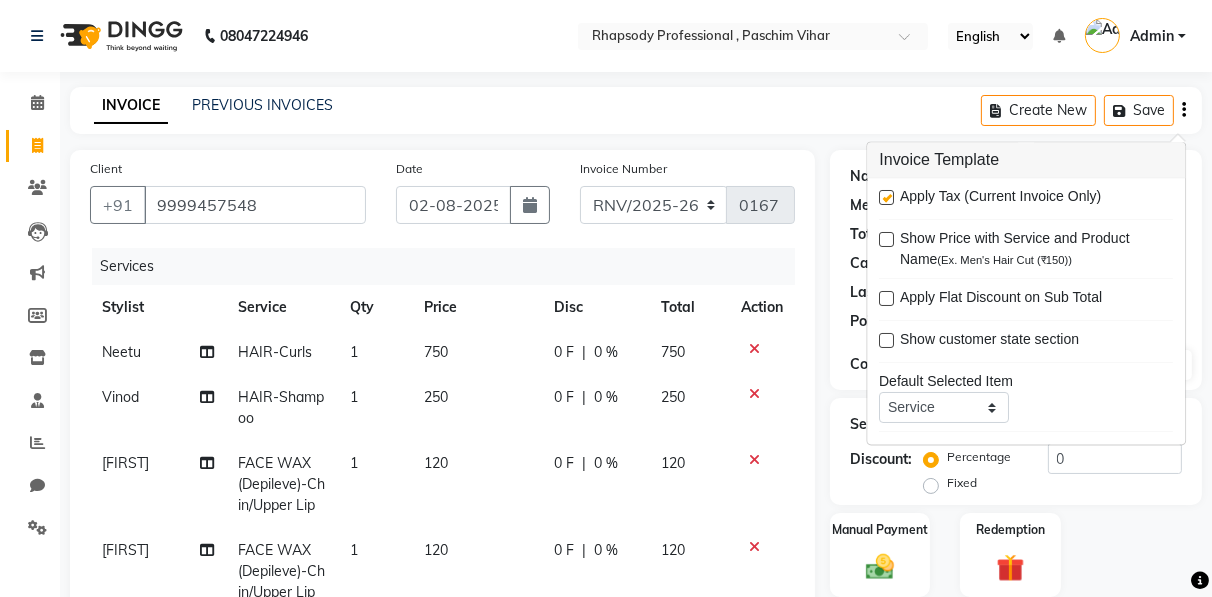 click at bounding box center (886, 198) 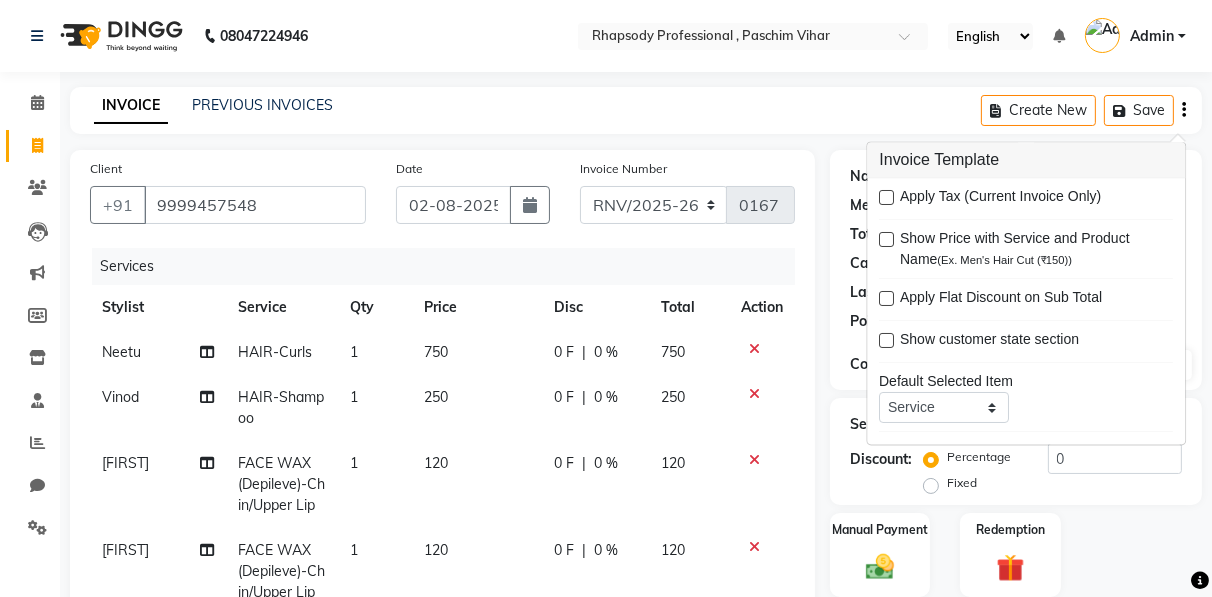 scroll, scrollTop: 398, scrollLeft: 0, axis: vertical 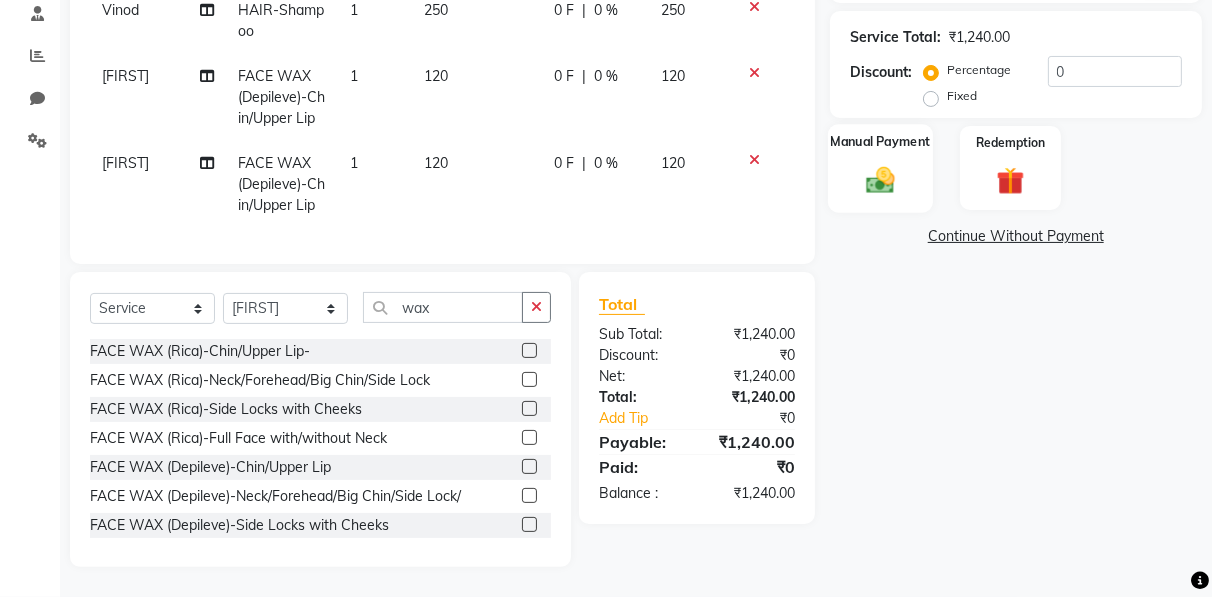 click 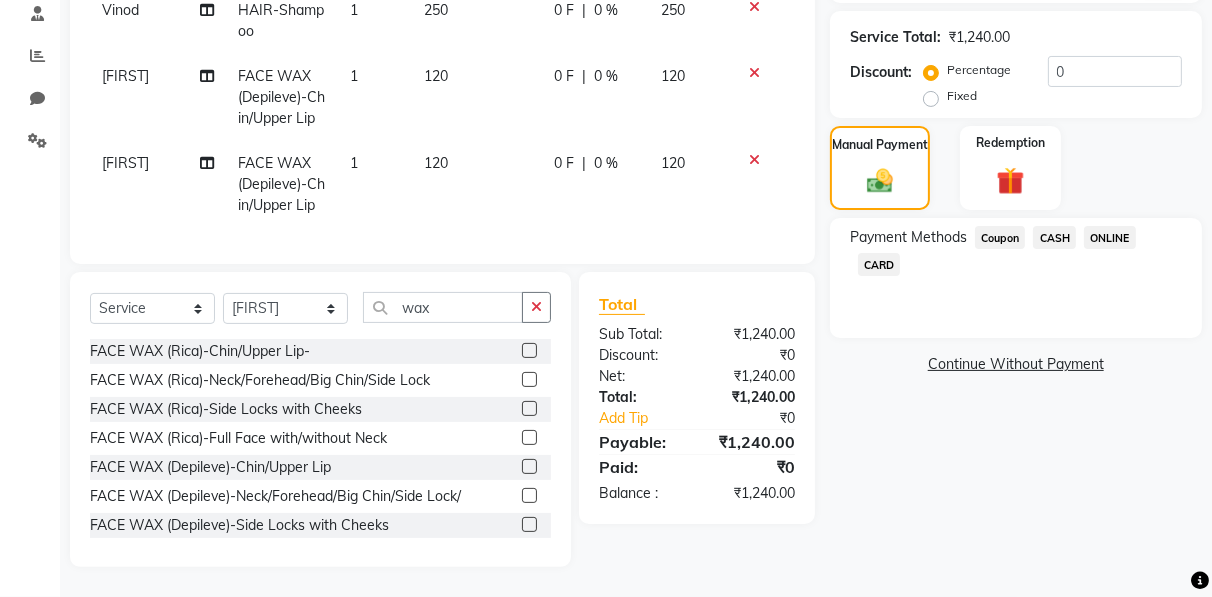 click on "CASH" 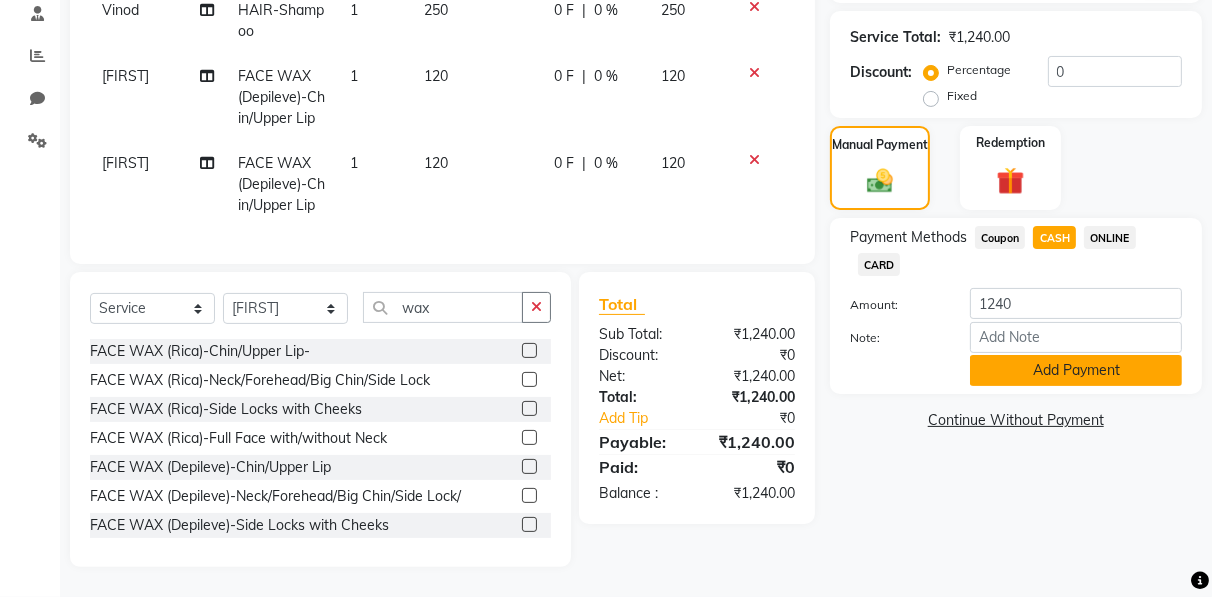 click on "Add Payment" 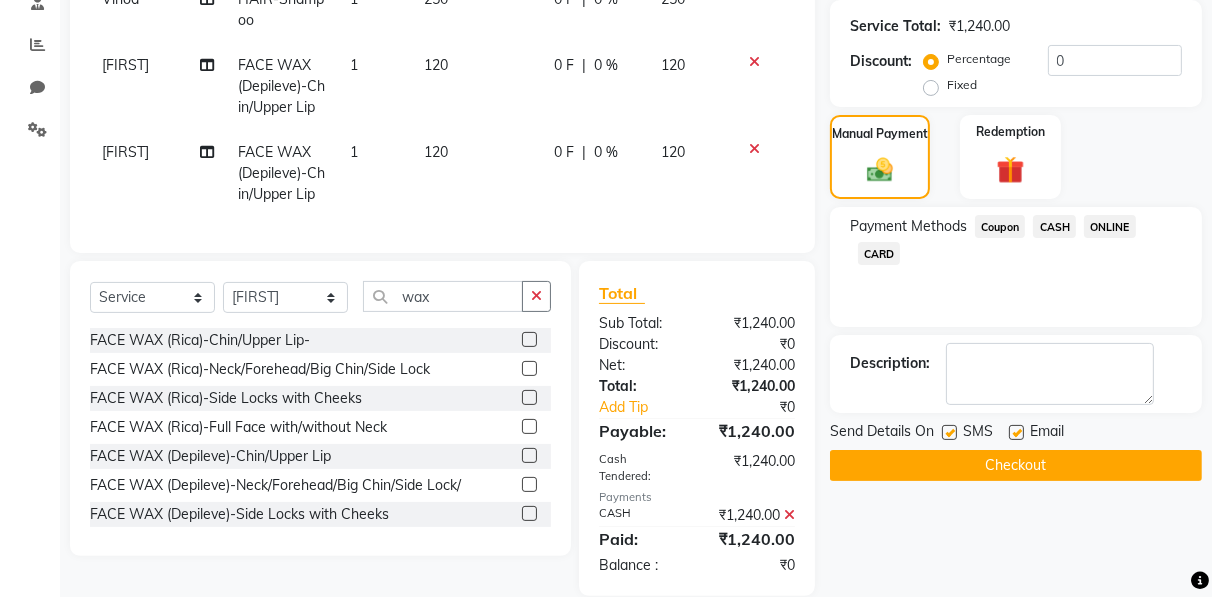 click on "Checkout" 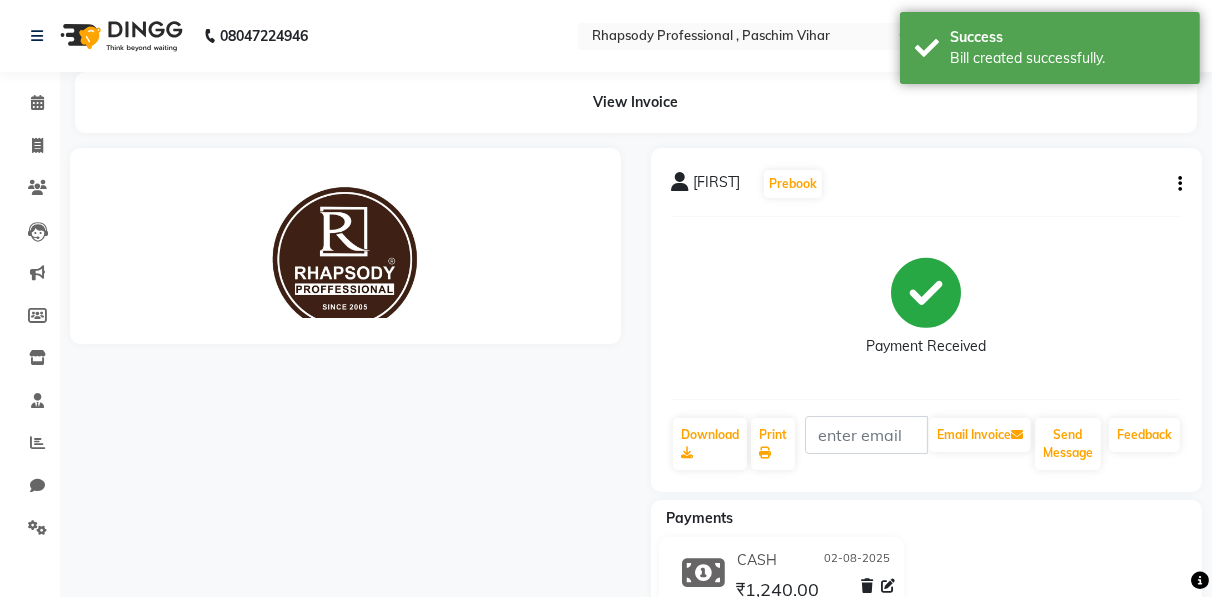 scroll, scrollTop: 0, scrollLeft: 0, axis: both 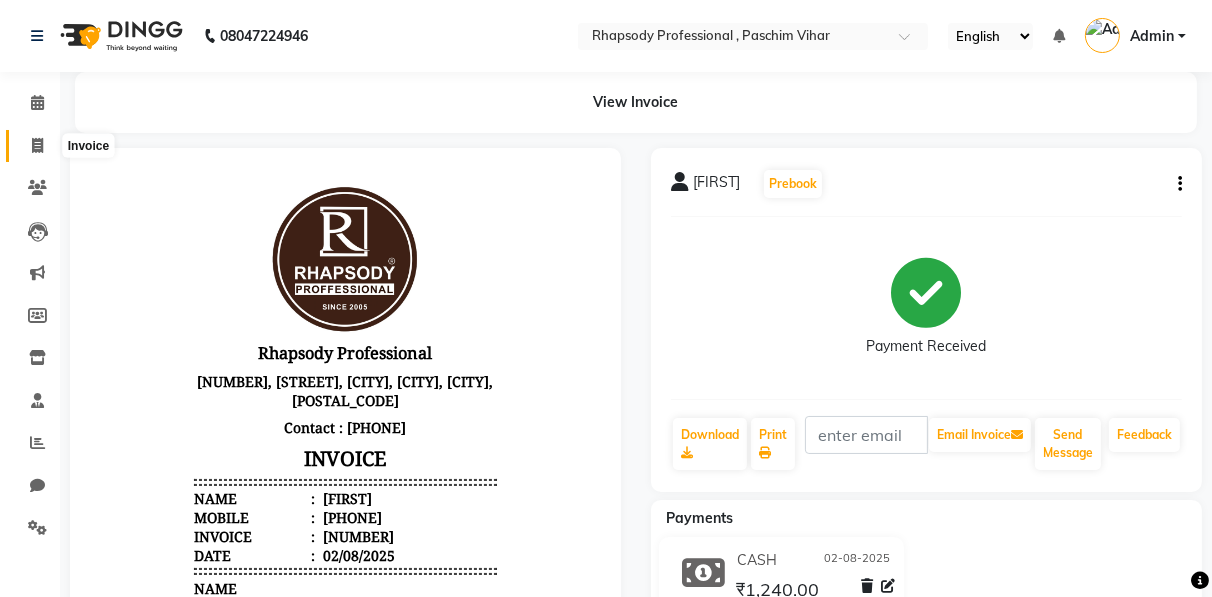 click 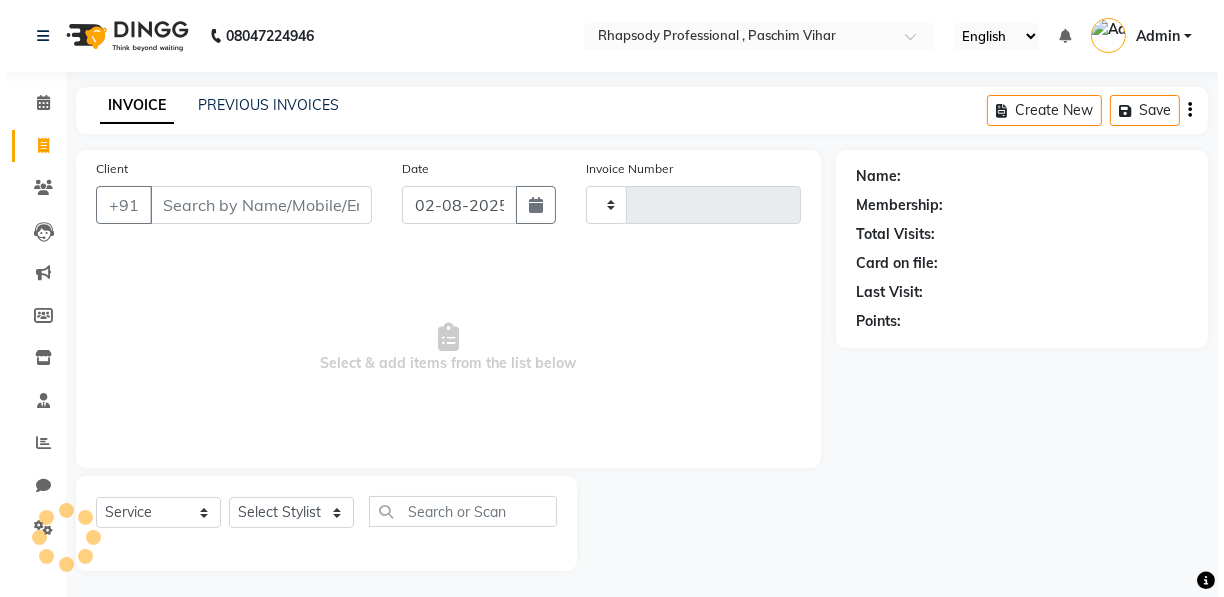 scroll, scrollTop: 3, scrollLeft: 0, axis: vertical 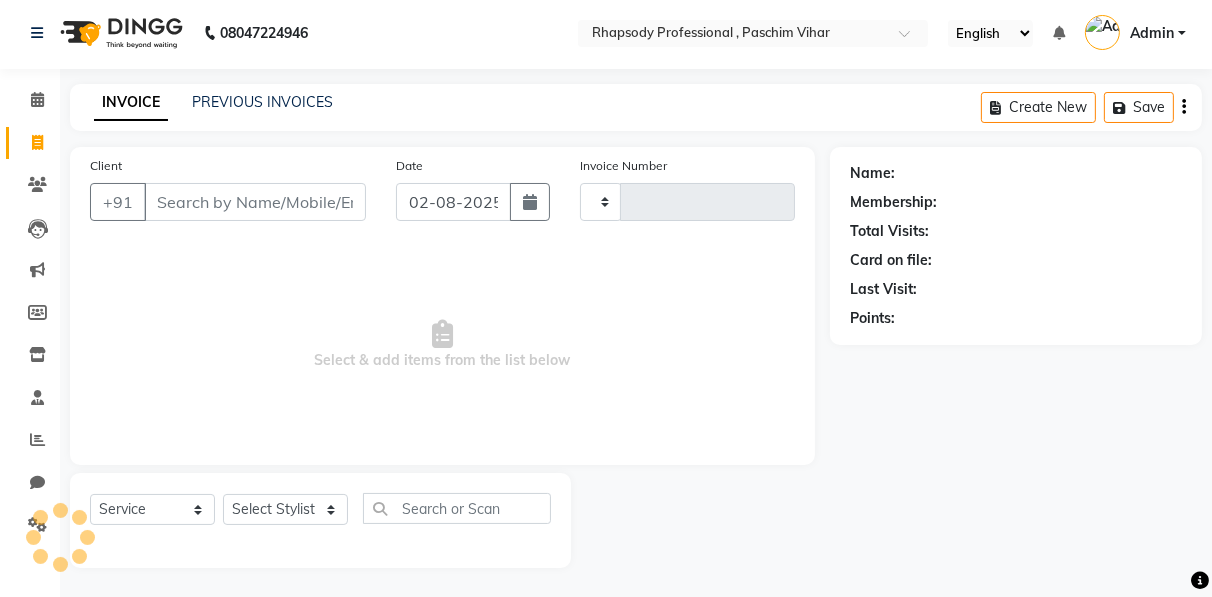 type on "0230" 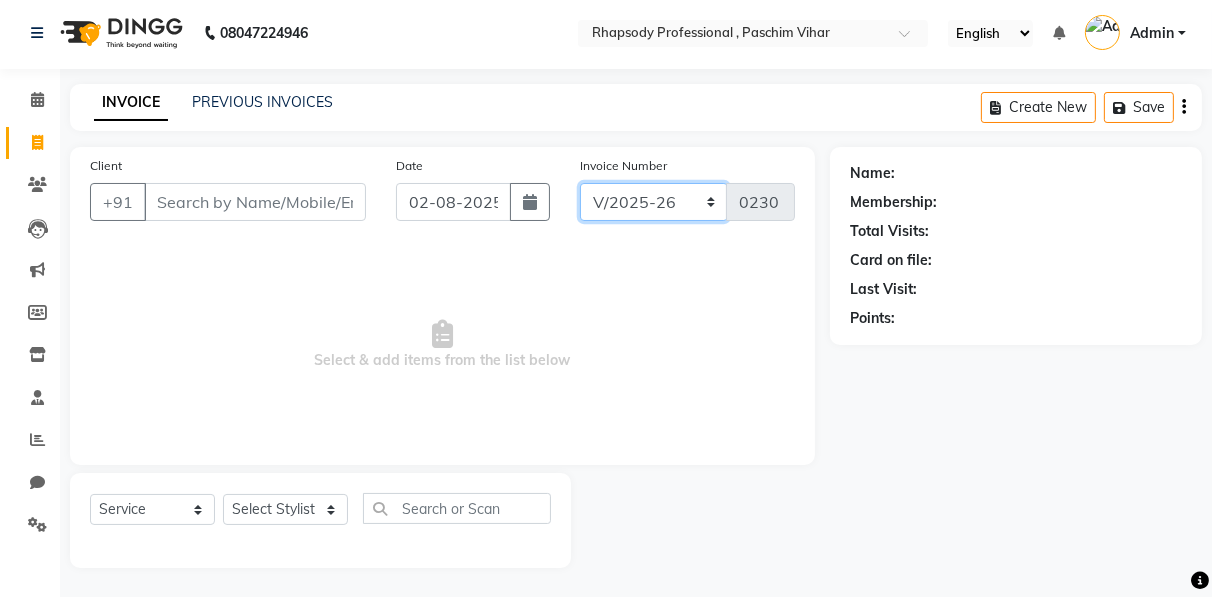 click on "RNV/2025-26 V/2025 V/2025-26" 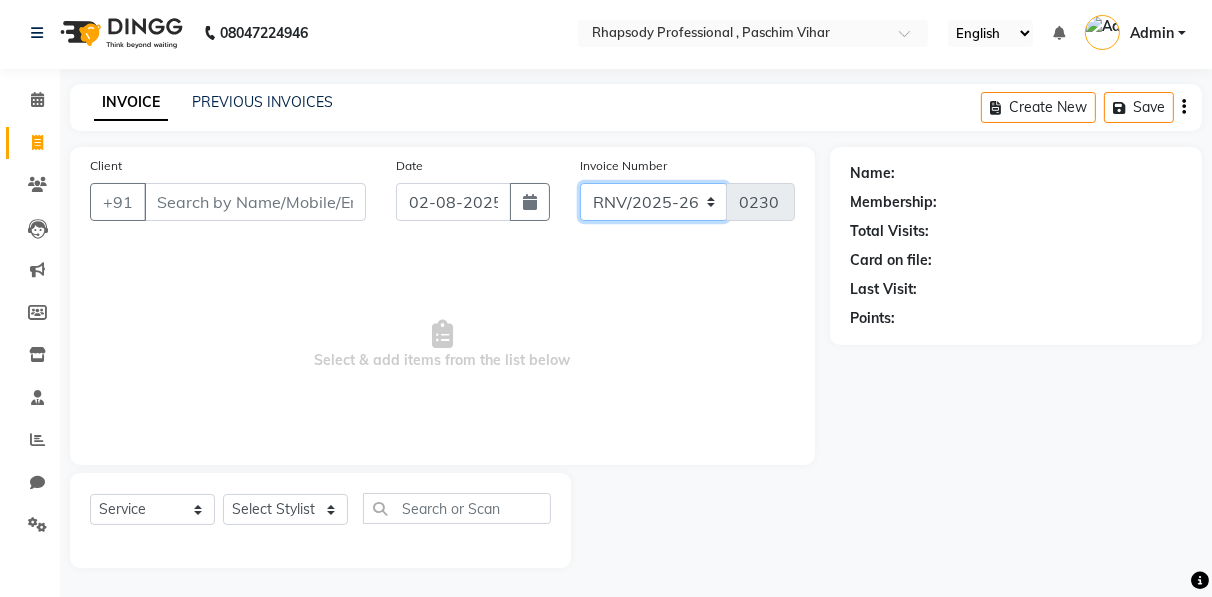 click on "RNV/2025-26 V/2025 V/2025-26" 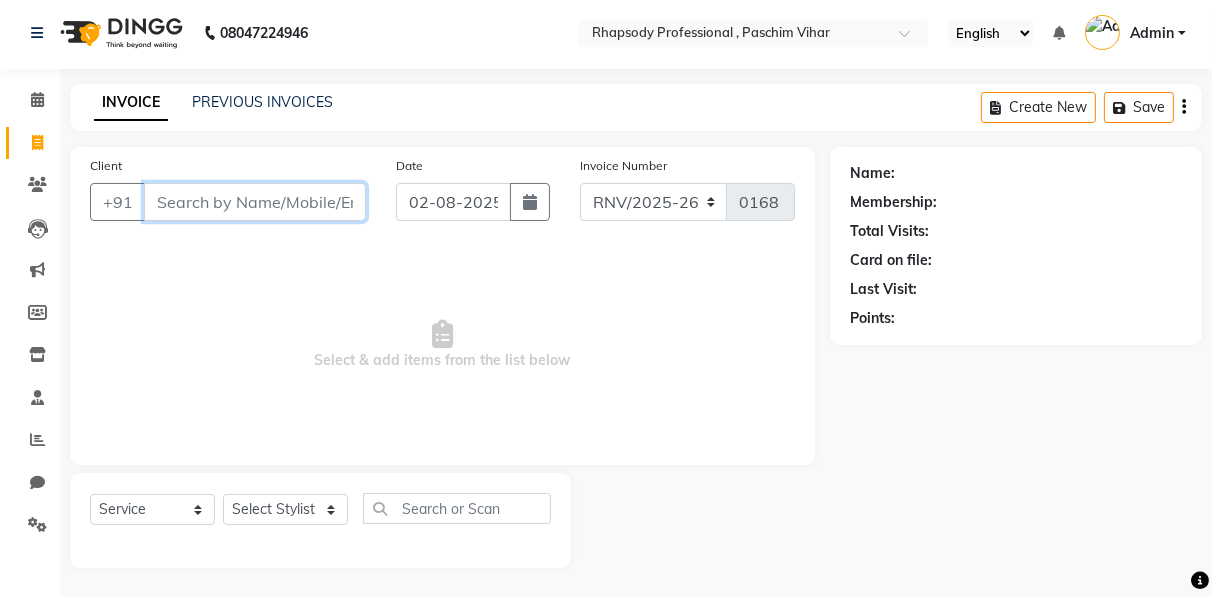 click on "Client" at bounding box center (255, 202) 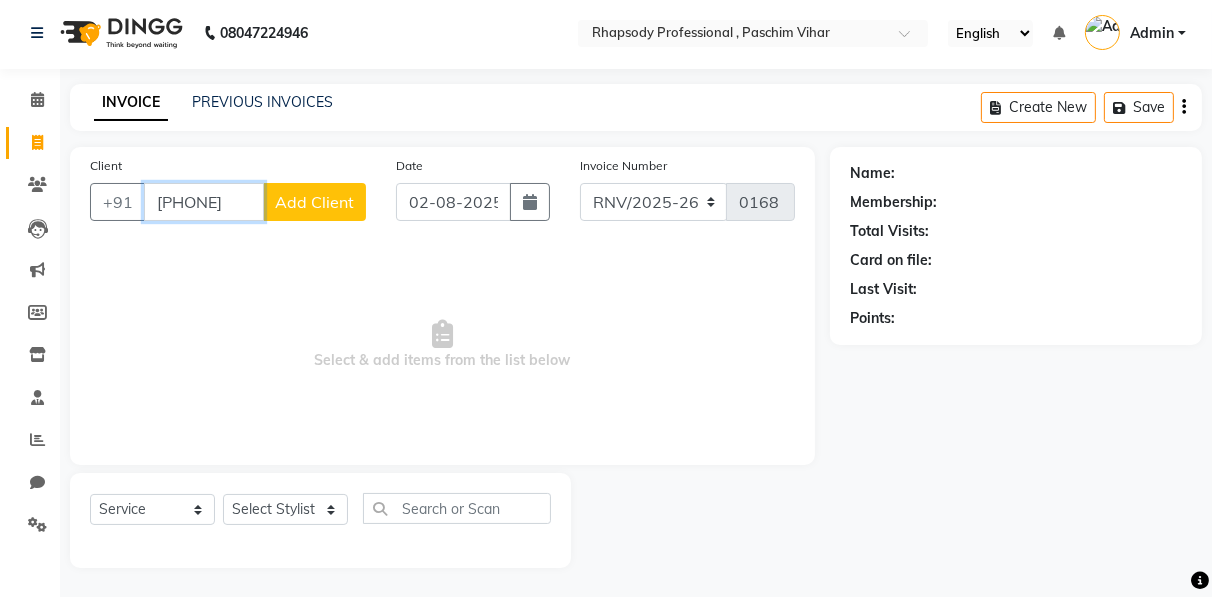 type on "[PHONE]" 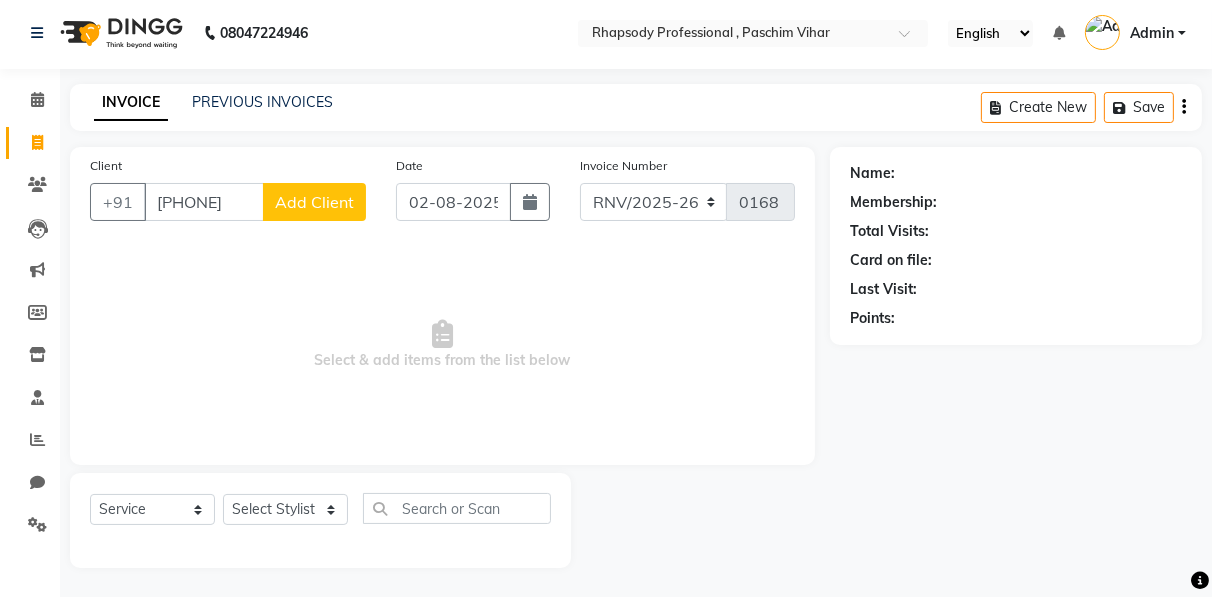 click on "Add Client" 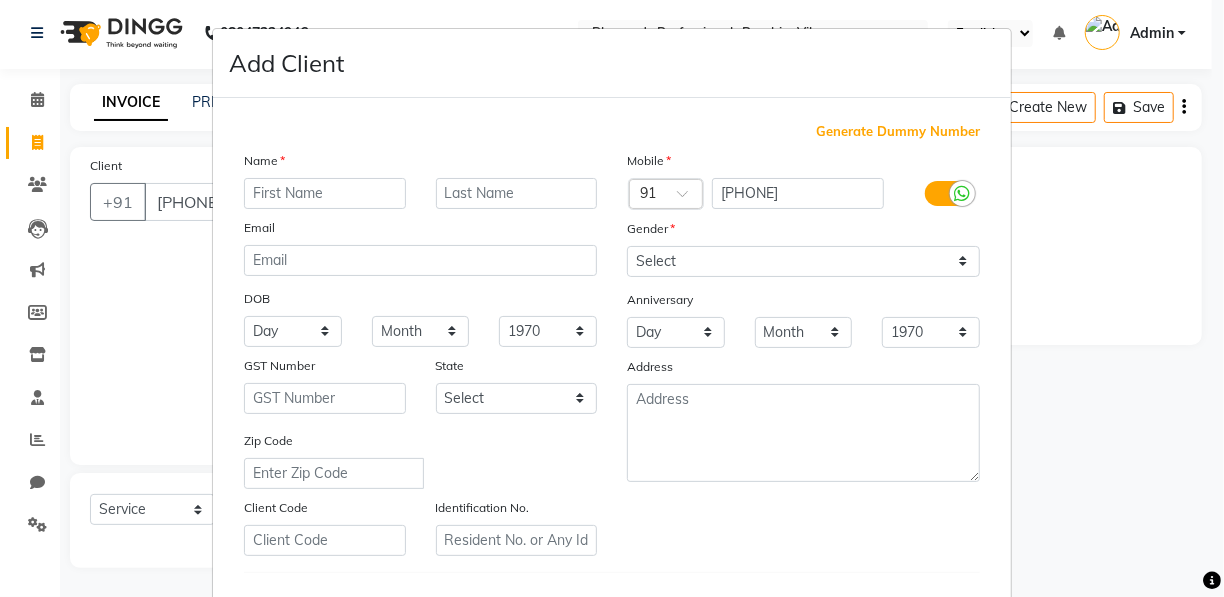 type on "k" 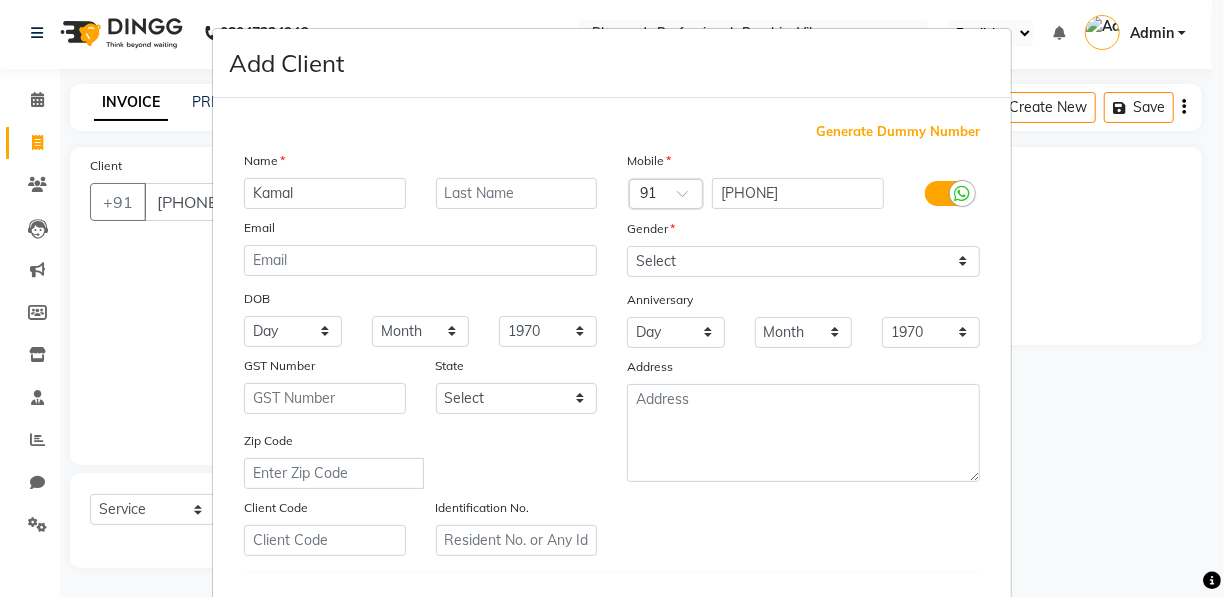 type on "Kamal" 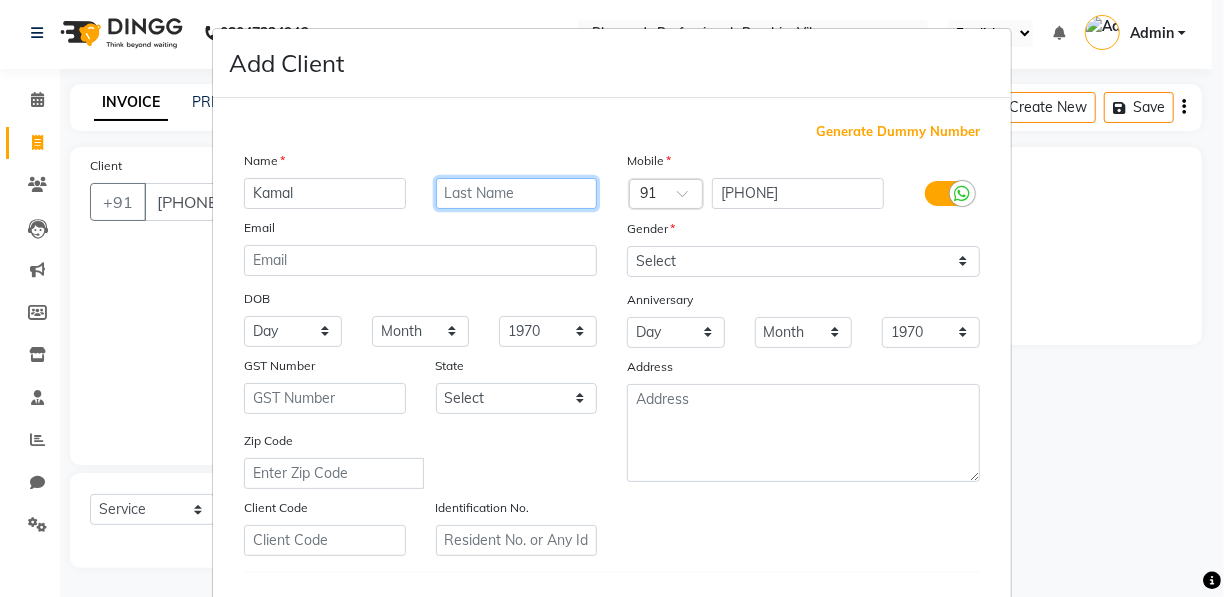 click at bounding box center [517, 193] 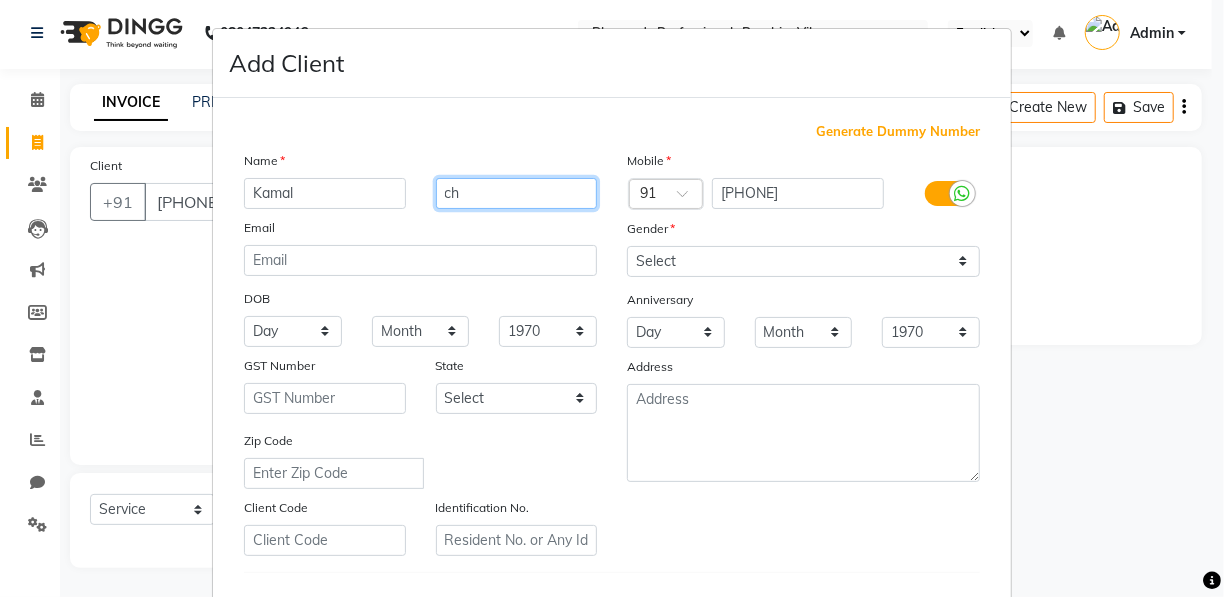 type on "c" 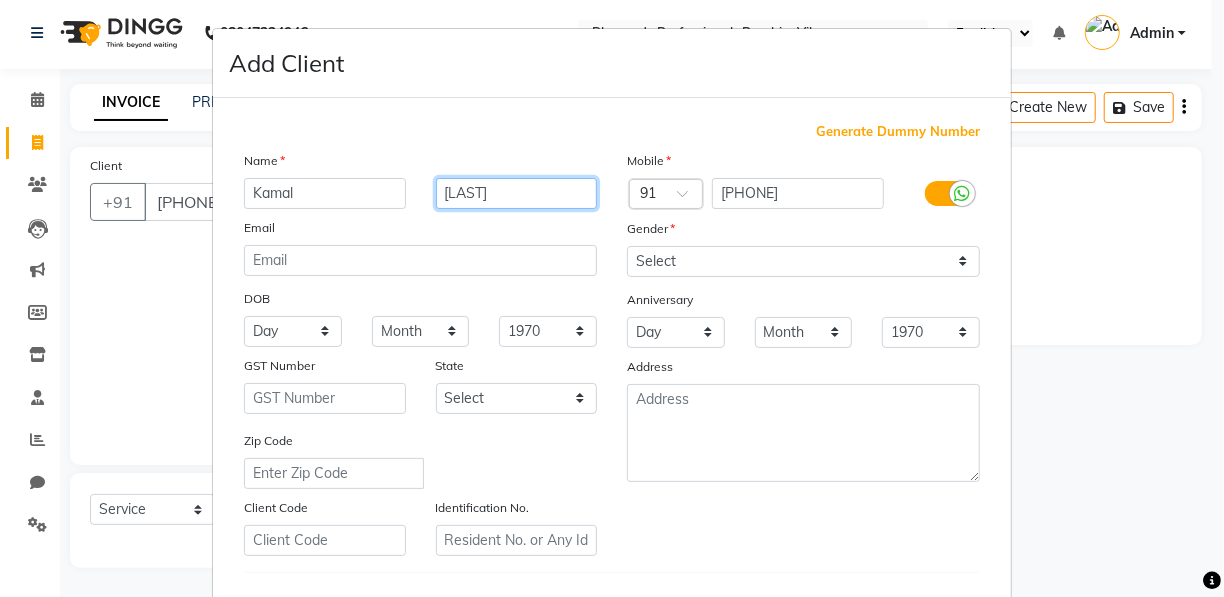 type on "[LAST]" 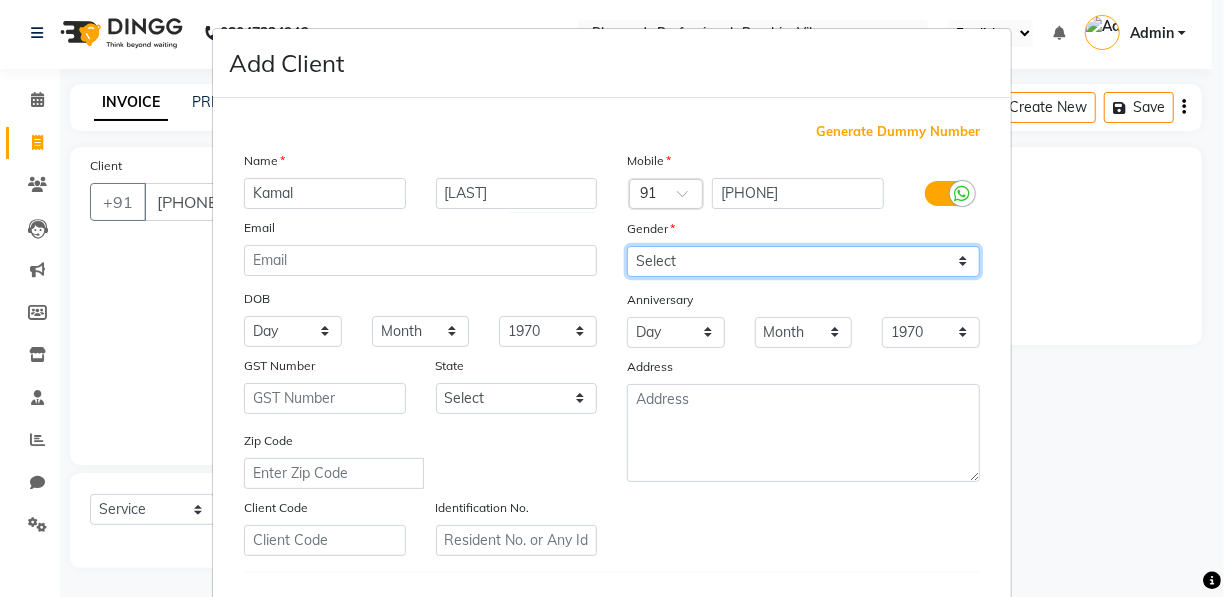 click on "Select Male Female Other Prefer Not To Say" at bounding box center (803, 261) 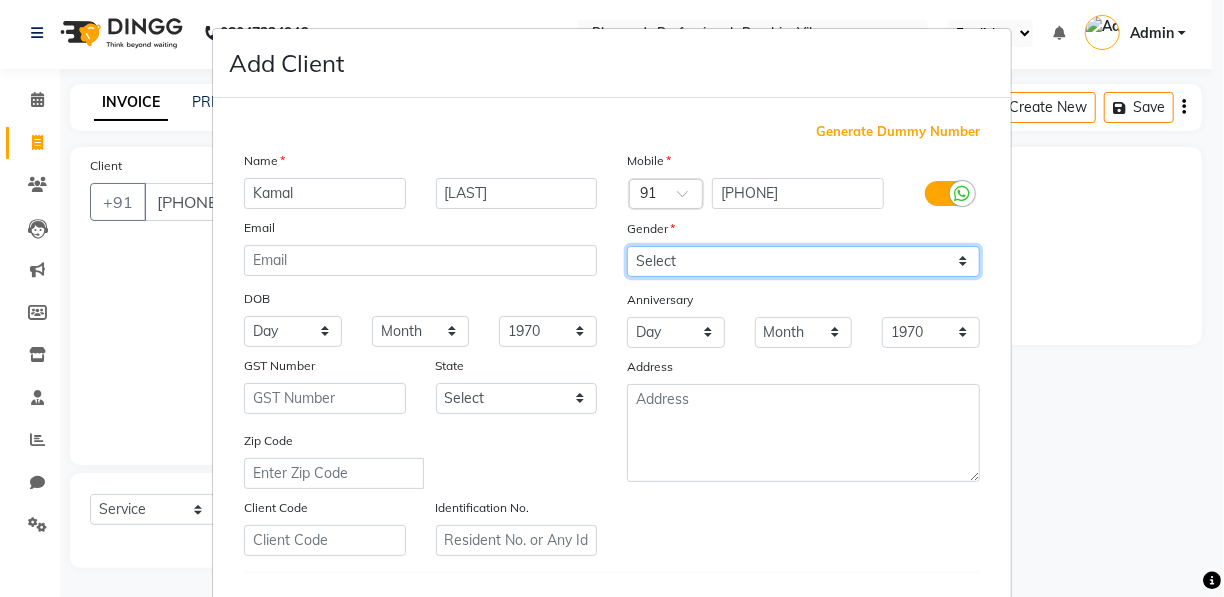 select on "female" 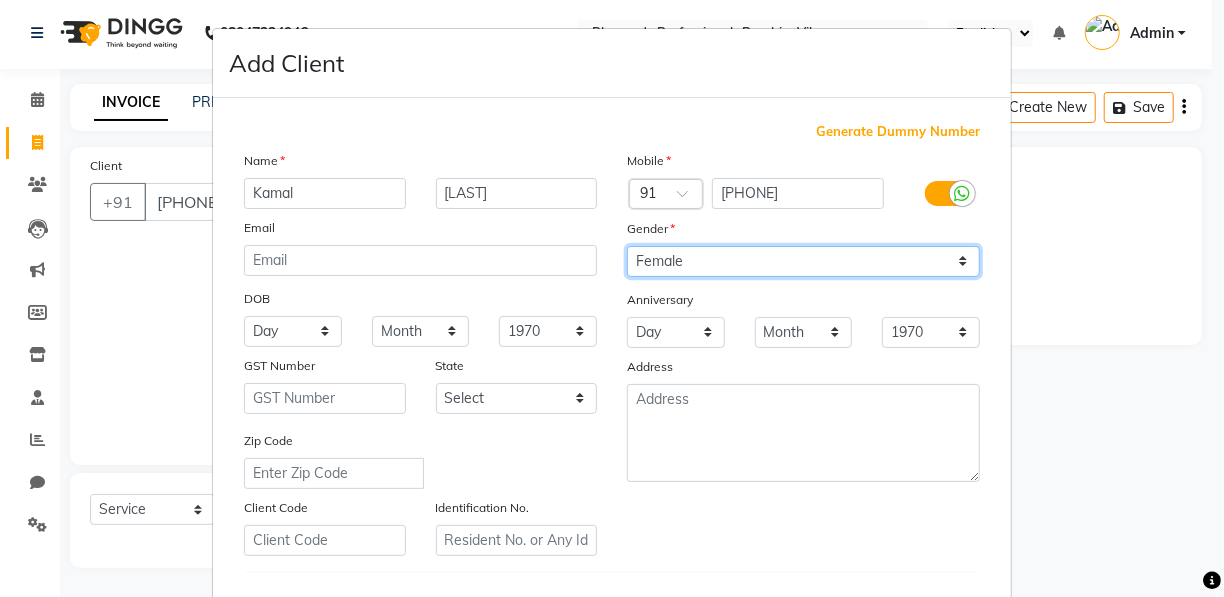 click on "Select Male Female Other Prefer Not To Say" at bounding box center (803, 261) 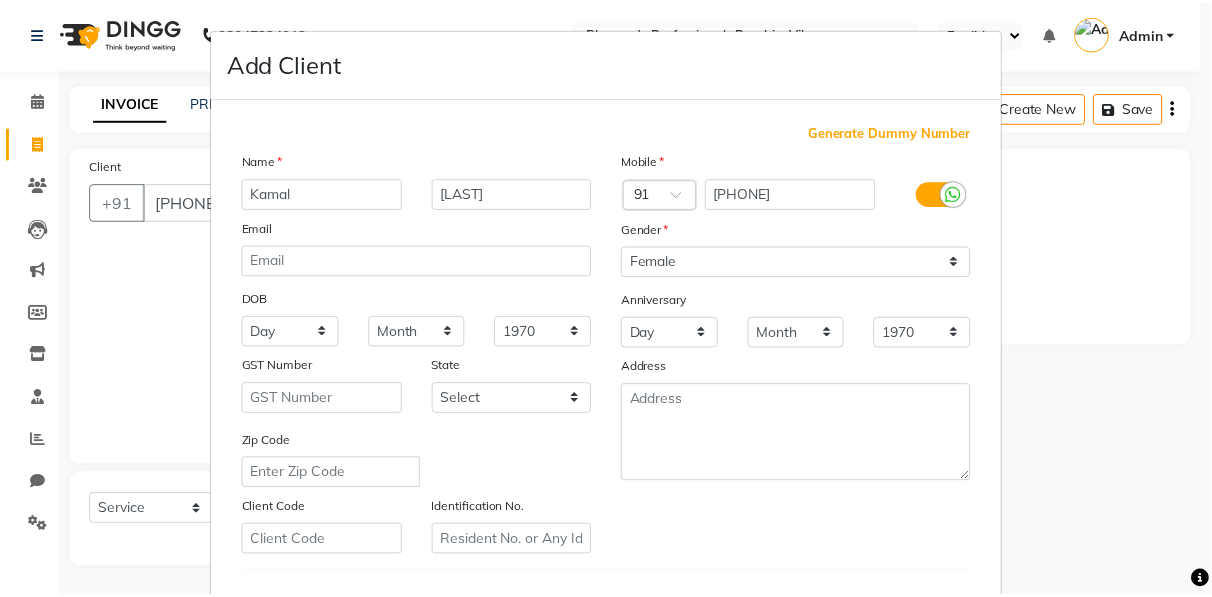 scroll, scrollTop: 321, scrollLeft: 0, axis: vertical 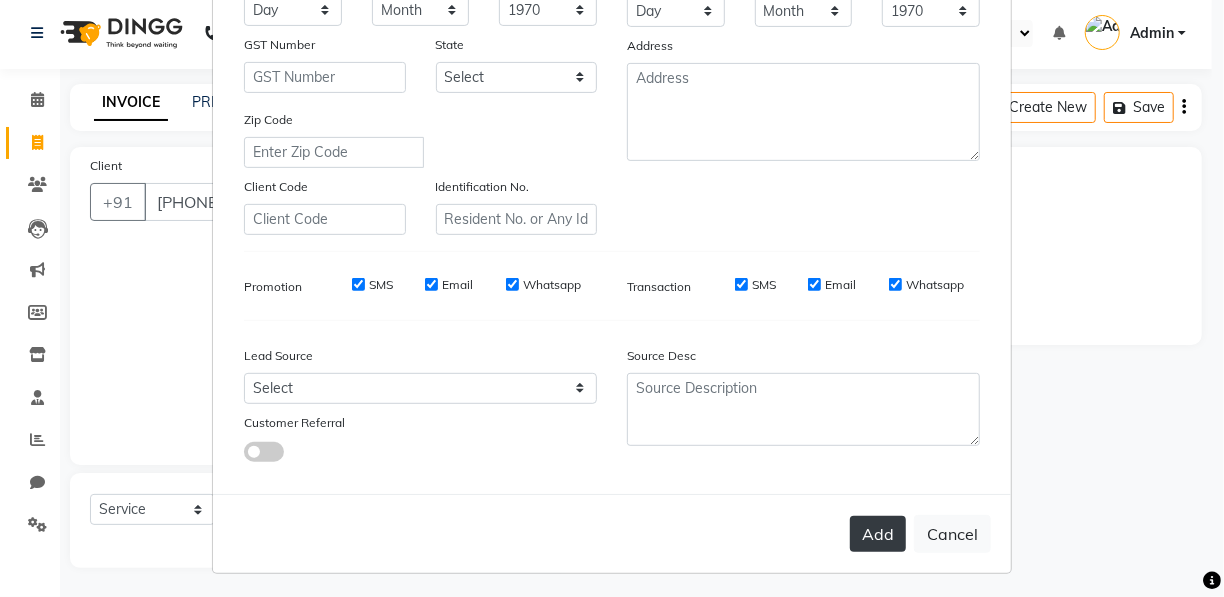 click on "Add" at bounding box center [878, 534] 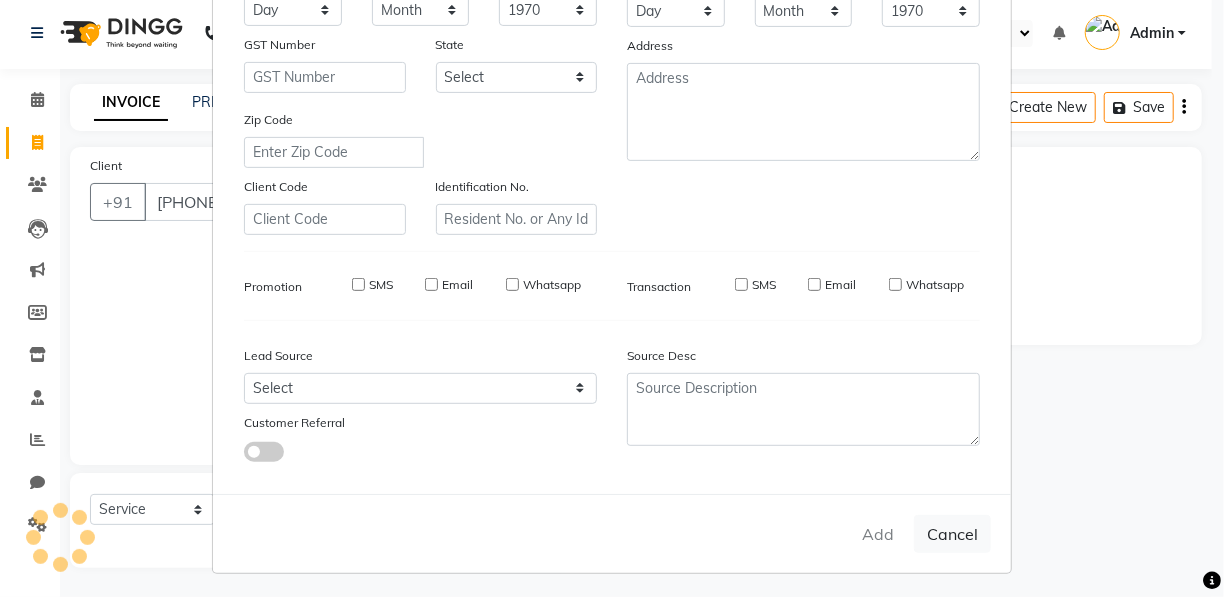 type 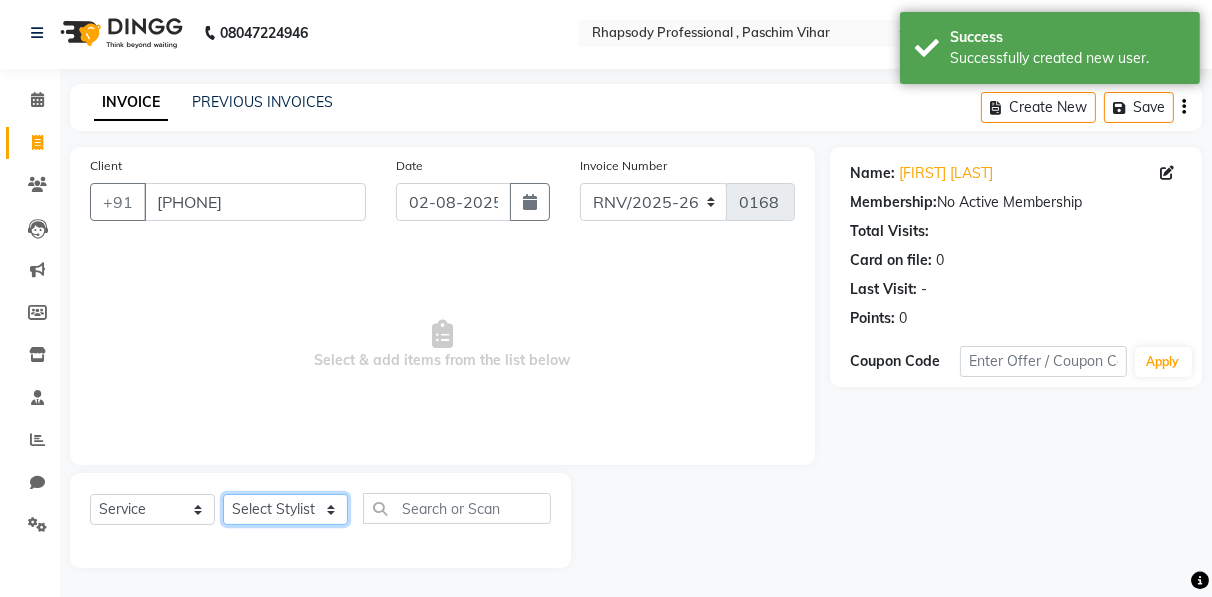click on "Select Stylist [FIRST] [FIRST] [FIRST] [FIRST] [FIRST] [FIRST] [FIRST] [FIRST] [FIRST] [FIRST] [FIRST] [FIRST]" 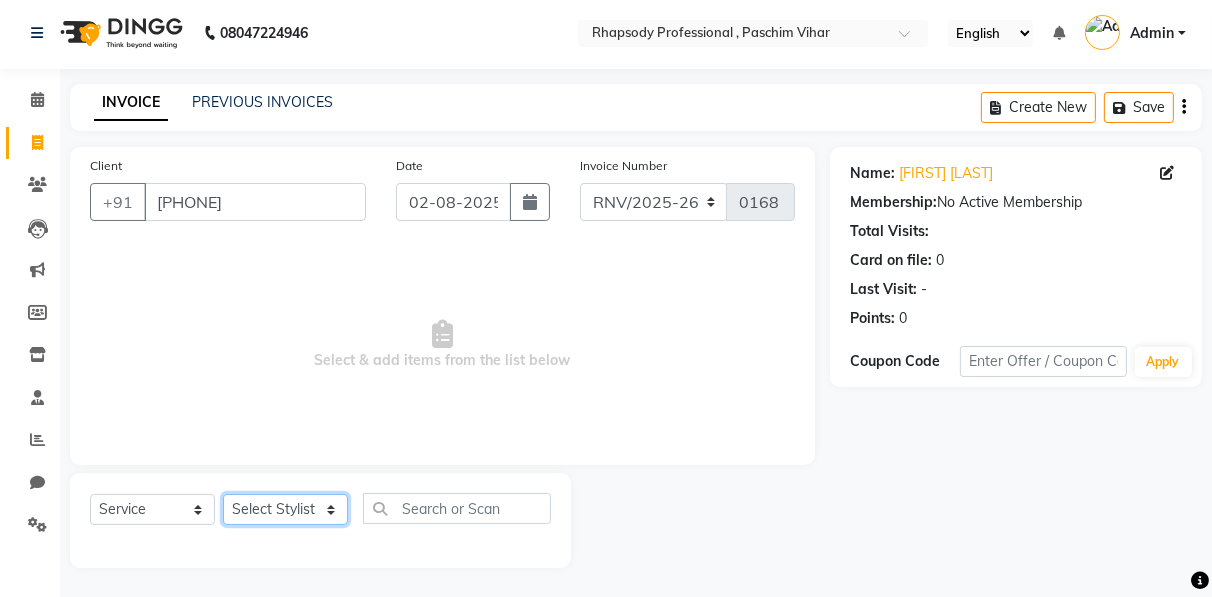 select on "85669" 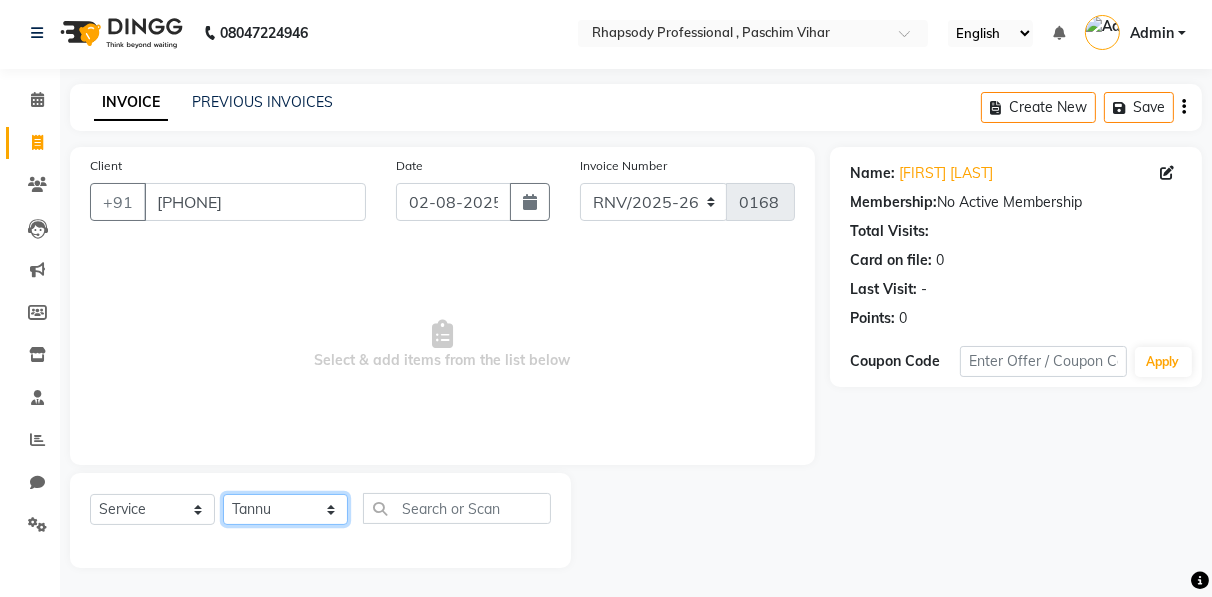 click on "Select Stylist [FIRST] [FIRST] [FIRST] [FIRST] [FIRST] [FIRST] [FIRST] [FIRST] [FIRST] [FIRST] [FIRST] [FIRST]" 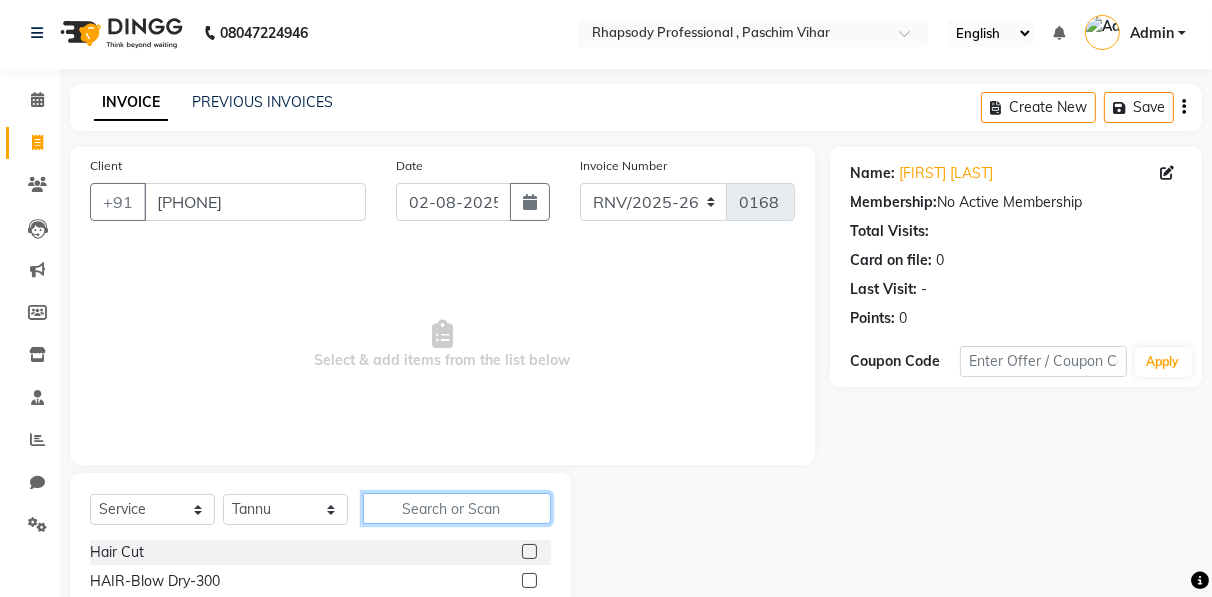 click 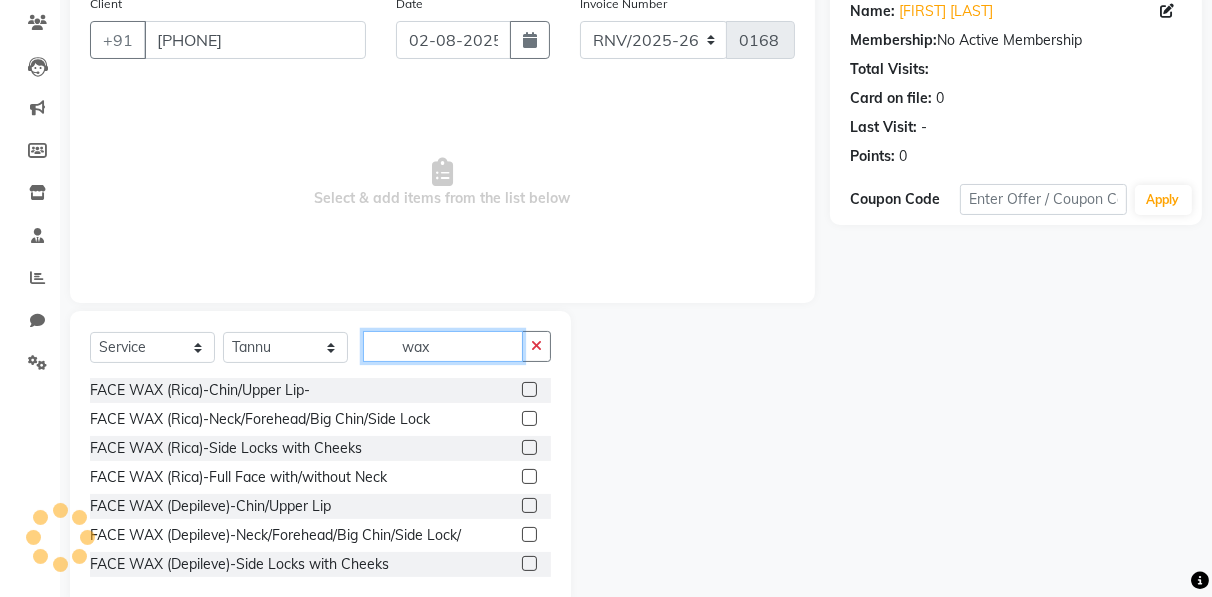 scroll, scrollTop: 202, scrollLeft: 0, axis: vertical 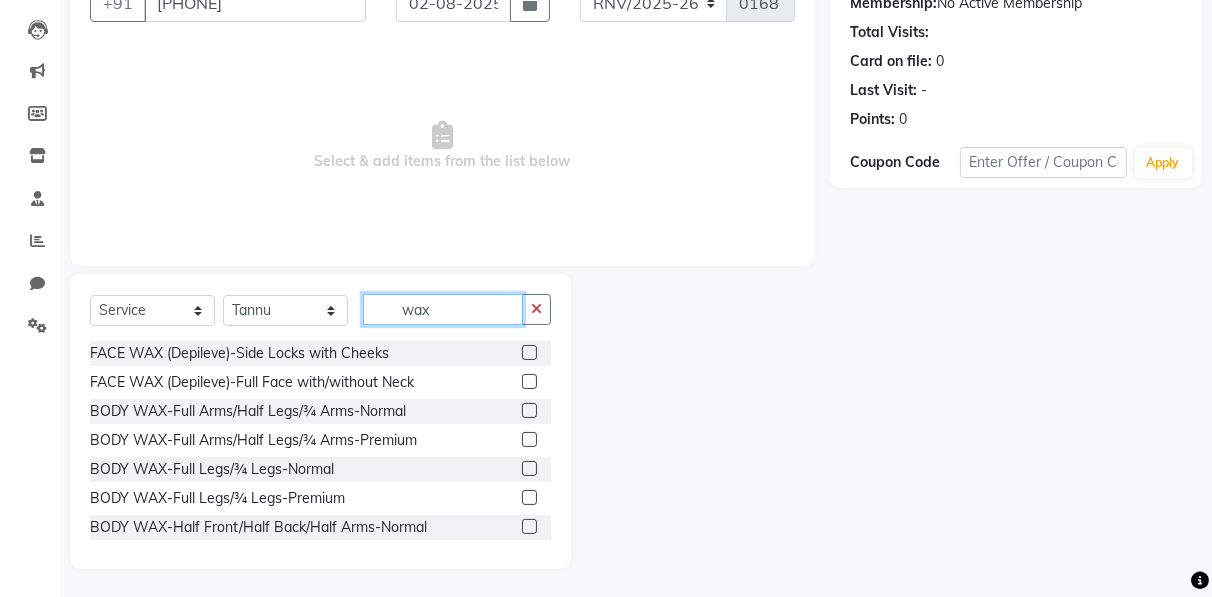 type on "wax" 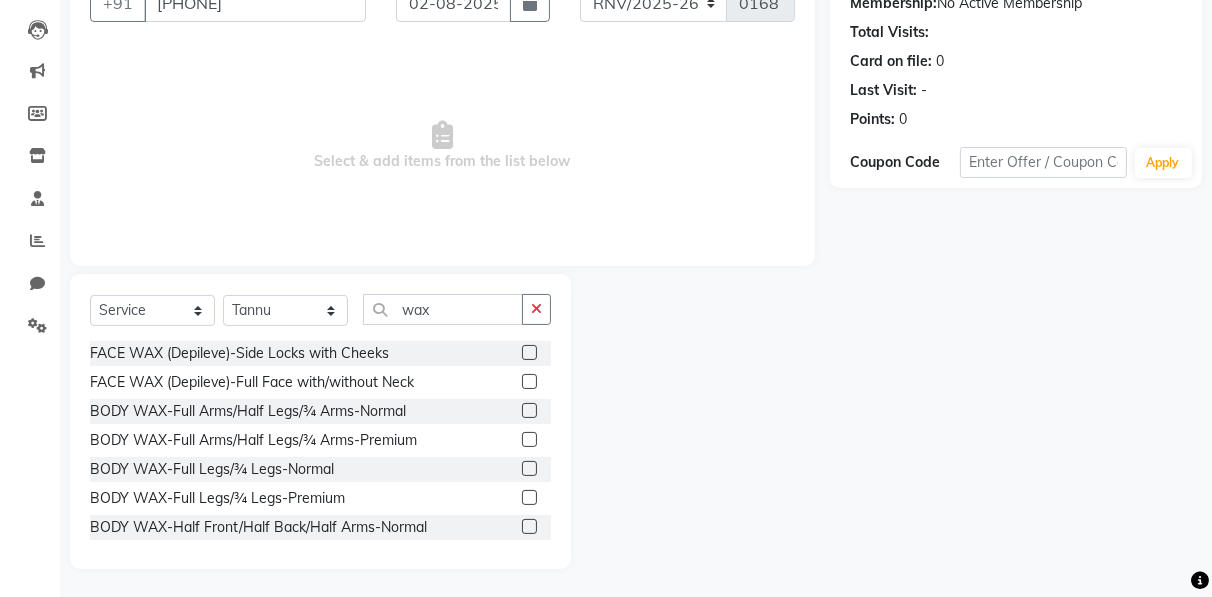 click 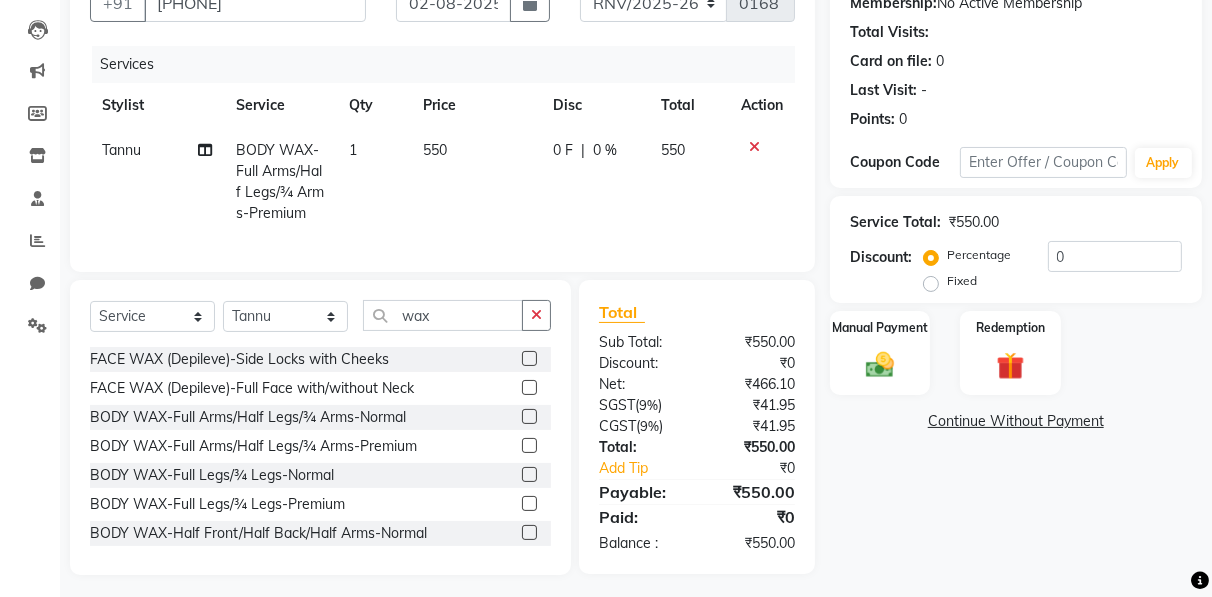click 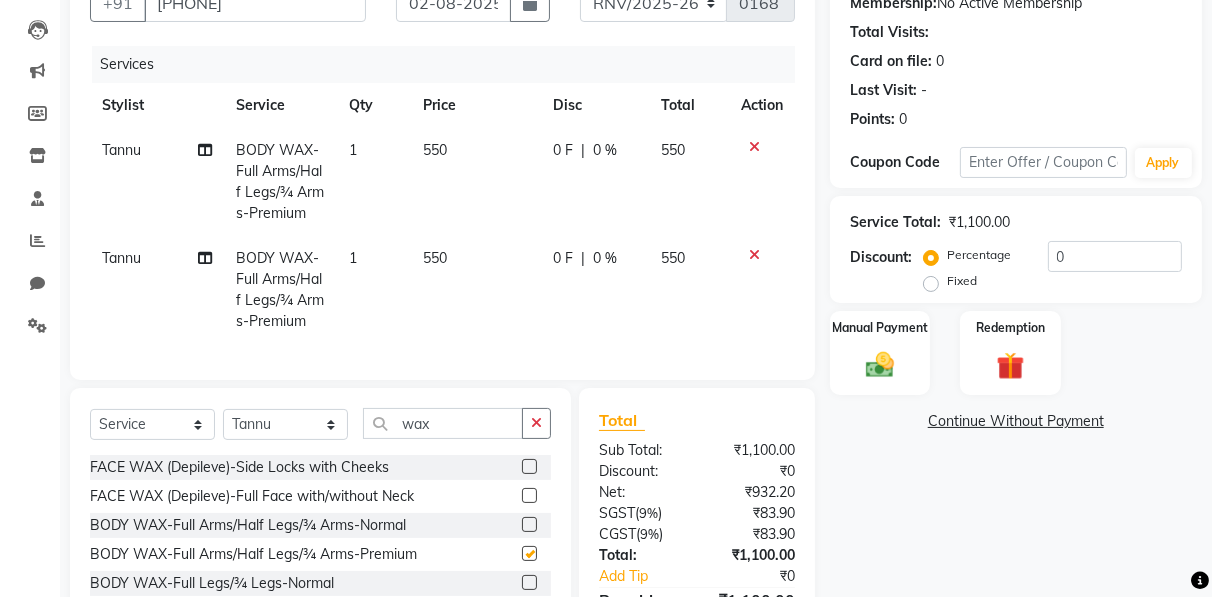 checkbox on "false" 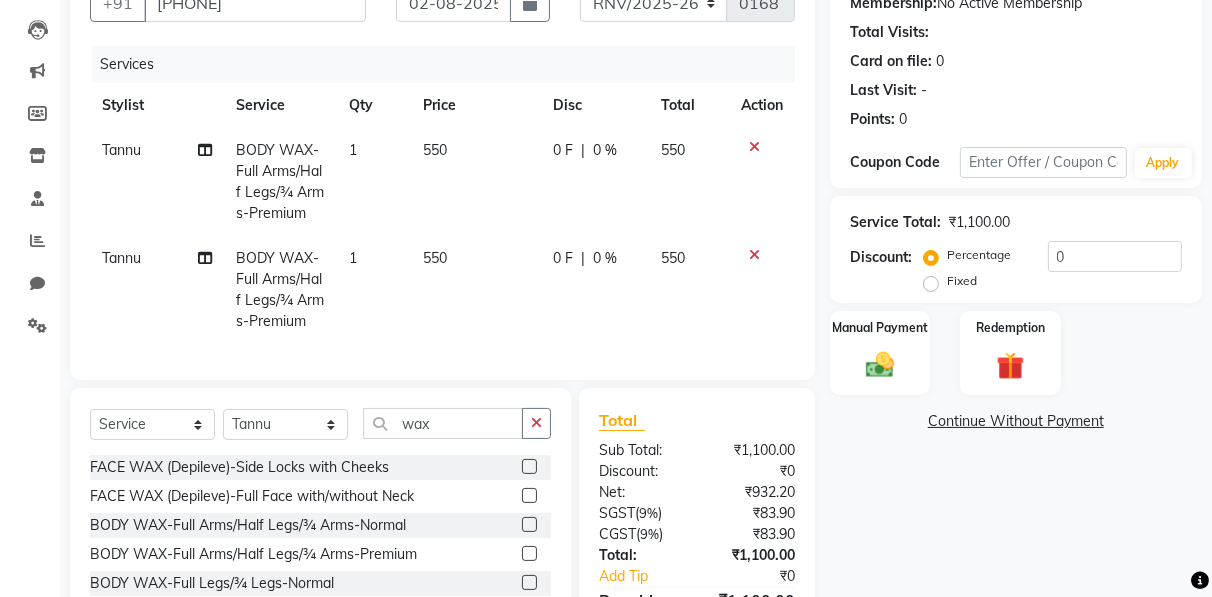 scroll, scrollTop: 0, scrollLeft: 0, axis: both 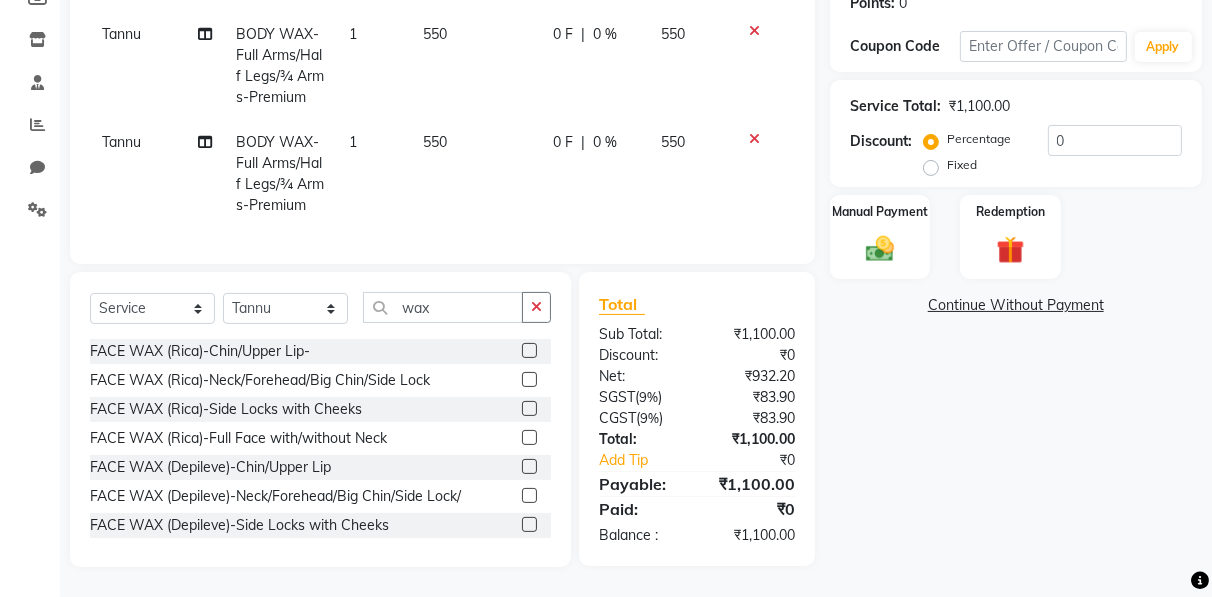 click 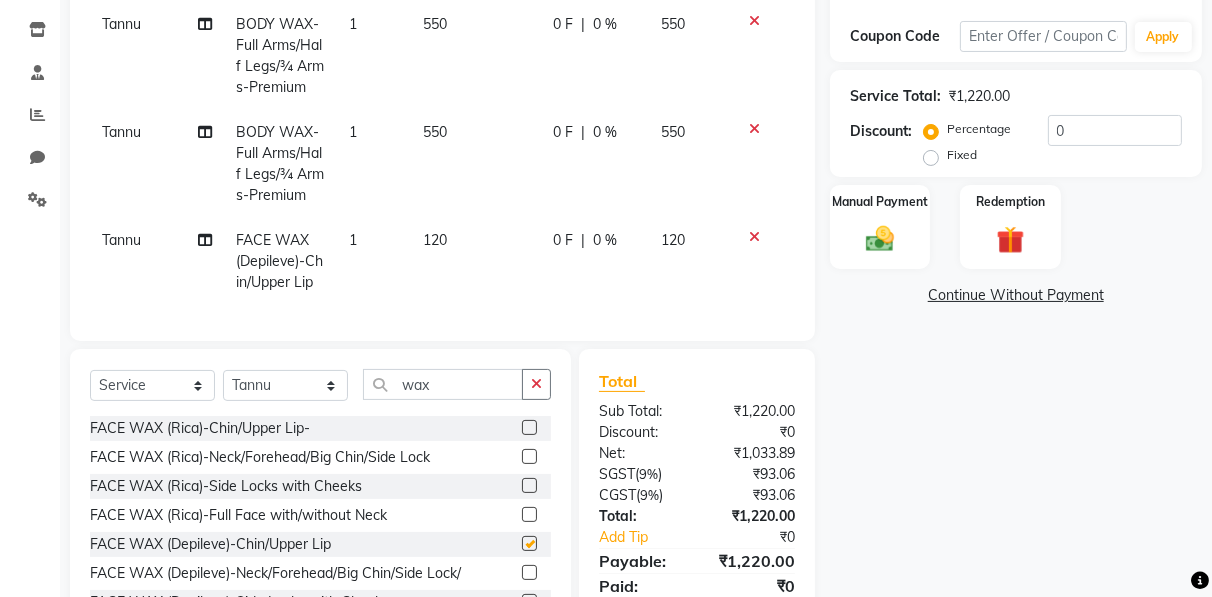 checkbox on "false" 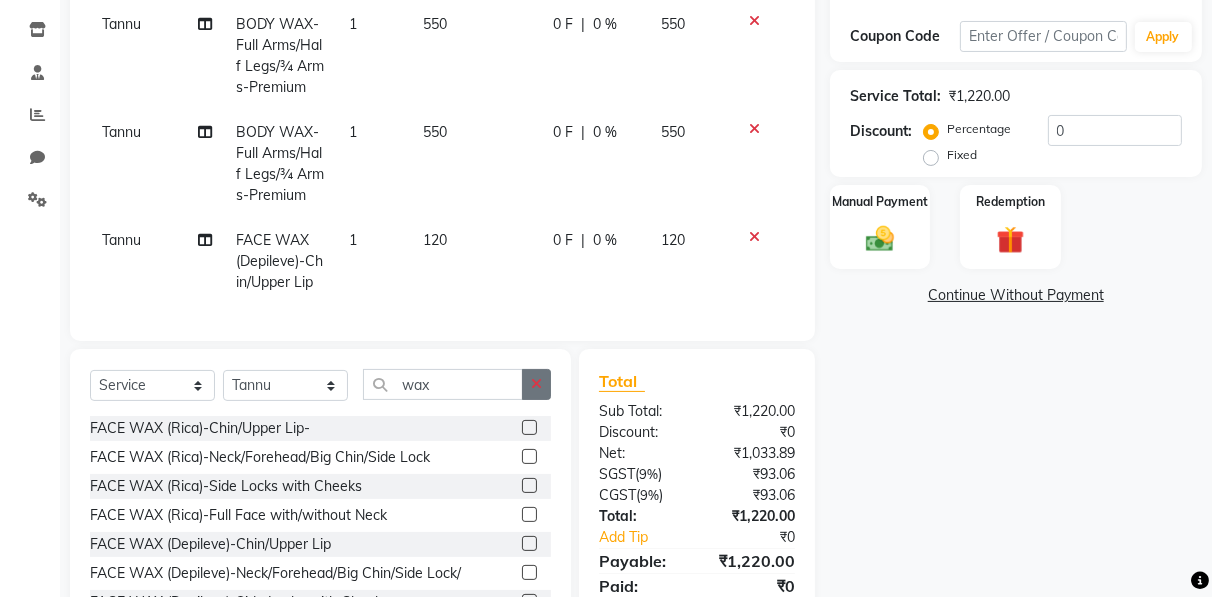 click 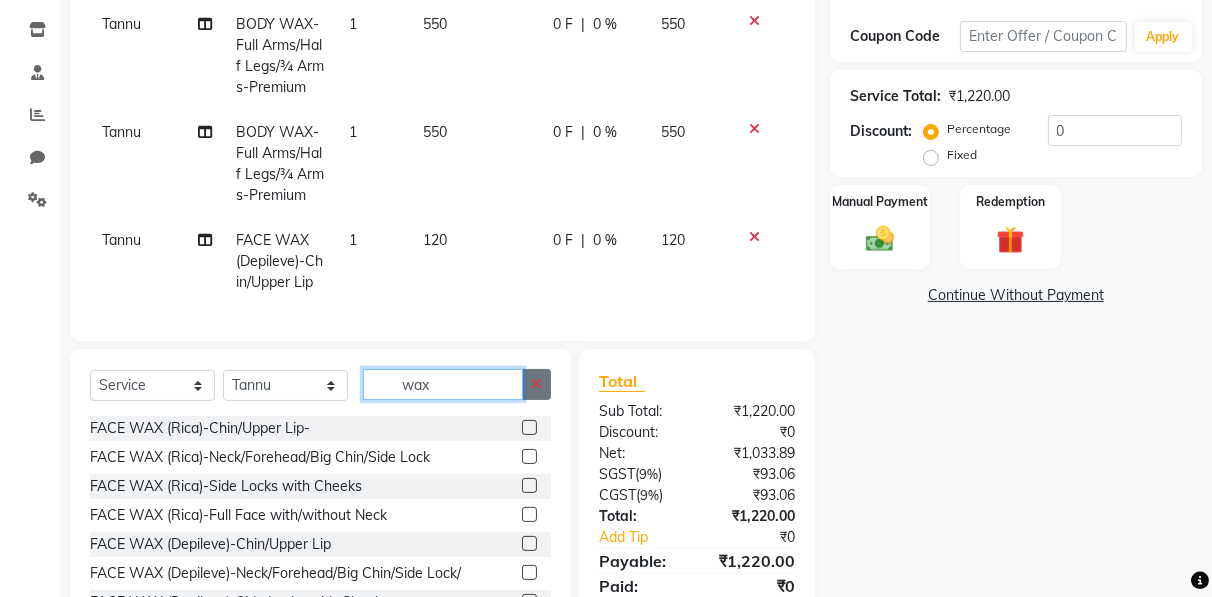 type 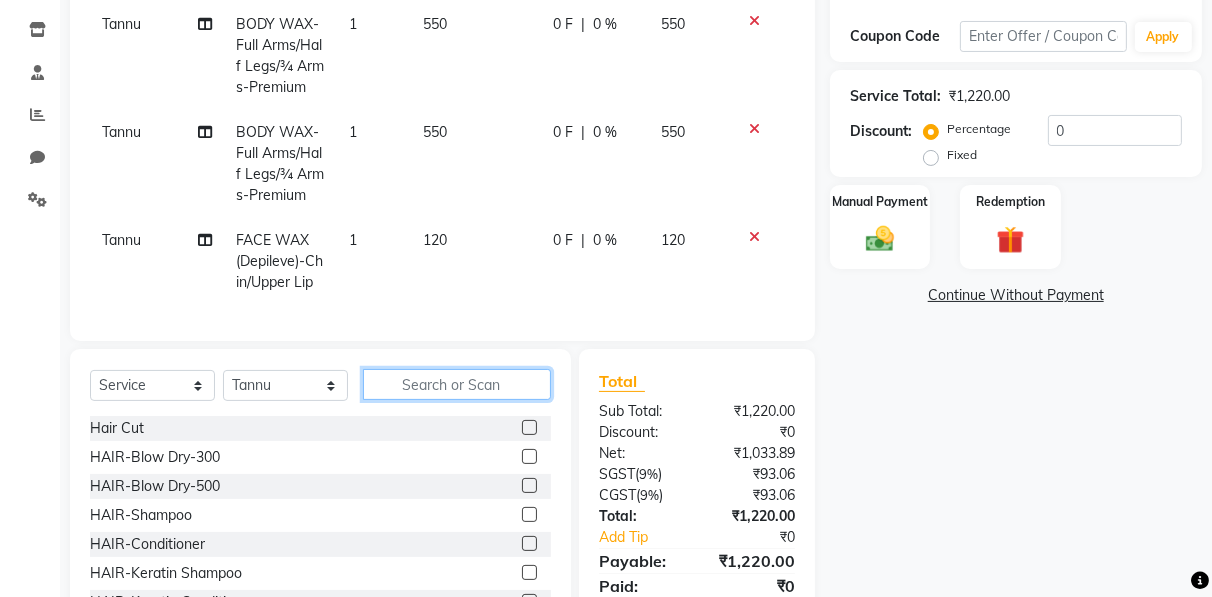 scroll, scrollTop: 0, scrollLeft: 0, axis: both 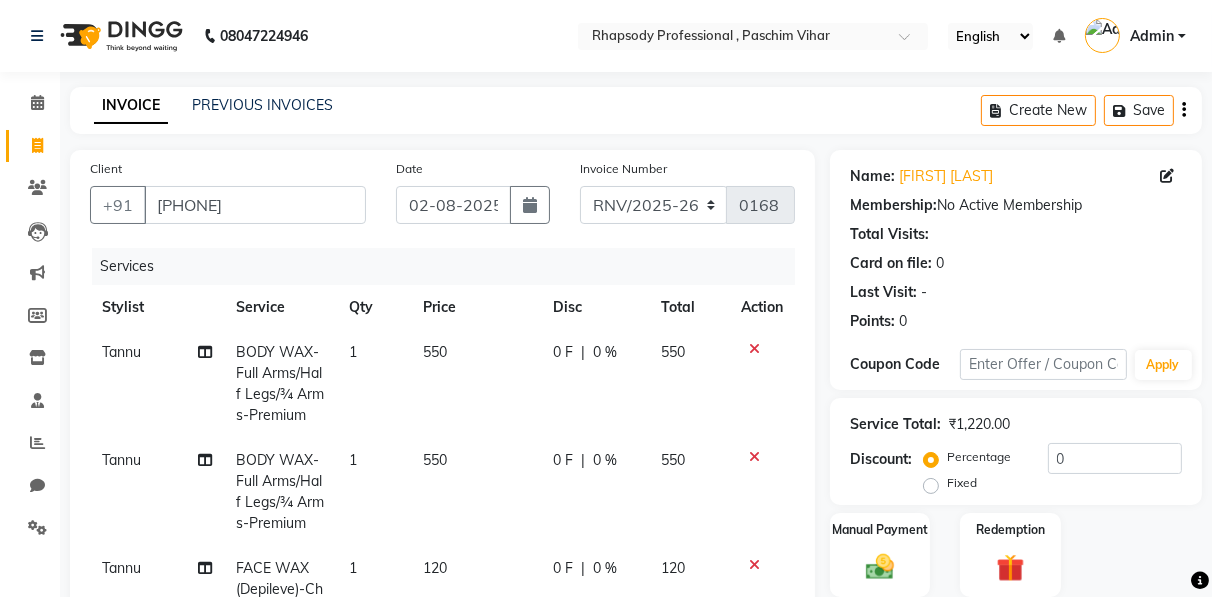 click 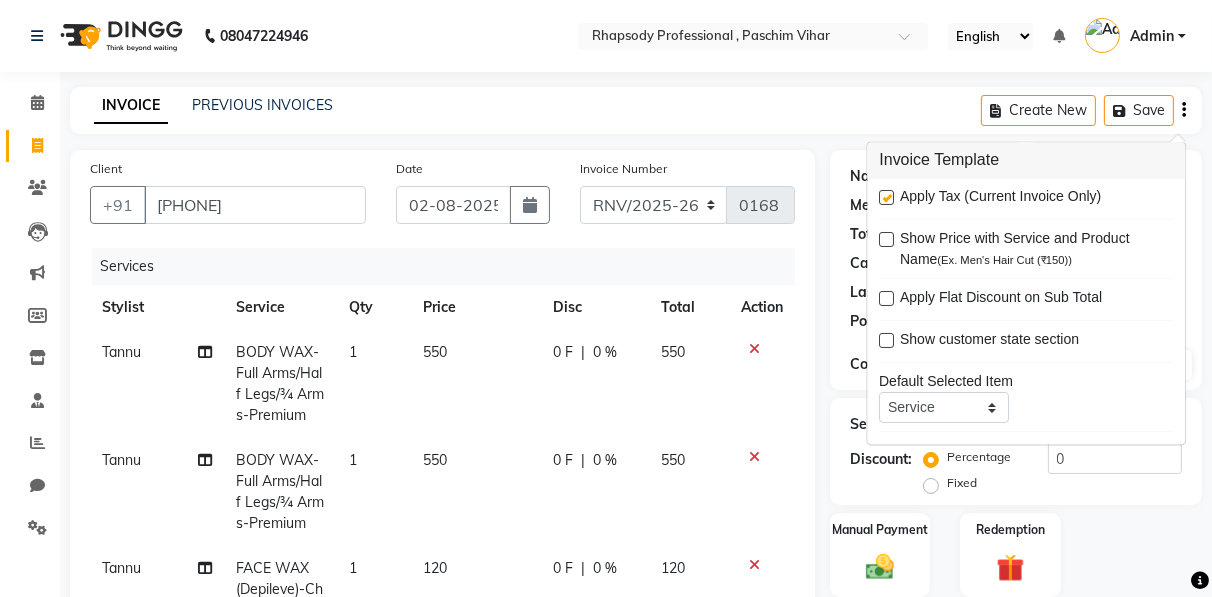 click at bounding box center (886, 198) 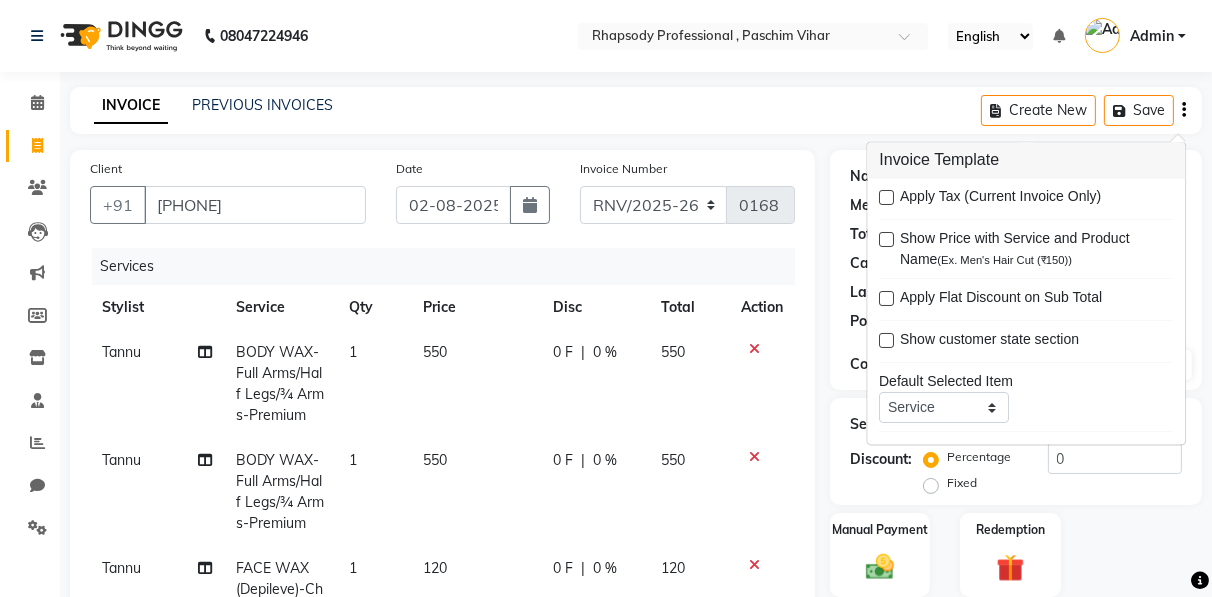 scroll, scrollTop: 416, scrollLeft: 0, axis: vertical 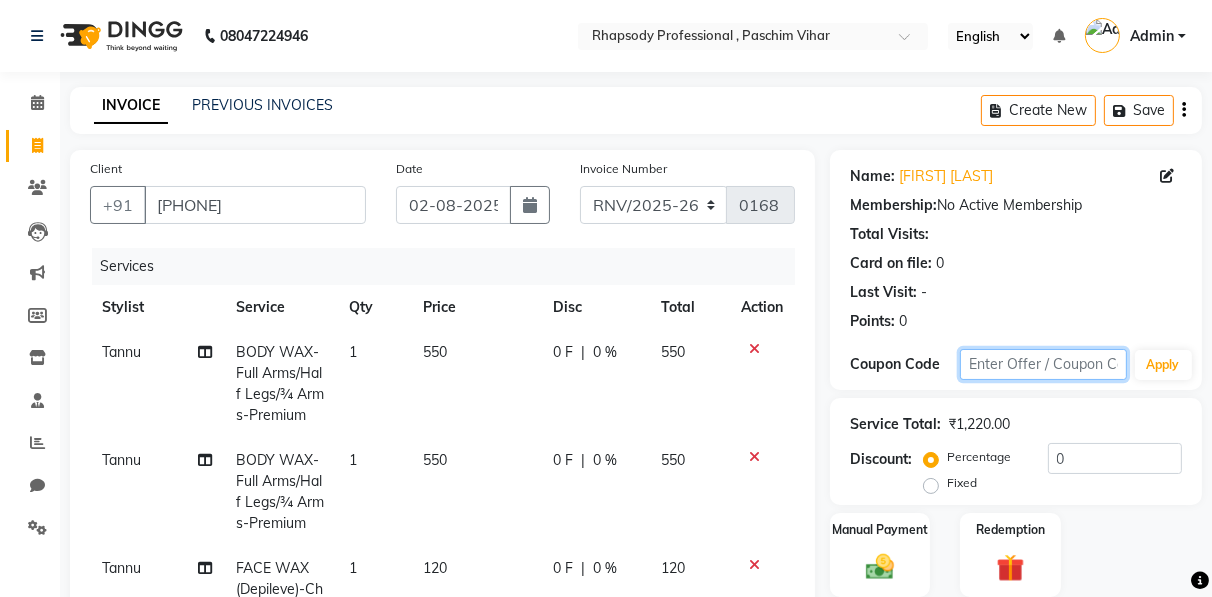 click 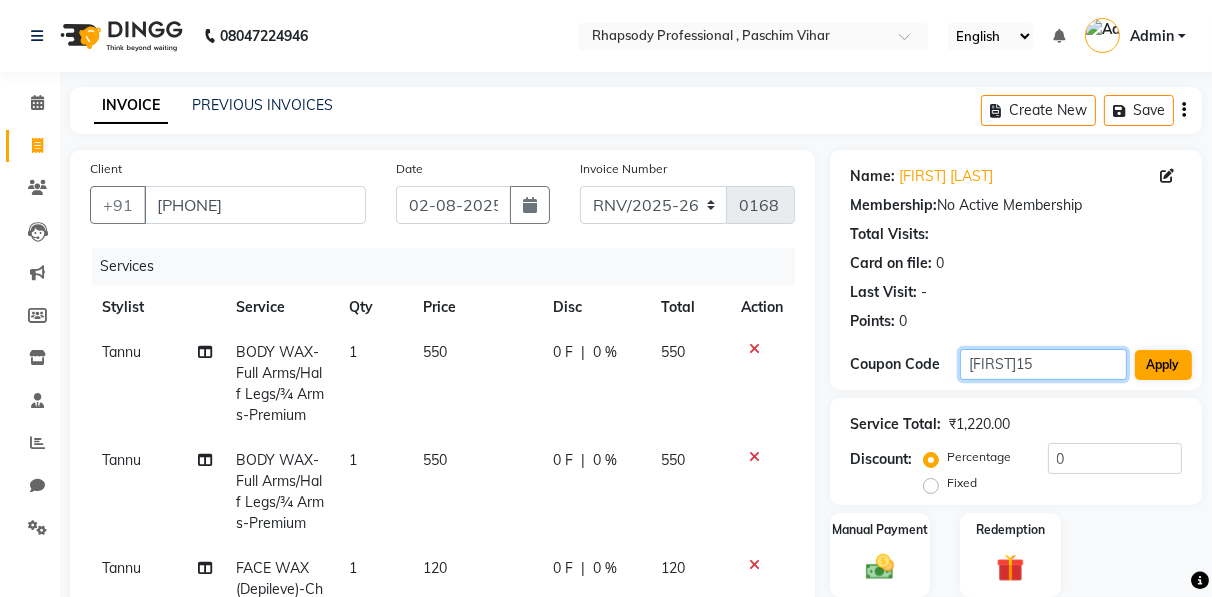 type on "[FIRST]15" 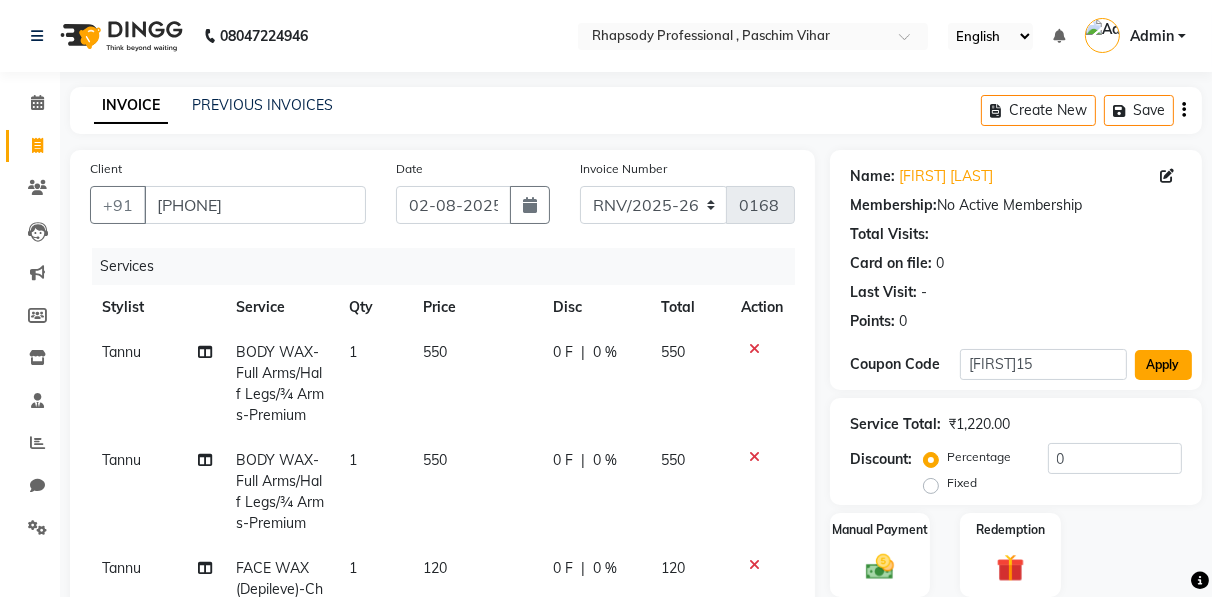 click on "Apply" 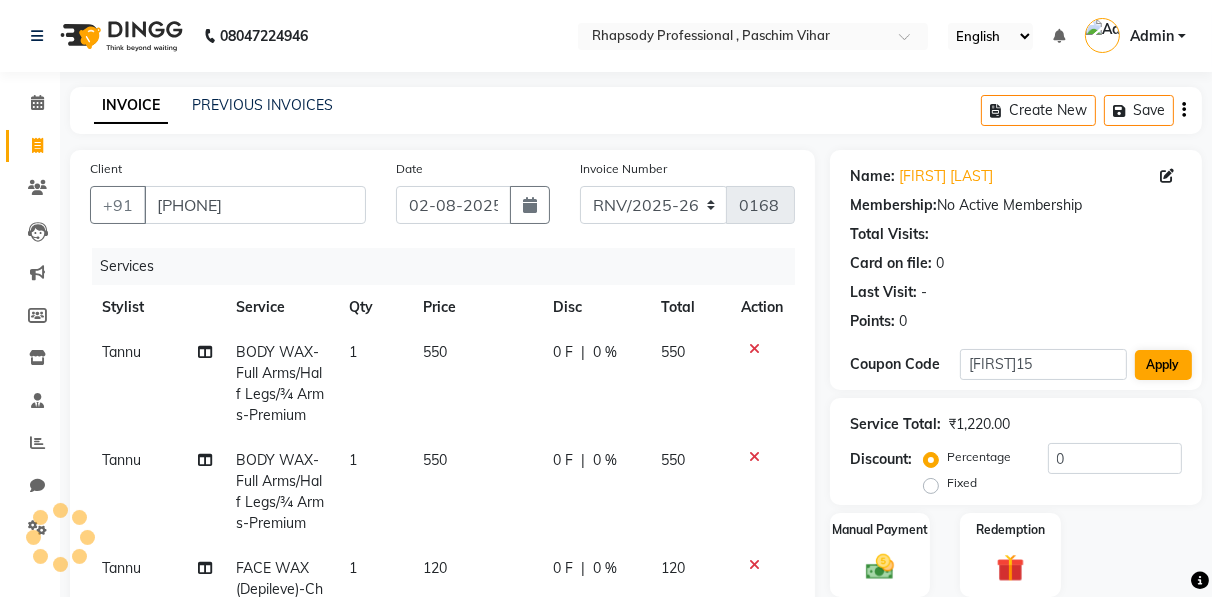 type on "15" 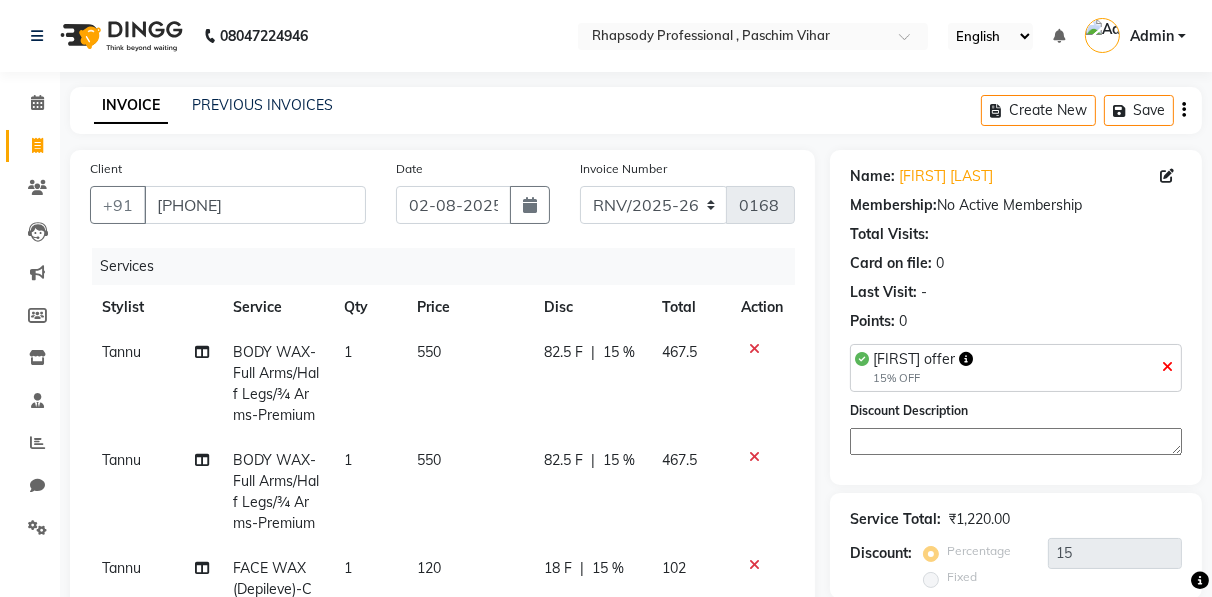 scroll, scrollTop: 437, scrollLeft: 0, axis: vertical 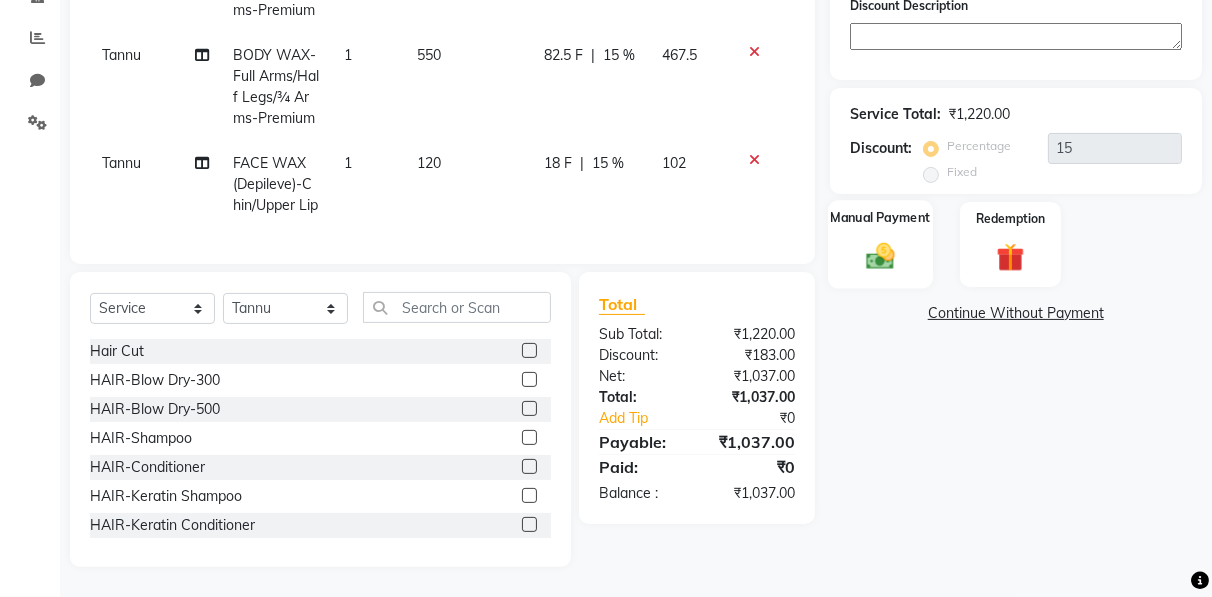 click 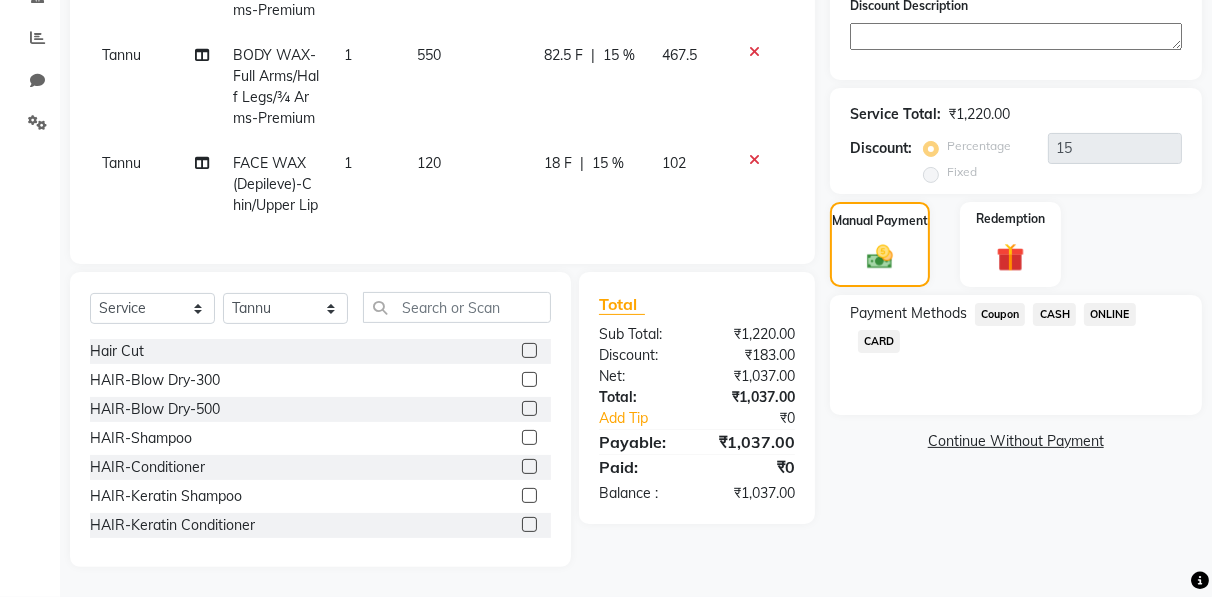 click on "CASH" 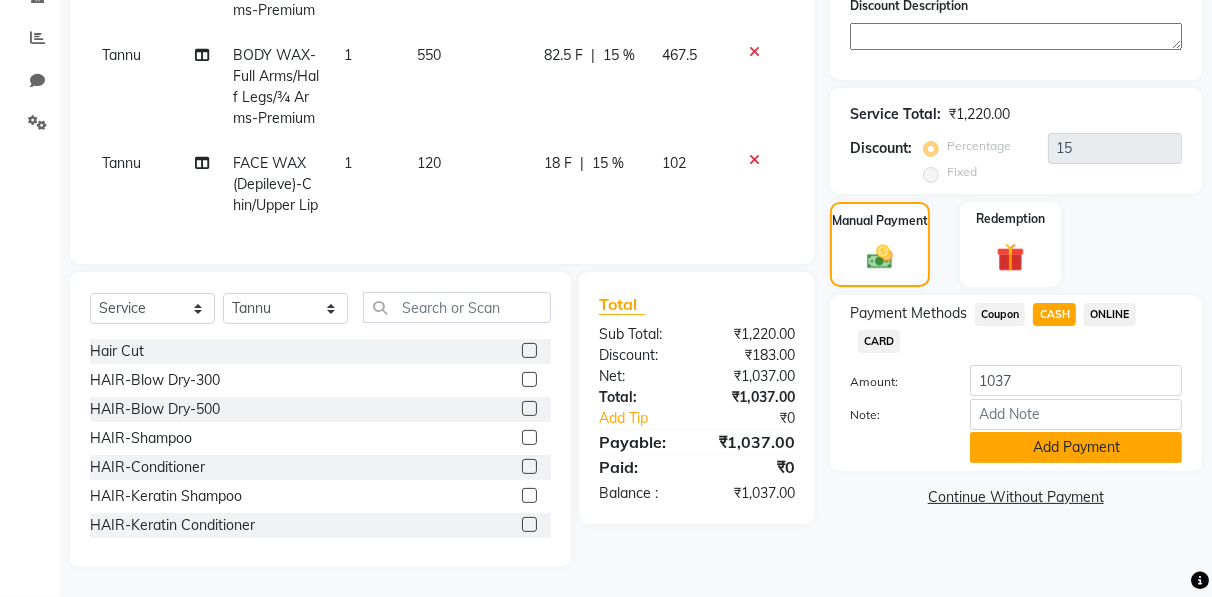 click on "Add Payment" 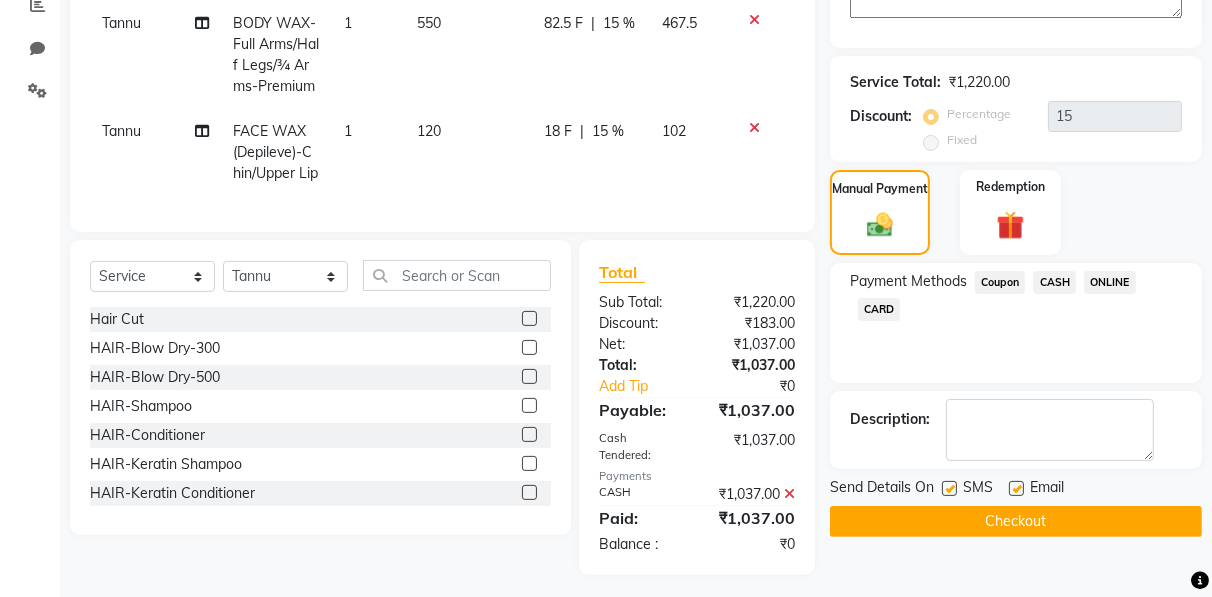 click on "Checkout" 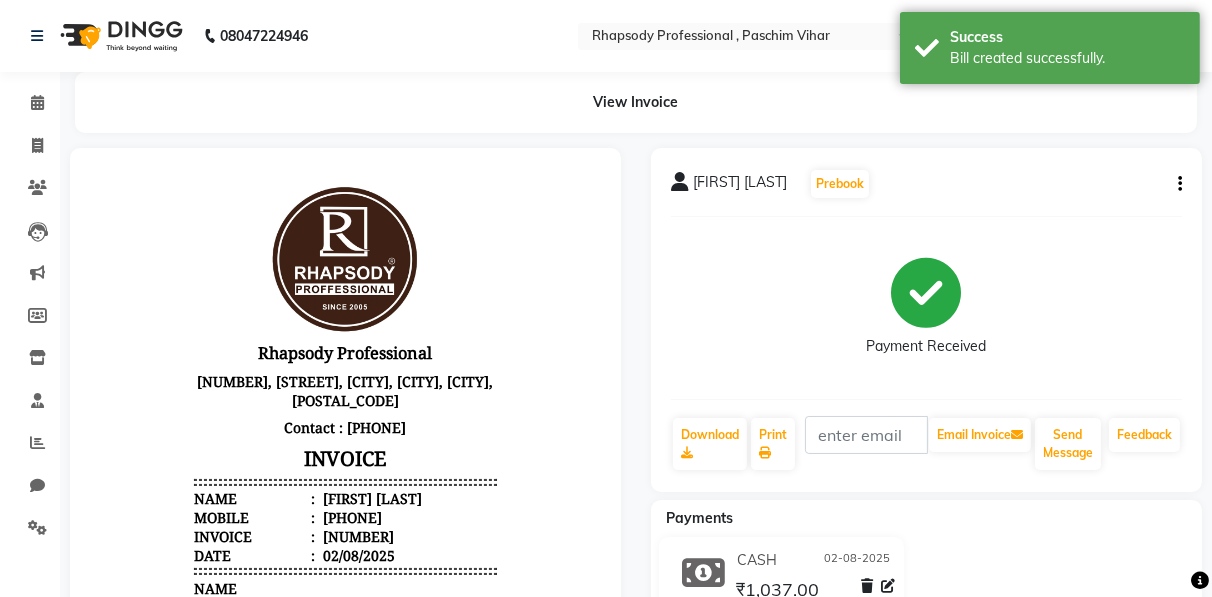 scroll, scrollTop: 0, scrollLeft: 0, axis: both 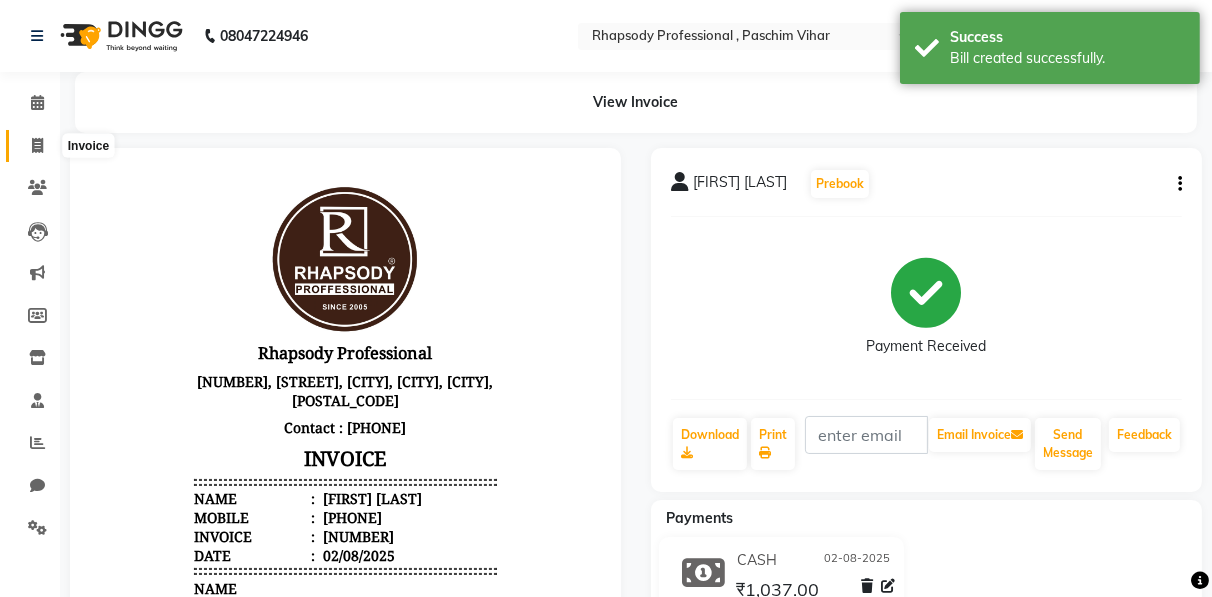 click 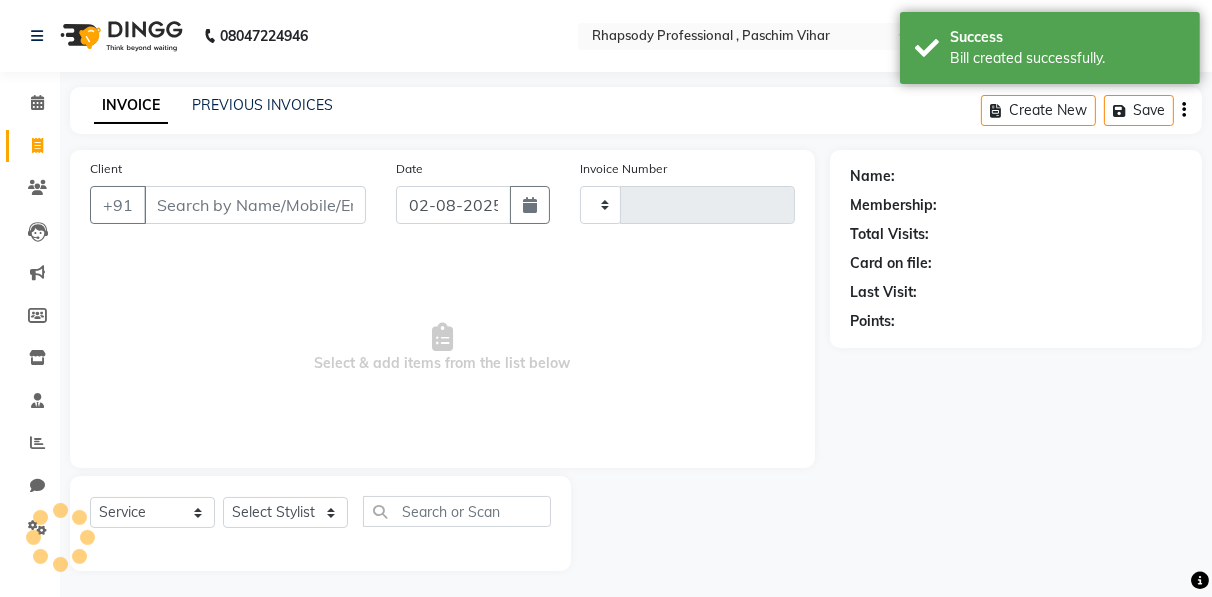 scroll, scrollTop: 3, scrollLeft: 0, axis: vertical 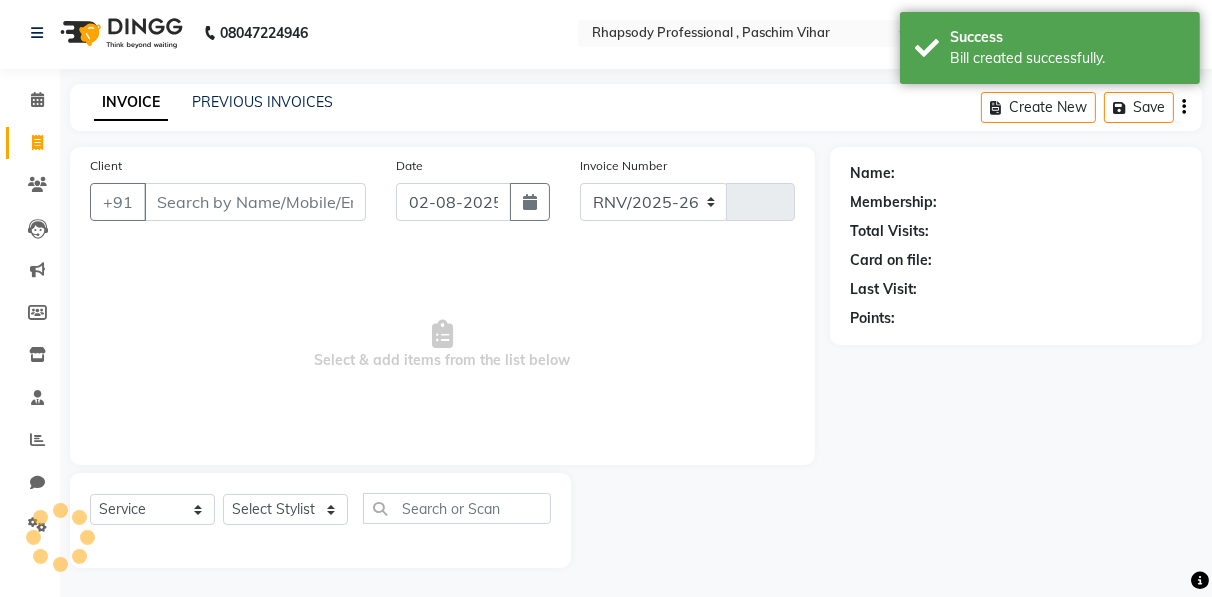 select on "8581" 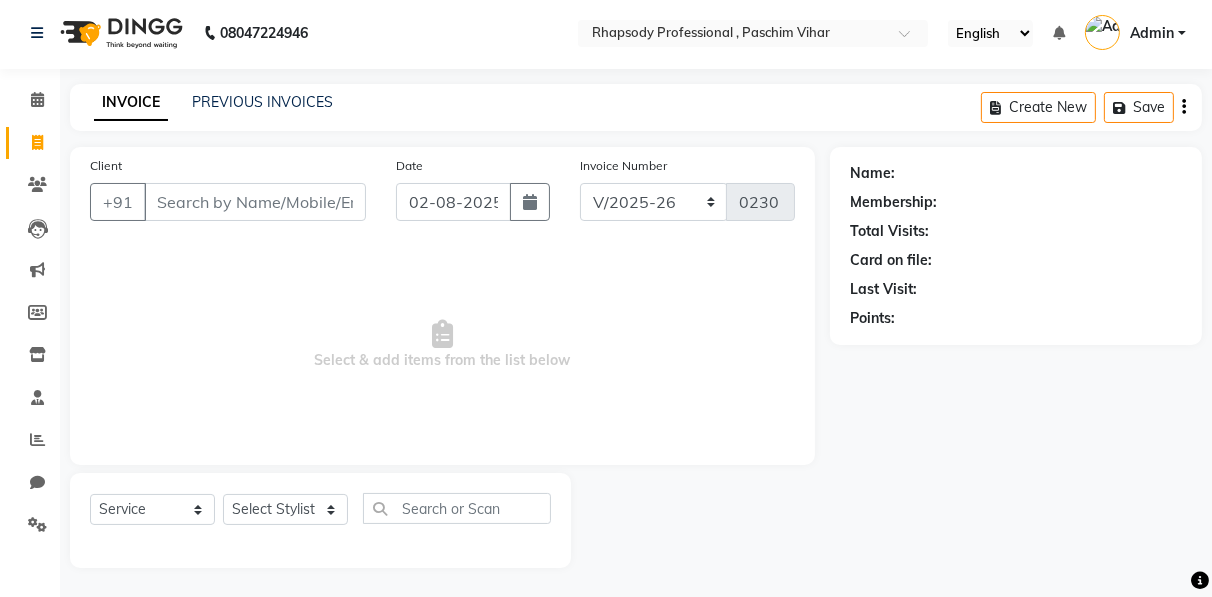 click on "Client" at bounding box center (255, 202) 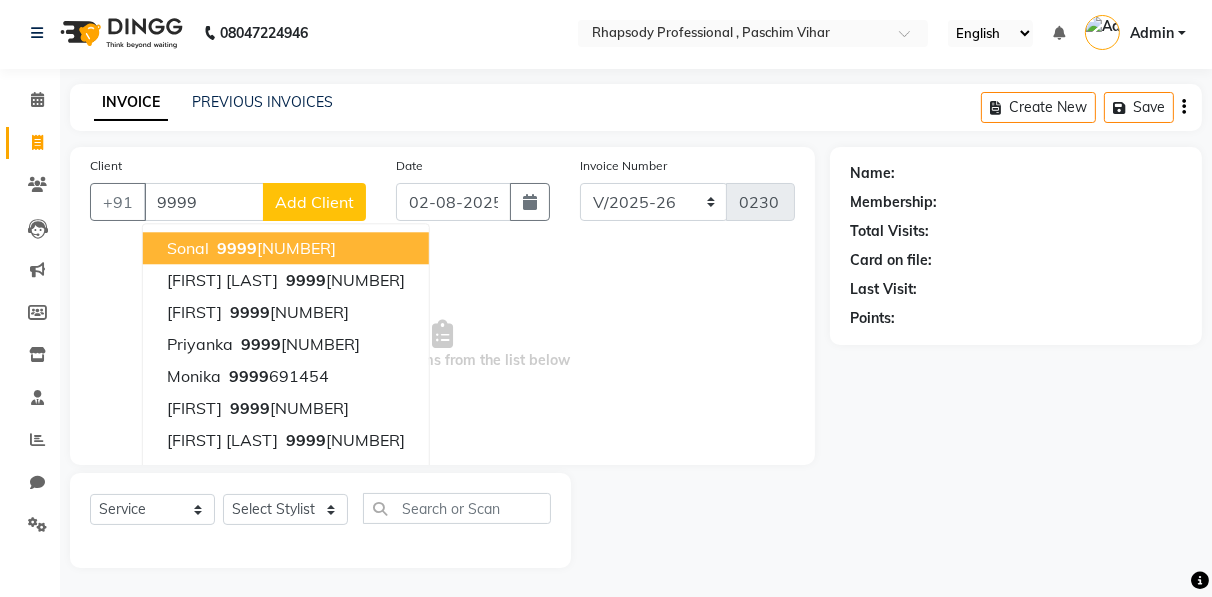 click on "9999" at bounding box center [237, 248] 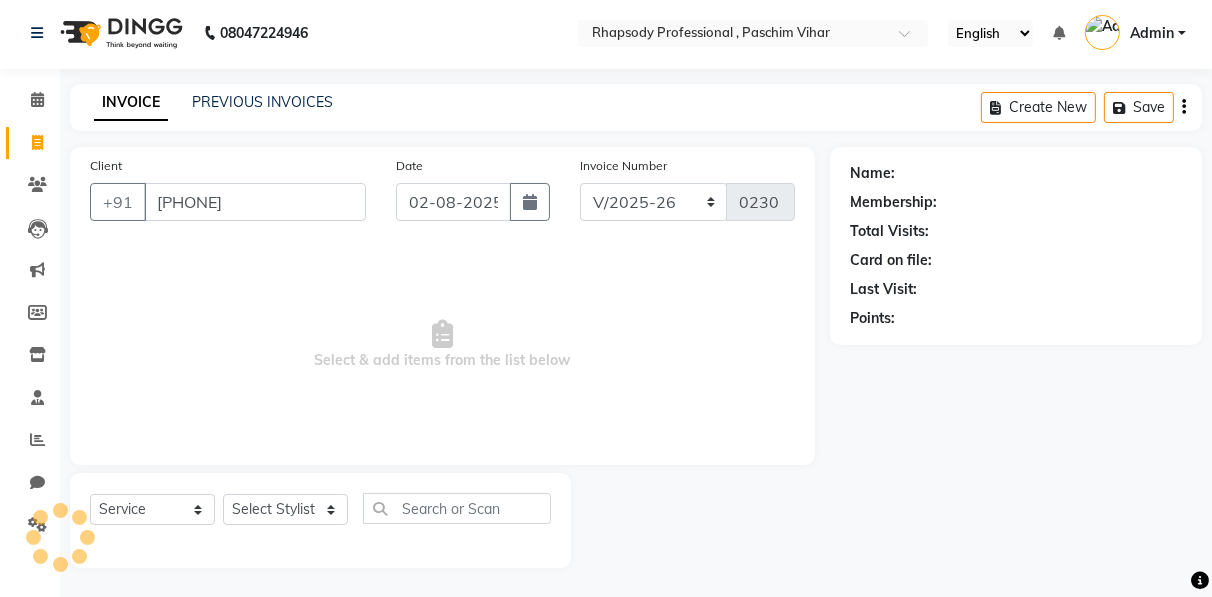 type on "[PHONE]" 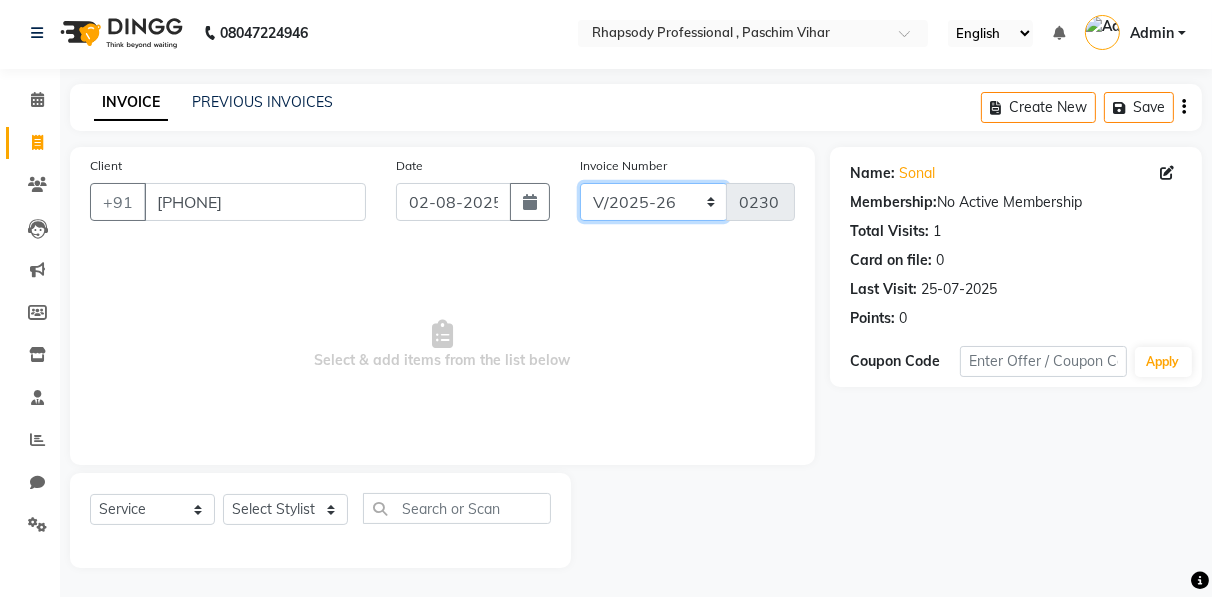click on "RNV/2025-26 V/2025 V/2025-26" 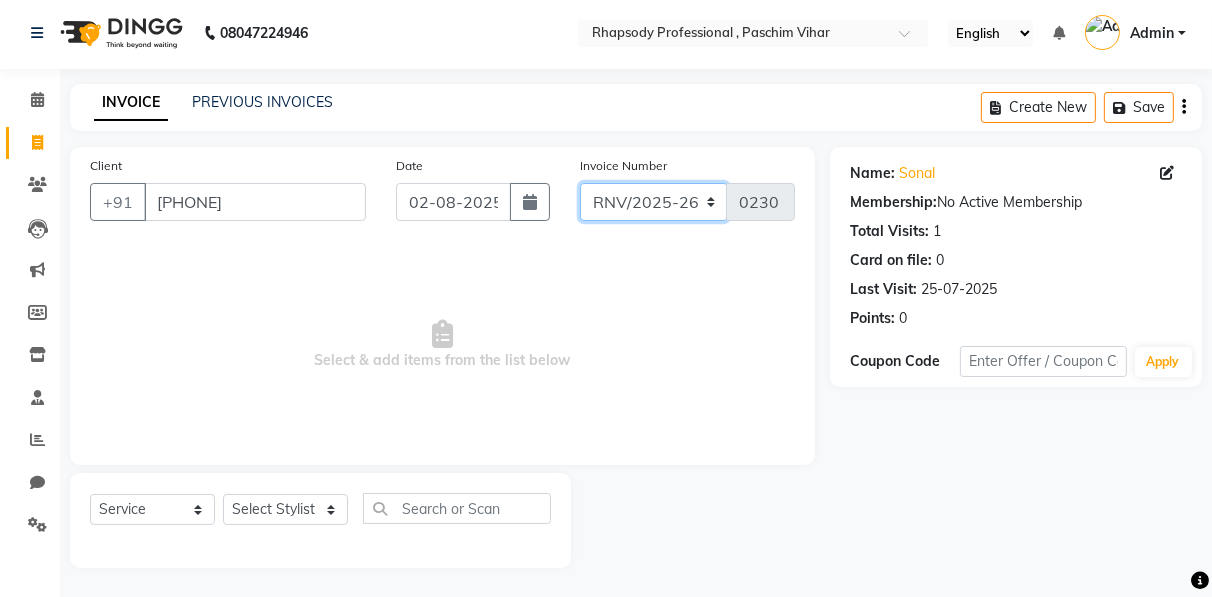 click on "RNV/2025-26 V/2025 V/2025-26" 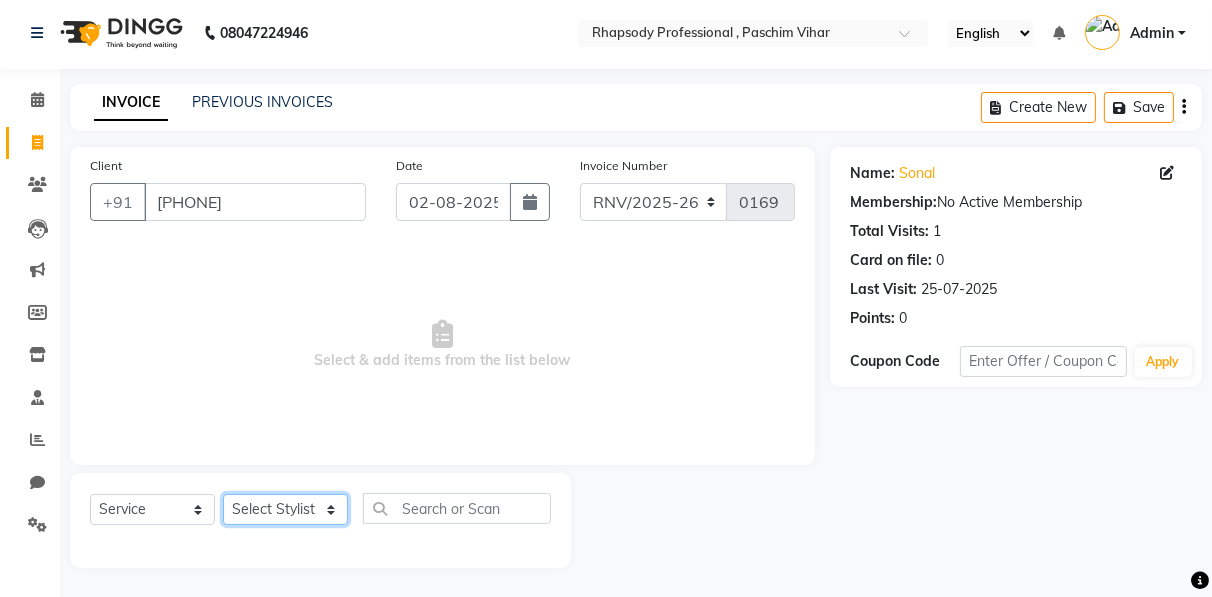 click on "Select Stylist [FIRST] [FIRST] [FIRST] [FIRST] [FIRST] [FIRST] [FIRST] [FIRST] [FIRST] [FIRST] [FIRST] [FIRST]" 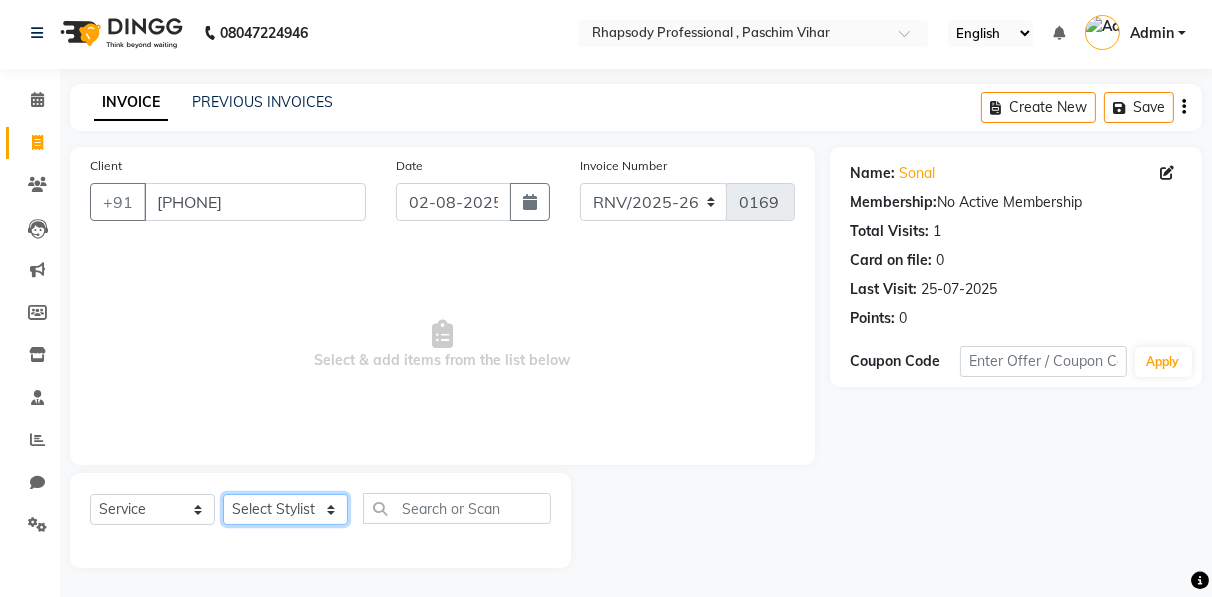 select on "85673" 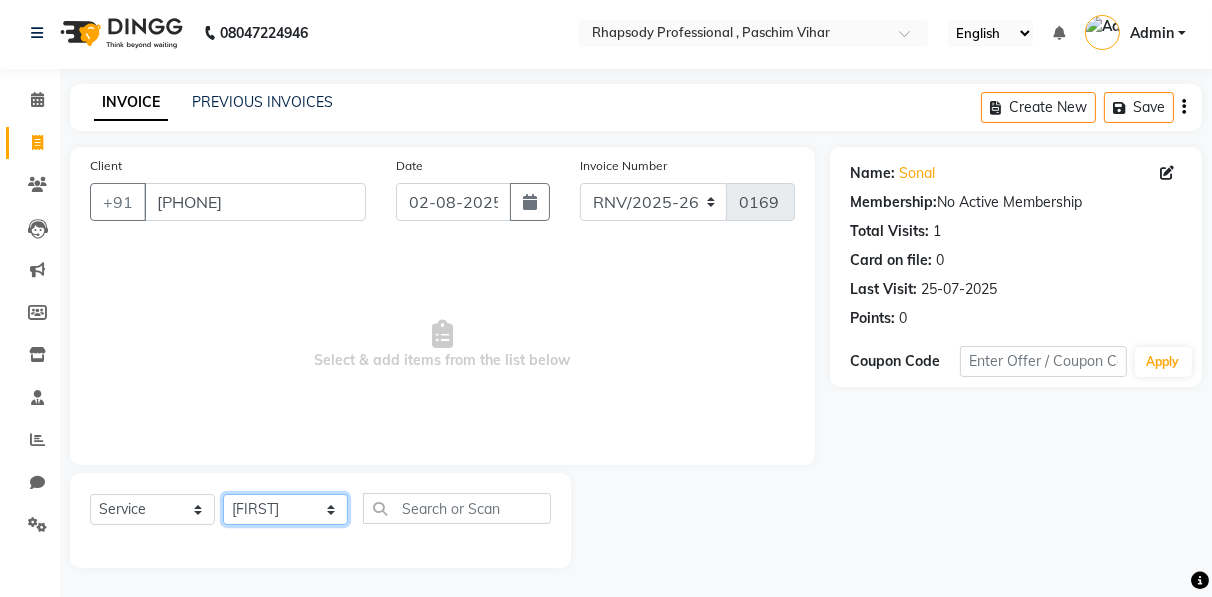 click on "Select Stylist [FIRST] [FIRST] [FIRST] [FIRST] [FIRST] [FIRST] [FIRST] [FIRST] [FIRST] [FIRST] [FIRST] [FIRST]" 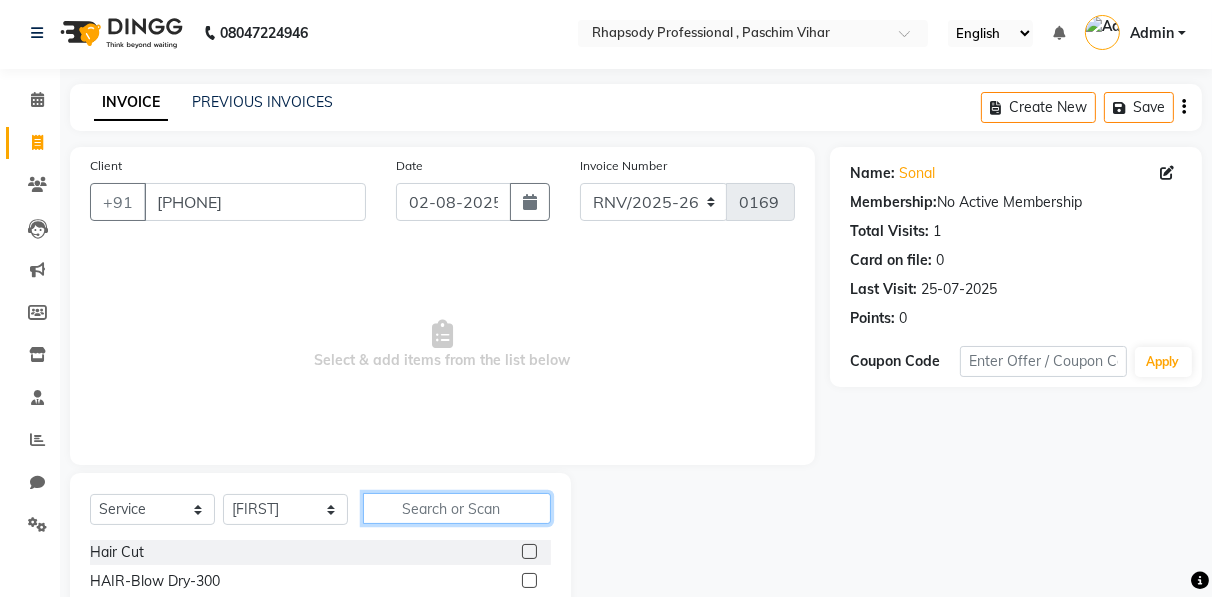 click 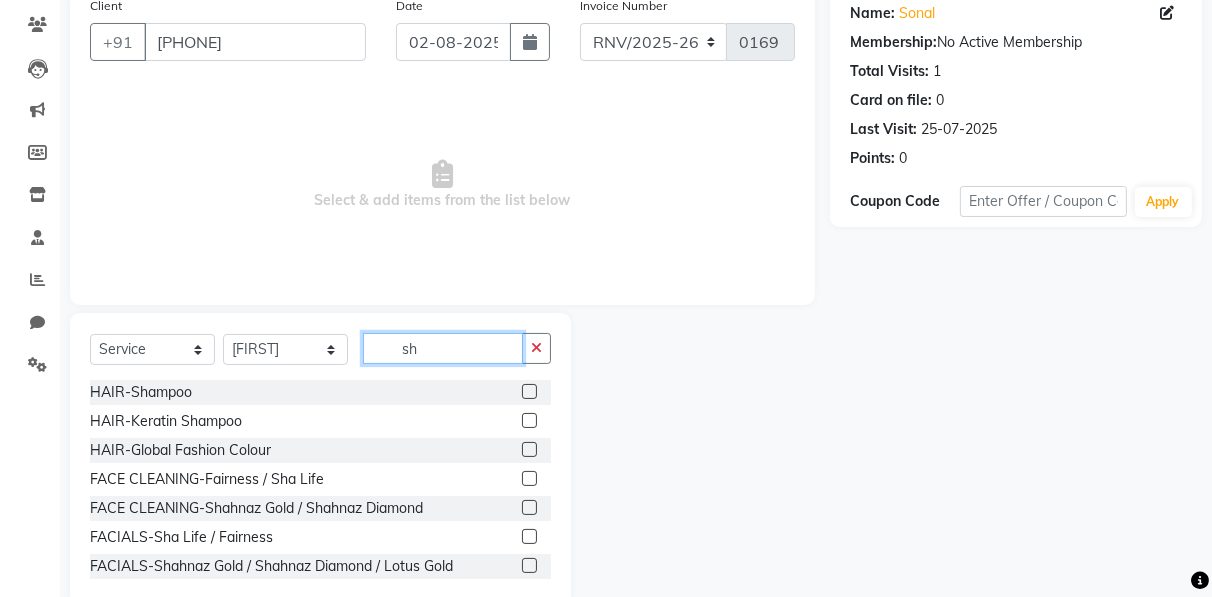 scroll, scrollTop: 202, scrollLeft: 0, axis: vertical 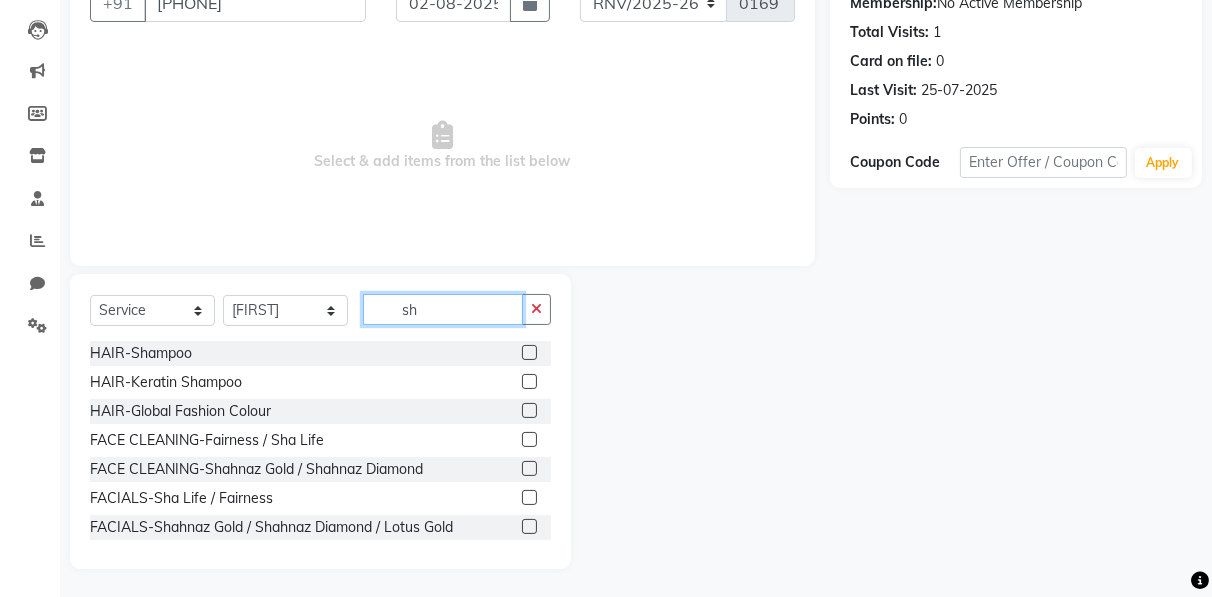type on "sh" 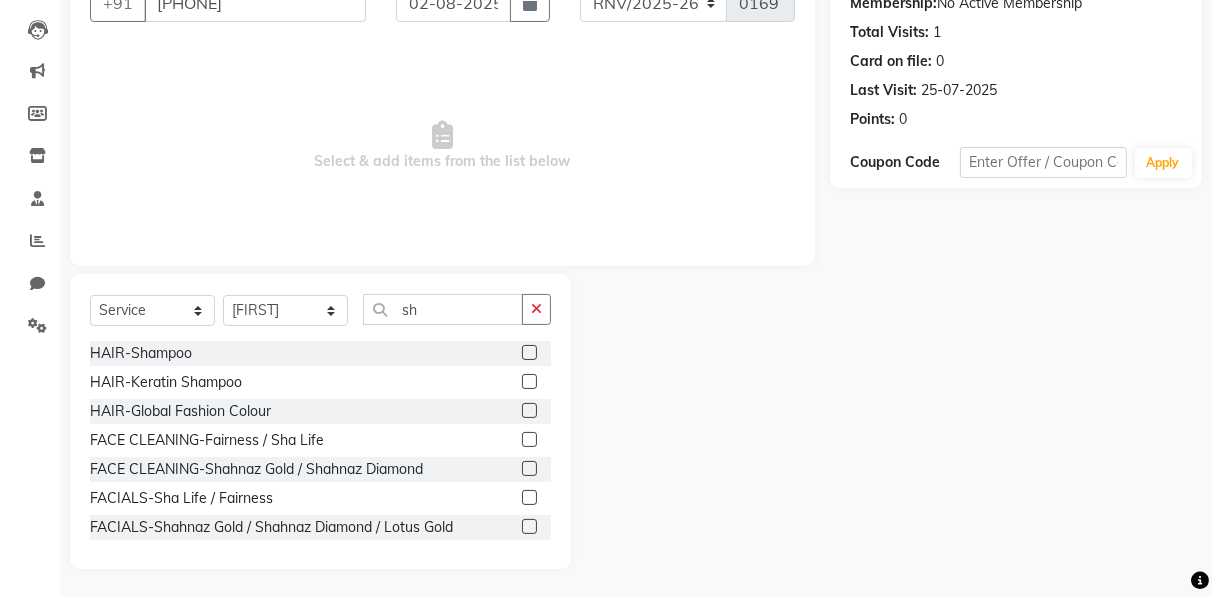 click 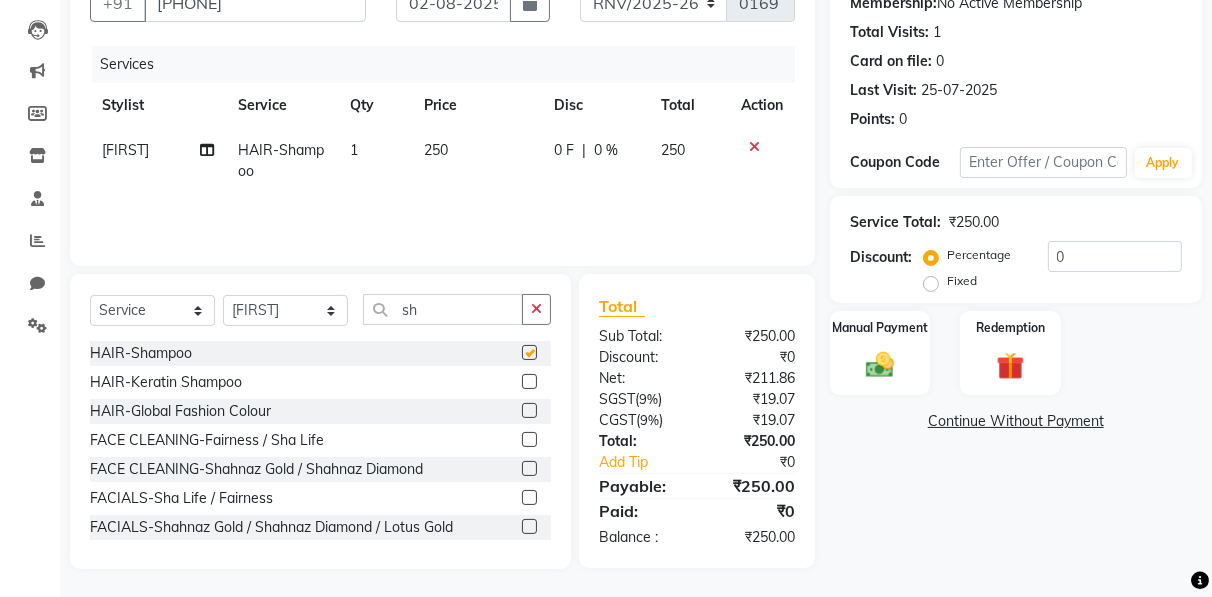 checkbox on "false" 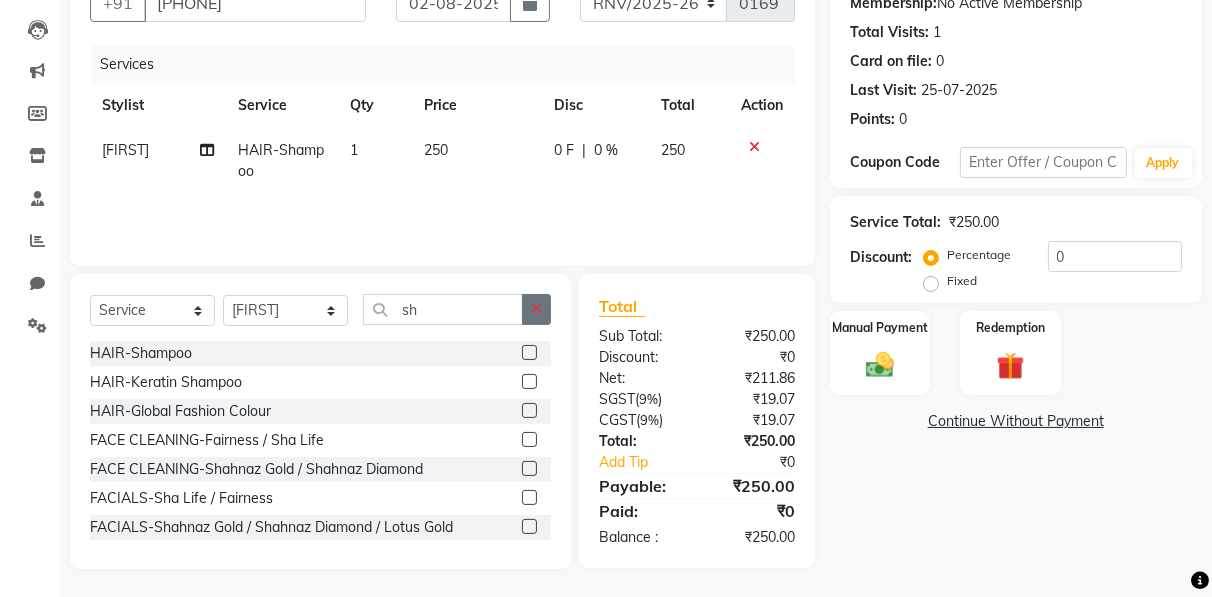 click 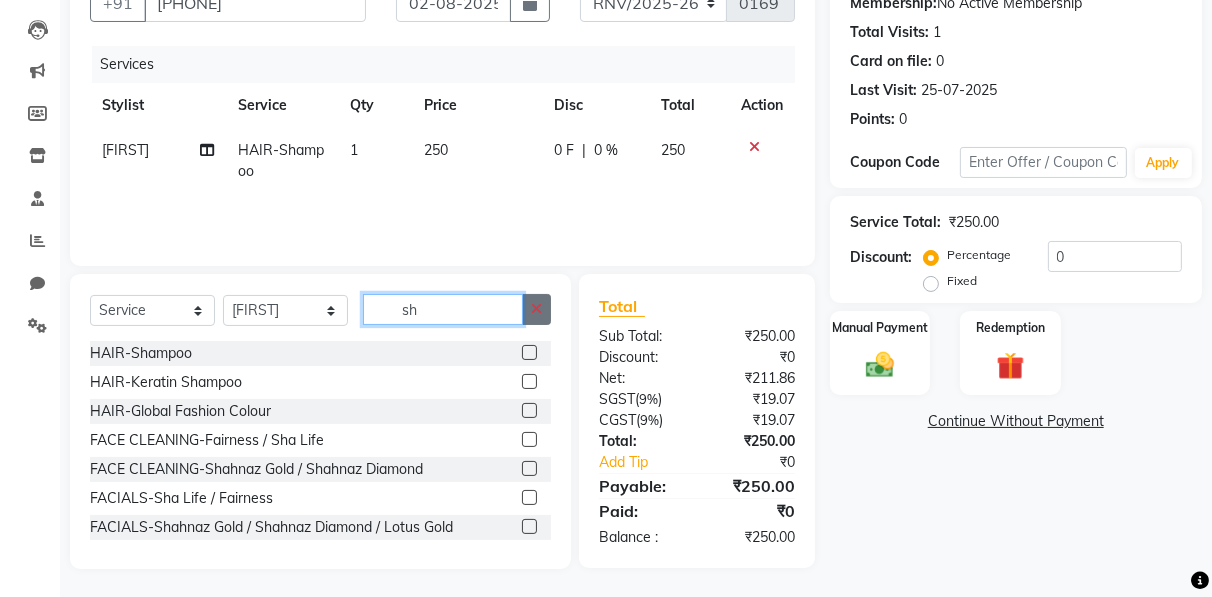 type 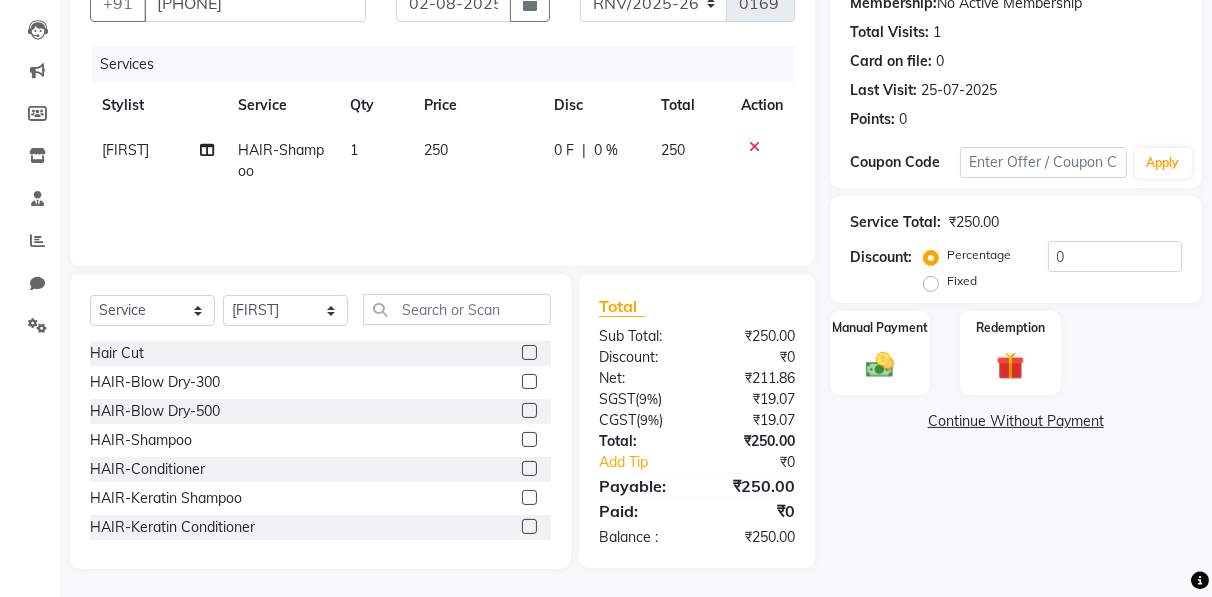 click 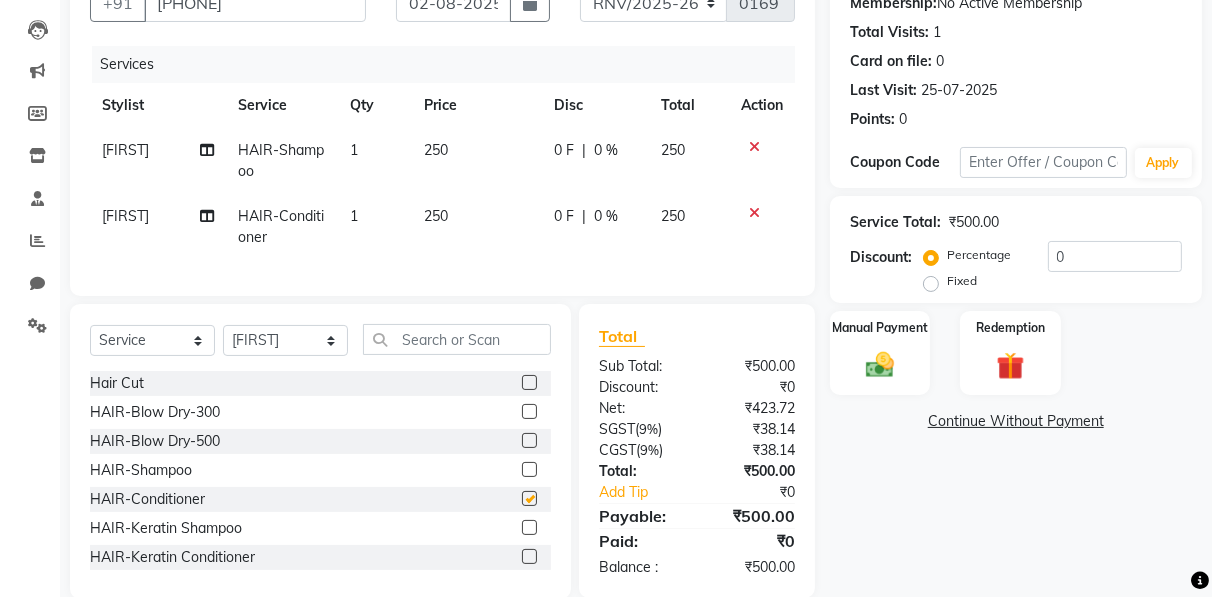 checkbox on "false" 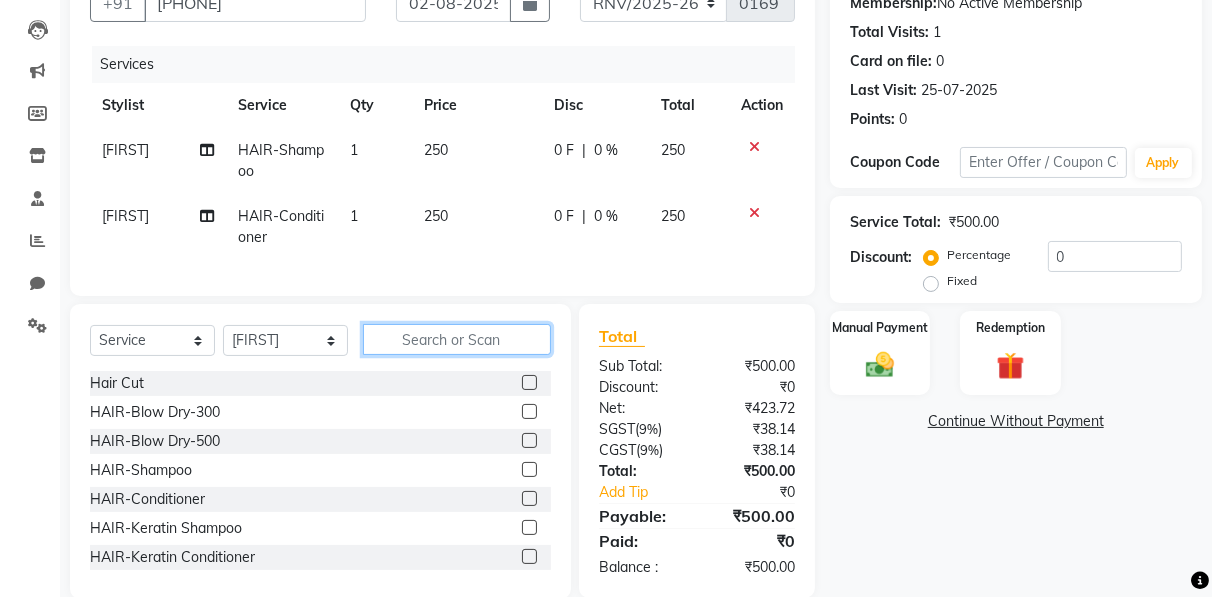 click 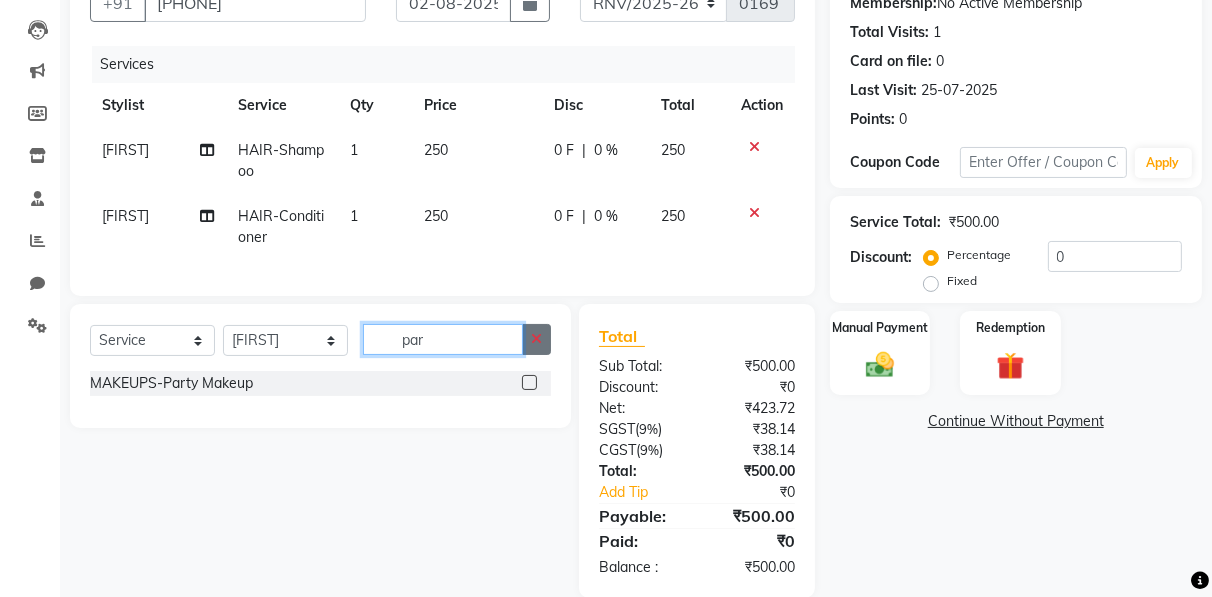 type on "par" 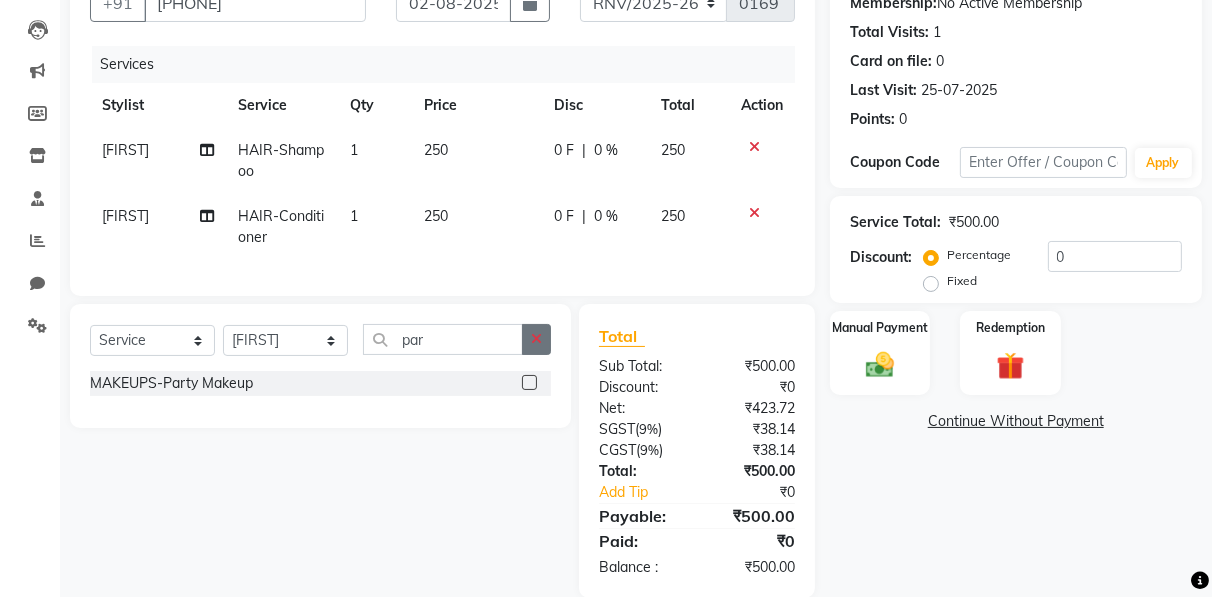 click 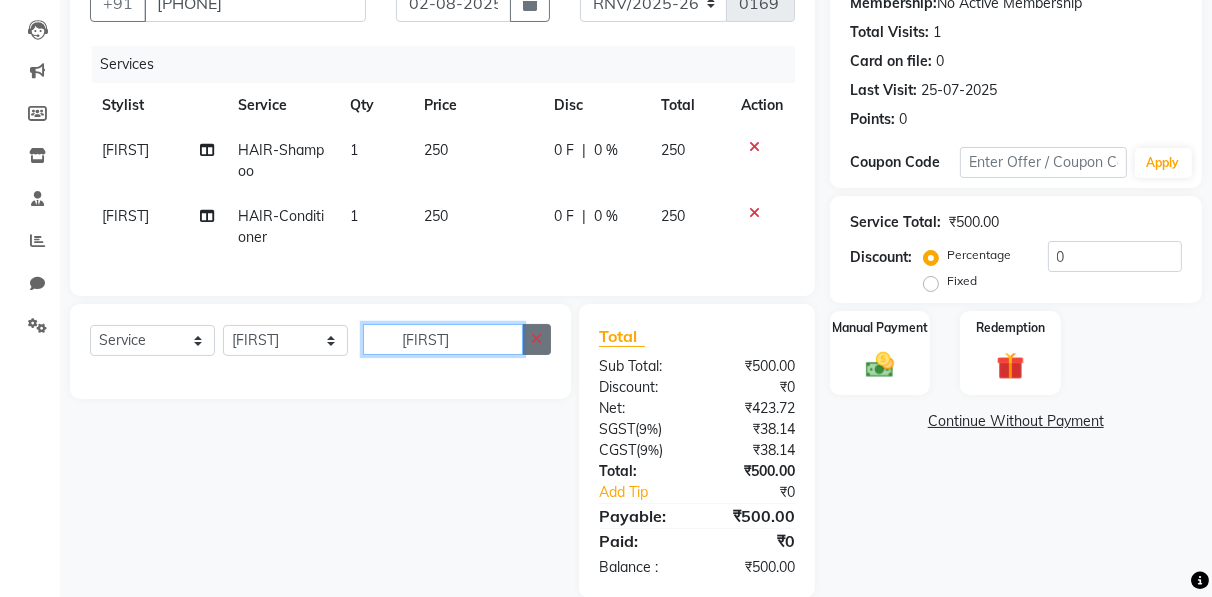 type on "[FIRST]" 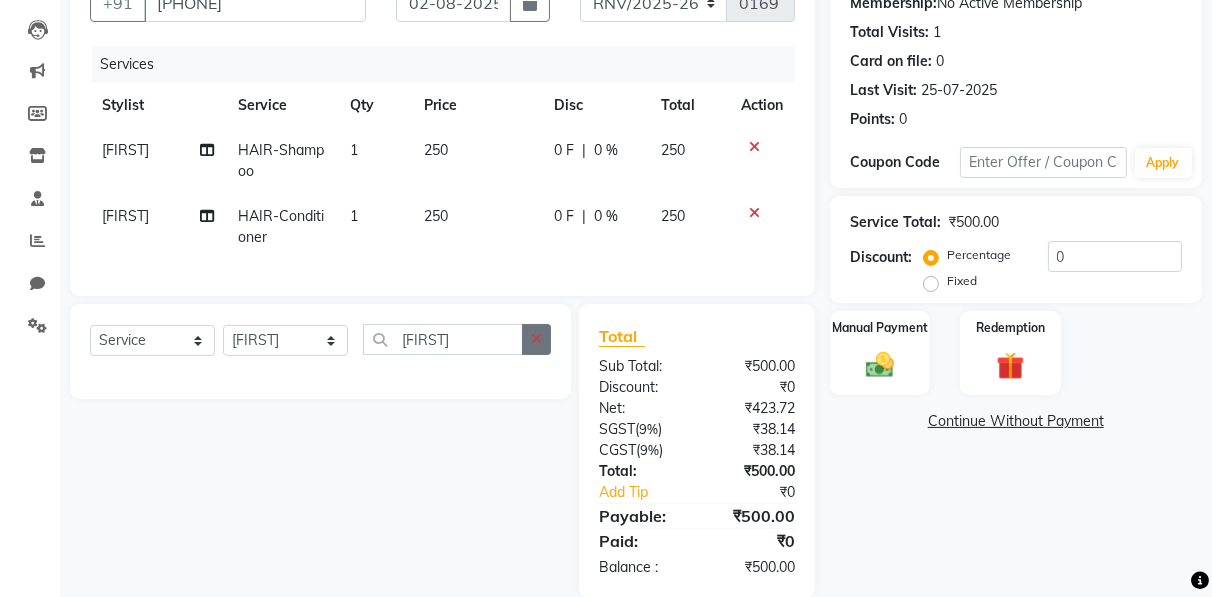 click 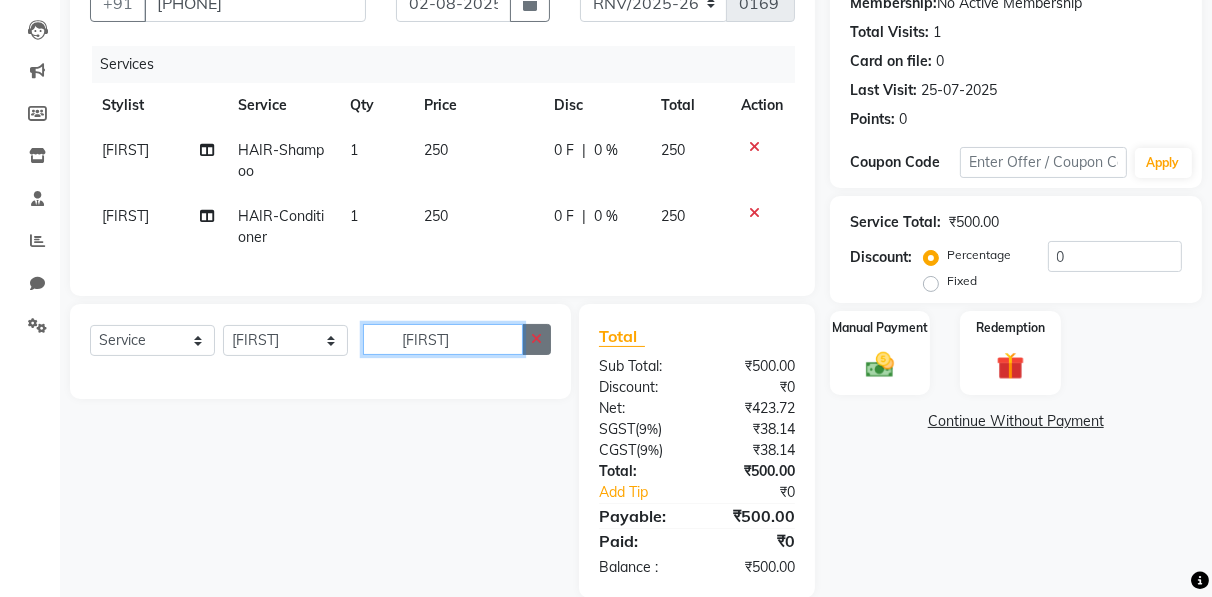 type 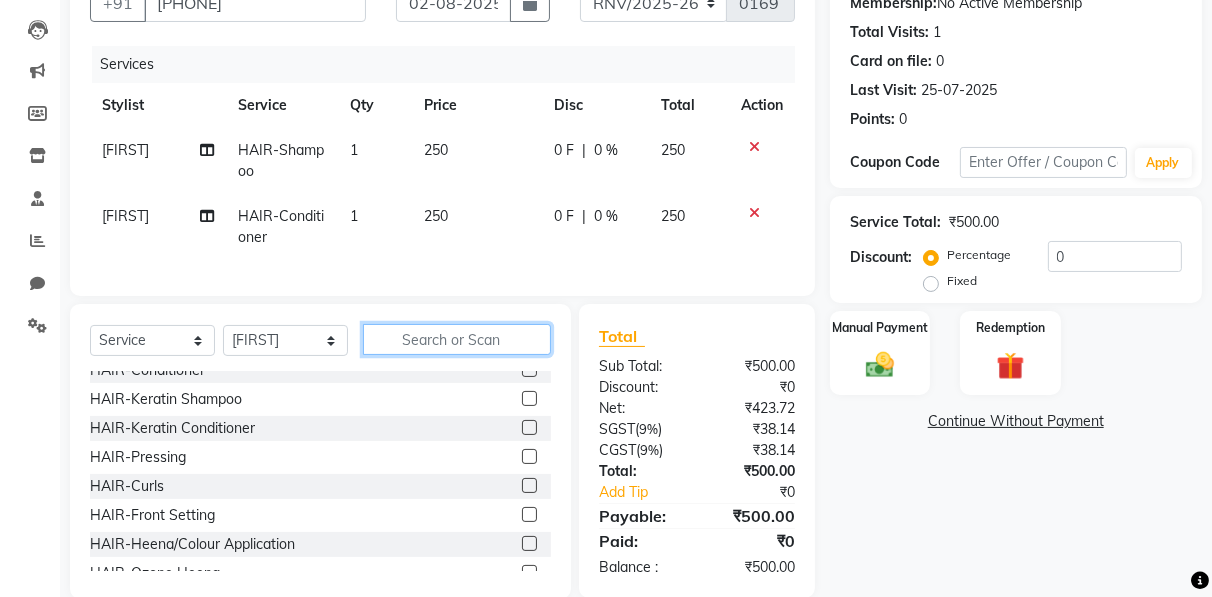 scroll, scrollTop: 174, scrollLeft: 0, axis: vertical 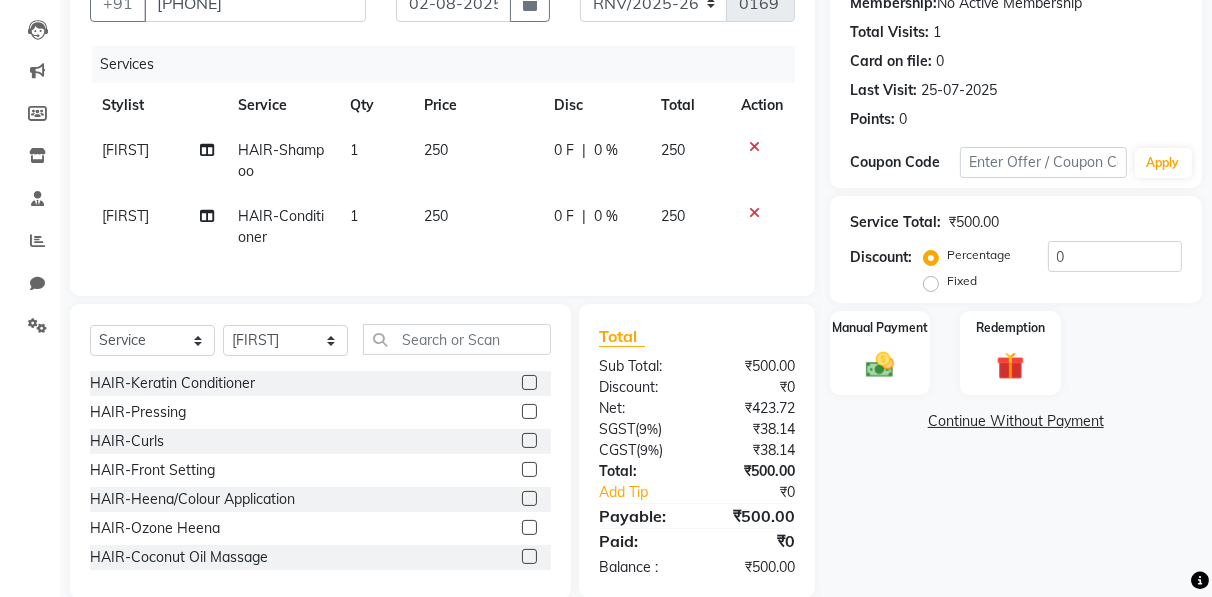 click 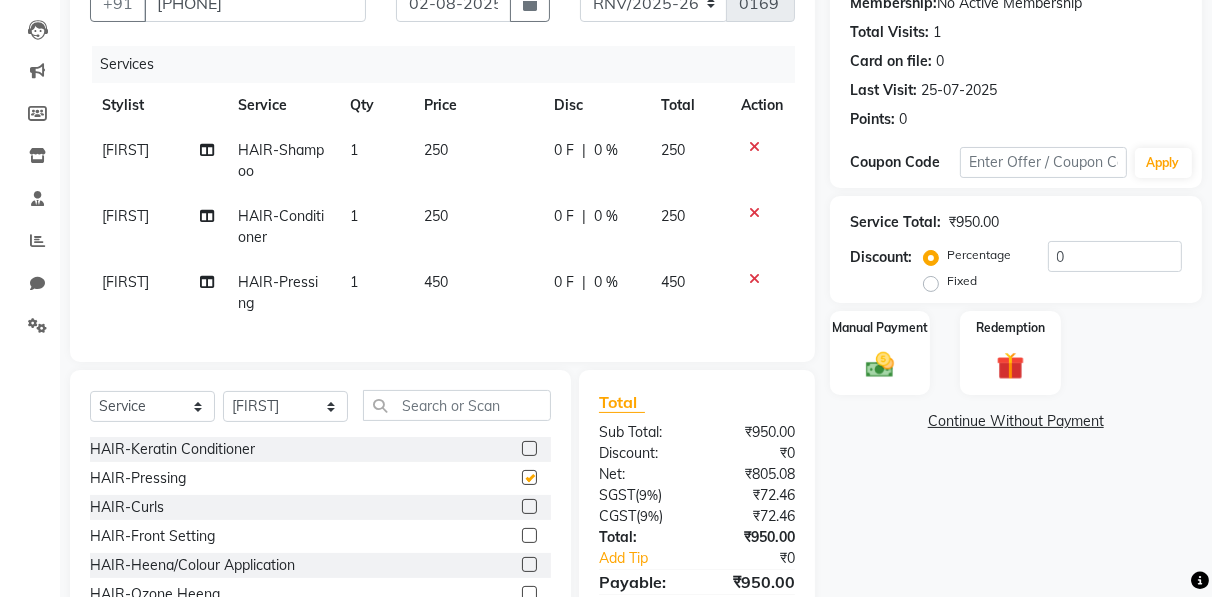 checkbox on "false" 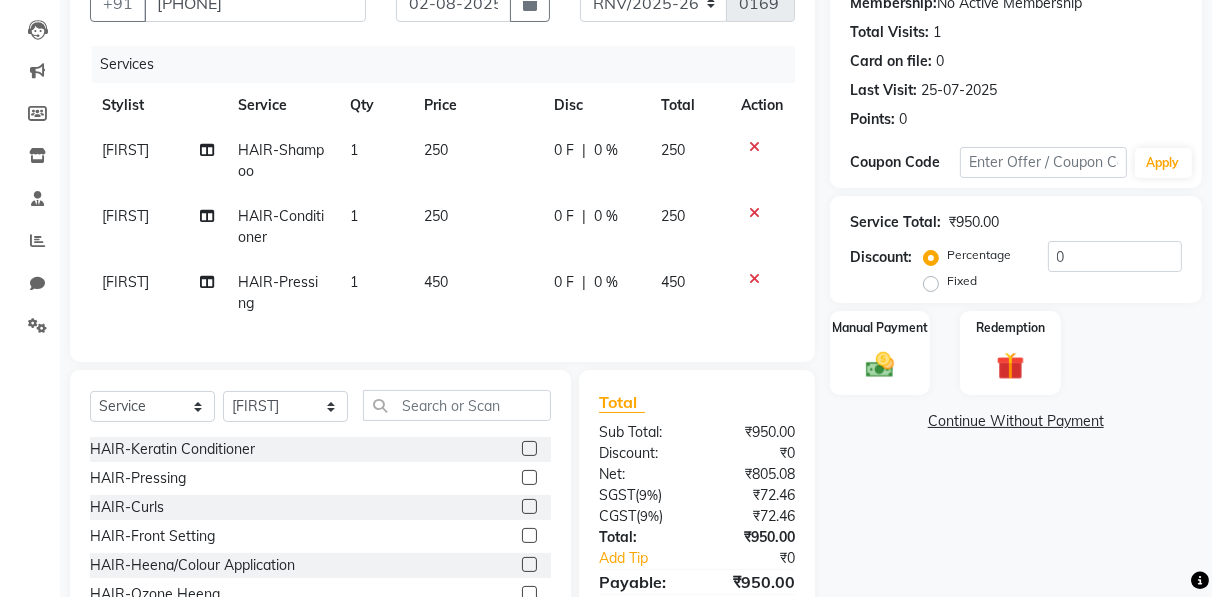 click on "450" 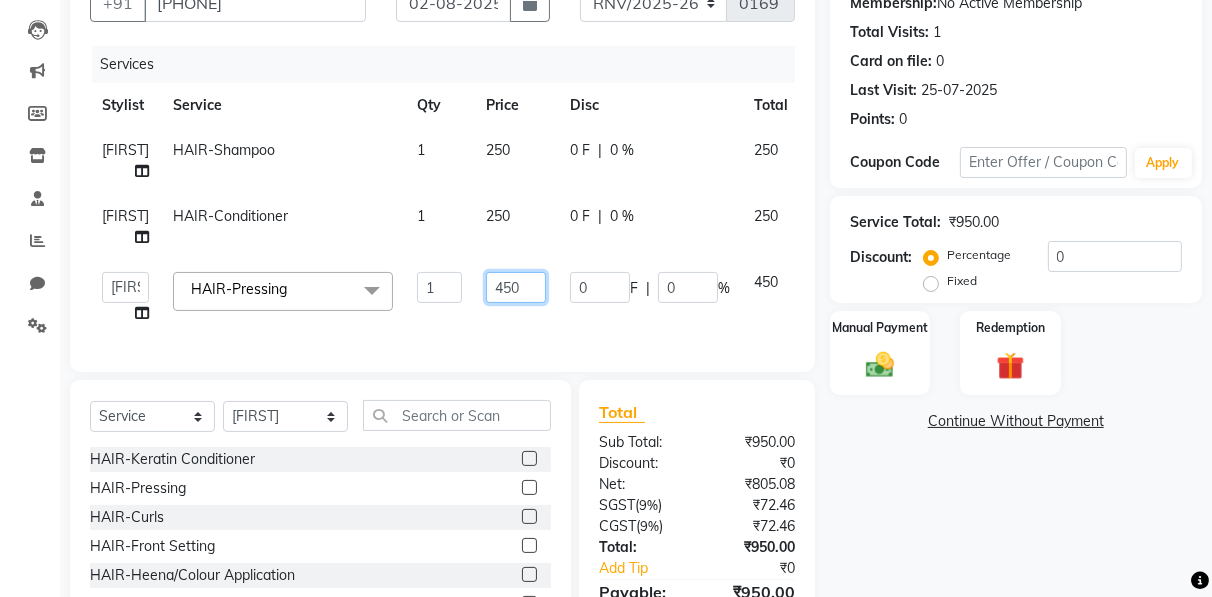 click on "450" 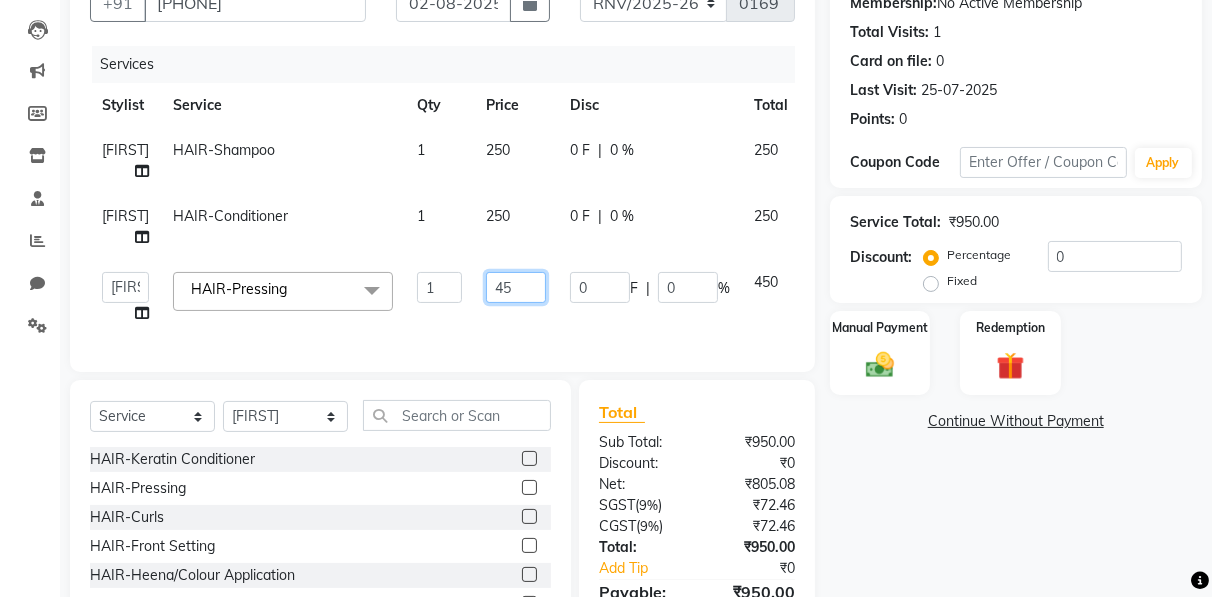 type on "4" 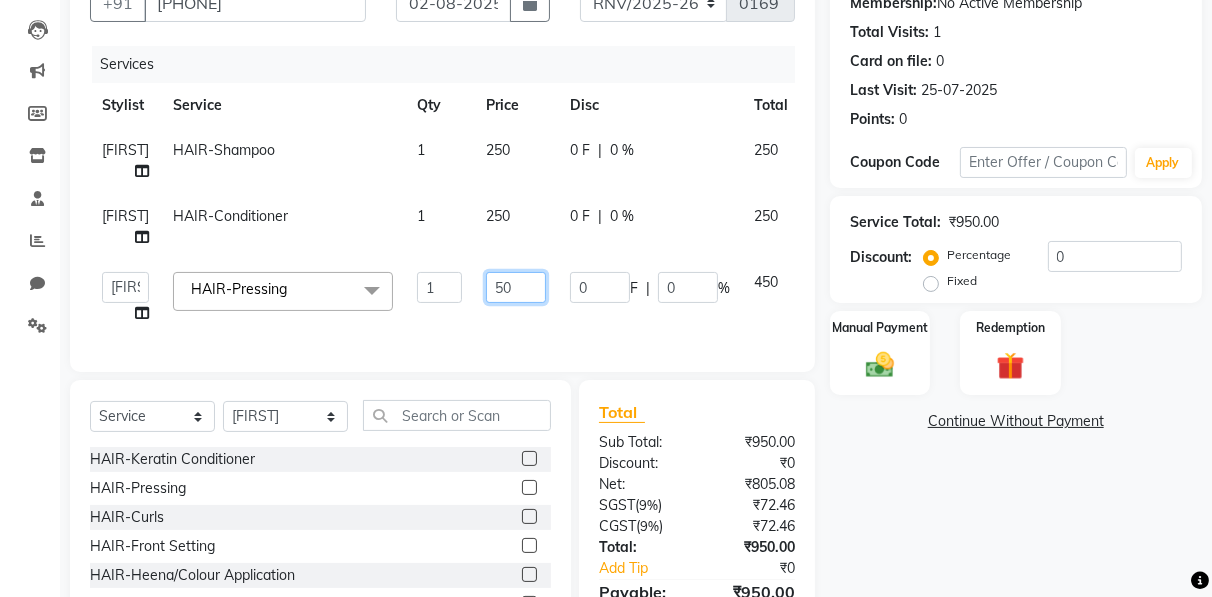 type on "500" 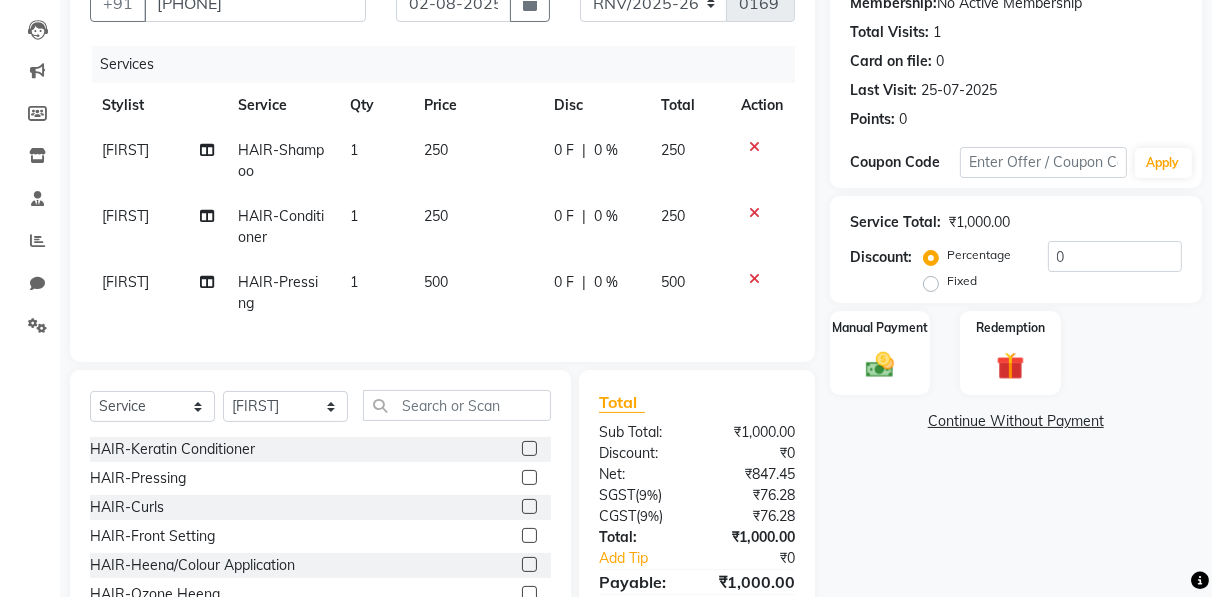 click on "[FIRST] HAIR-Pressing 1 500 0 F | 0 % 500" 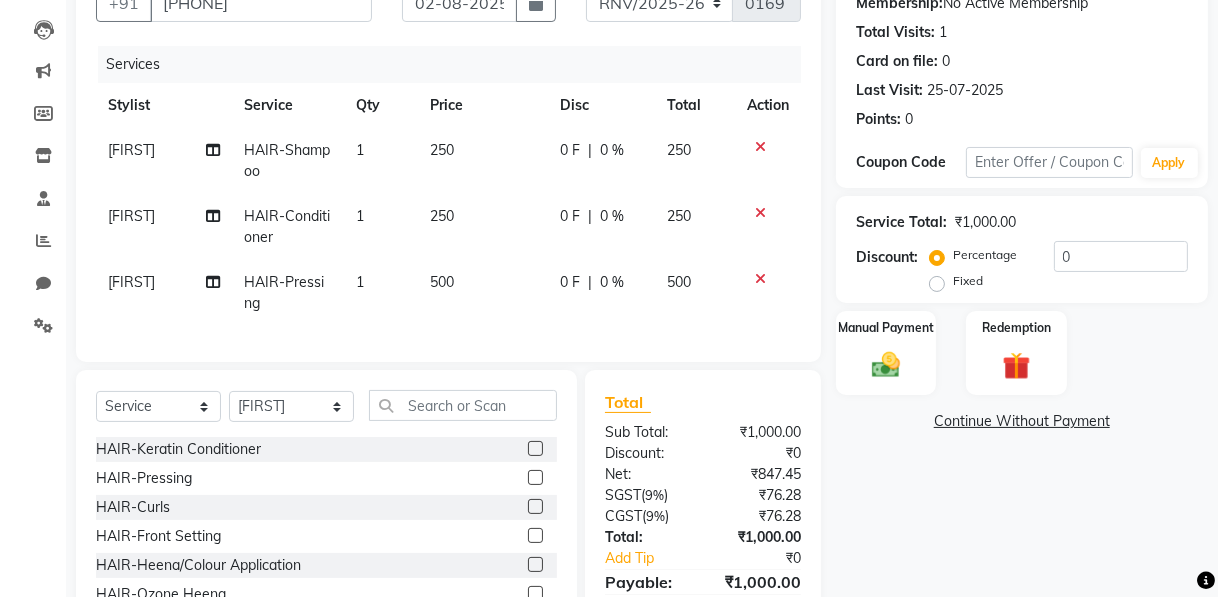 scroll, scrollTop: 0, scrollLeft: 0, axis: both 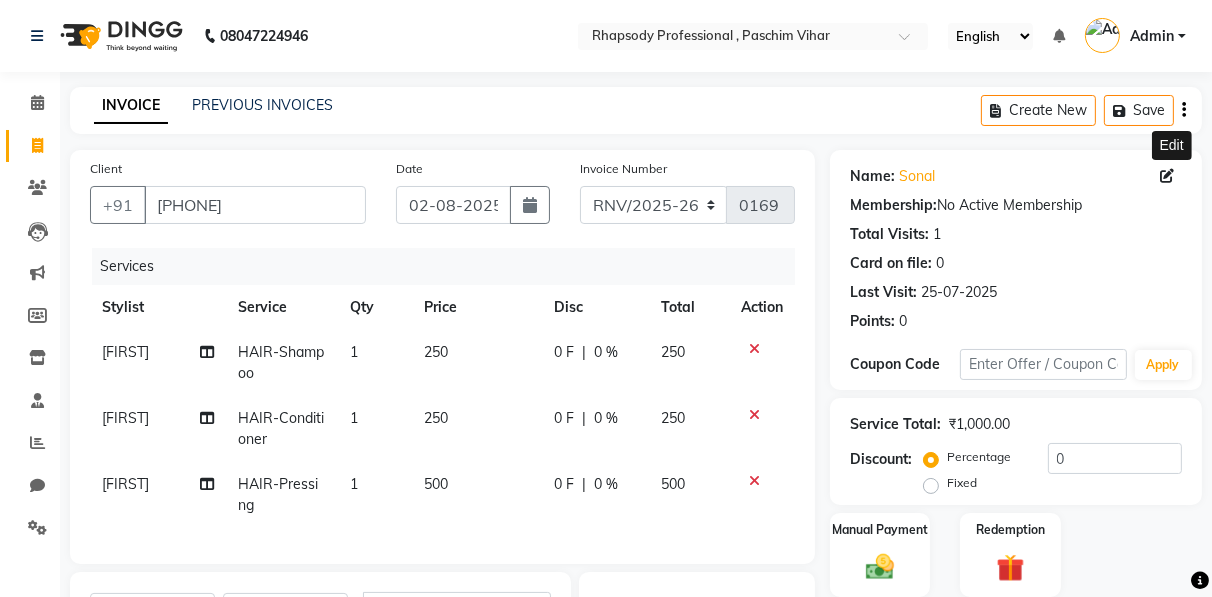 click 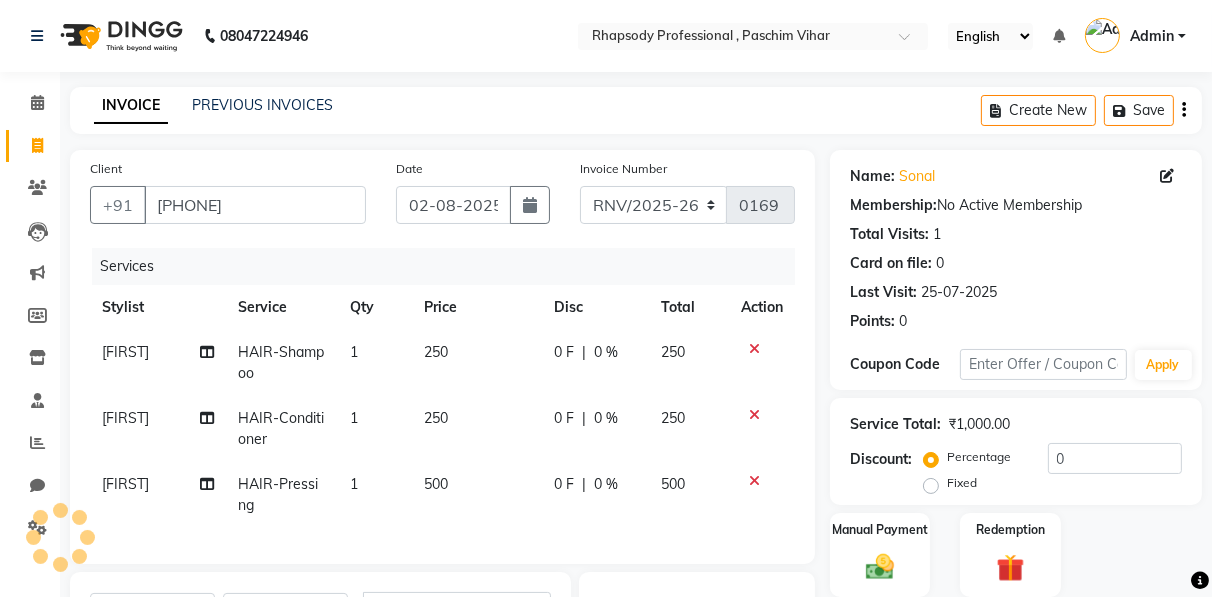 select on "female" 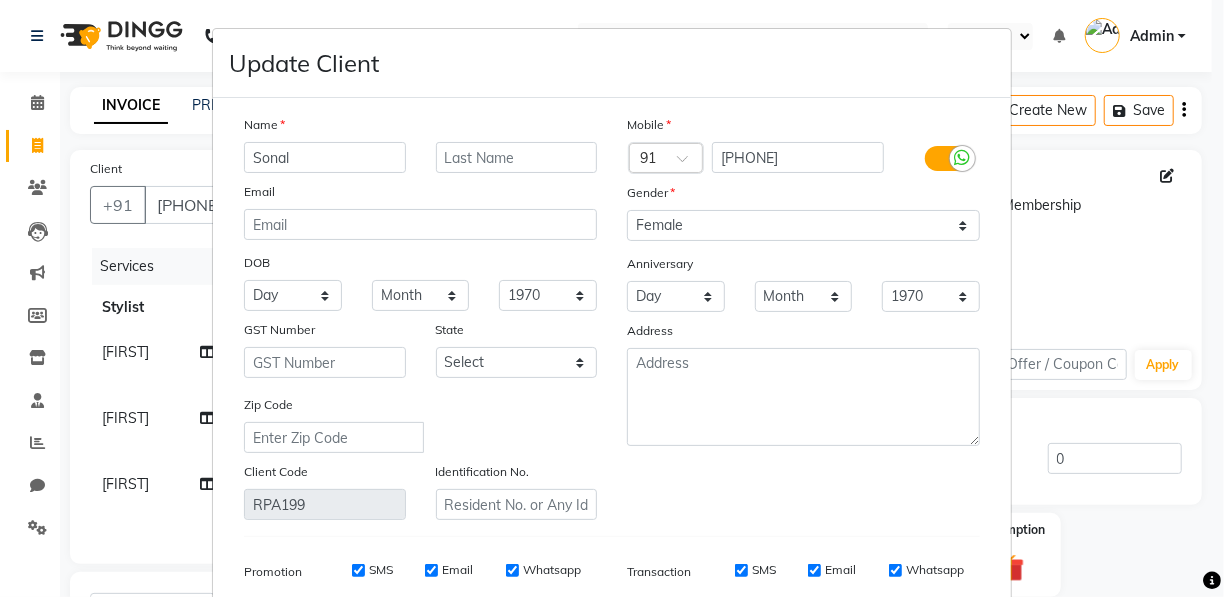 click on "Update Client Name [FIRST] Email DOB Day 01 02 03 04 05 06 07 08 09 10 11 12 13 14 15 16 17 18 19 20 21 22 23 24 25 26 27 28 29 30 31 Month January February March April May June July August September October November December 1940 1941 1942 1943 1944 1945 1946 1947 1948 1949 1950 1951 1952 1953 1954 1955 1956 1957 1958 1959 1960 1961 1962 1963 1964 1965 1966 1967 1968 1969 1970 1971 1972 1973 1974 1975 1976 1977 1978 1979 1980 1981 1982 1983 1984 1985 1986 1987 1988 1989 1990 1991 1992 1993 1994 1995 1996 1997 1998 1999 2000 2001 2002 2003 2004 2005 2006 2007 2008 2009 2010 2011 2012 2013 2014 2015 2016 2017 2018 2019 2020 2021 2022 2023 2024 GST Number State Select Andaman and Nicobar Islands Andhra Pradesh Arunachal Pradesh Assam Bihar Chandigarh Chhattisgarh Dadra and Nagar Haveli Daman and Diu Delhi Goa Gujarat Haryana Himachal Pradesh Jammu and Kashmir Jharkhand Karnataka Kerala Lakshadweep Madhya Pradesh Maharashtra Manipur Meghalaya Mizoram Nagaland Odisha Pondicherry Punjab Rajasthan Sikkim Tamil Nadu" at bounding box center [612, 298] 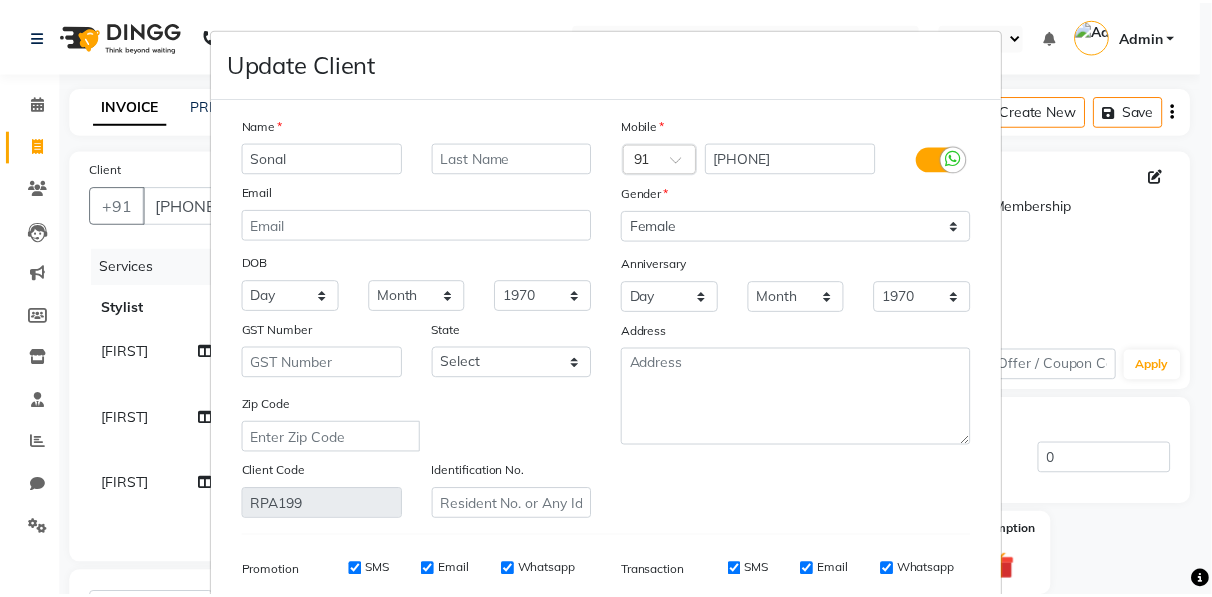 scroll, scrollTop: 286, scrollLeft: 0, axis: vertical 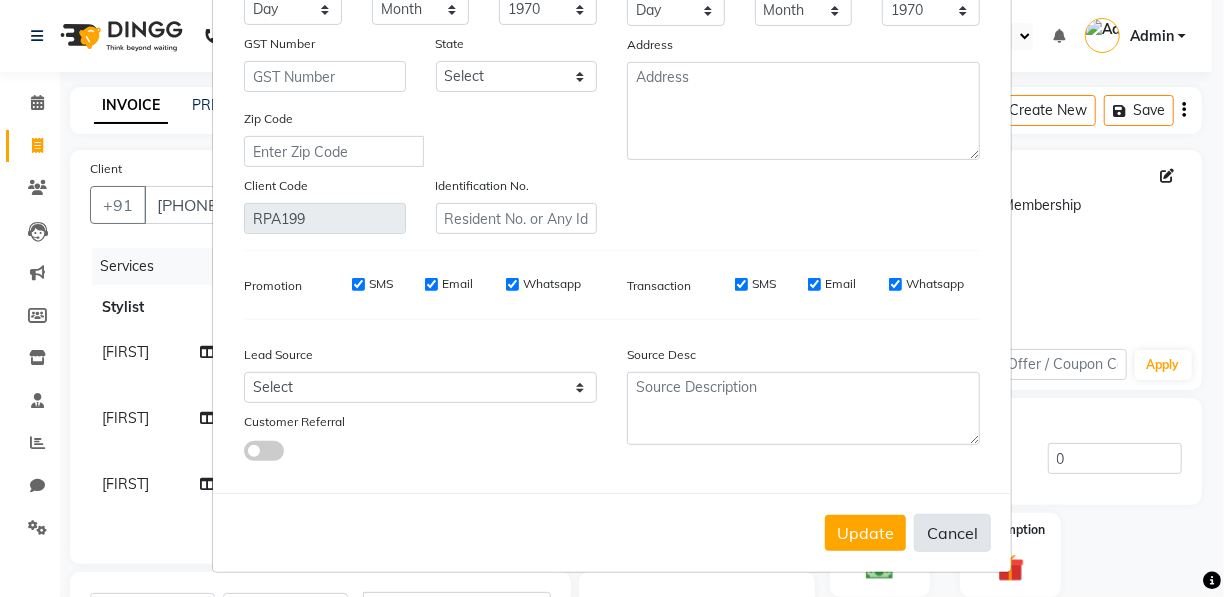 click on "Cancel" at bounding box center (952, 533) 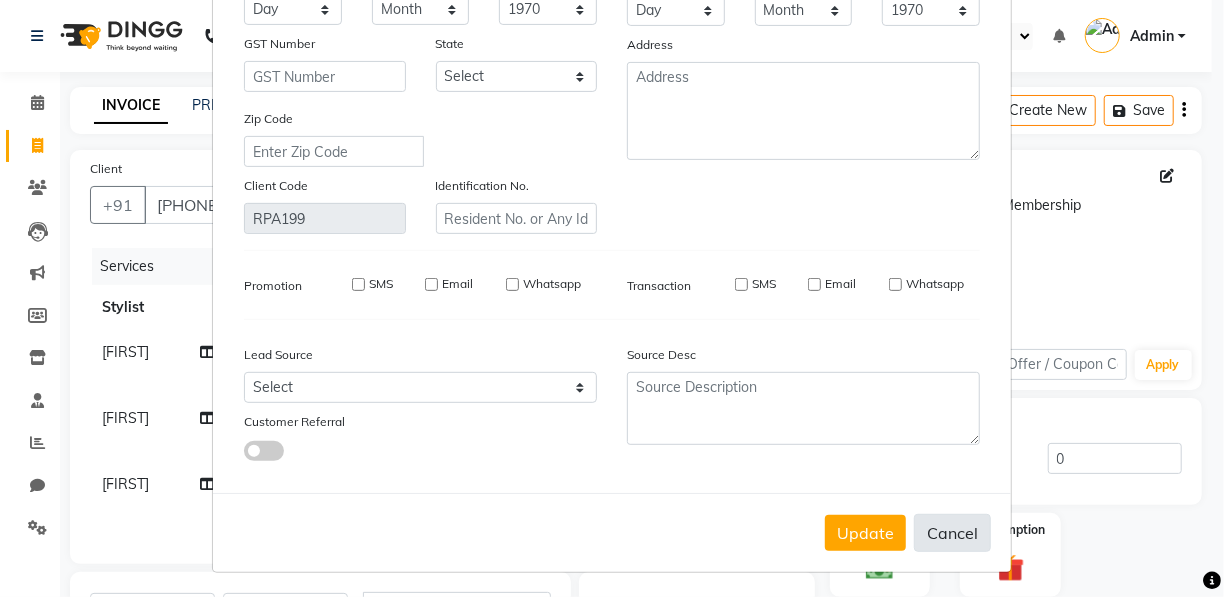 type 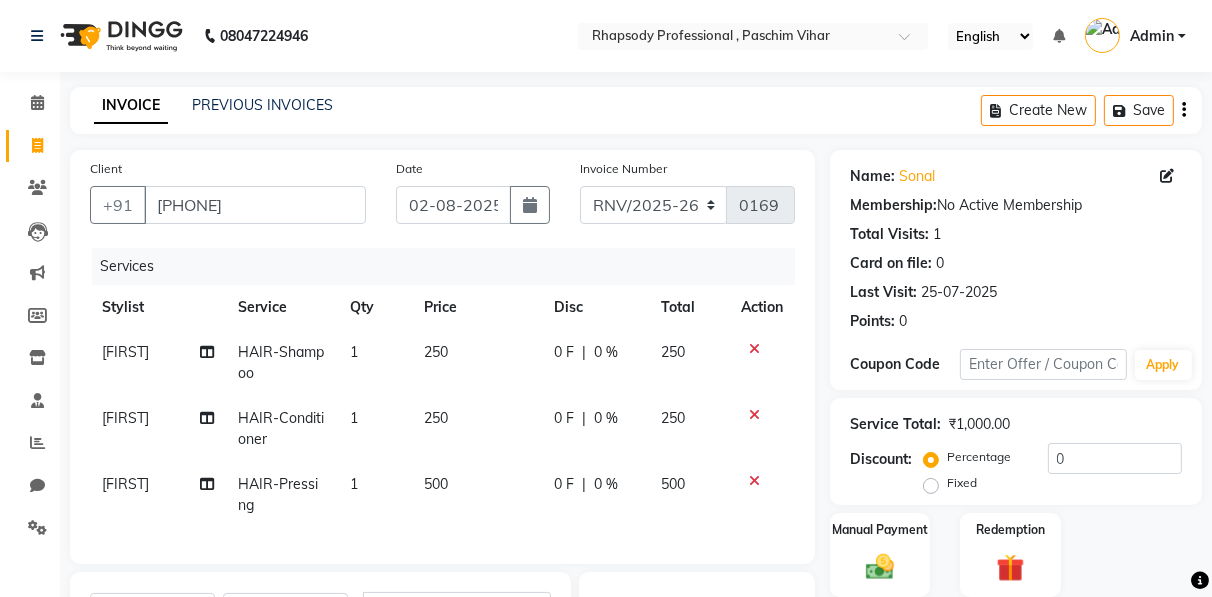 click 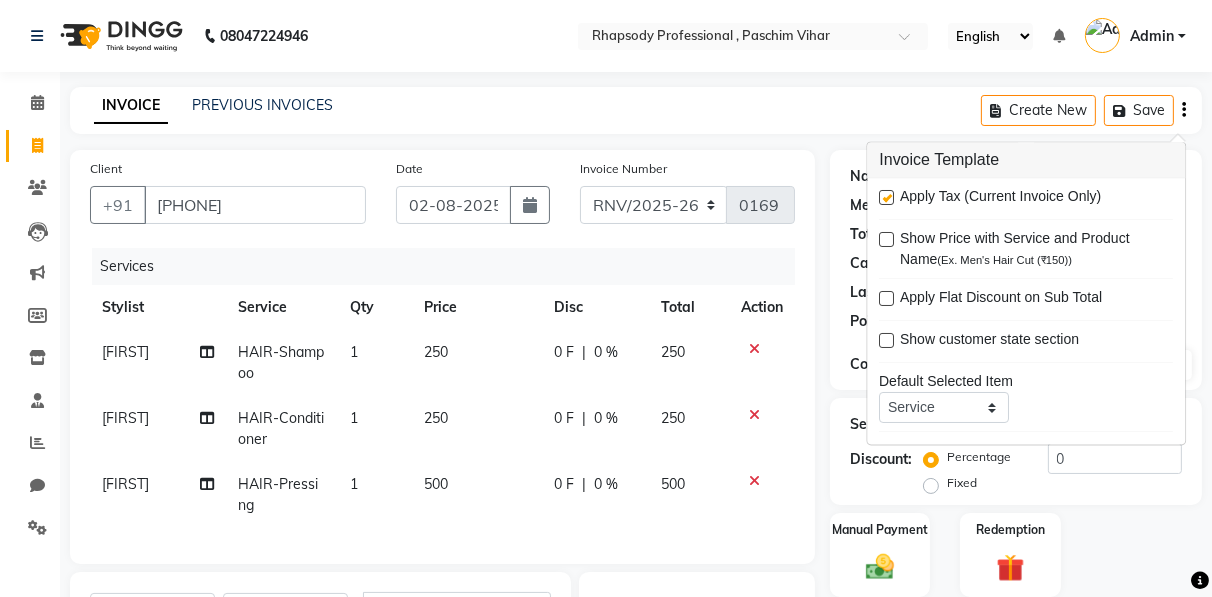 click at bounding box center [886, 198] 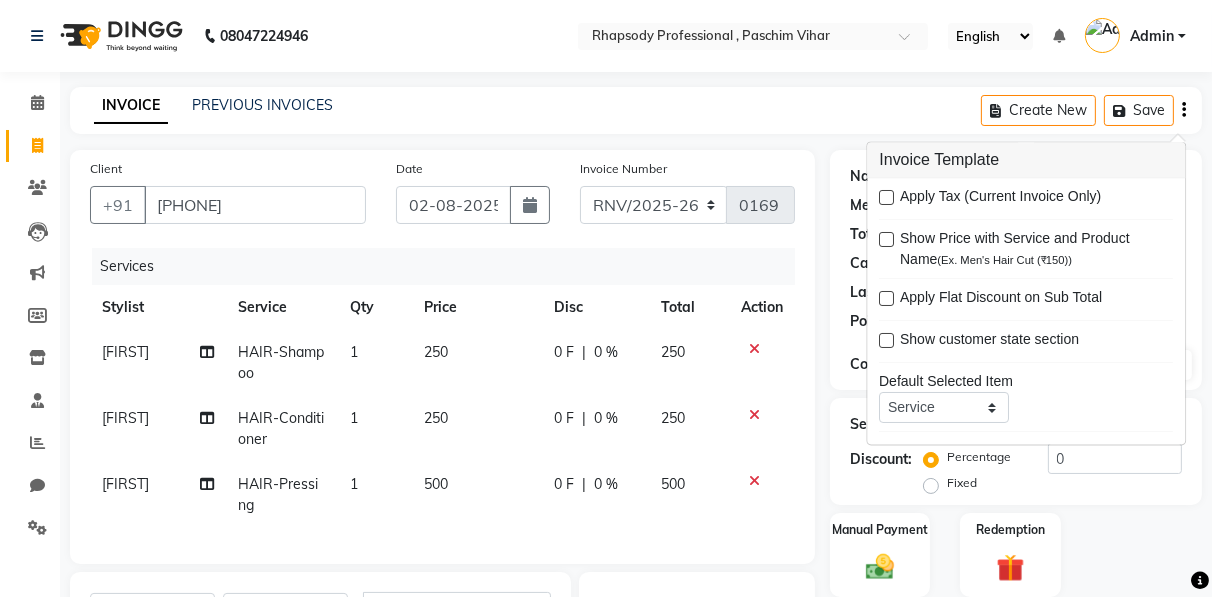 scroll, scrollTop: 311, scrollLeft: 0, axis: vertical 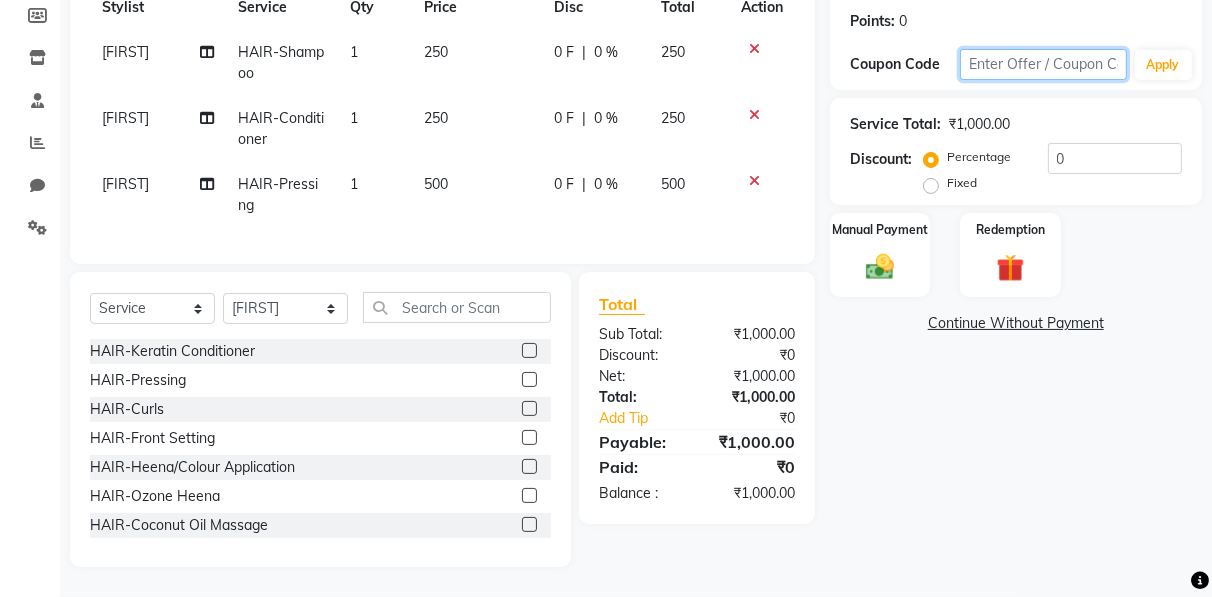 click 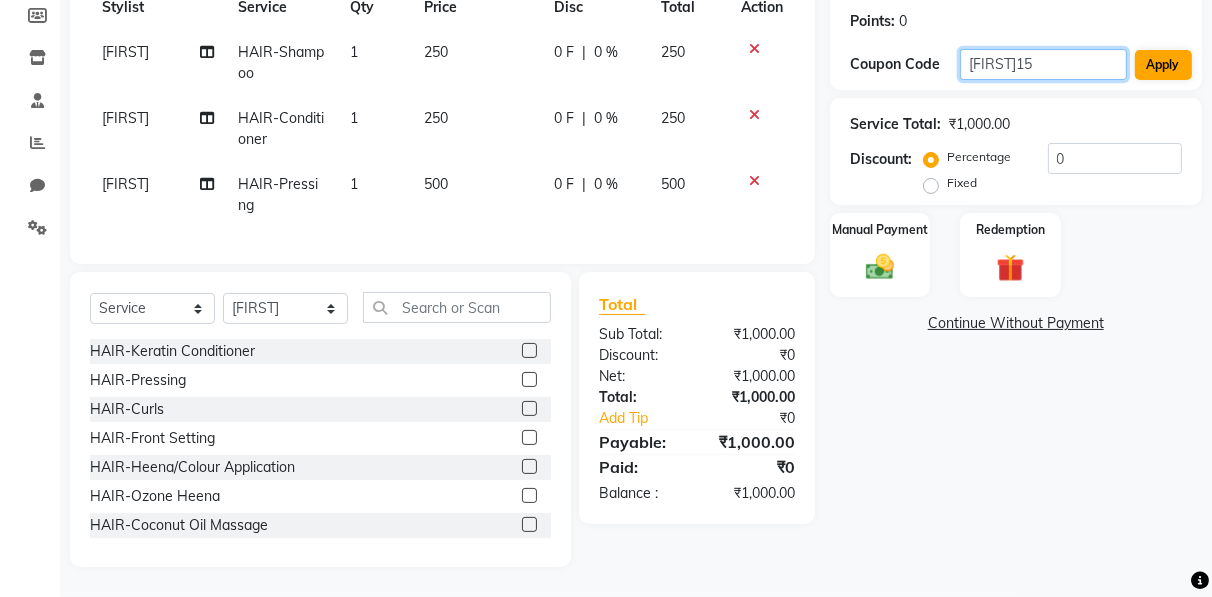 type on "[FIRST]15" 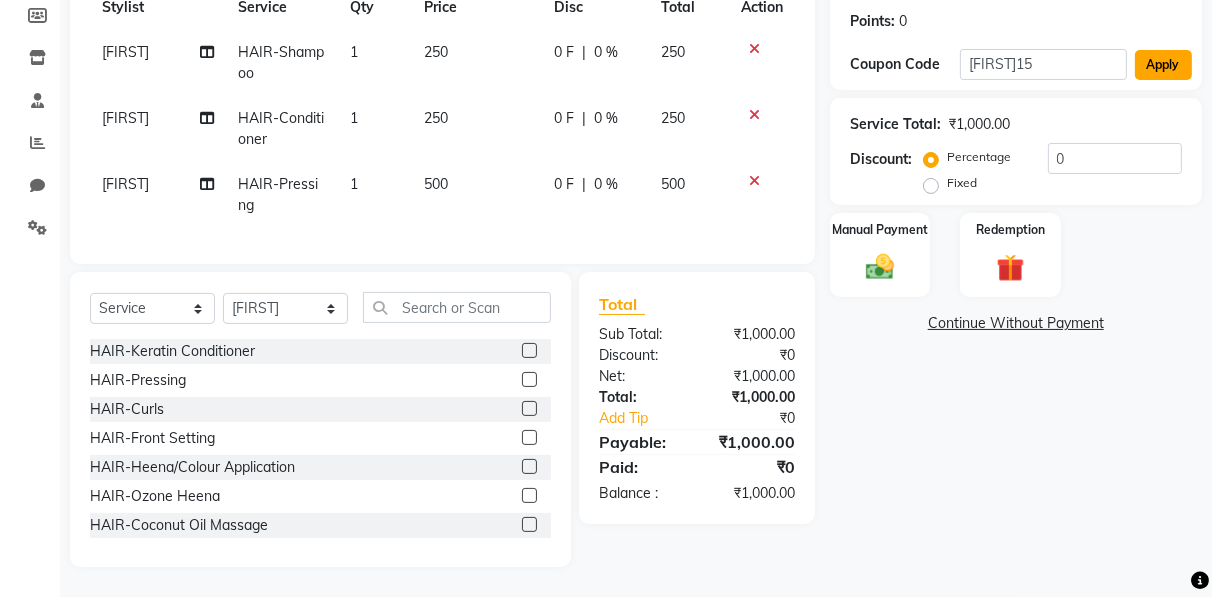 click on "Apply" 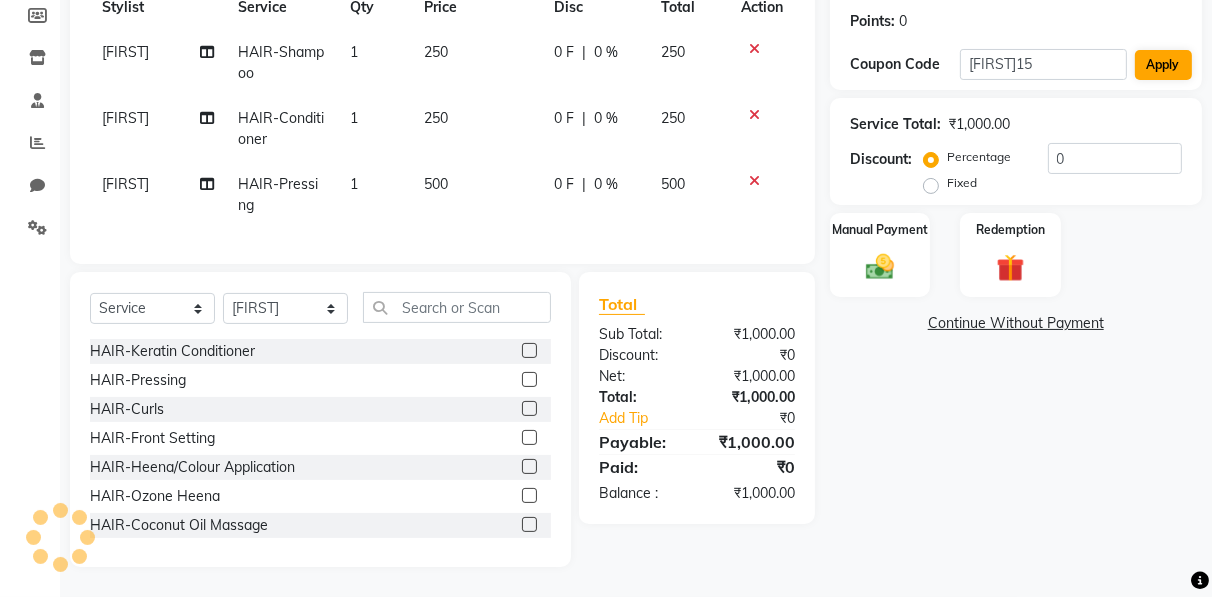 type on "15" 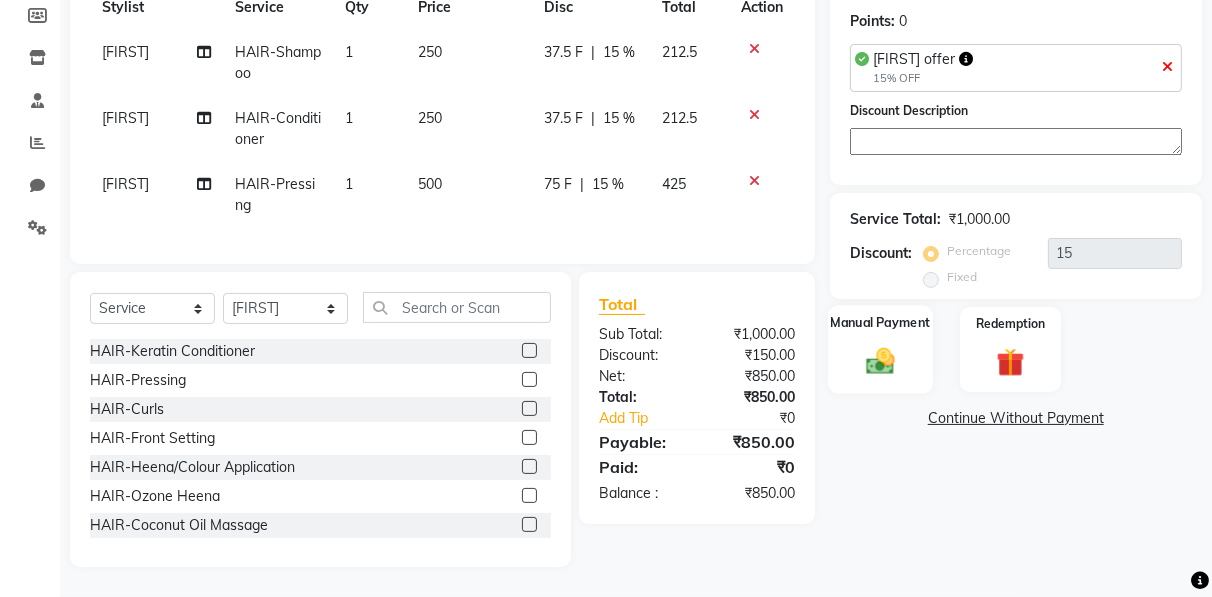 click 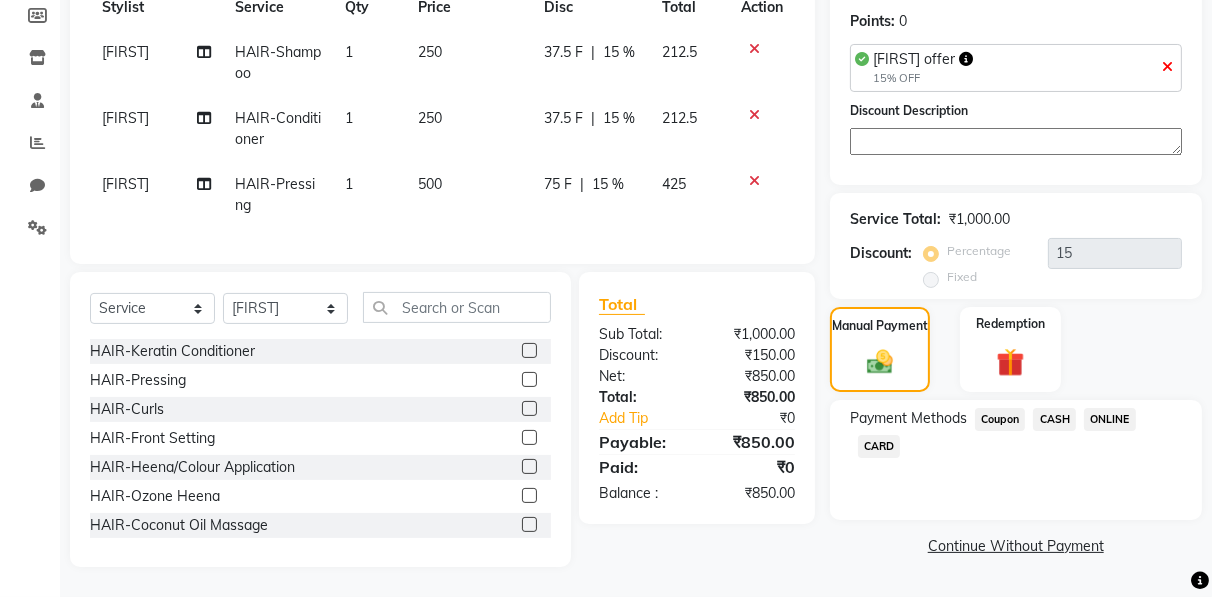 click on "CASH" 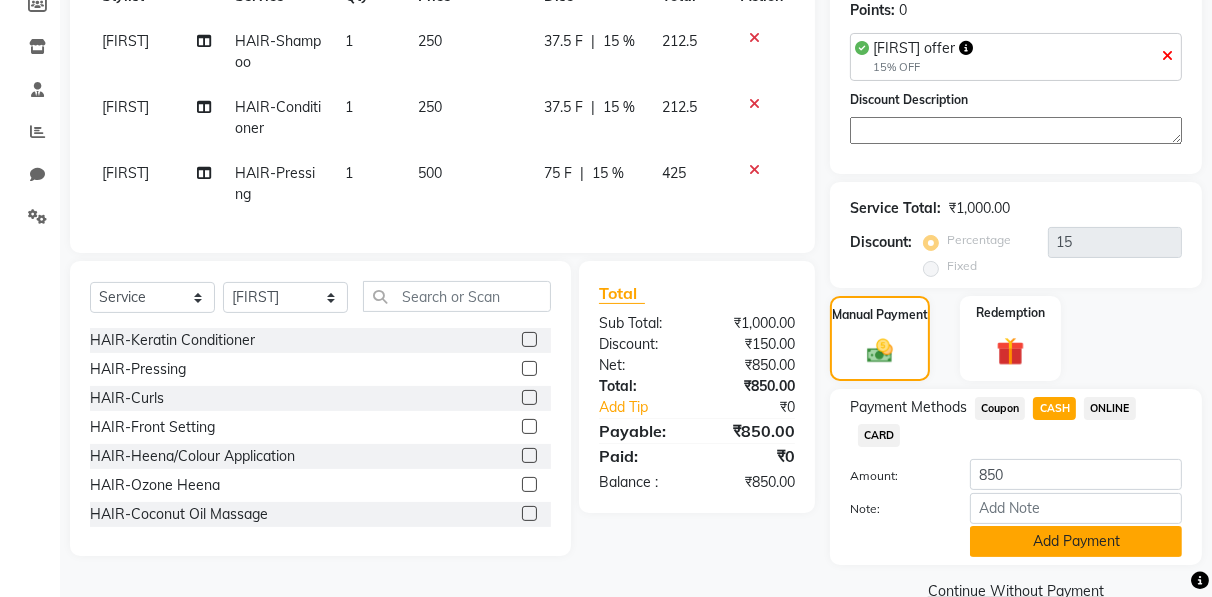 click on "Add Payment" 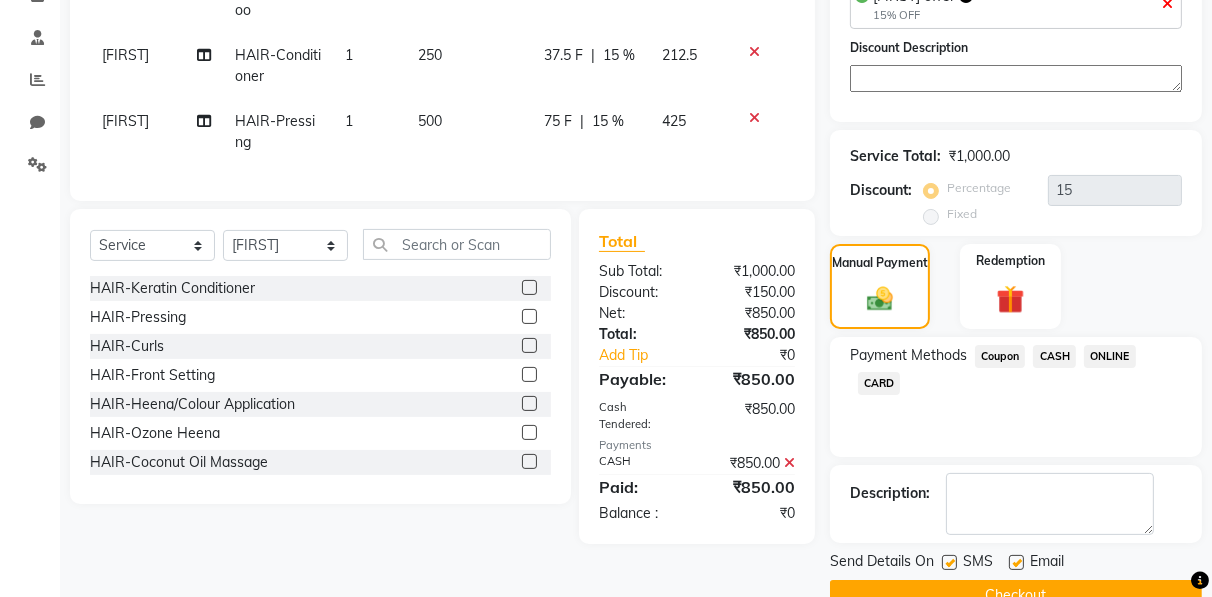 scroll, scrollTop: 403, scrollLeft: 0, axis: vertical 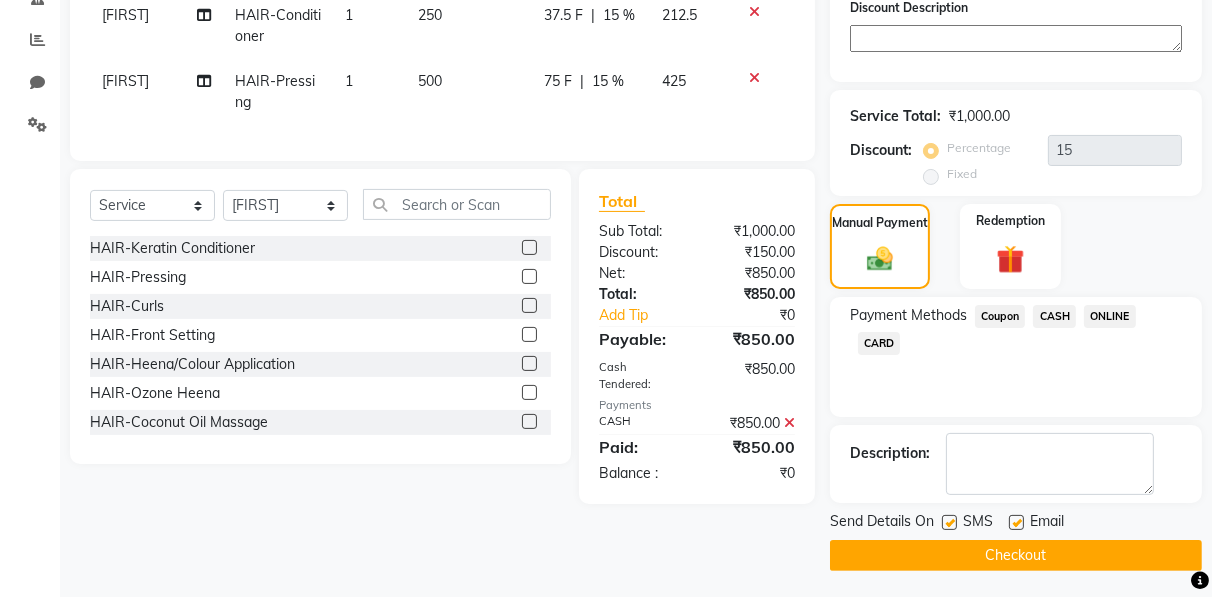 click on "Checkout" 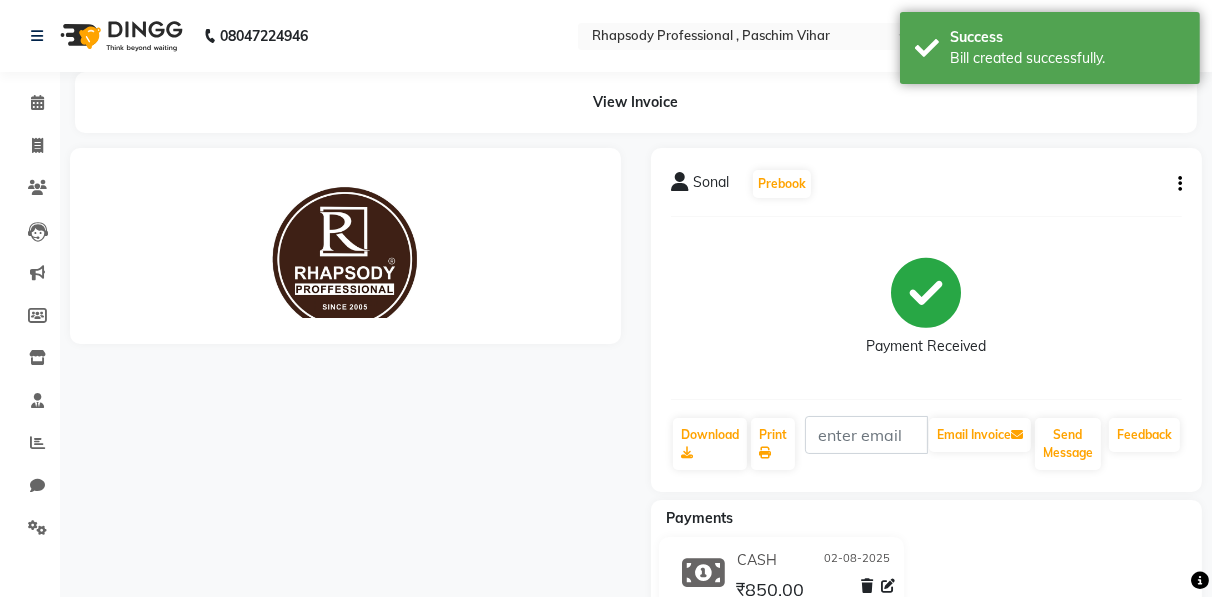 scroll, scrollTop: 0, scrollLeft: 0, axis: both 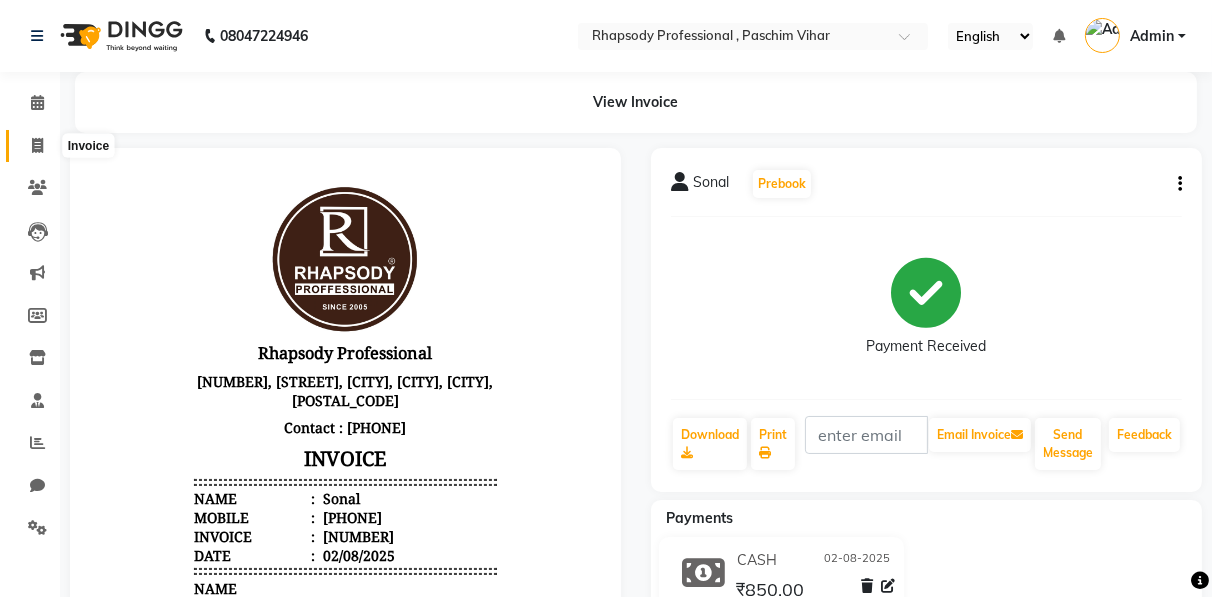 click 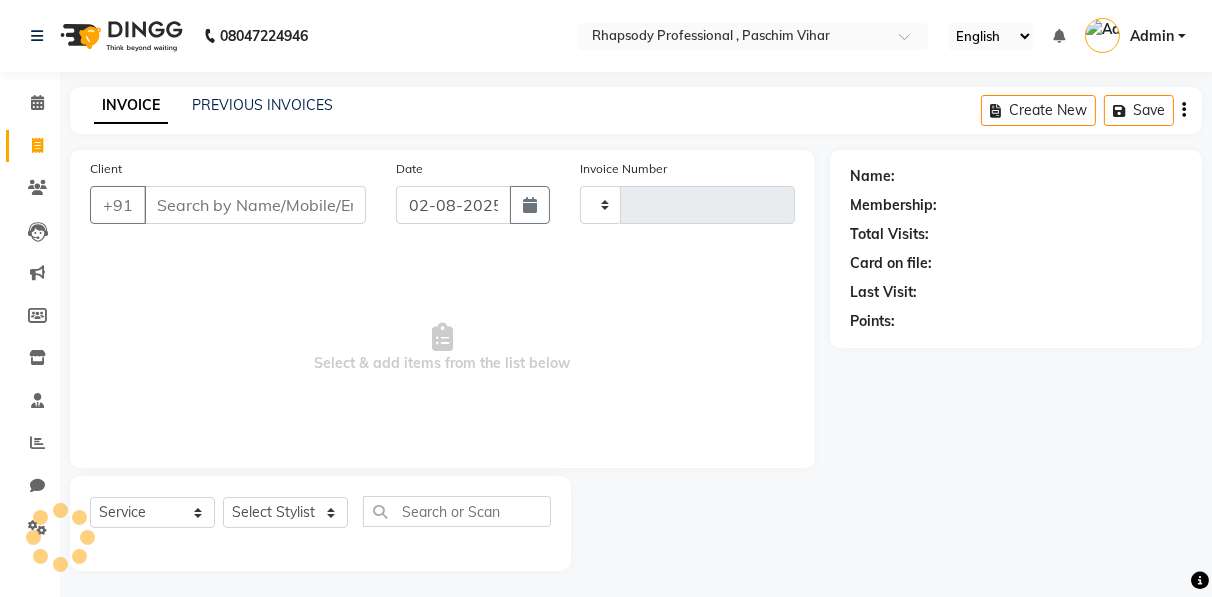 scroll, scrollTop: 3, scrollLeft: 0, axis: vertical 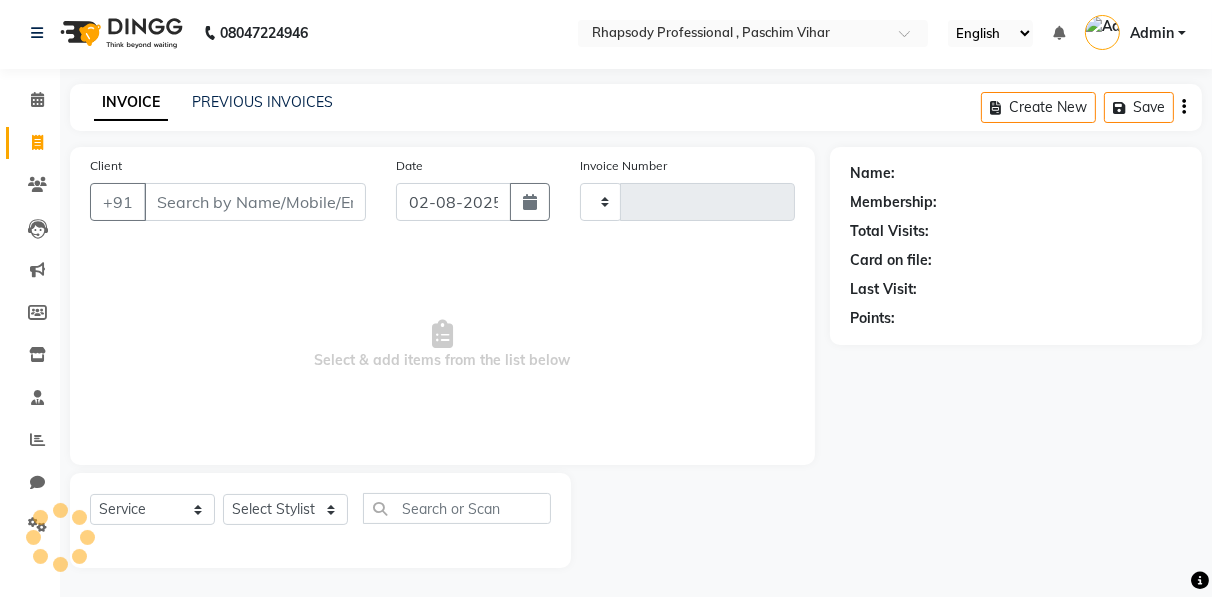 type on "0230" 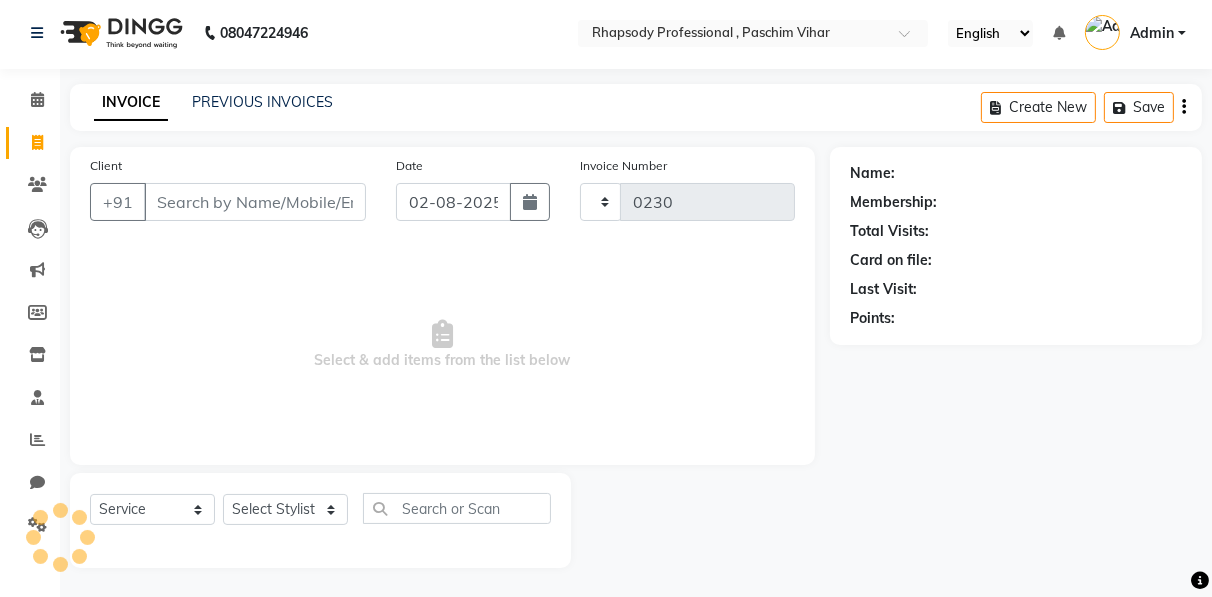 select on "8581" 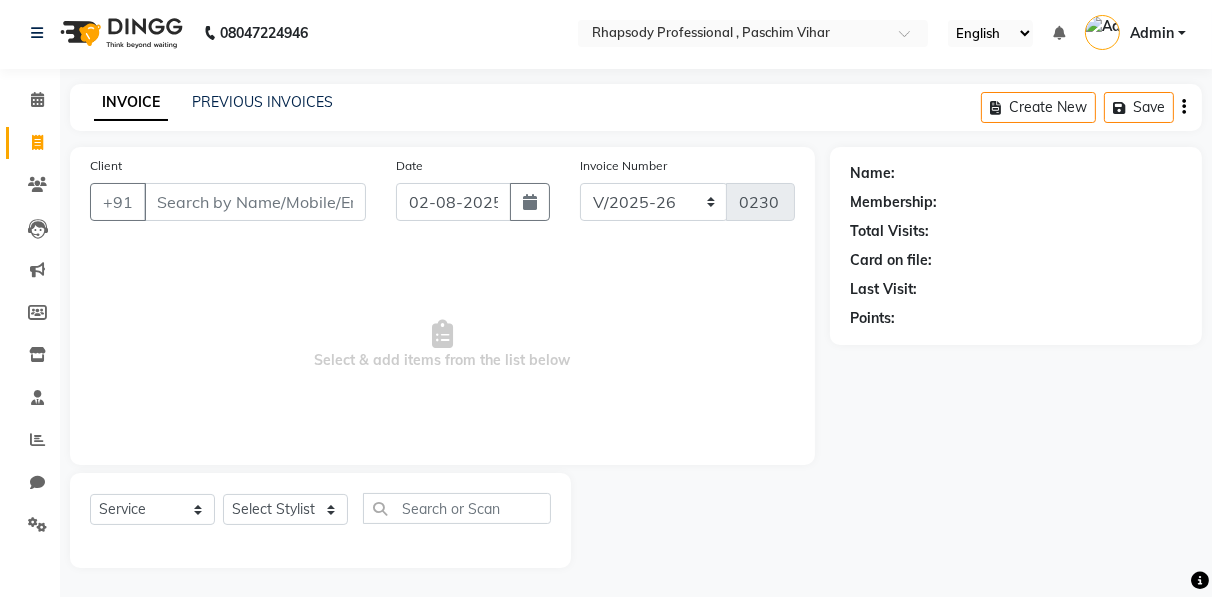 click on "Client" at bounding box center [255, 202] 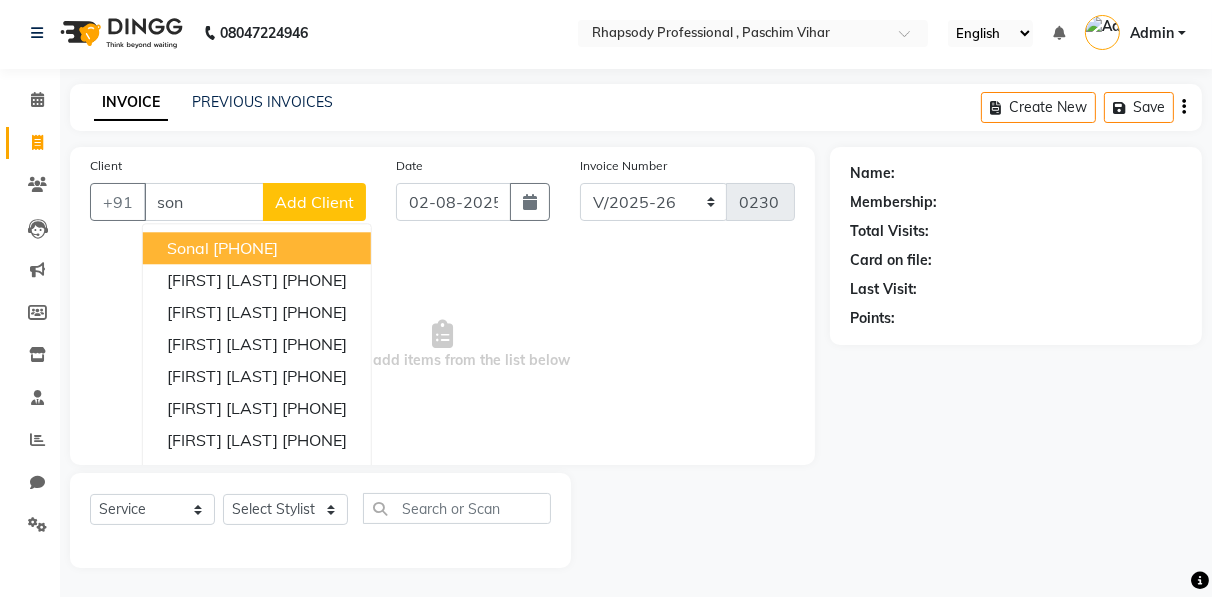 click on "[PHONE]" at bounding box center (245, 248) 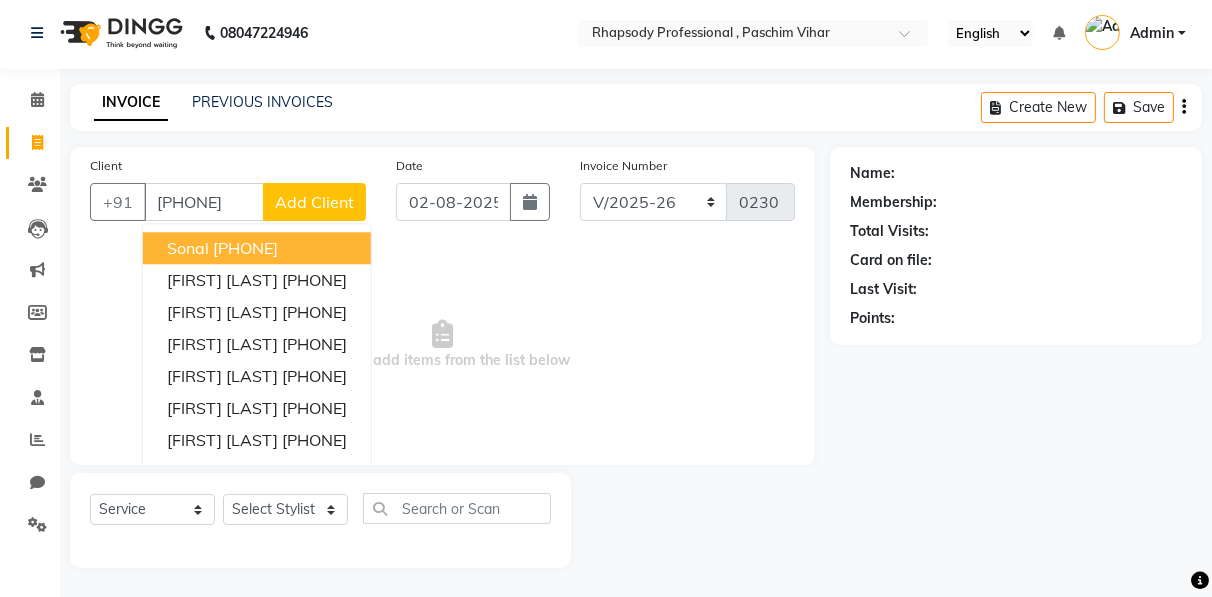 type on "[PHONE]" 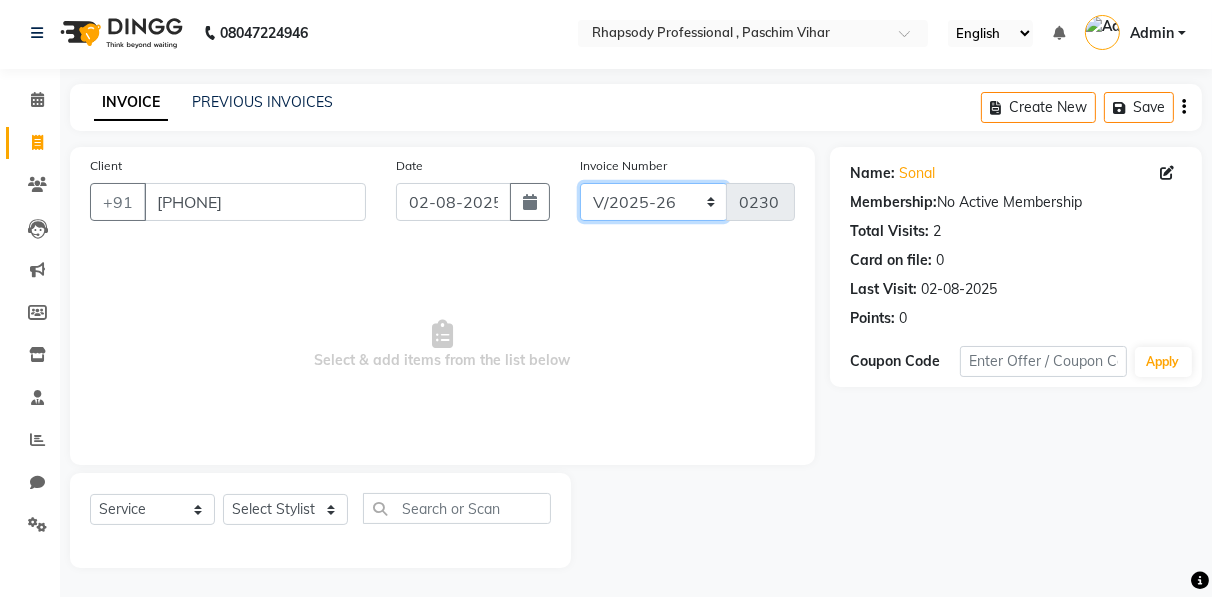 click on "RNV/2025-26 V/2025 V/2025-26" 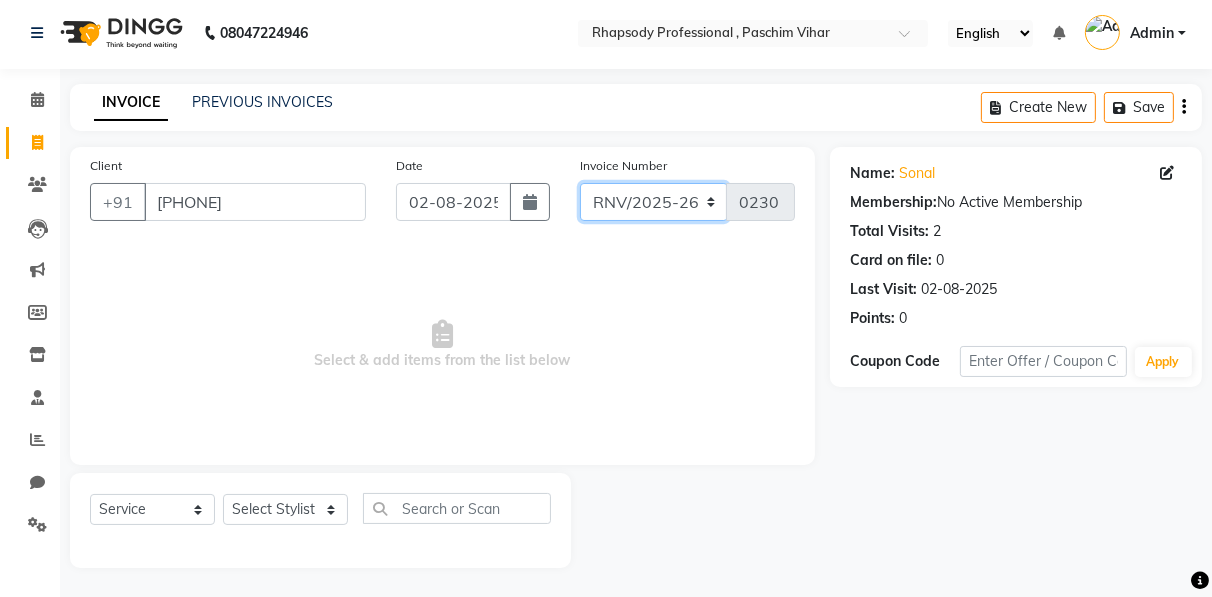 click on "RNV/2025-26 V/2025 V/2025-26" 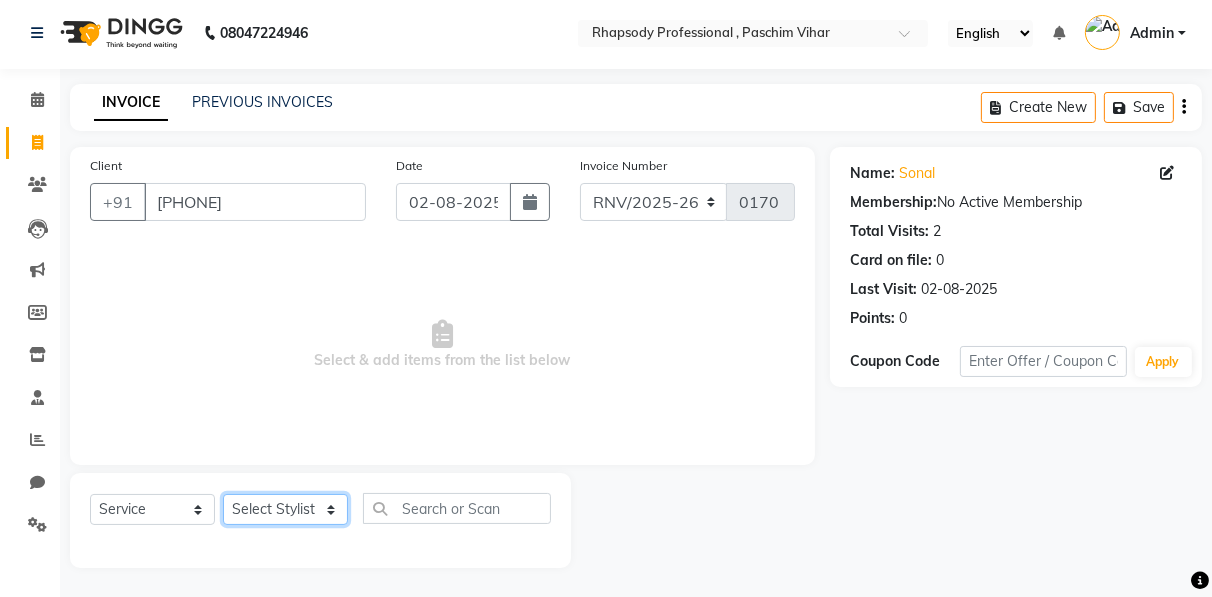 click on "Select Stylist [FIRST] [FIRST] [FIRST] [FIRST] [FIRST] [FIRST] [FIRST] [FIRST] [FIRST] [FIRST] [FIRST] [FIRST]" 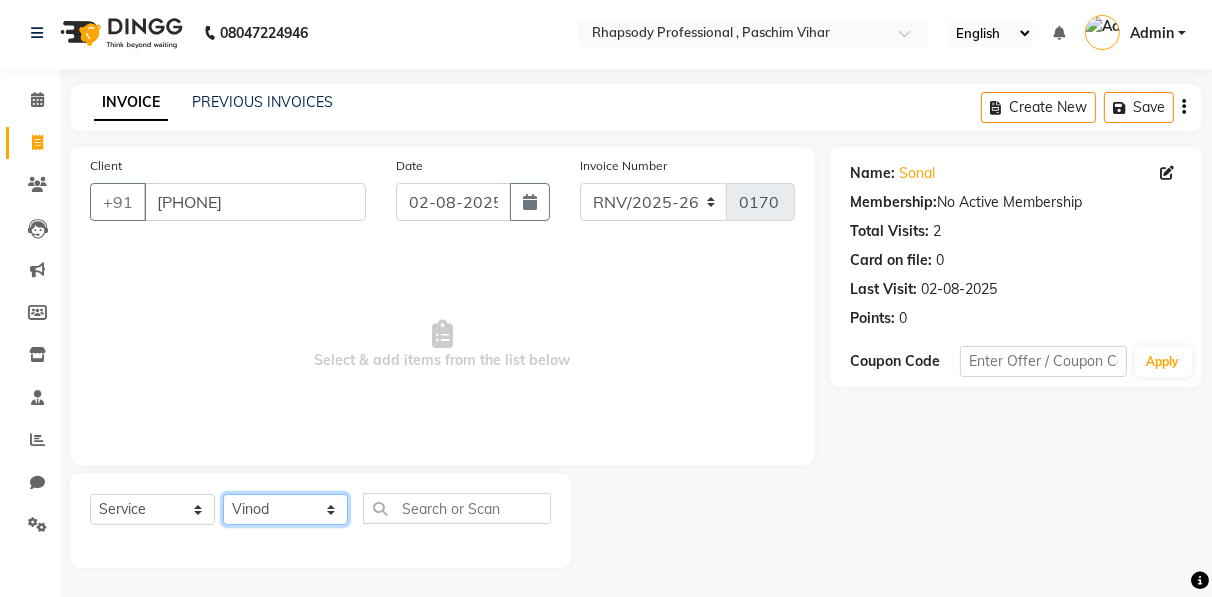 click on "Select Stylist [FIRST] [FIRST] [FIRST] [FIRST] [FIRST] [FIRST] [FIRST] [FIRST] [FIRST] [FIRST] [FIRST] [FIRST]" 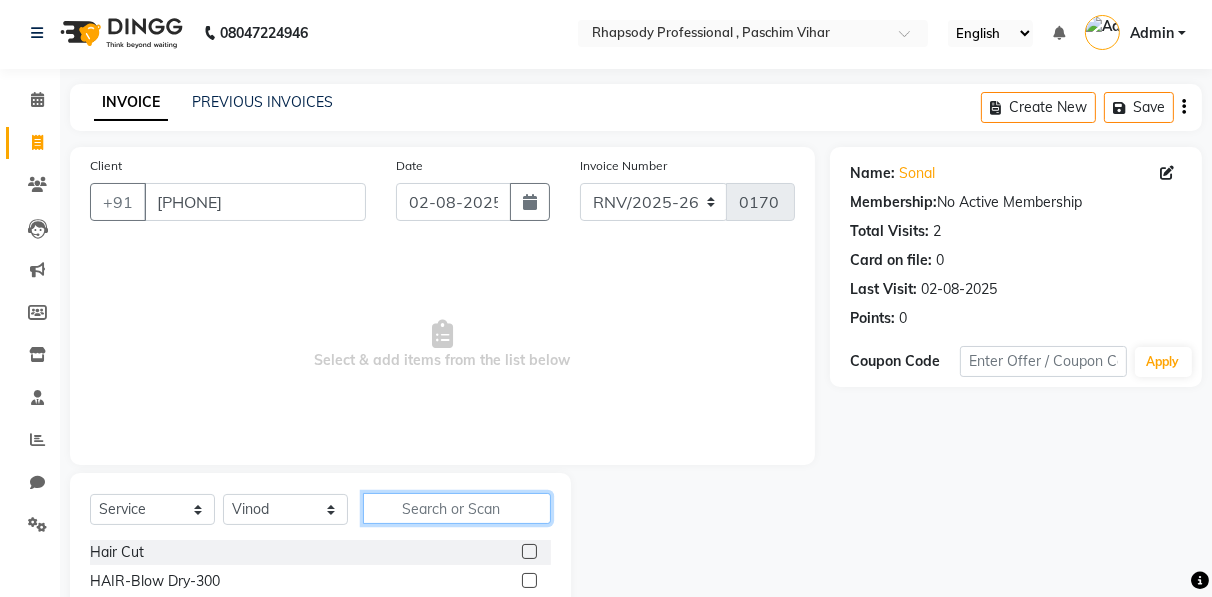 click 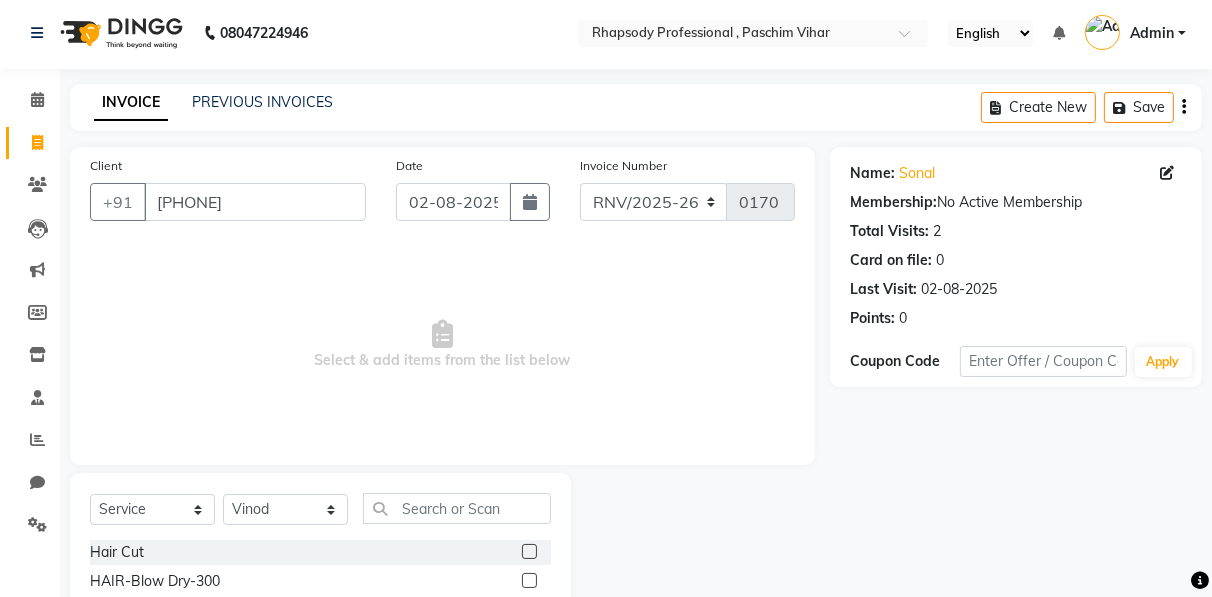 click 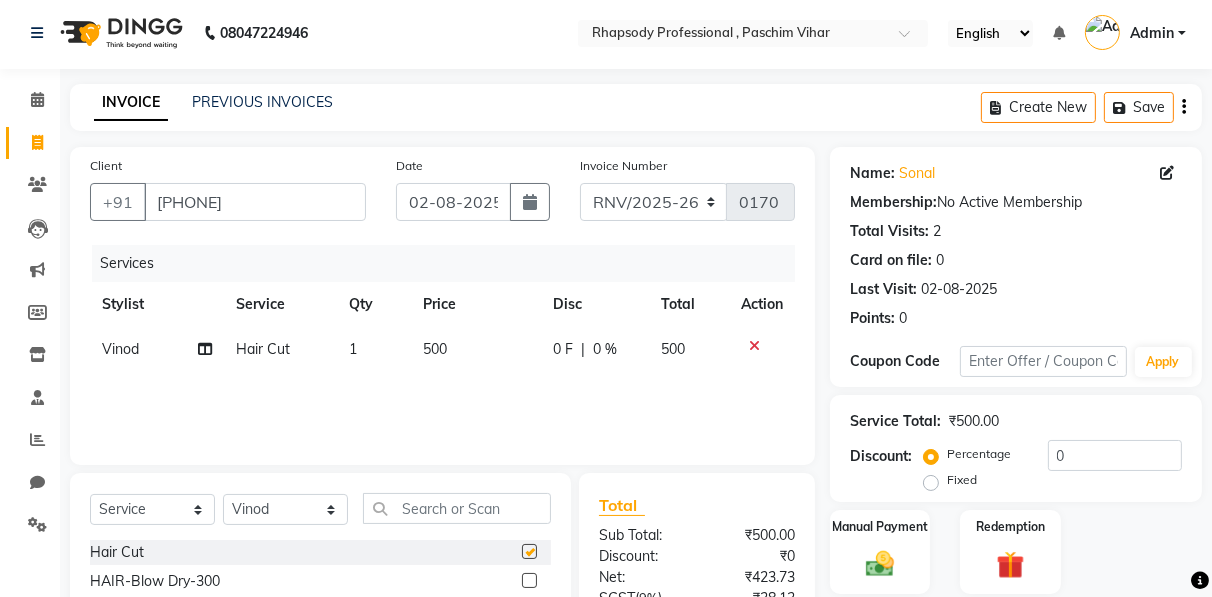 checkbox on "false" 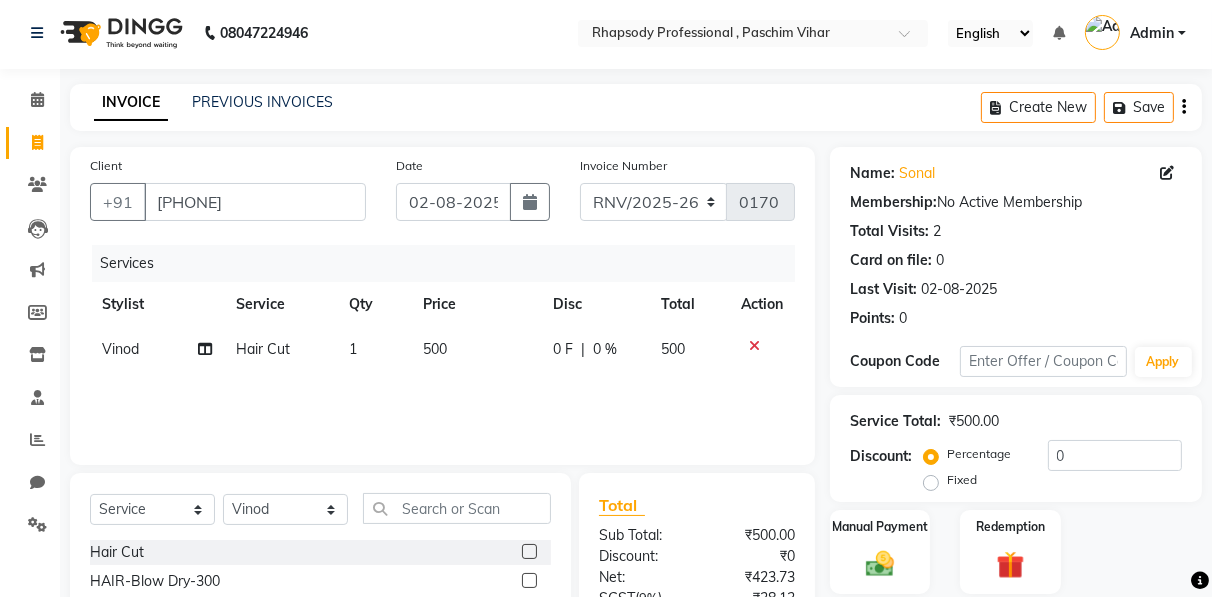click on "500" 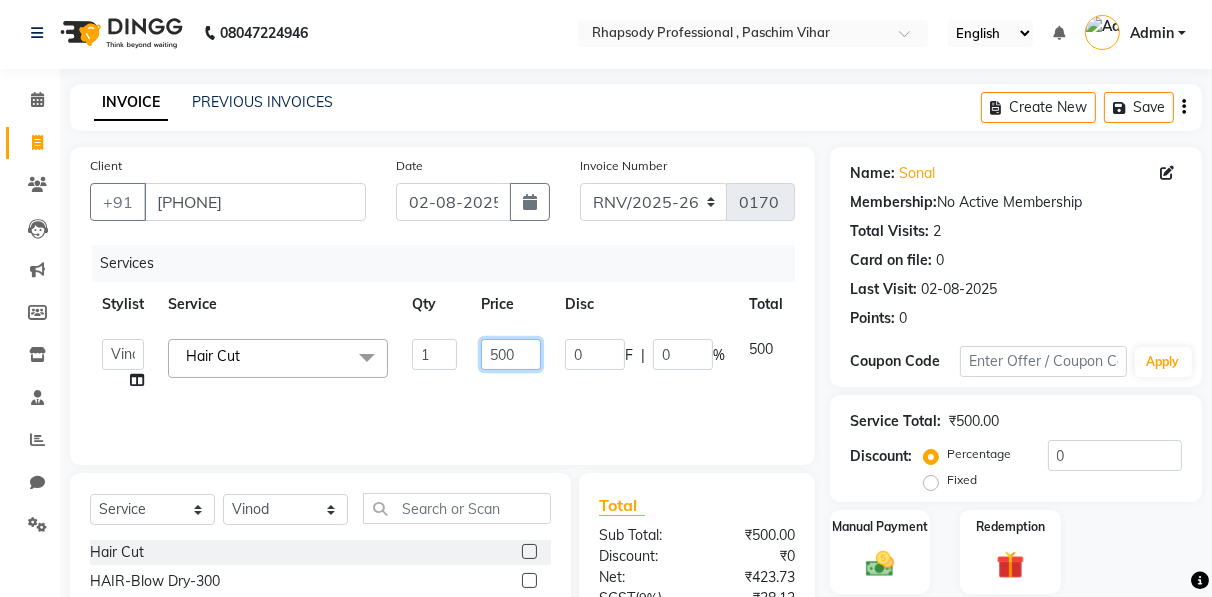 click on "500" 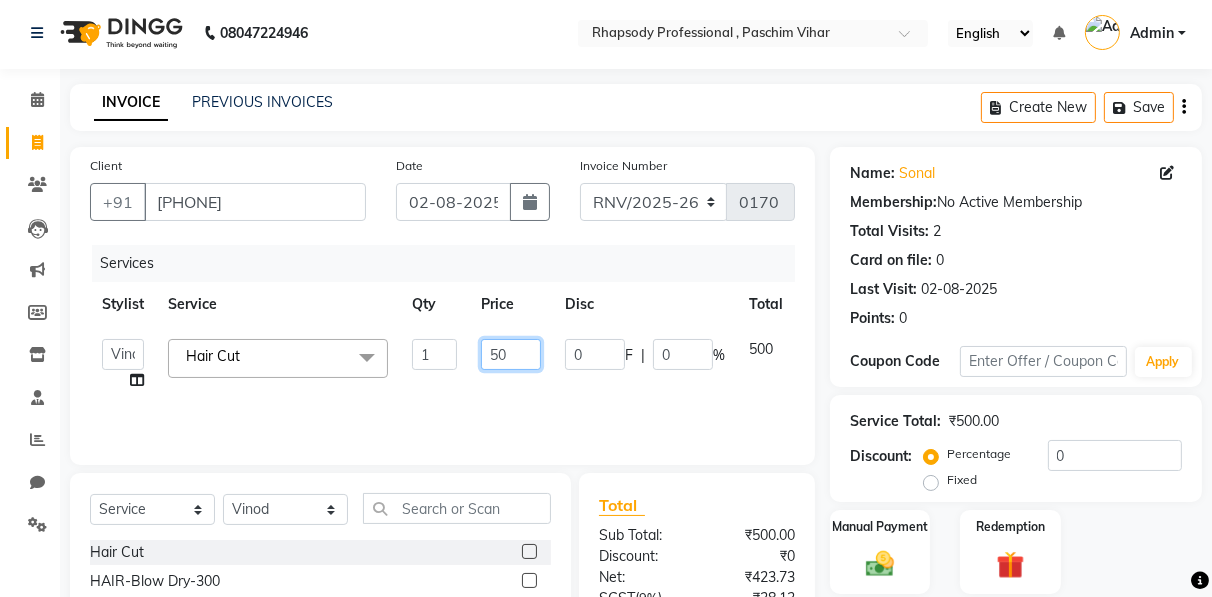 type on "5" 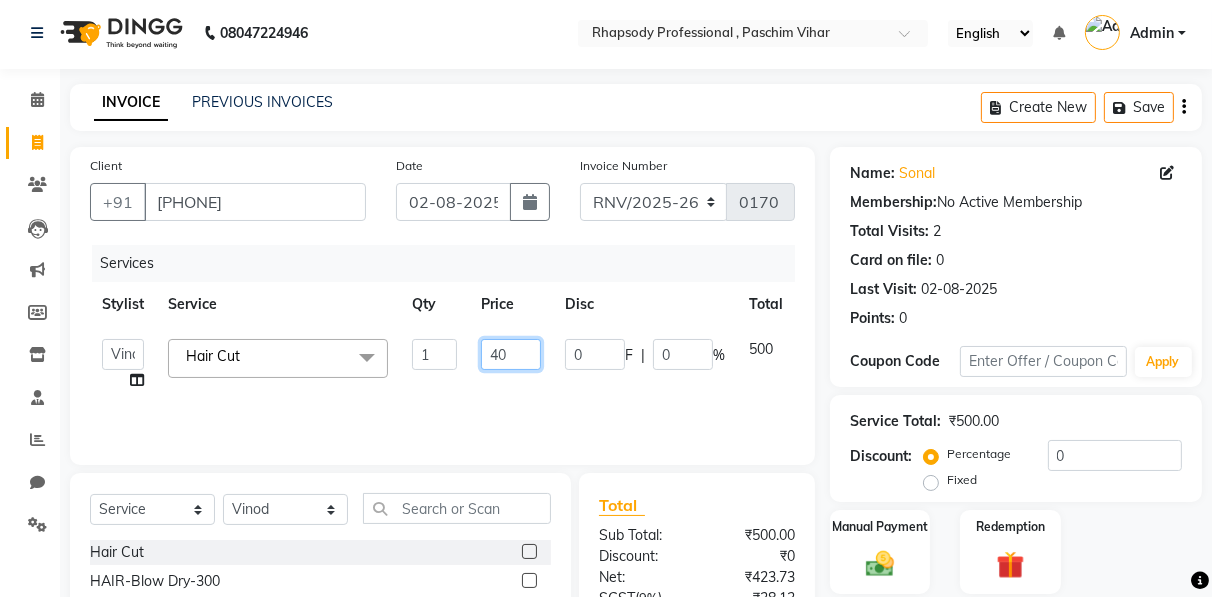 type on "400" 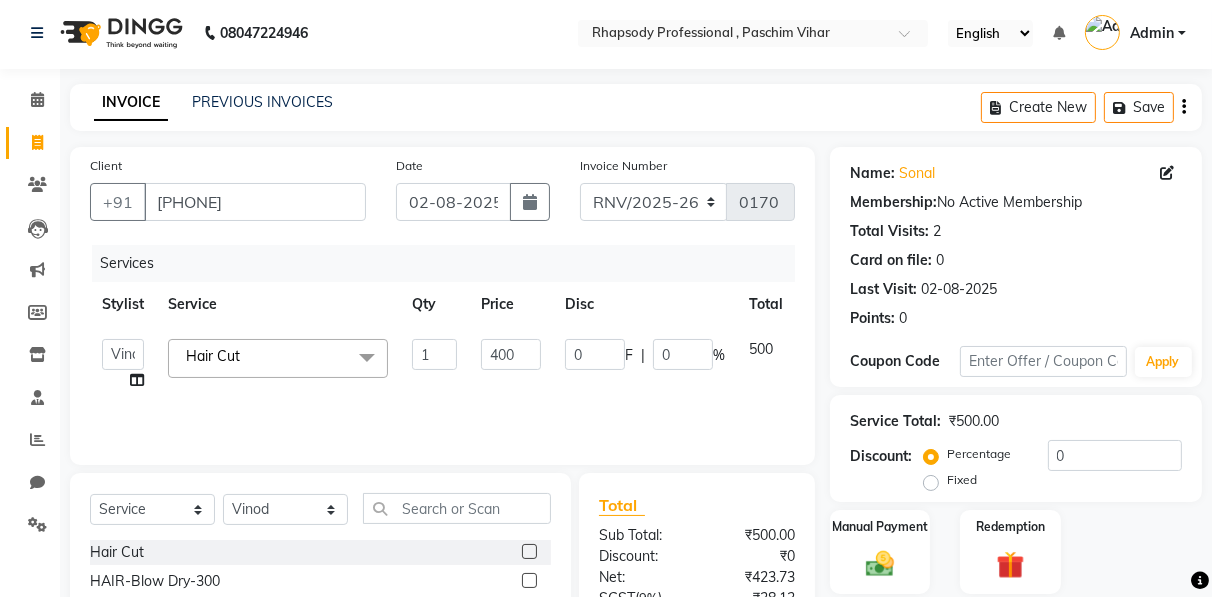 click on "Select Stylist [FIRST] [FIRST] [FIRST] [FIRST] [FIRST] [FIRST] [FIRST] [FIRST] [FIRST] [FIRST] [FIRST] [FIRST] HAIR-Blow Dry-300 HAIR-Blow Dry-500 HAIR-Shampoo HAIR-Conditioner HAIR-Keratin Shampoo HAIR-Keratin Conditioner HAIR-Pressing HAIR-Curls HAIR-Front Setting HAIR-Heena/Colour Application HAIR-Ozone Heena HAIR-Coconut Oil Massage HAIR-Olive Oil Massage HAIR-Ayurvedic/Aroma Massage HAIR-Touch Up Majirel HAIR-Global Base HAIR-Streaks HAIR-Global Fashion Colour HAIR-Straightening/Keratin/Perming HAIR-Aminexil HAIR-Hair Spa HAIR-Macadamia Hair Spa HAIR-Hair Treatment Spa HAIR-Absolute Molecular- HAIR-Hair Do HAIR-Botox Hair Treatment HAIR-Nanoplastia Hair-Touch up Inoa THREAD WORK-Upper Lip THREAD WORK-Chin/Forehead THREAD WORK-Eyebrows/Big Chin/Side Lock THREAD WORK-Chin with Neck THREAD WORK-Full Face FACE WAX (Rica)-Chin/Upper Lip- FACE WAX (Rica)-Neck/Forehead/Big Chin/Side Lock FACE WAX (Rica)-Side Locks with Cheeks FACE WAX (Rica)-Full Face with/without Neck BLEACH (BODY)-Neck 1" 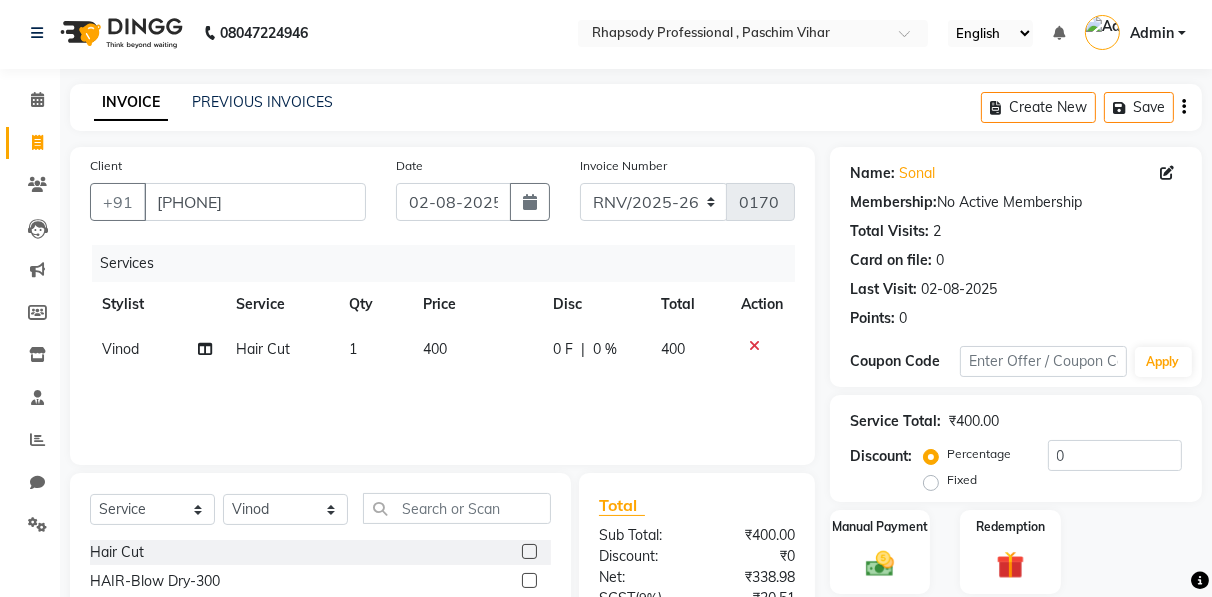 click on "Create New   Save" 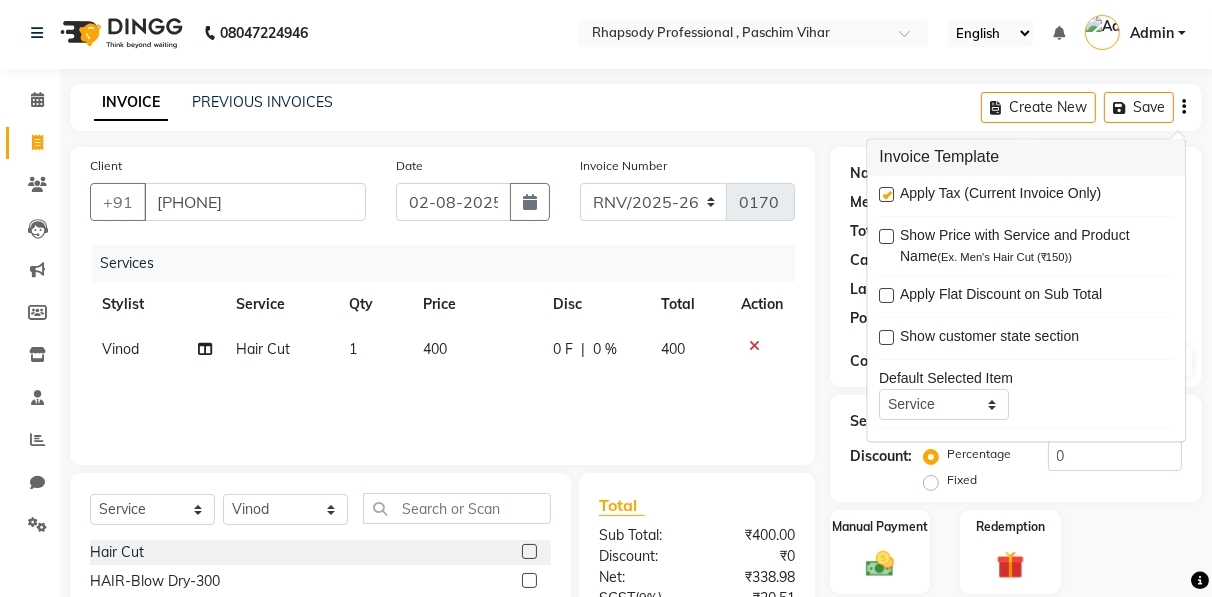 click at bounding box center (886, 195) 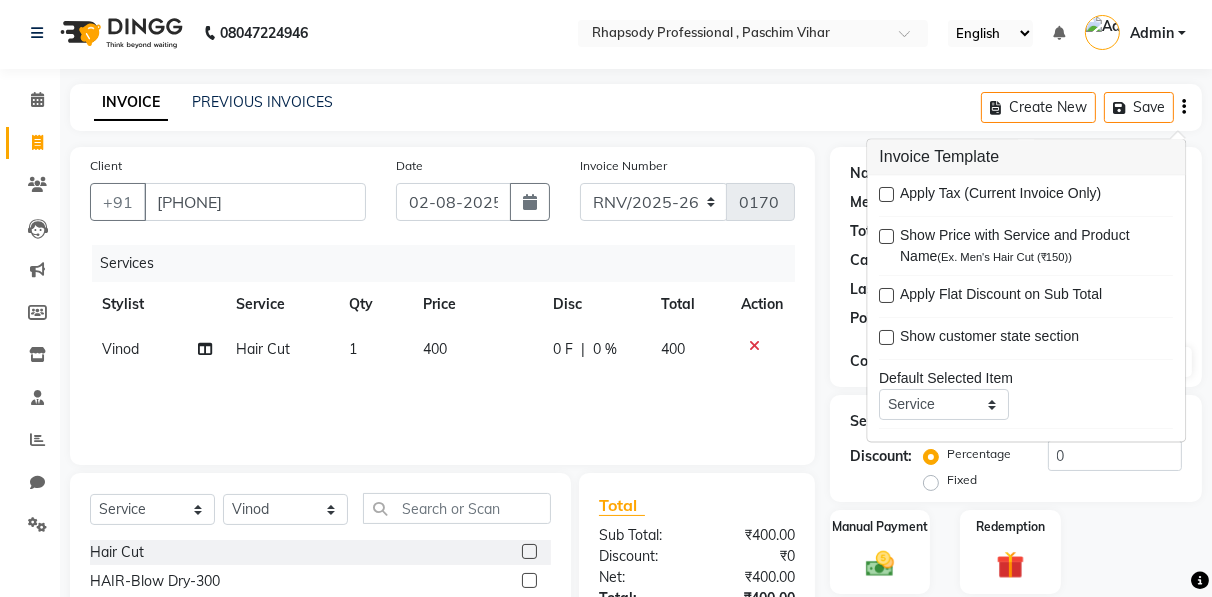 scroll, scrollTop: 202, scrollLeft: 0, axis: vertical 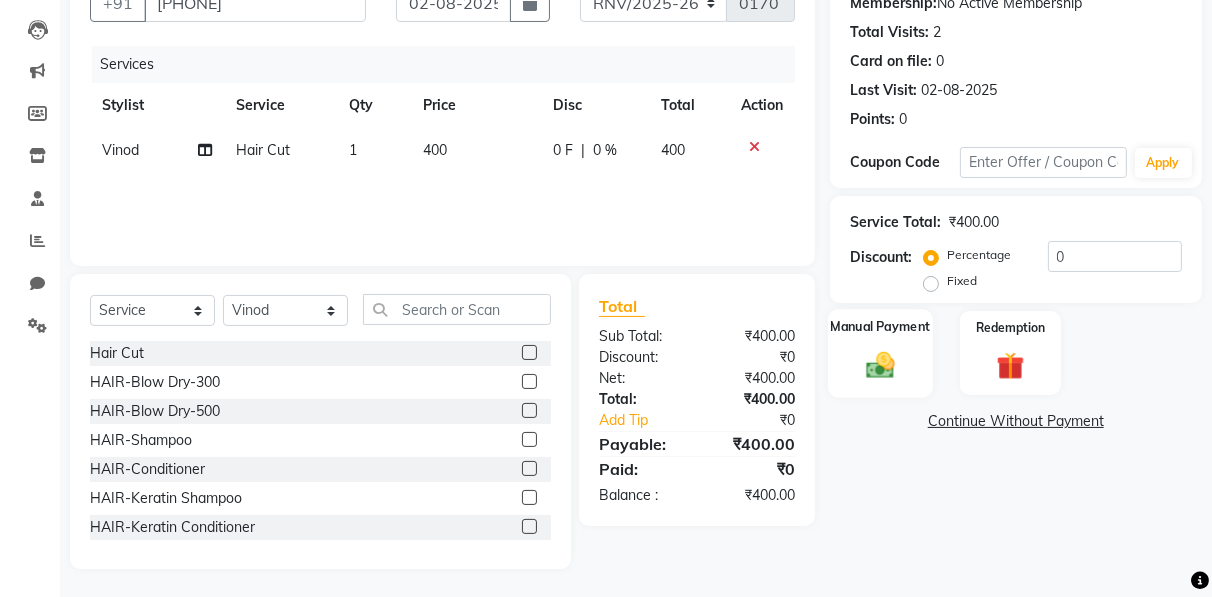 click 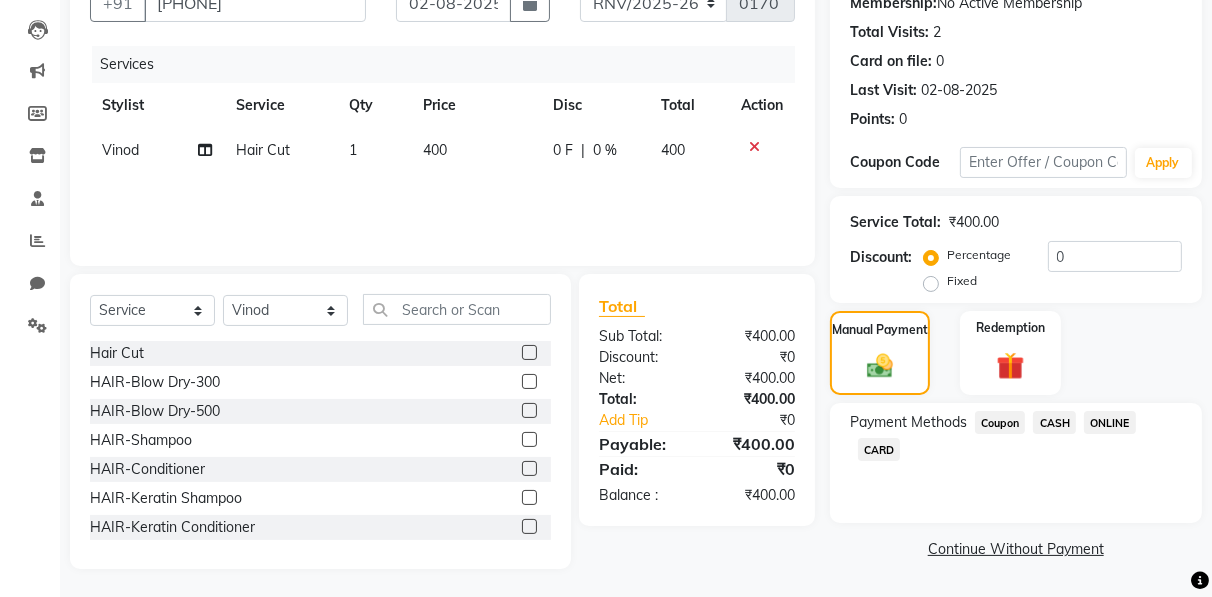 click on "CASH" 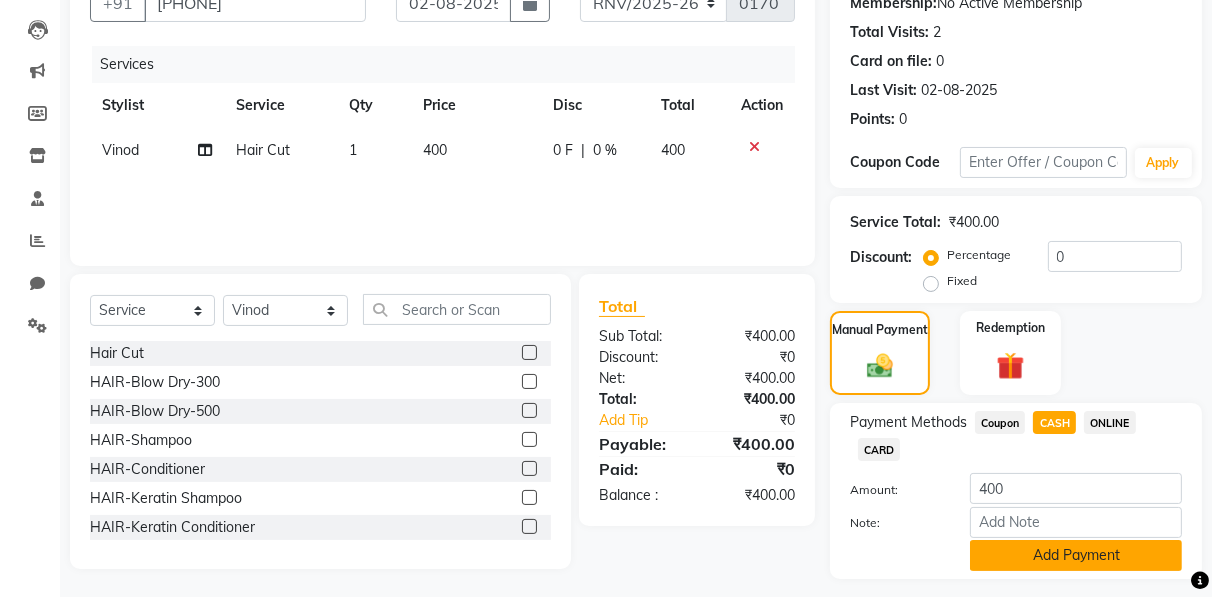 click on "Add Payment" 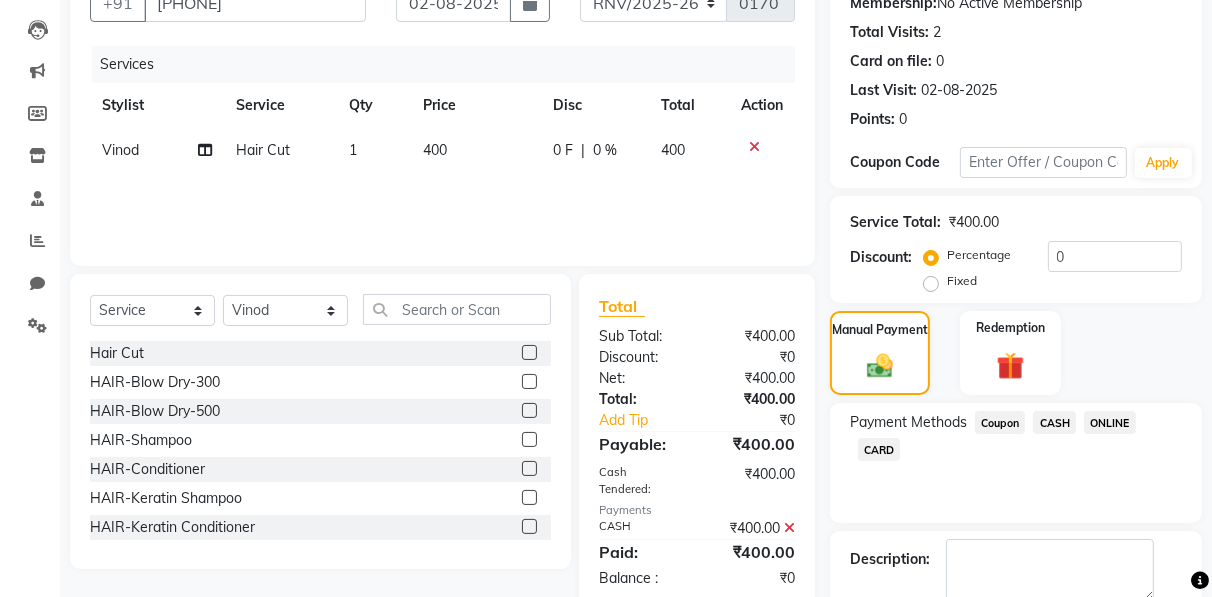 scroll, scrollTop: 310, scrollLeft: 0, axis: vertical 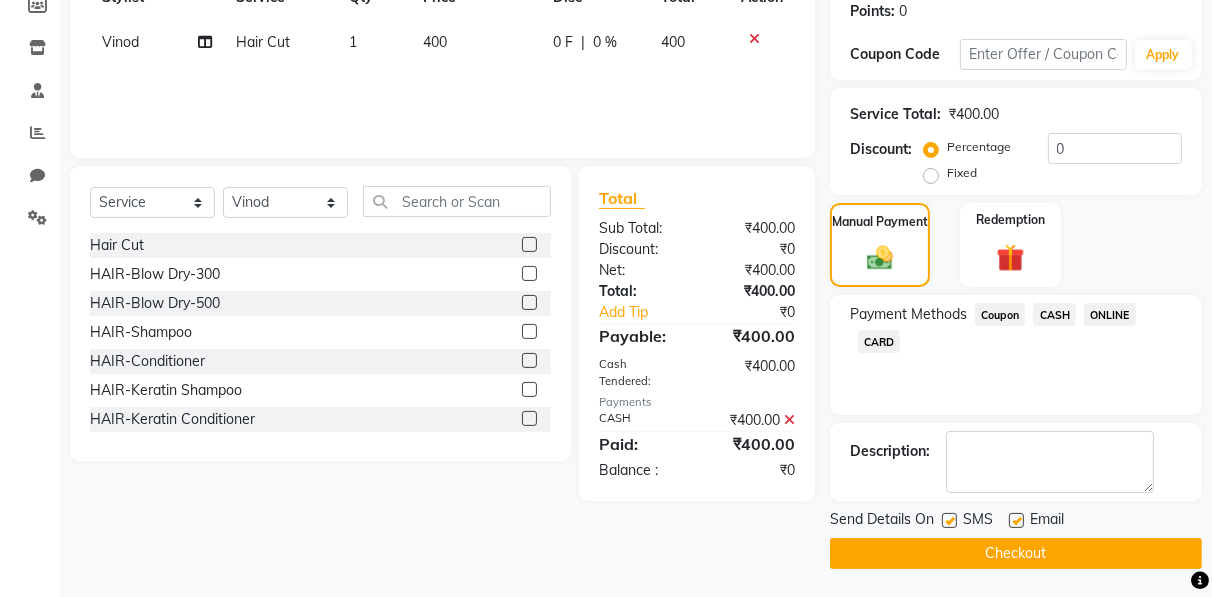 click on "Checkout" 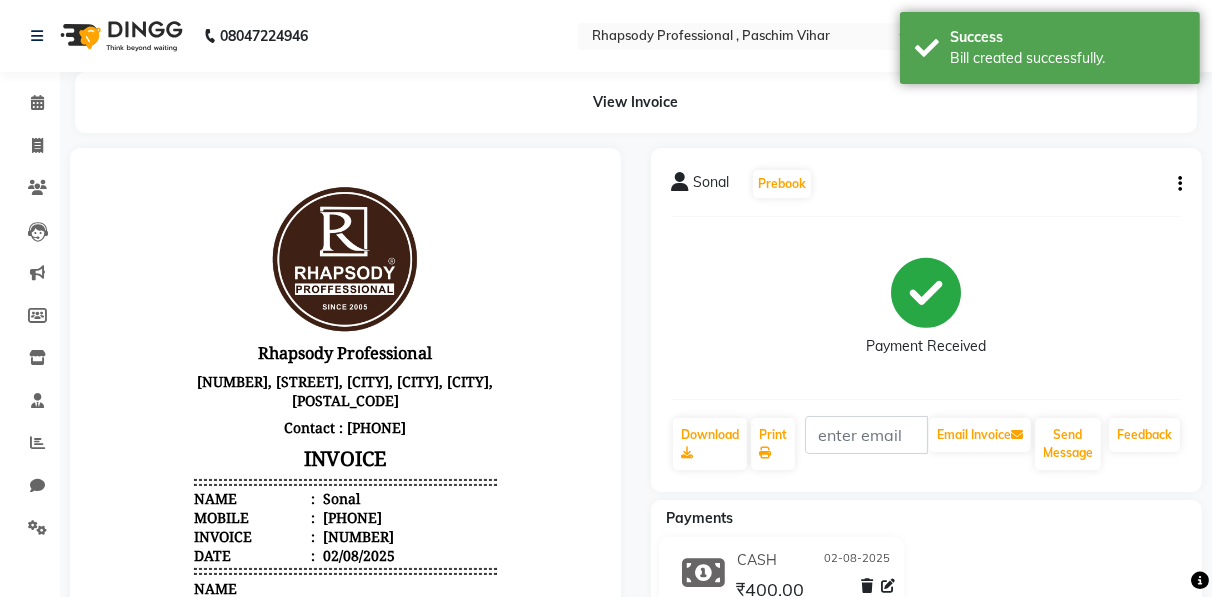 scroll, scrollTop: 0, scrollLeft: 0, axis: both 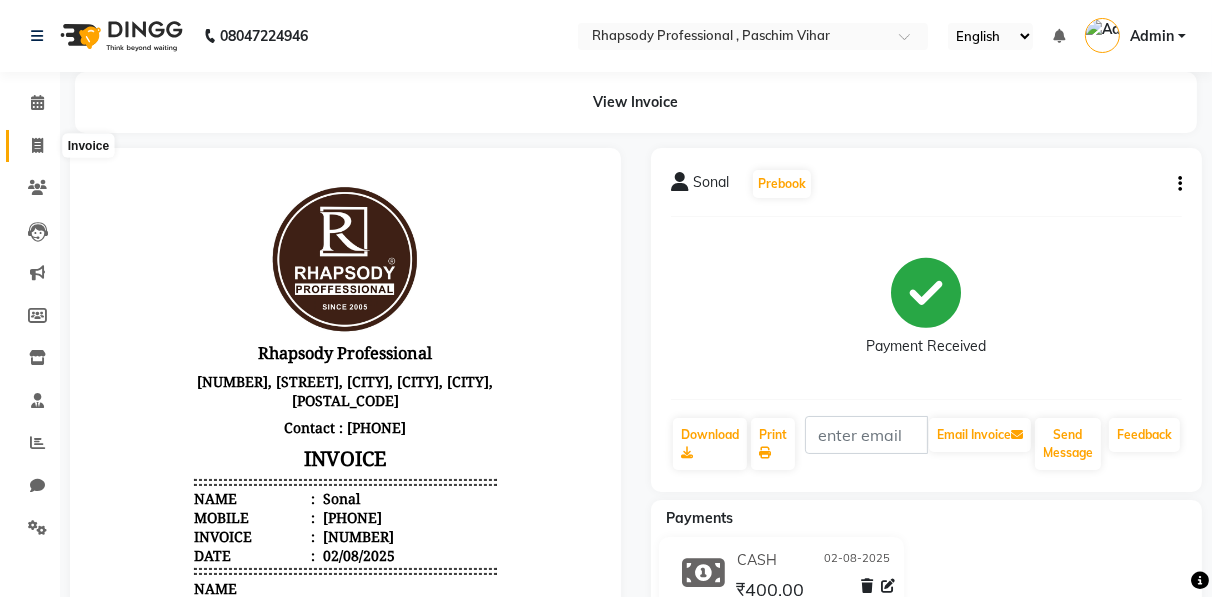 click 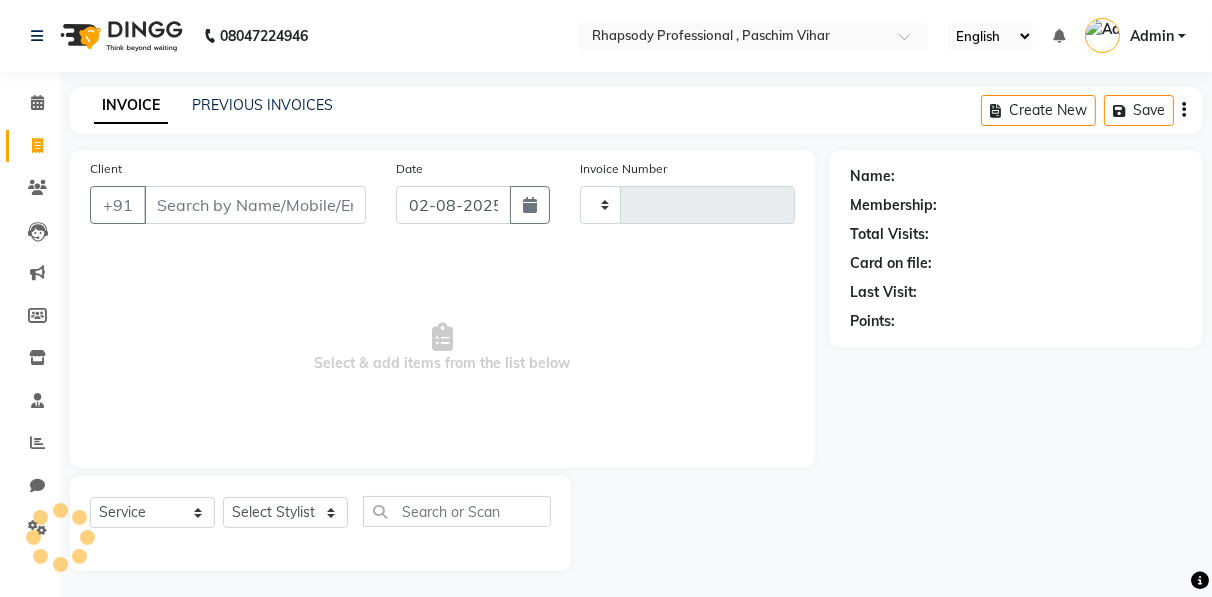 scroll, scrollTop: 3, scrollLeft: 0, axis: vertical 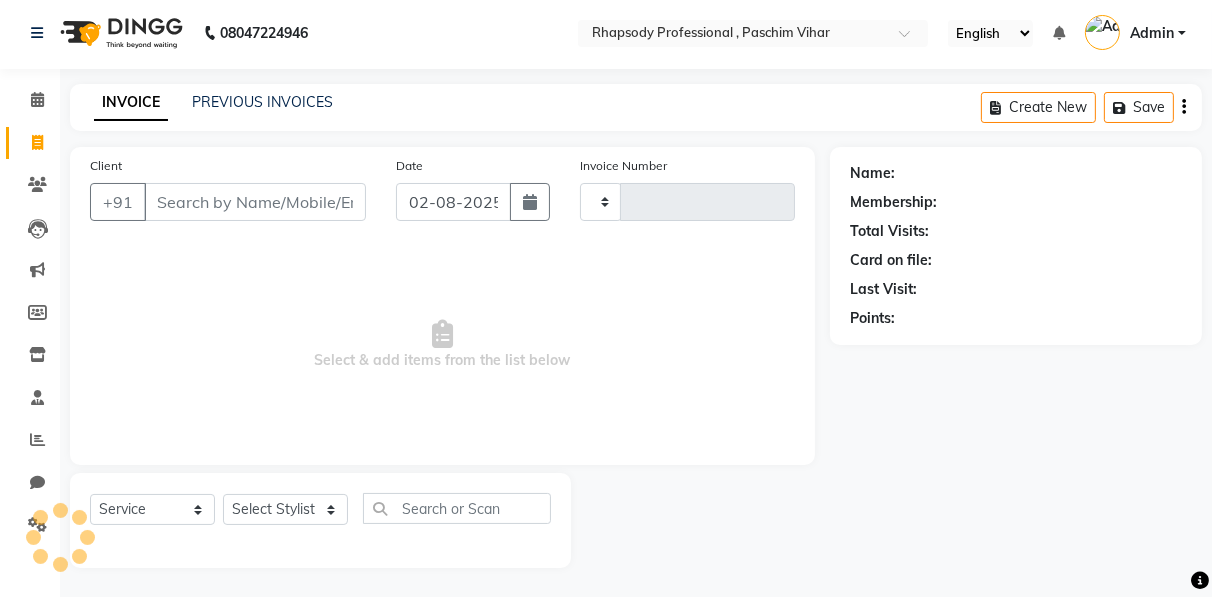 type on "0230" 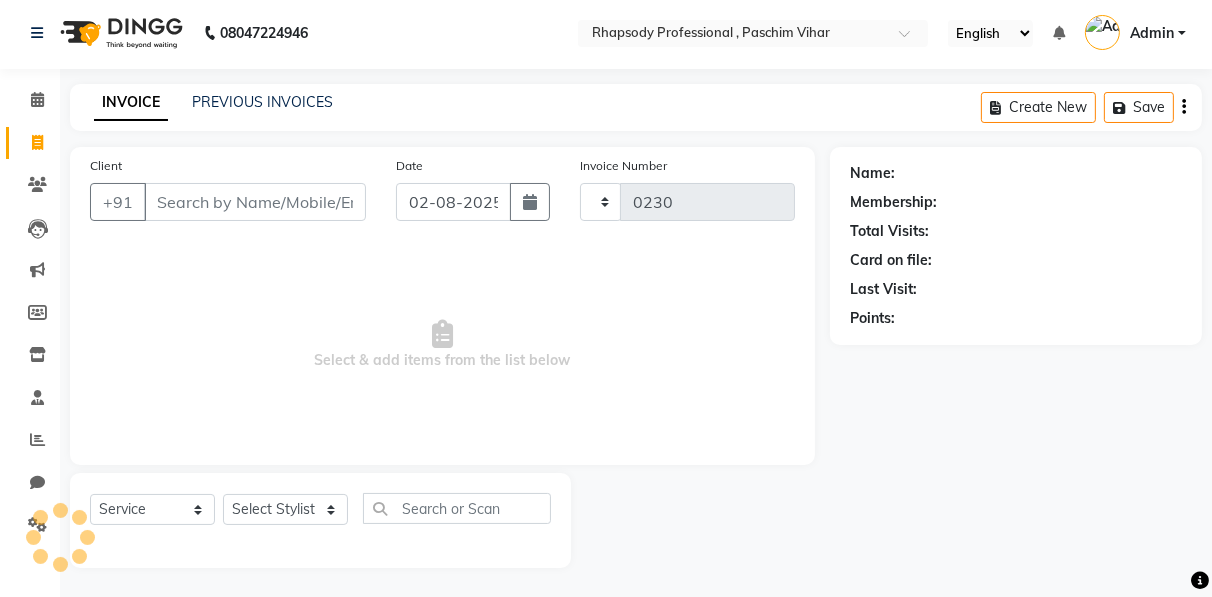 select on "8581" 